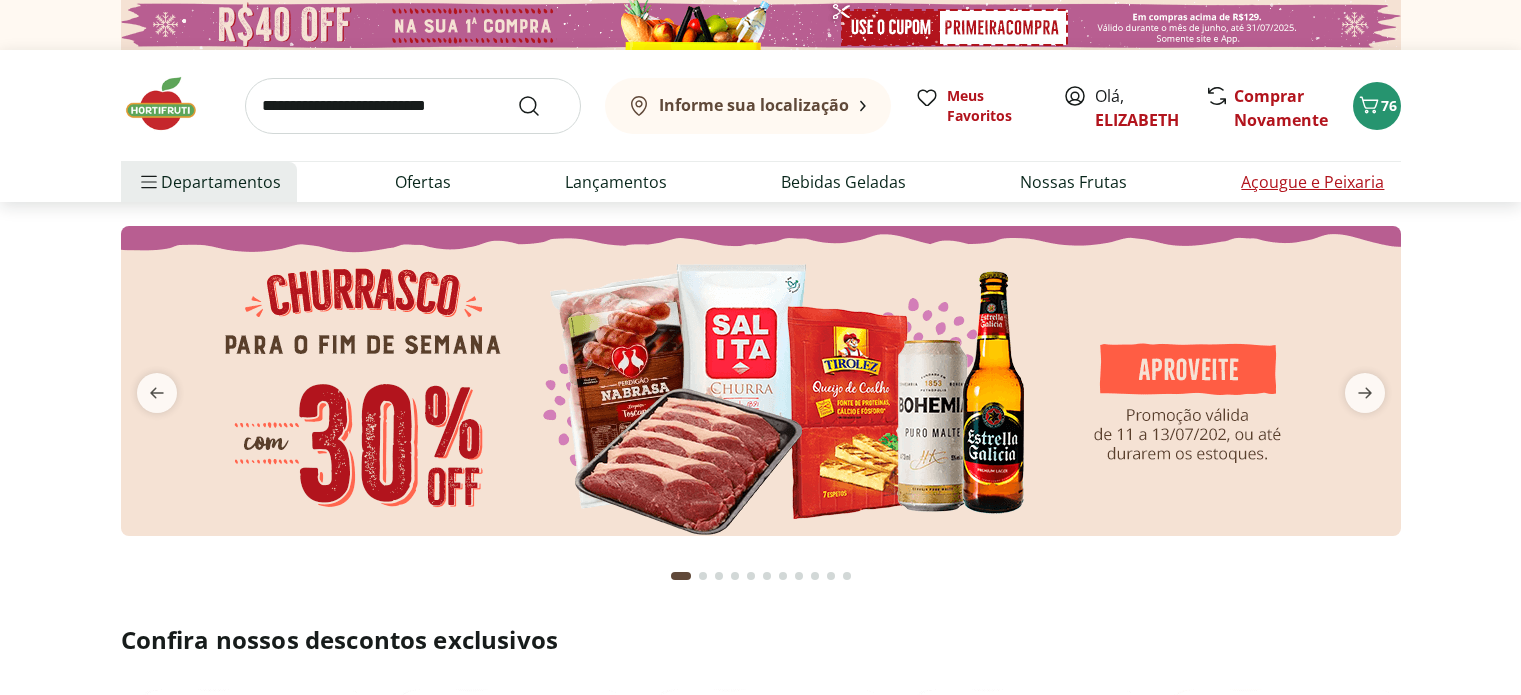 scroll, scrollTop: 0, scrollLeft: 0, axis: both 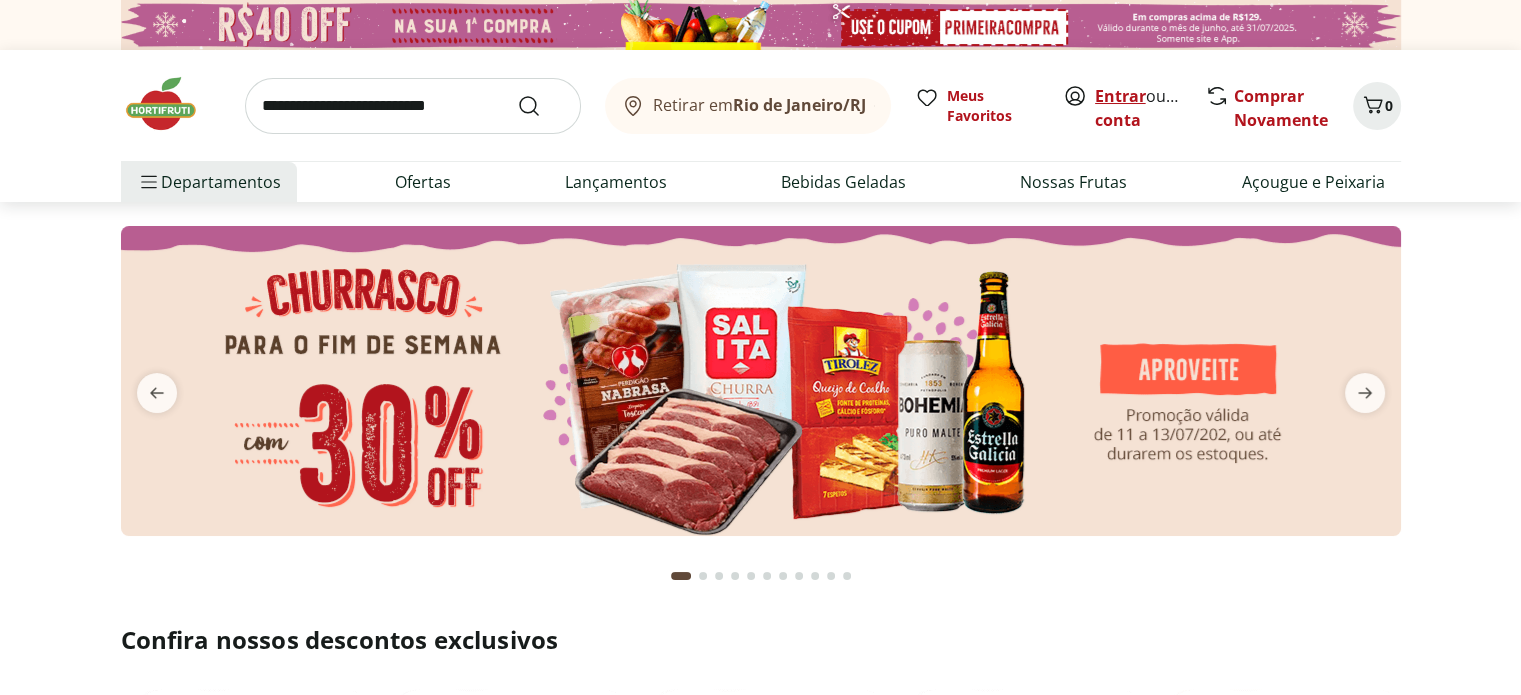 click on "Entrar" at bounding box center [1120, 96] 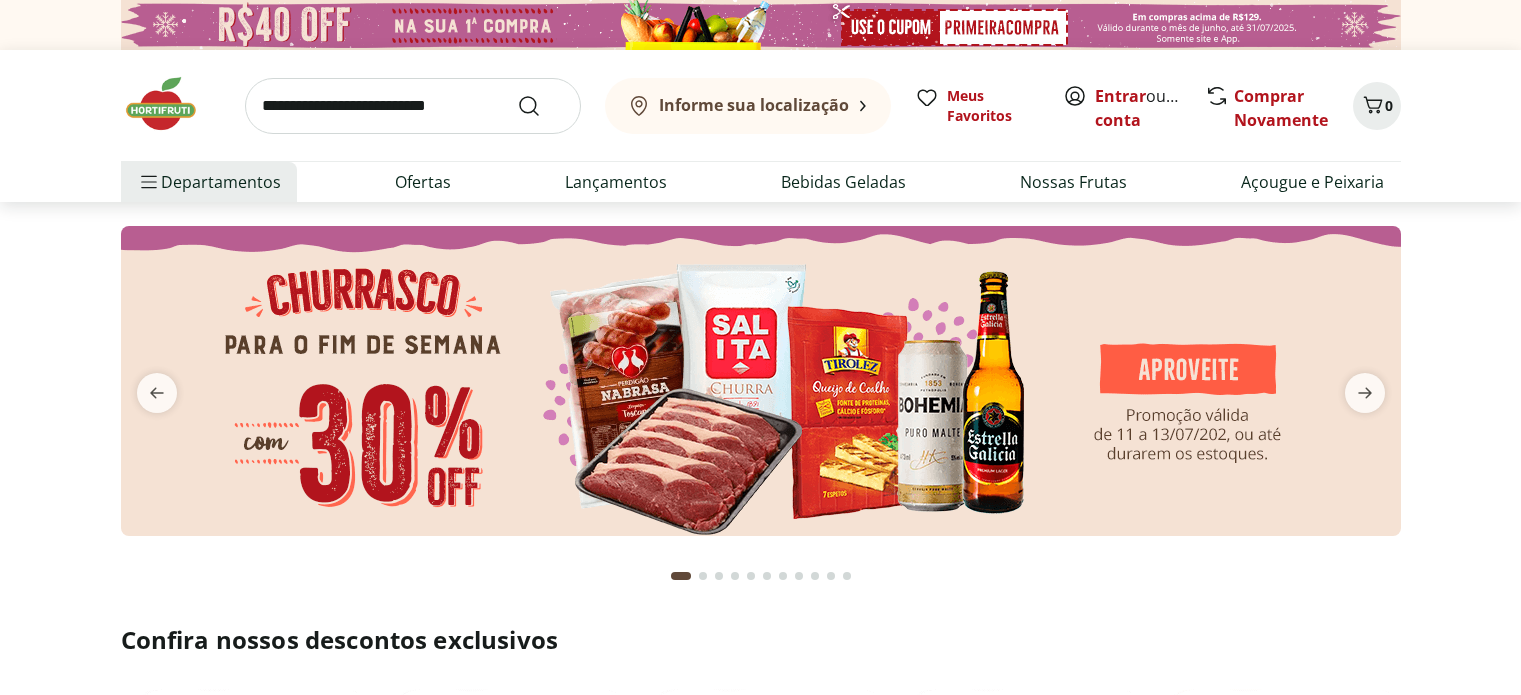 scroll, scrollTop: 0, scrollLeft: 0, axis: both 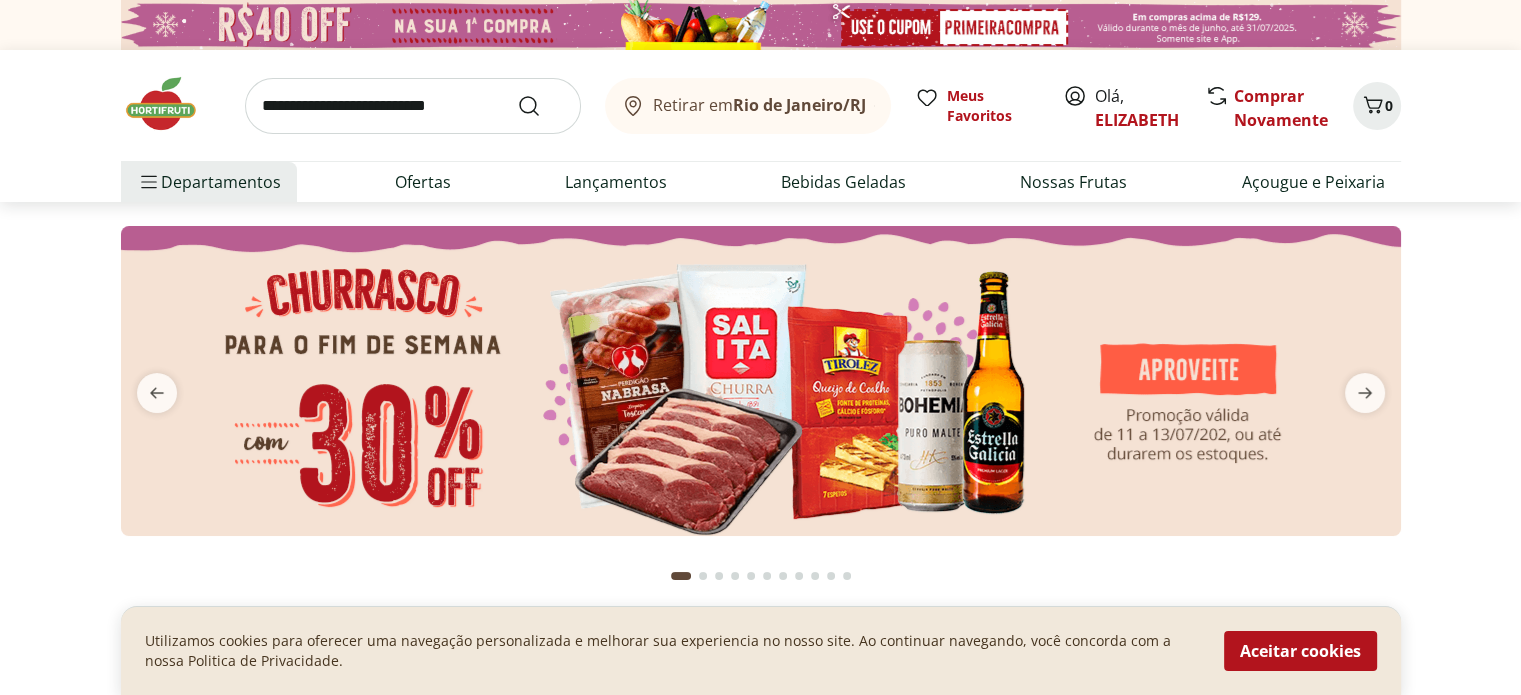 click at bounding box center [761, 381] 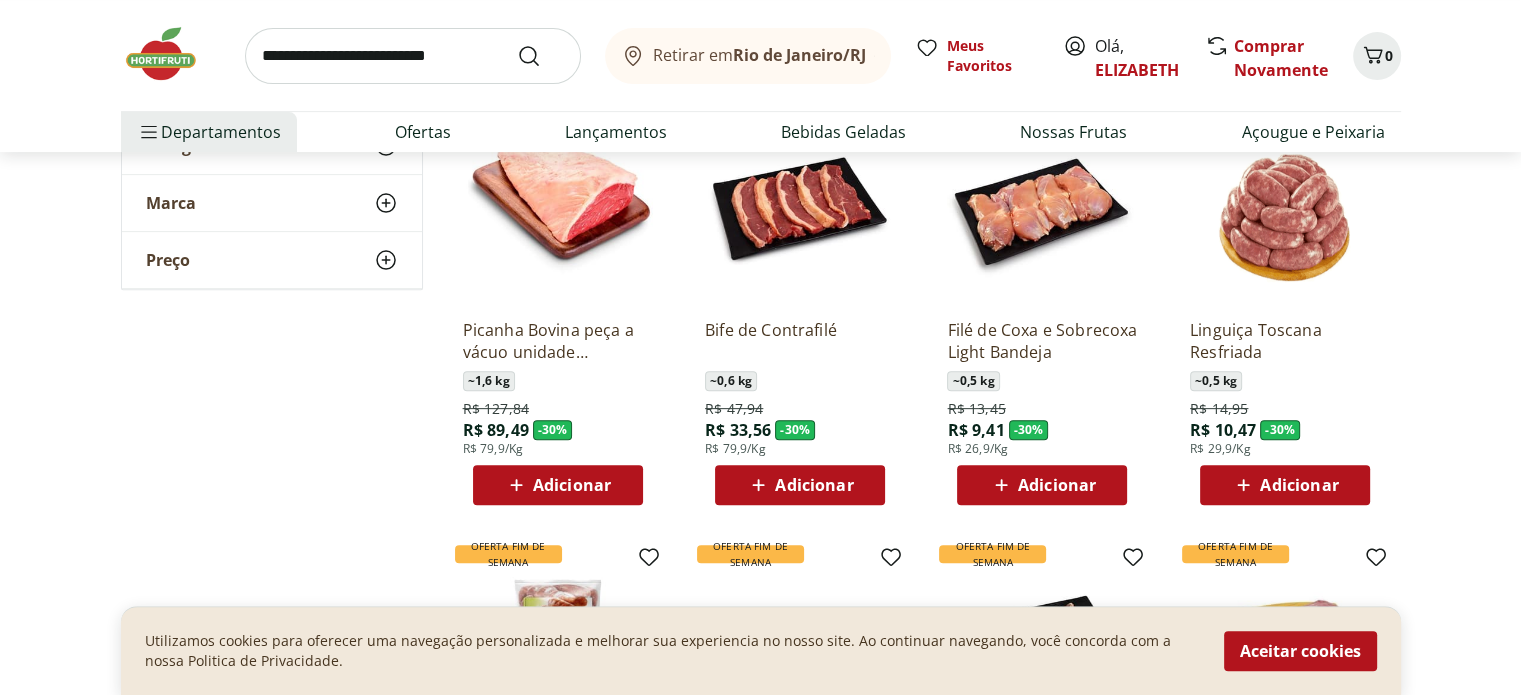 scroll, scrollTop: 685, scrollLeft: 0, axis: vertical 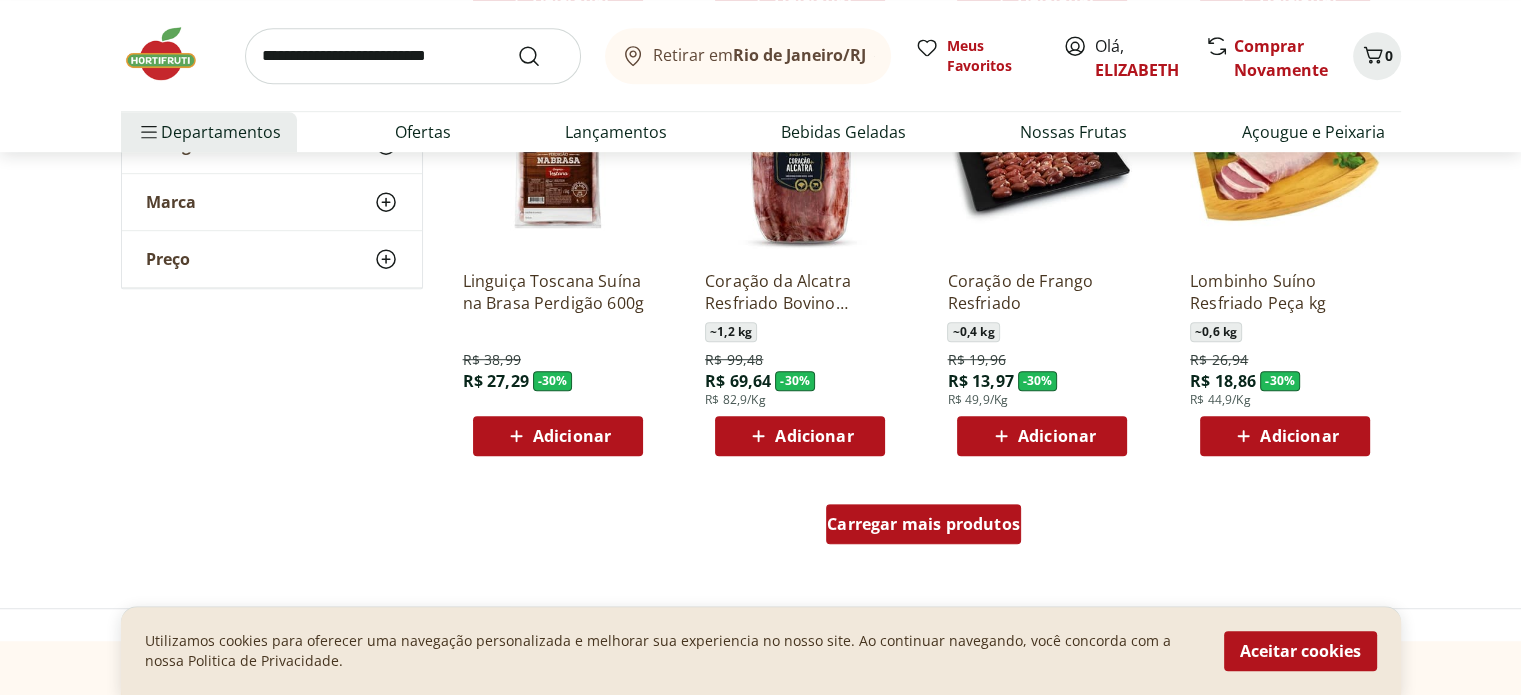 click on "Carregar mais produtos" at bounding box center (923, 524) 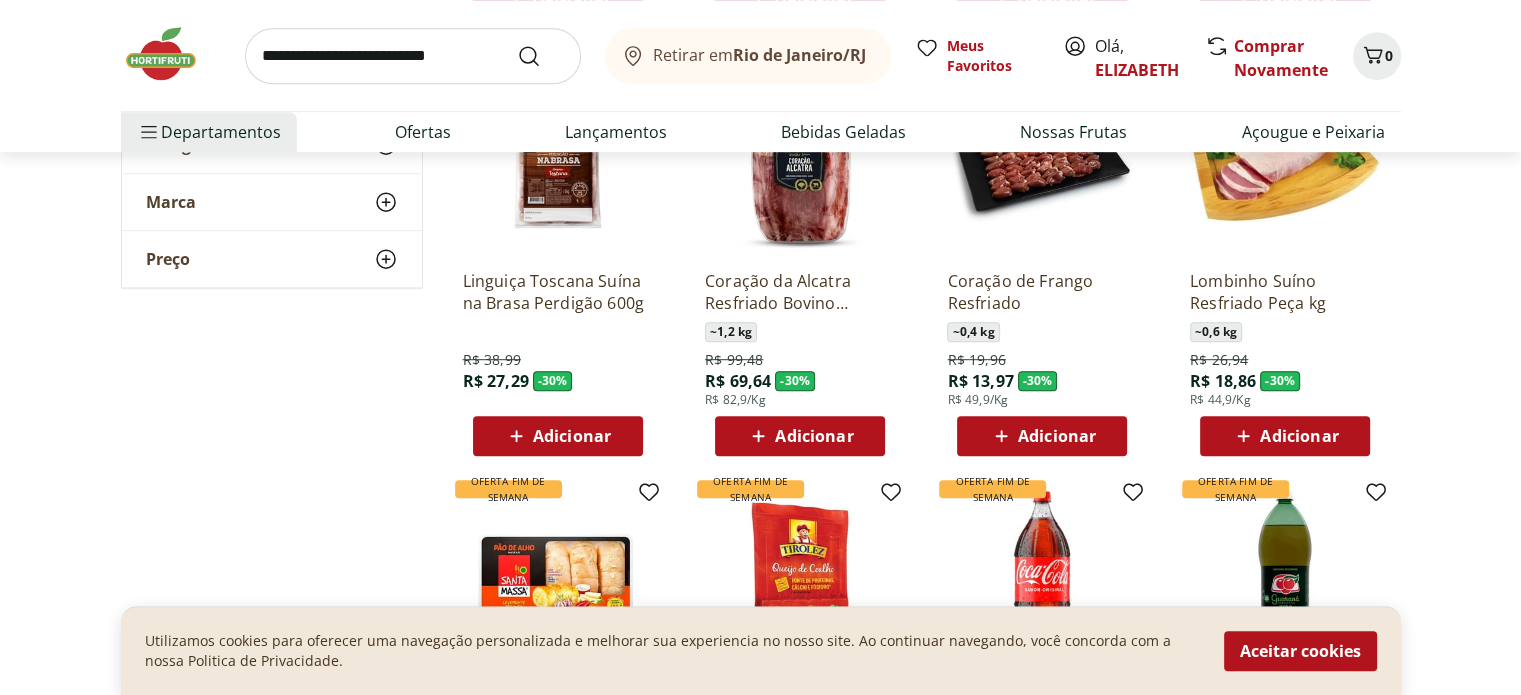 click on "Adicionar" at bounding box center (814, 436) 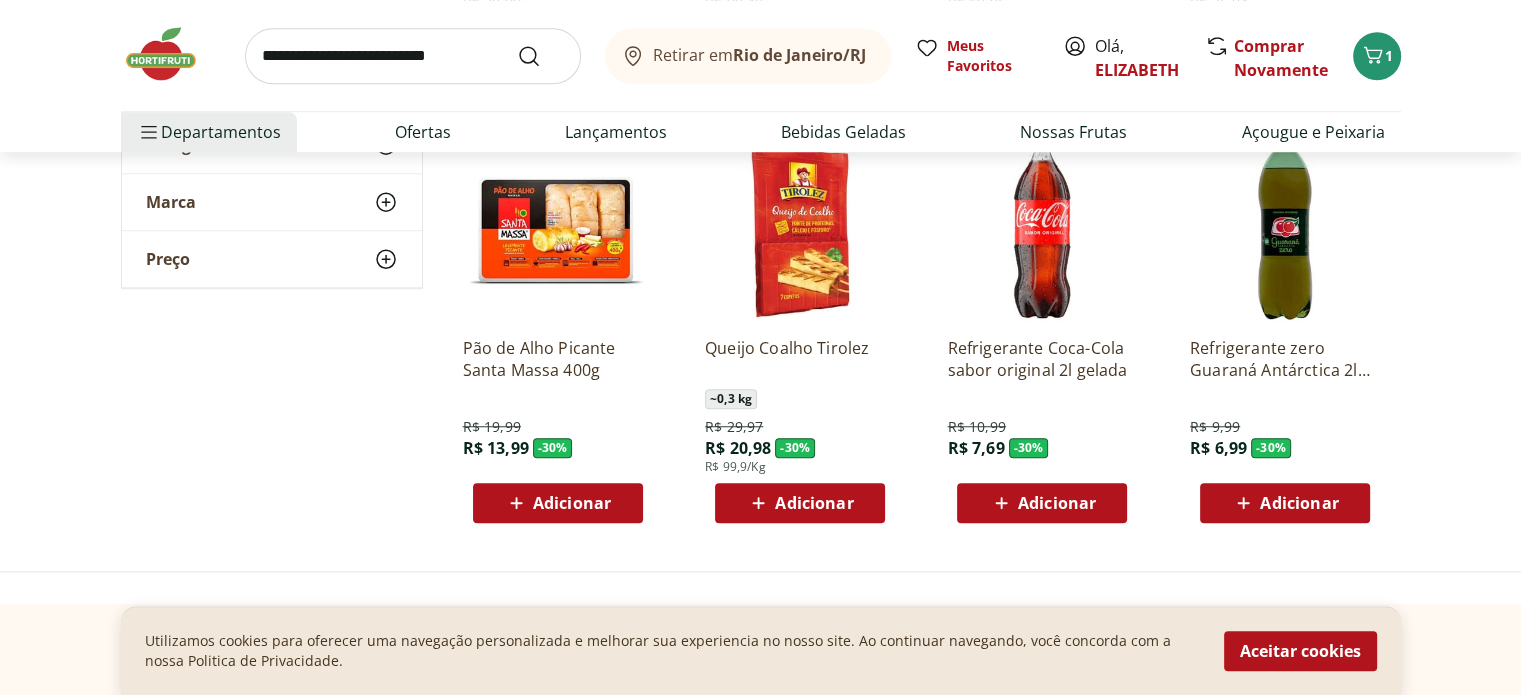 scroll, scrollTop: 1532, scrollLeft: 0, axis: vertical 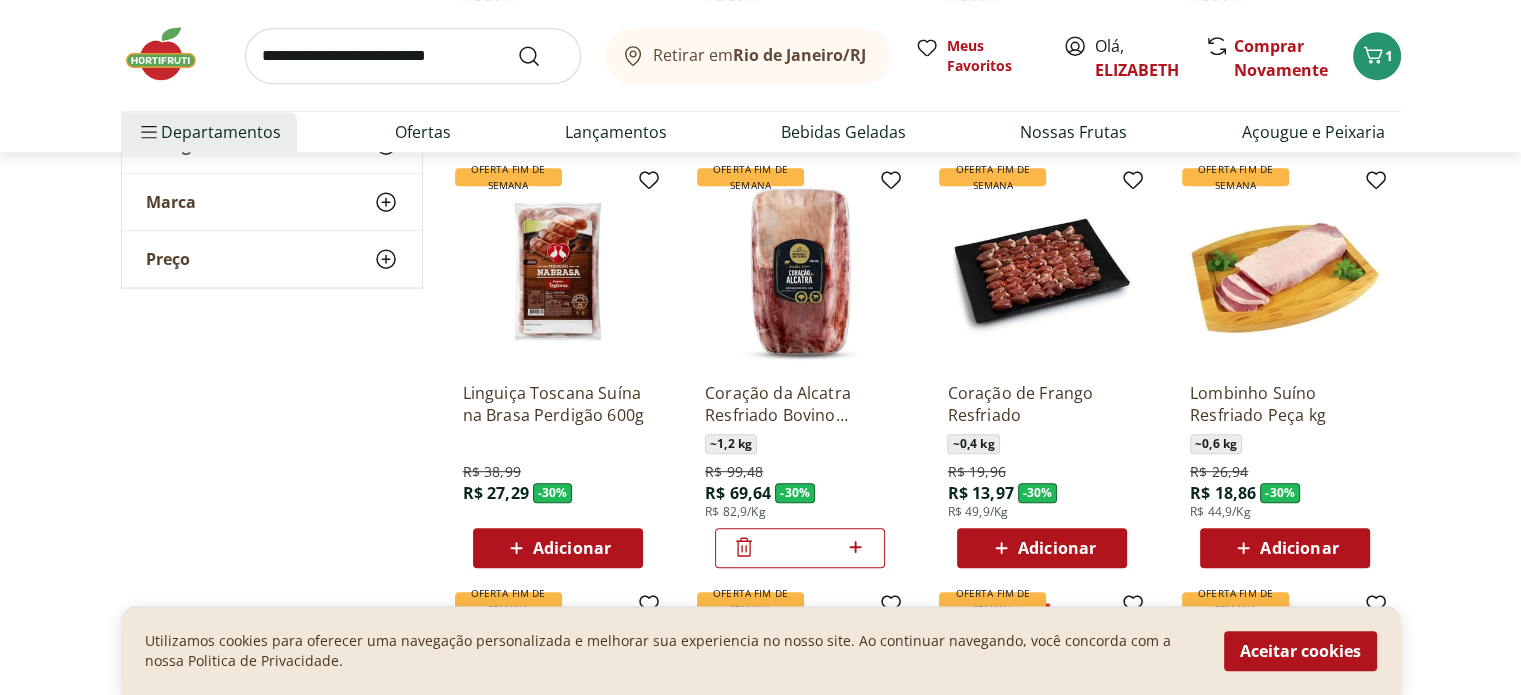 click on "Adicionar" at bounding box center [1299, 548] 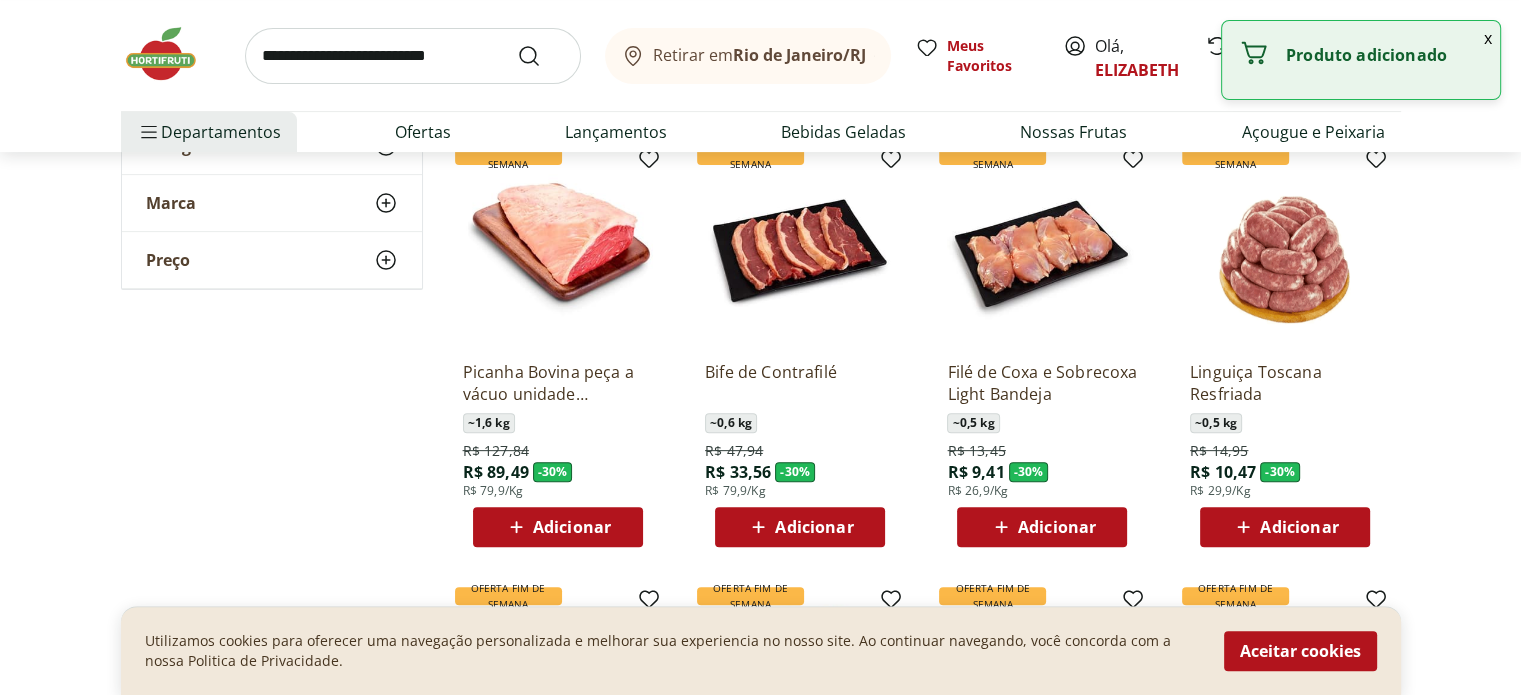 scroll, scrollTop: 584, scrollLeft: 0, axis: vertical 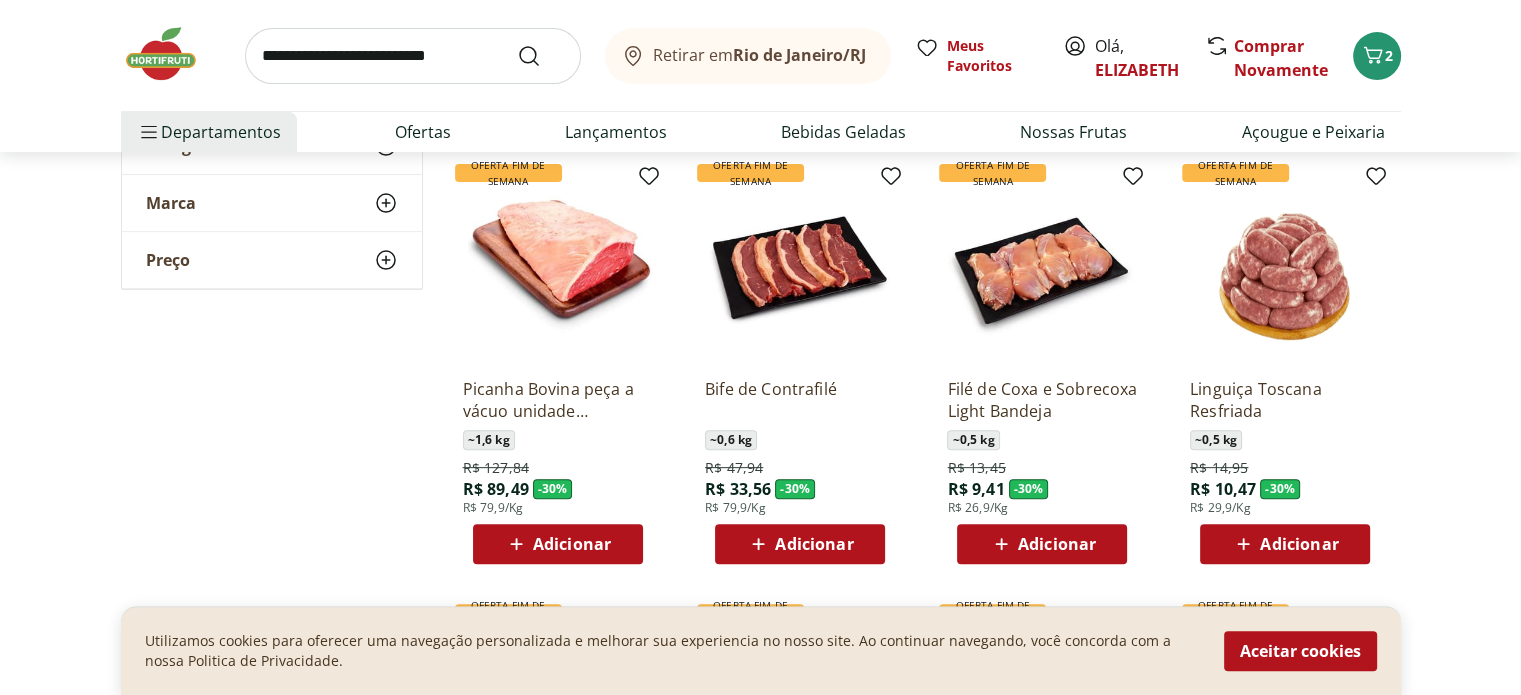 click on "Adicionar" at bounding box center [814, 544] 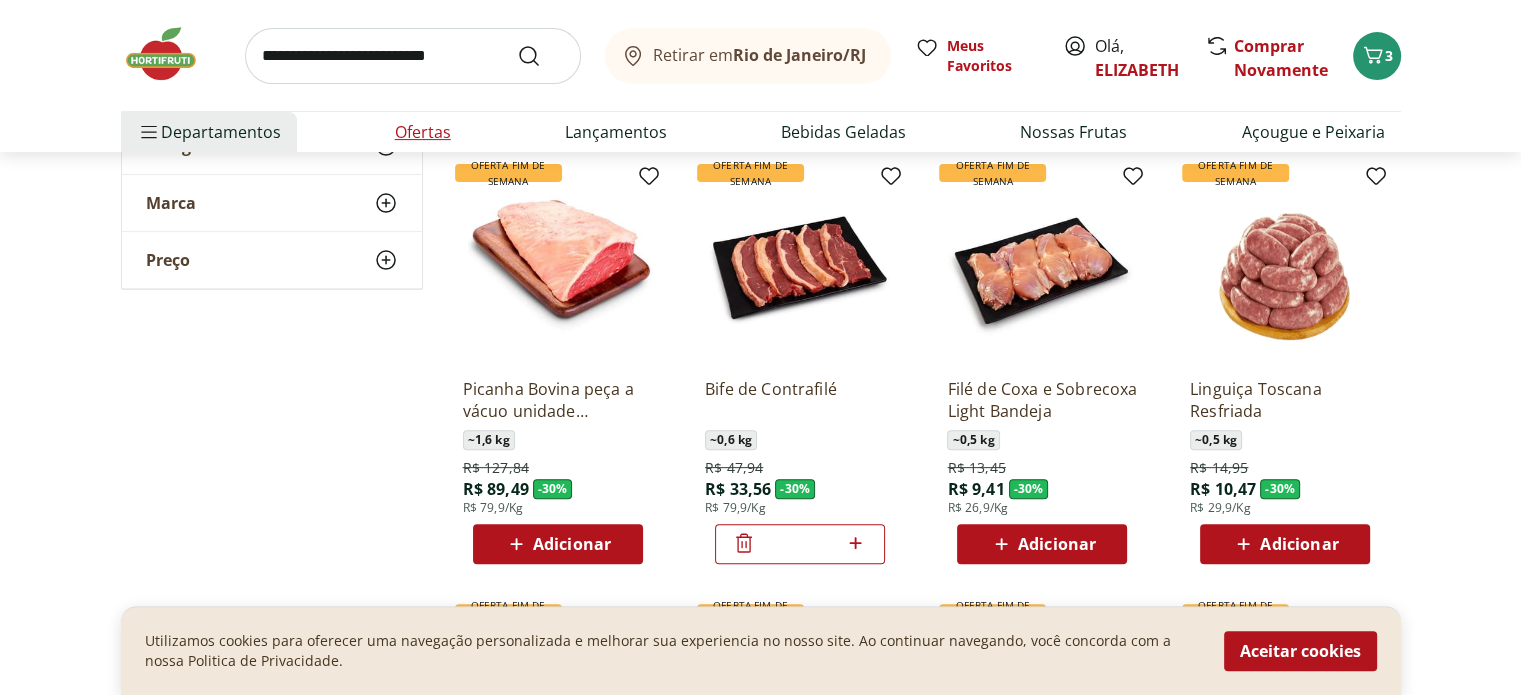 click on "Ofertas" at bounding box center [423, 132] 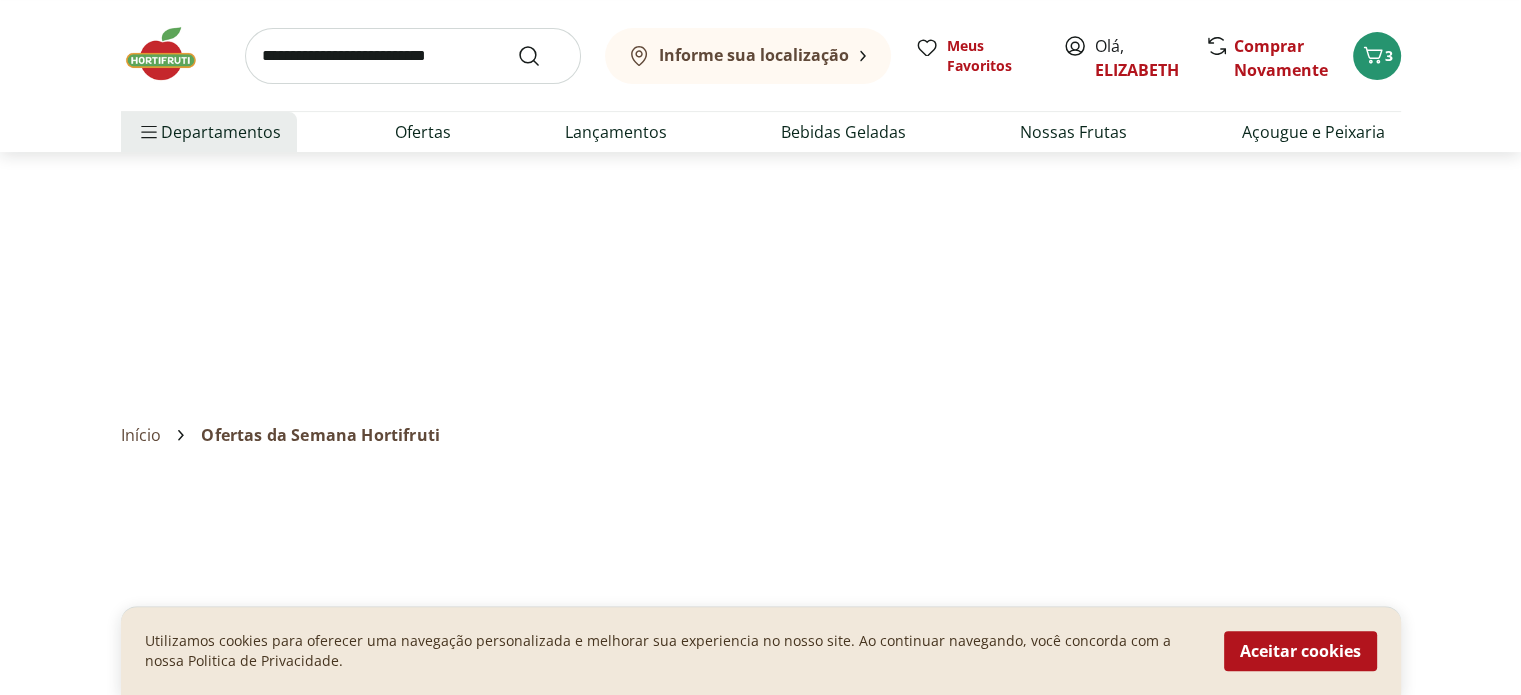 scroll, scrollTop: 0, scrollLeft: 0, axis: both 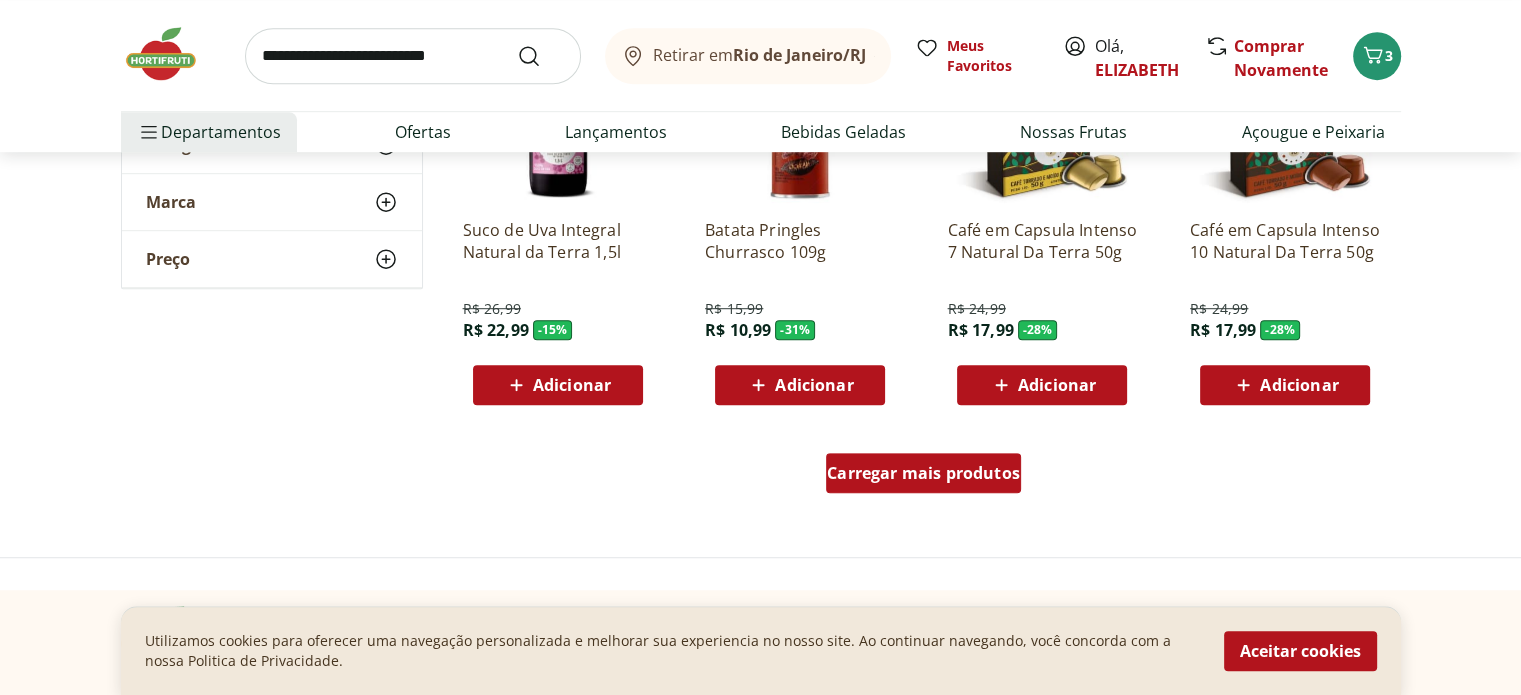 click on "Carregar mais produtos" at bounding box center [923, 473] 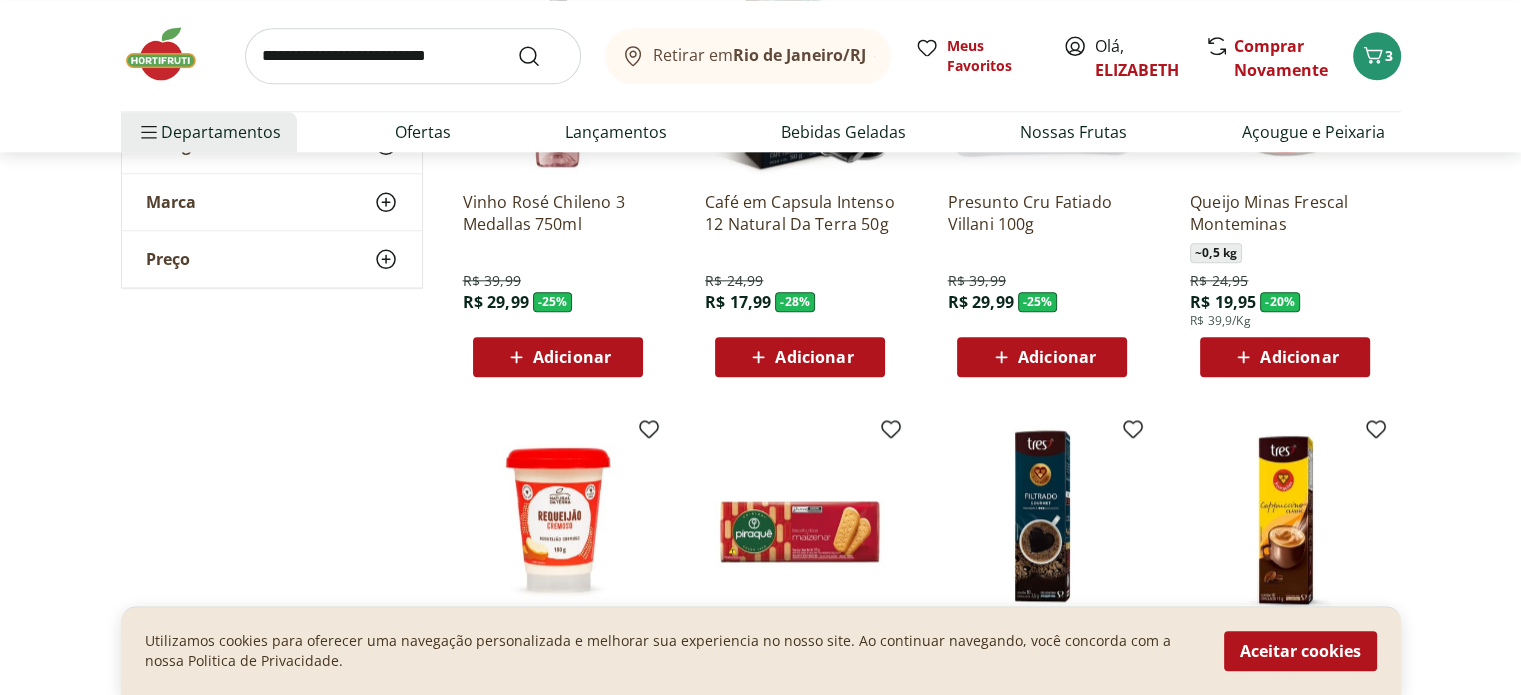 scroll, scrollTop: 2167, scrollLeft: 0, axis: vertical 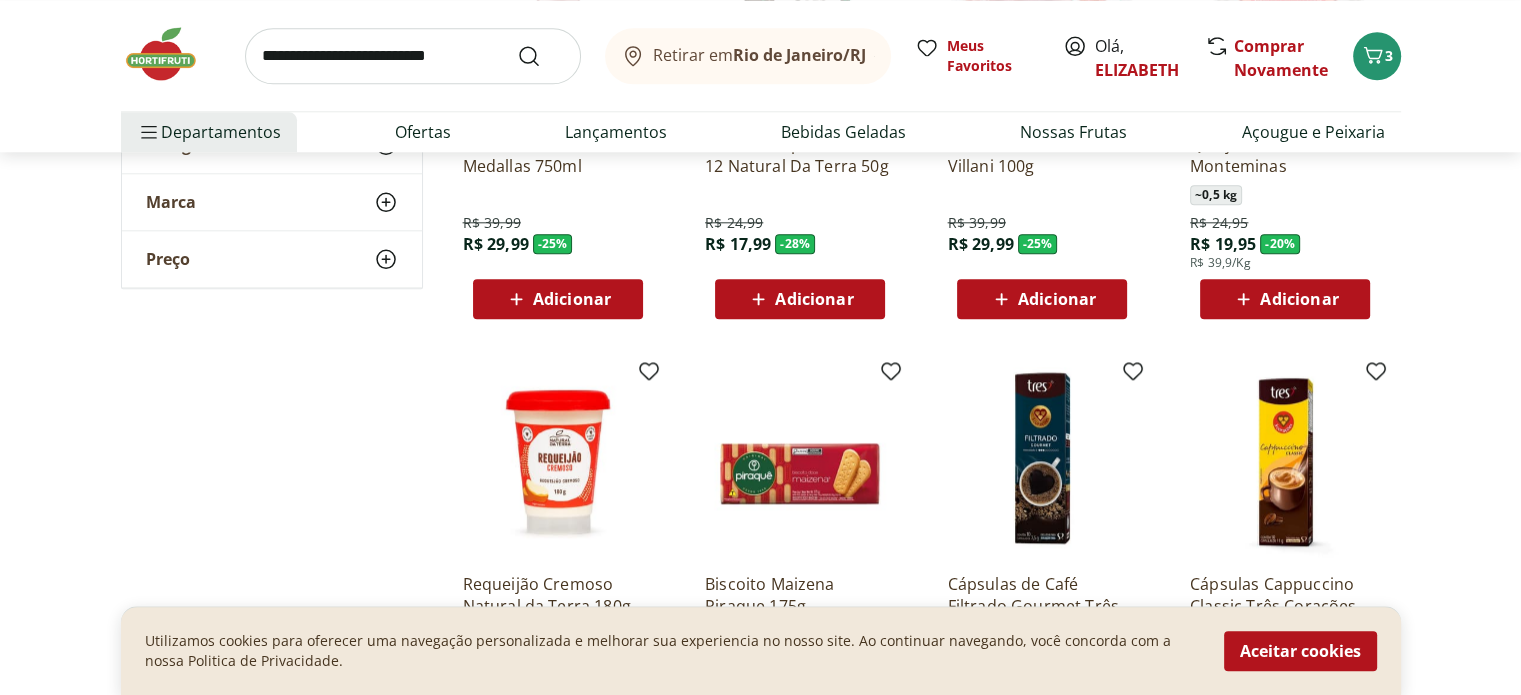 click on "Adicionar" at bounding box center (1299, 299) 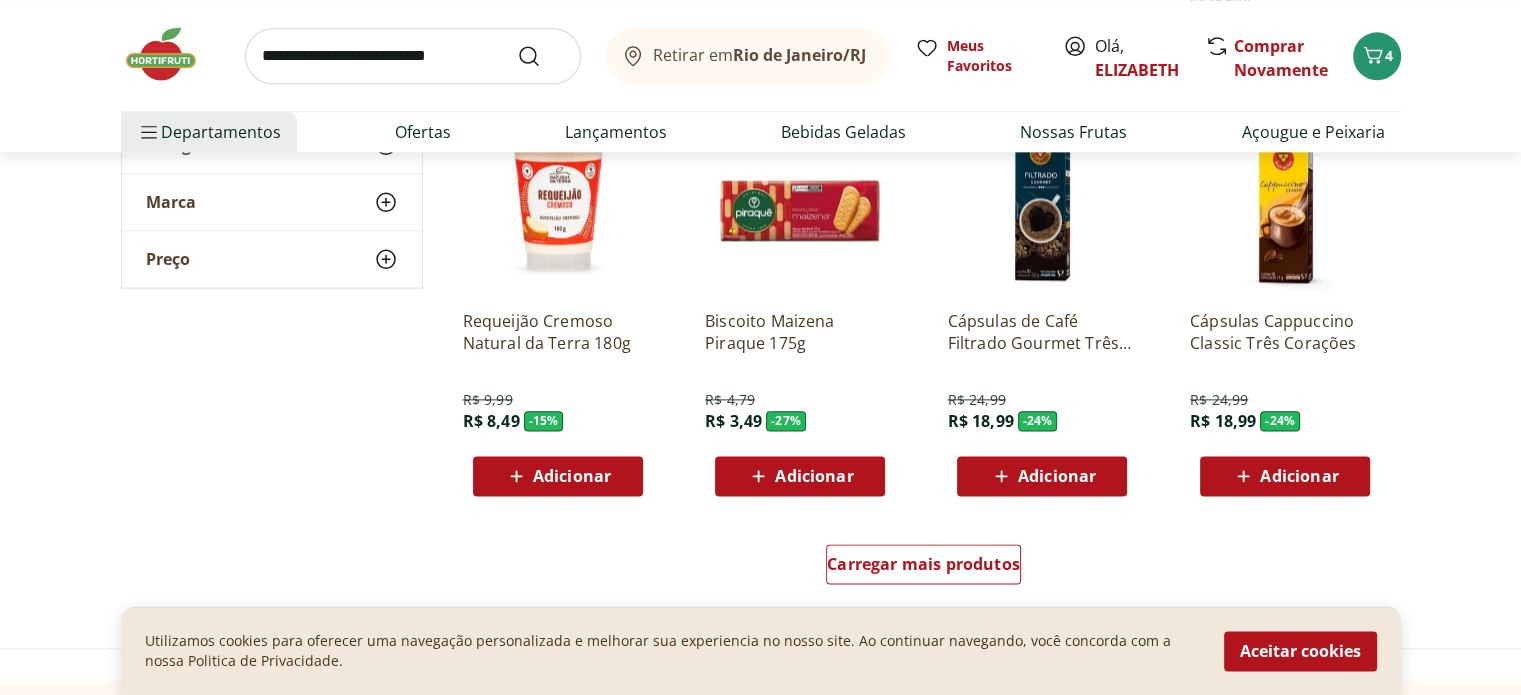 scroll, scrollTop: 2448, scrollLeft: 0, axis: vertical 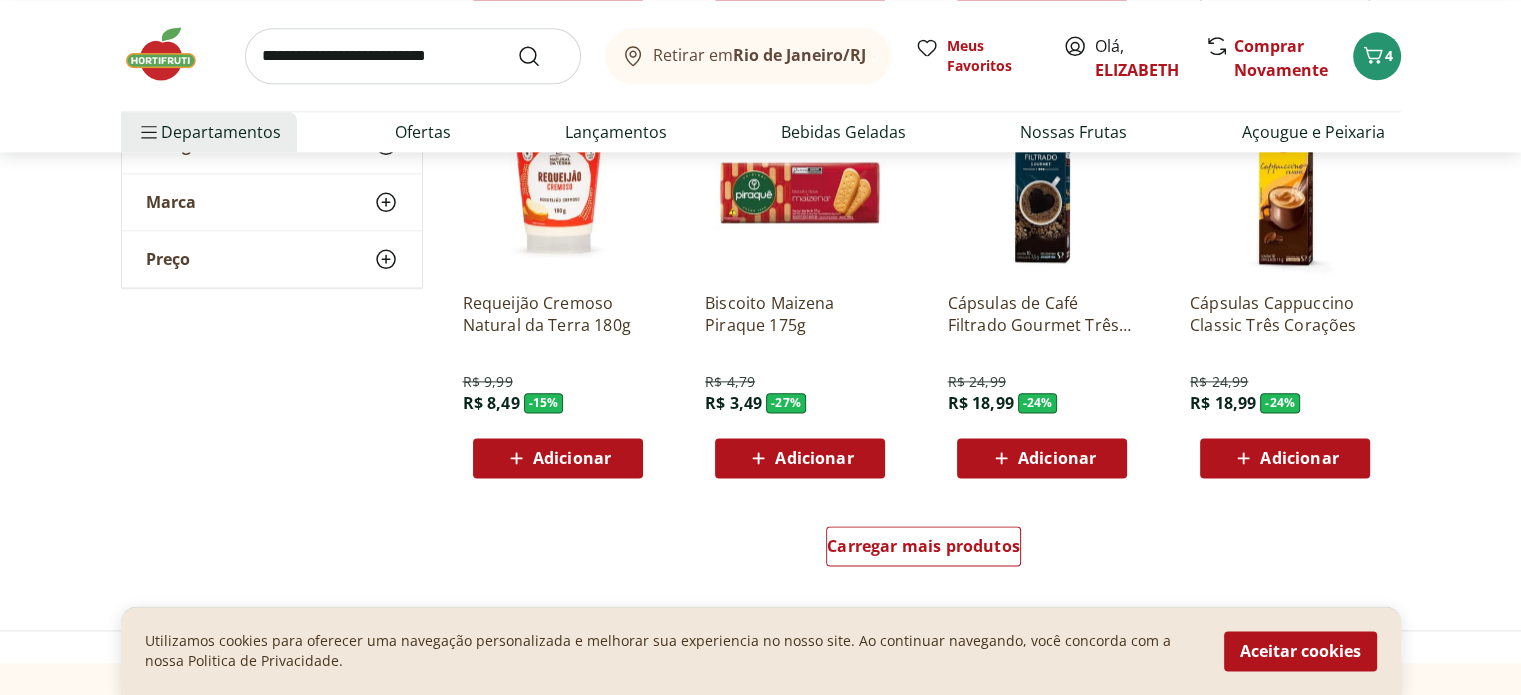 click on "Adicionar" at bounding box center (572, 458) 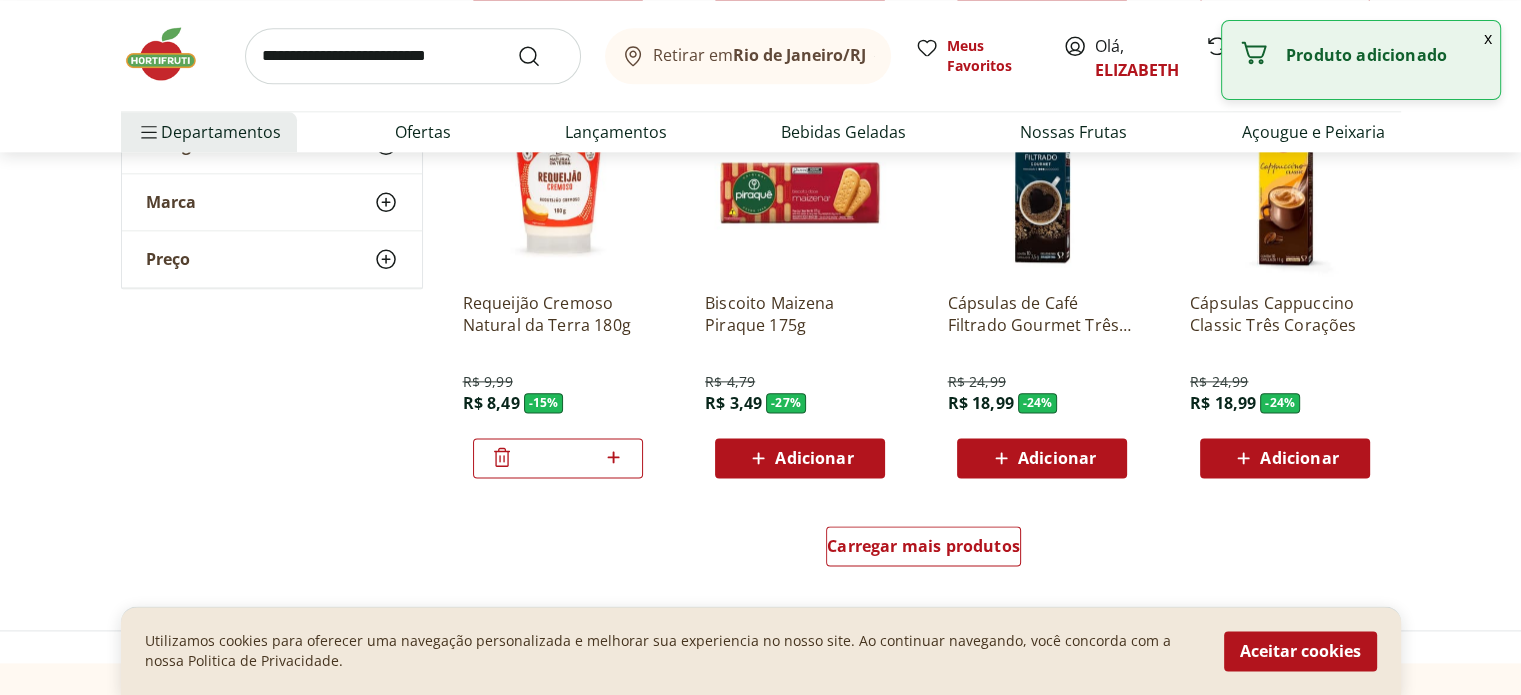 click 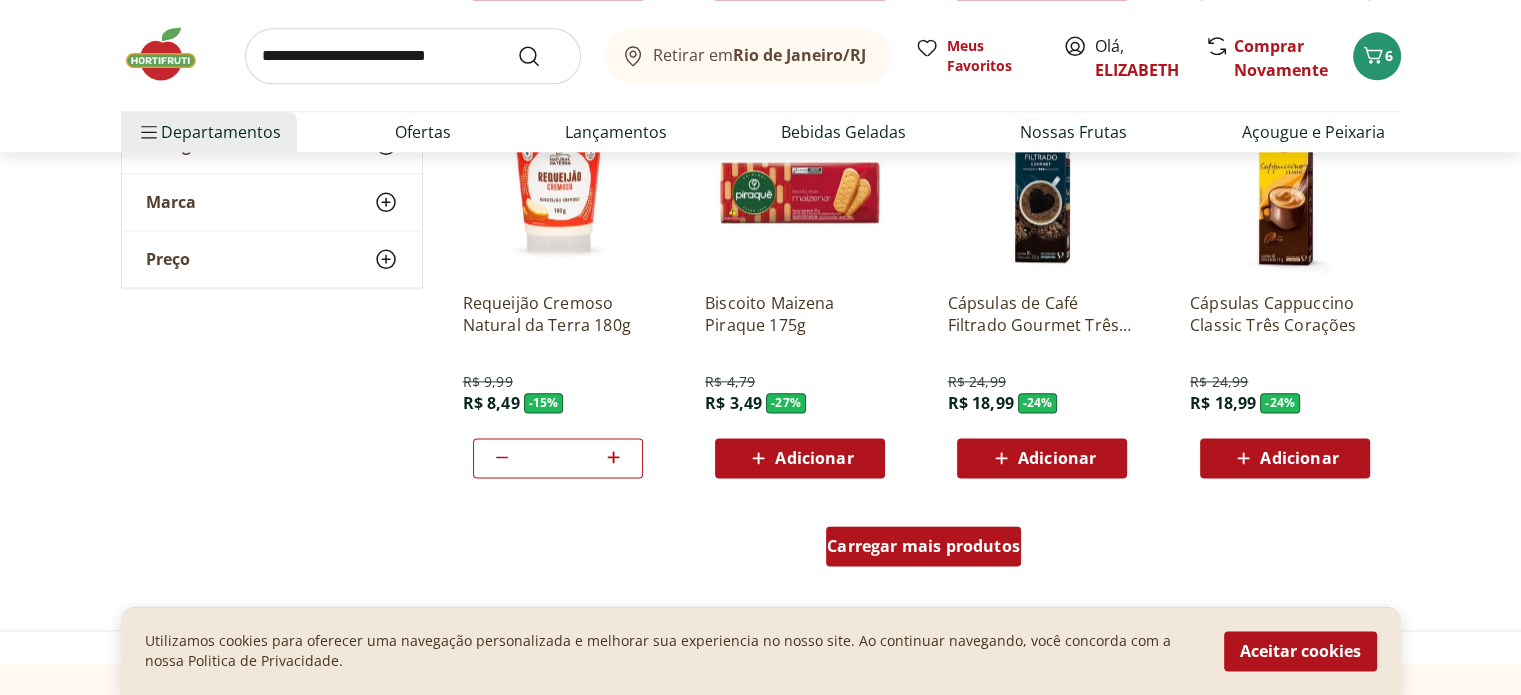 click on "Carregar mais produtos" at bounding box center (923, 546) 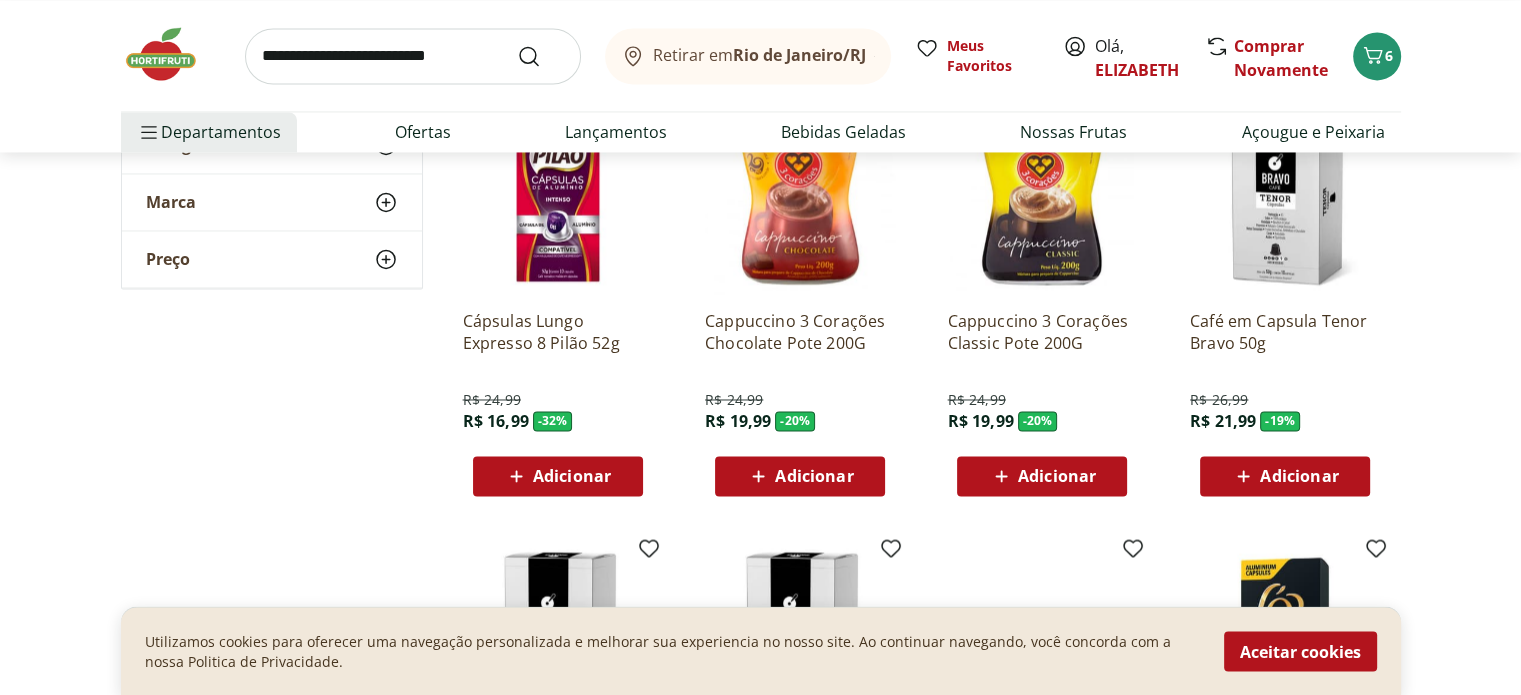 scroll, scrollTop: 3324, scrollLeft: 0, axis: vertical 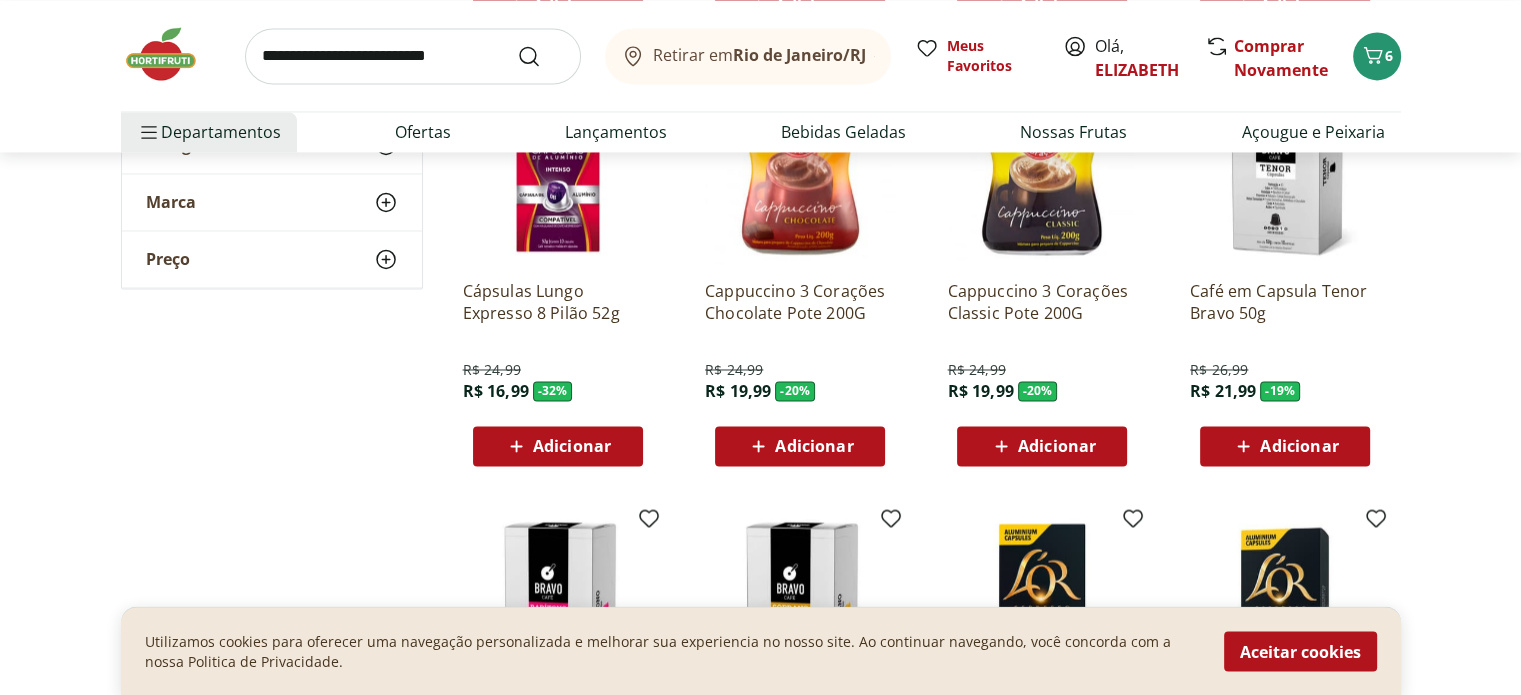 click on "Adicionar" at bounding box center [1057, 446] 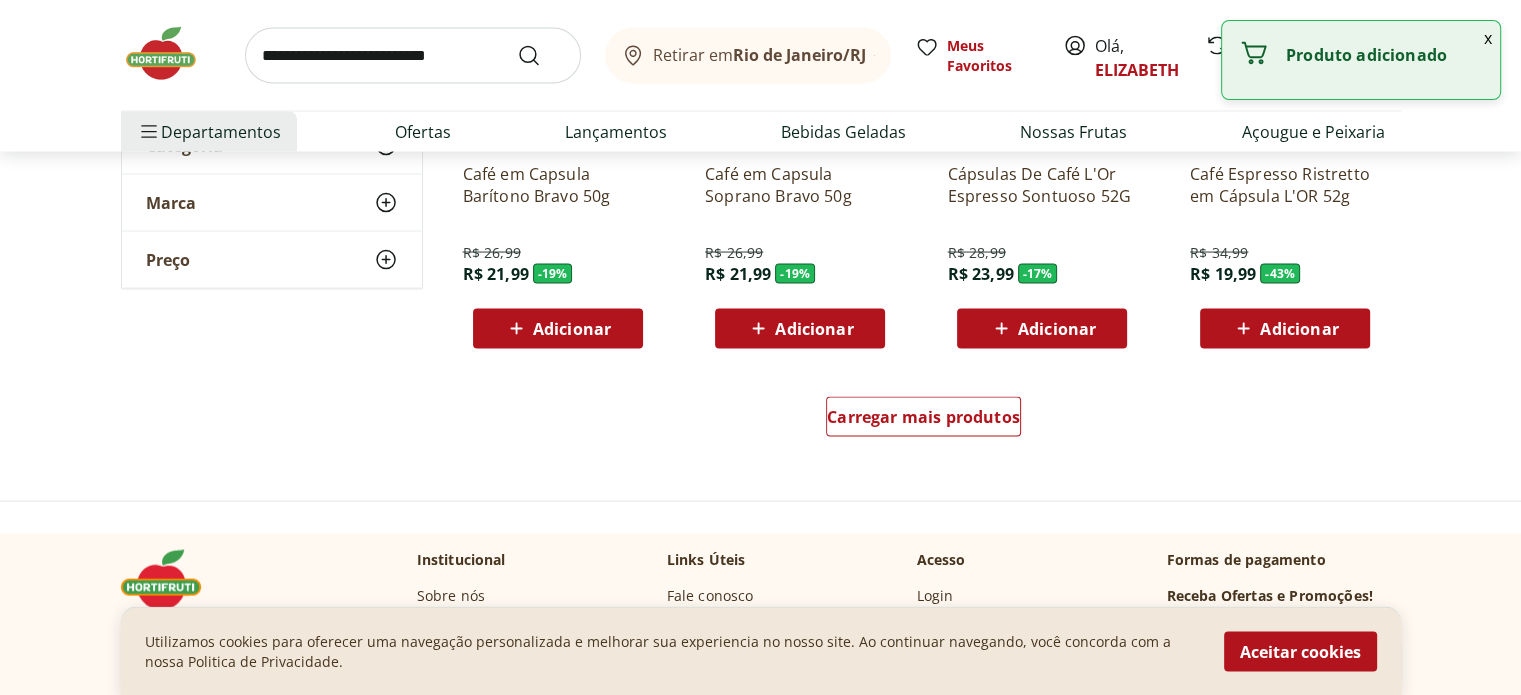 scroll, scrollTop: 3918, scrollLeft: 0, axis: vertical 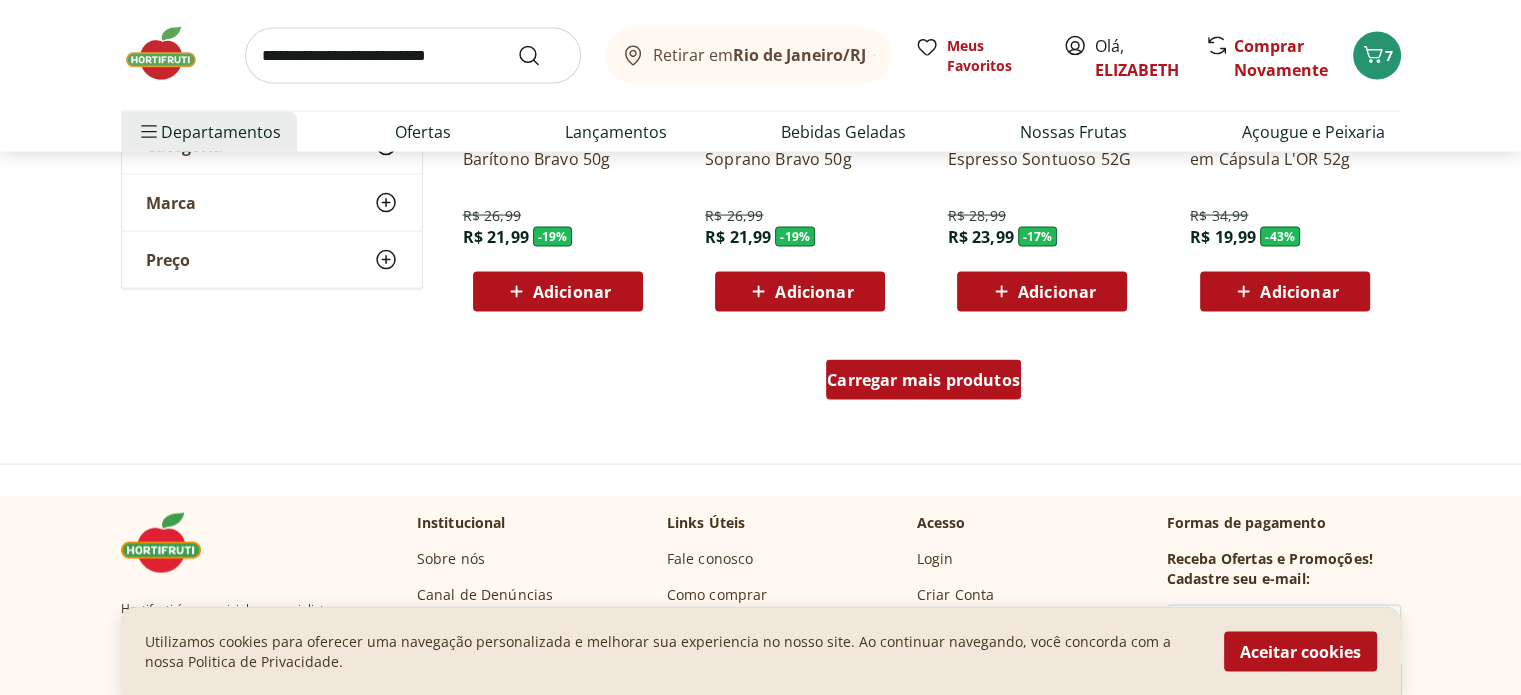 click on "Carregar mais produtos" at bounding box center (923, 380) 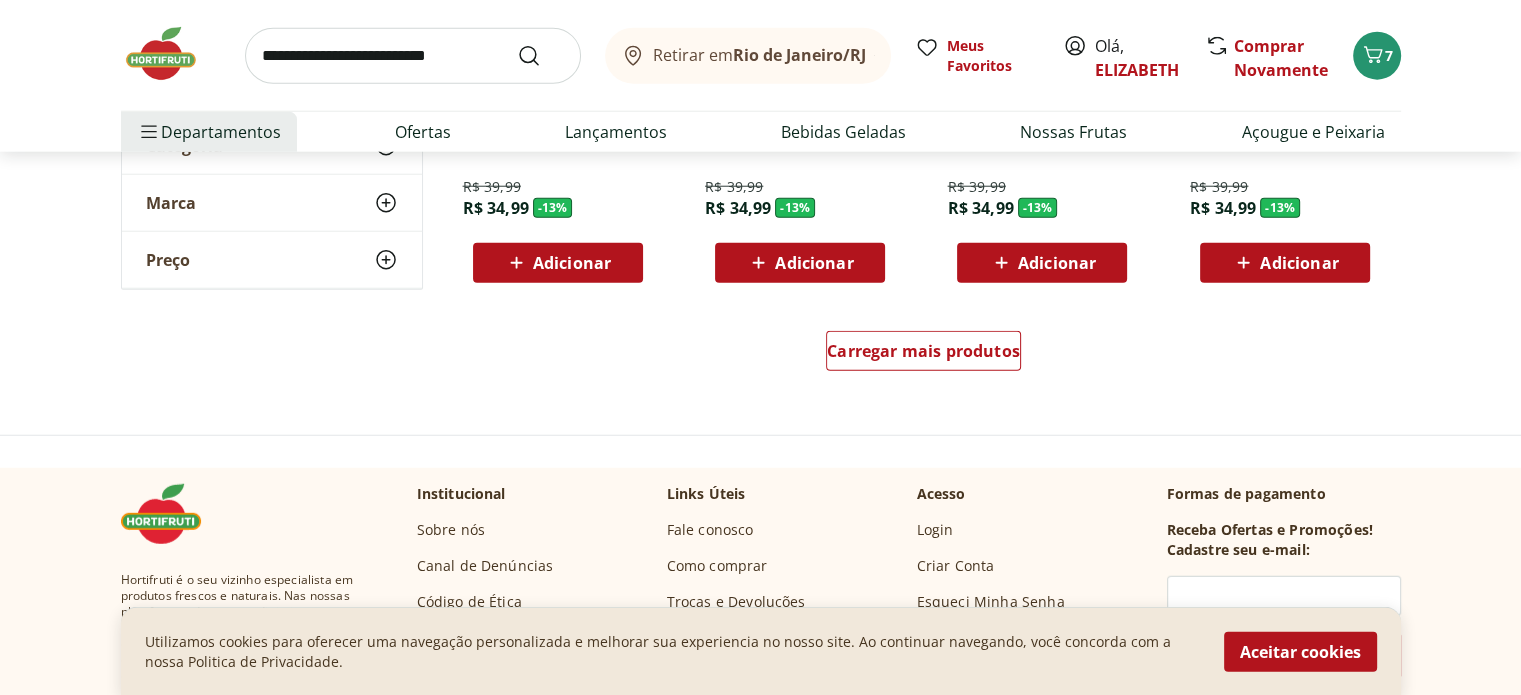 scroll, scrollTop: 5287, scrollLeft: 0, axis: vertical 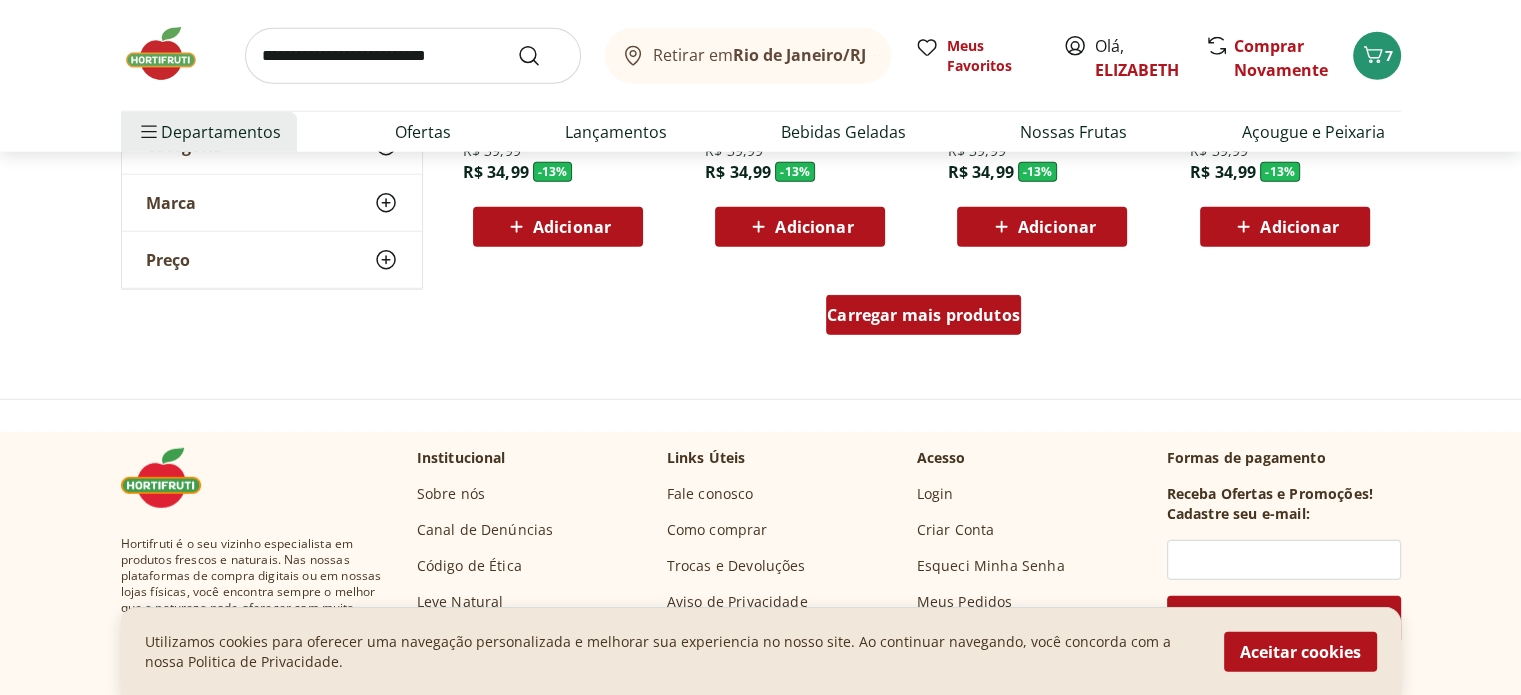 click on "Carregar mais produtos" at bounding box center (923, 315) 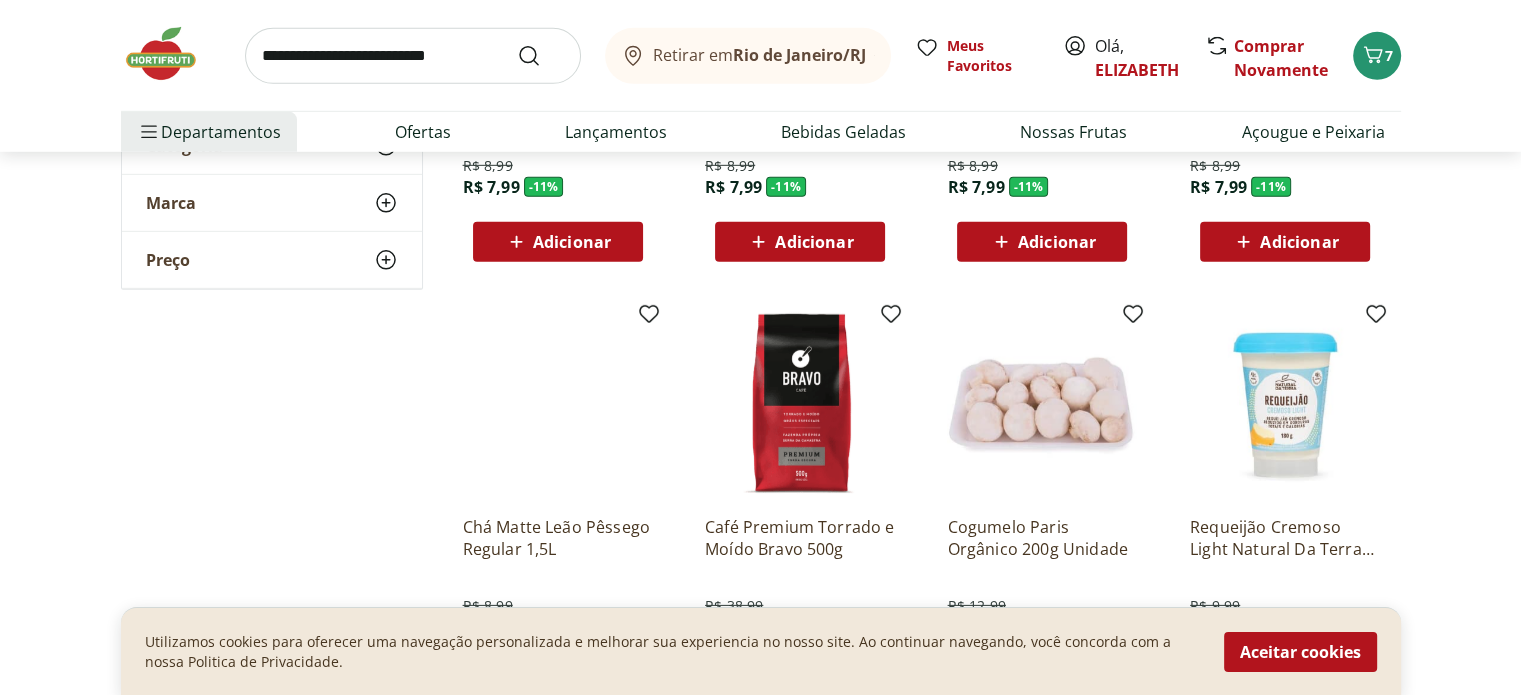 scroll, scrollTop: 6231, scrollLeft: 0, axis: vertical 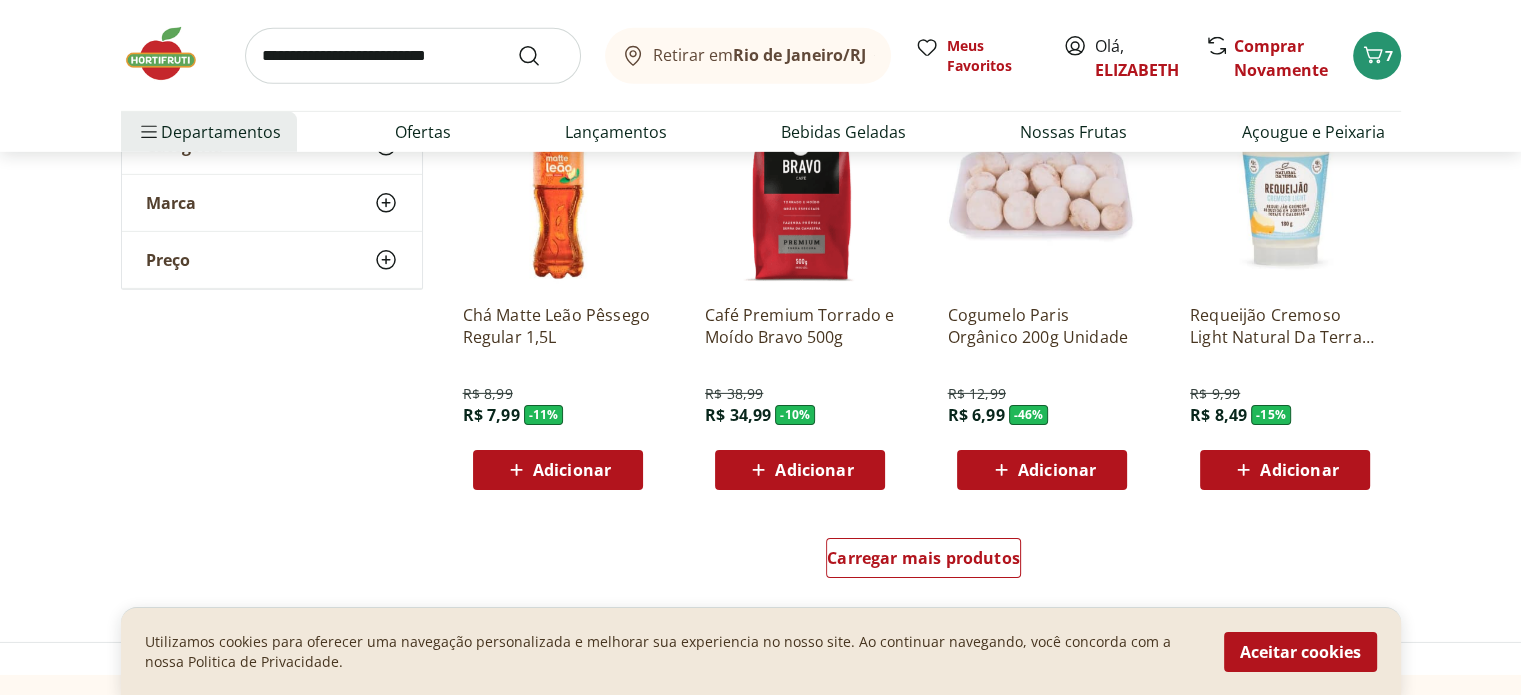 click on "Adicionar" at bounding box center [1057, 470] 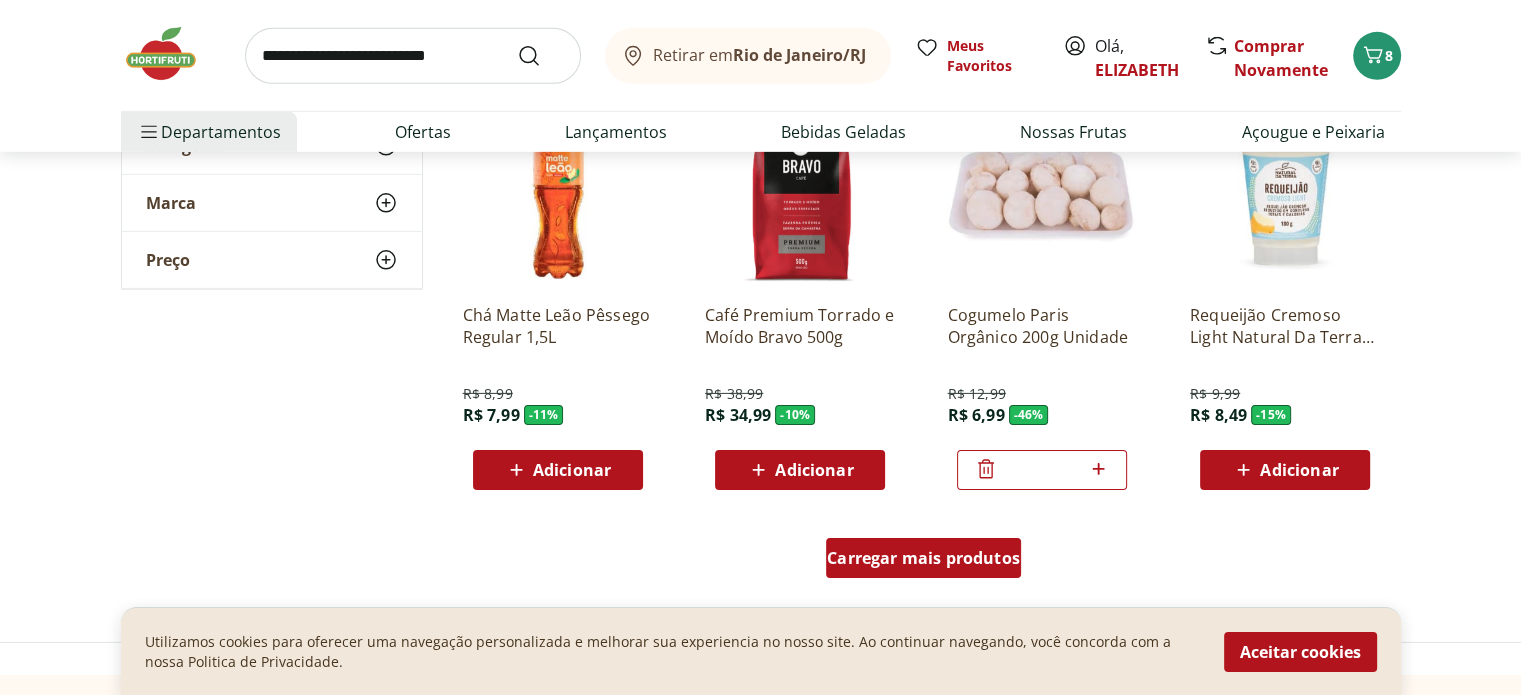 click on "Carregar mais produtos" at bounding box center (923, 558) 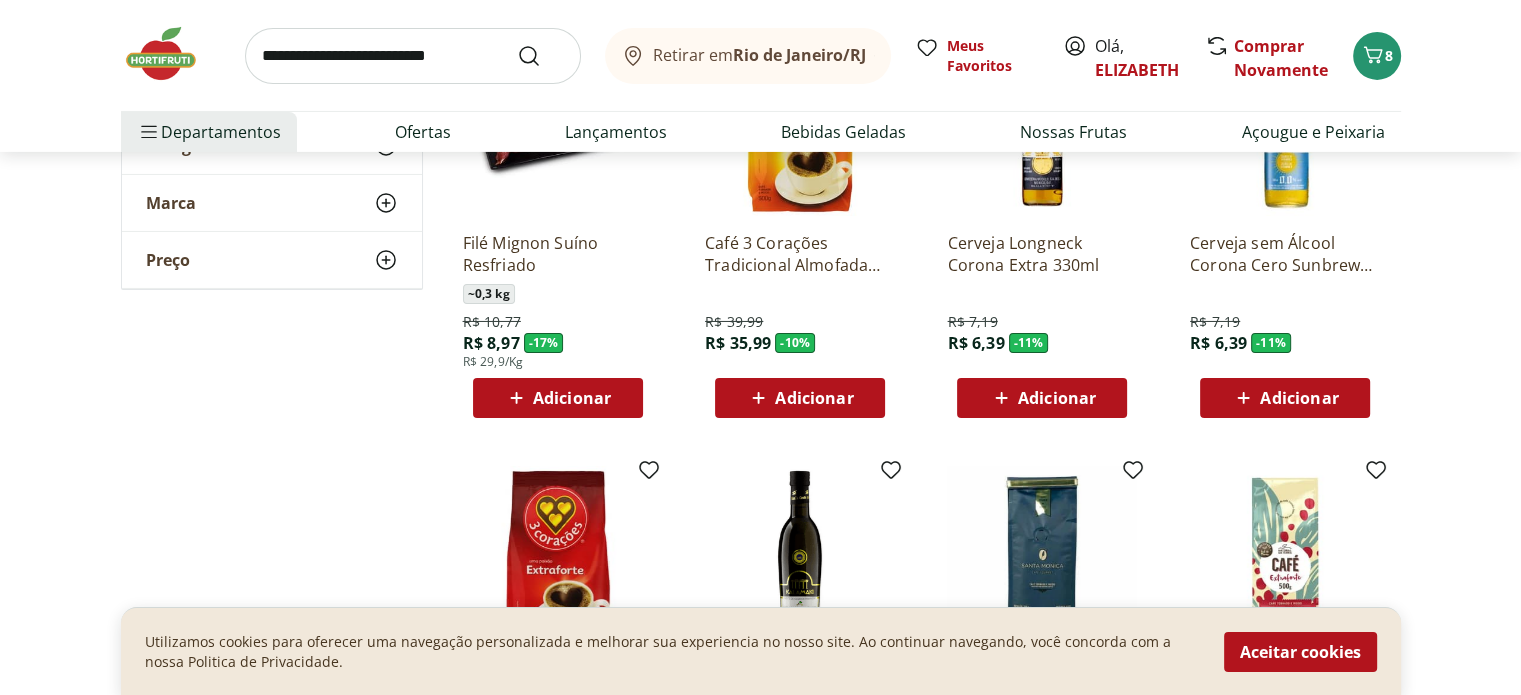 scroll, scrollTop: 6856, scrollLeft: 0, axis: vertical 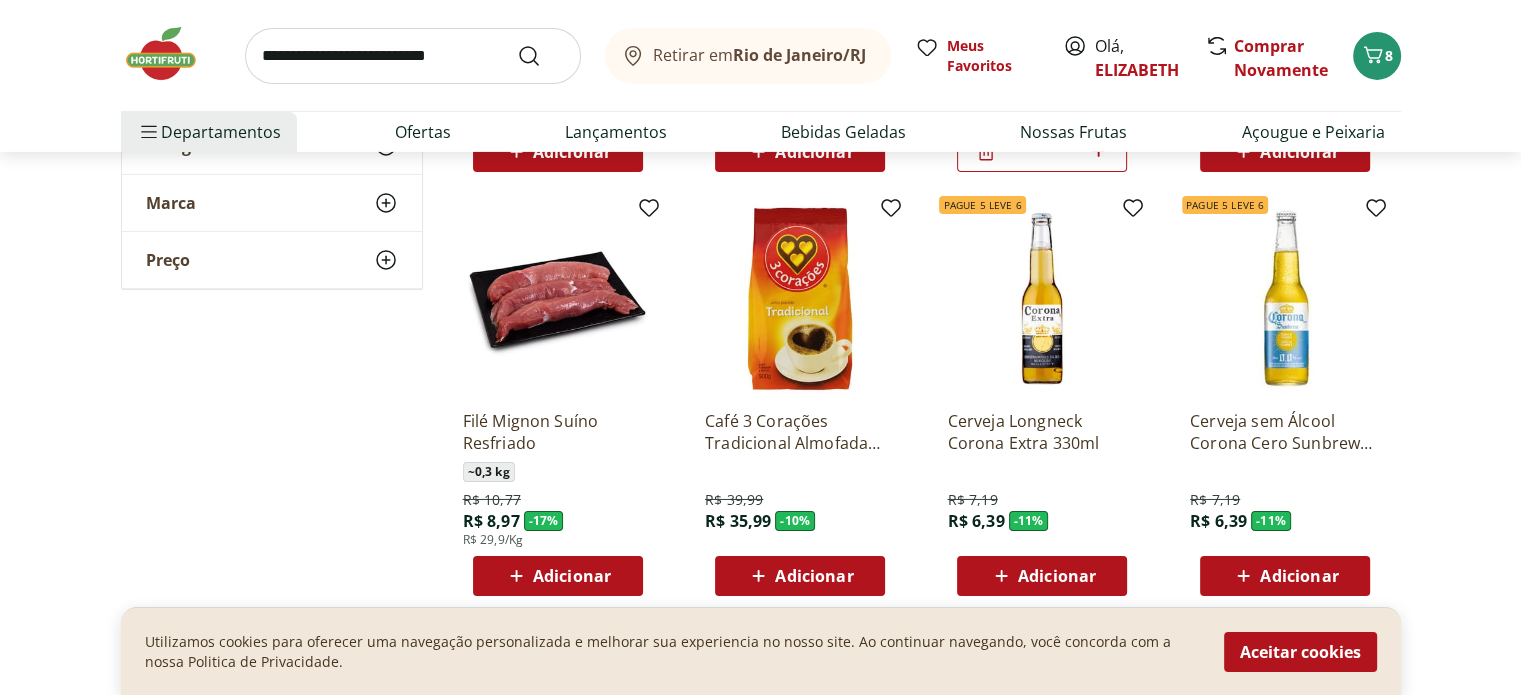 click on "Adicionar" at bounding box center [572, 576] 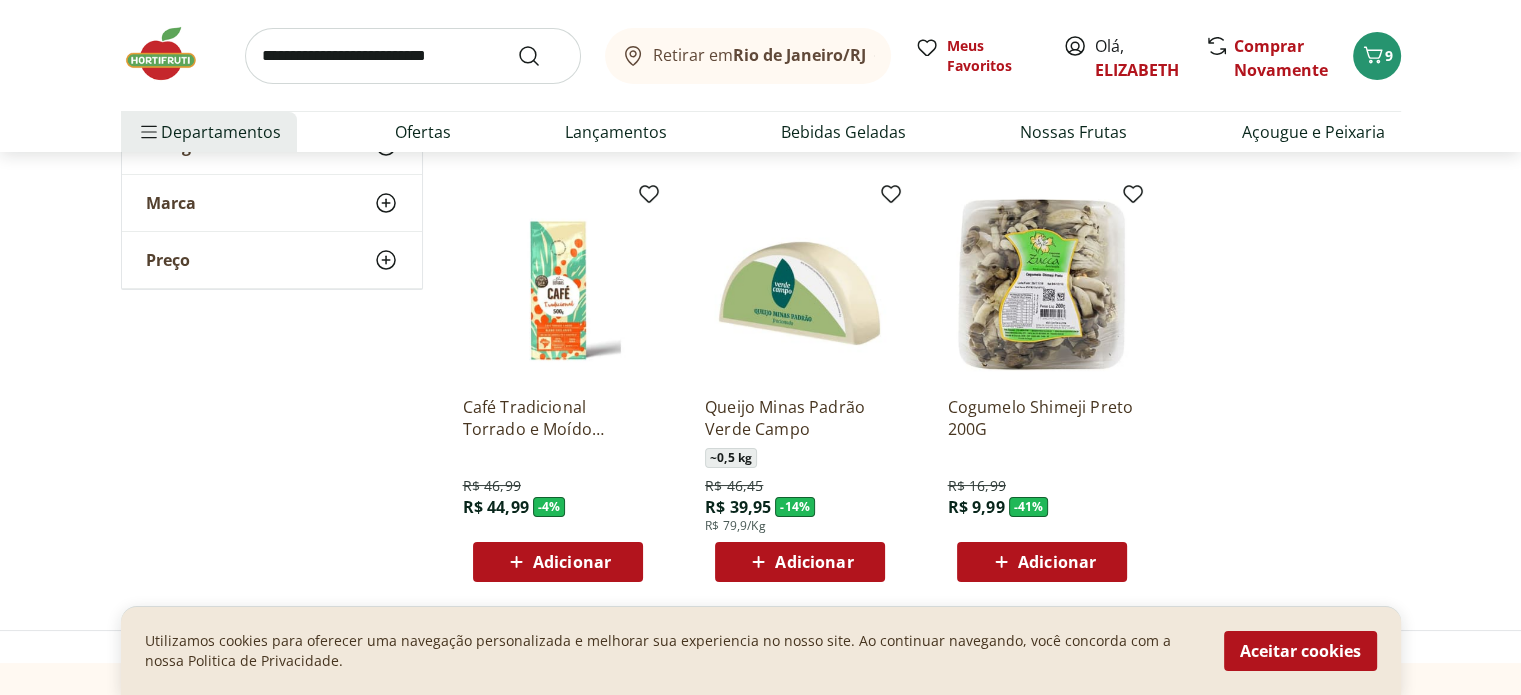scroll, scrollTop: 7572, scrollLeft: 0, axis: vertical 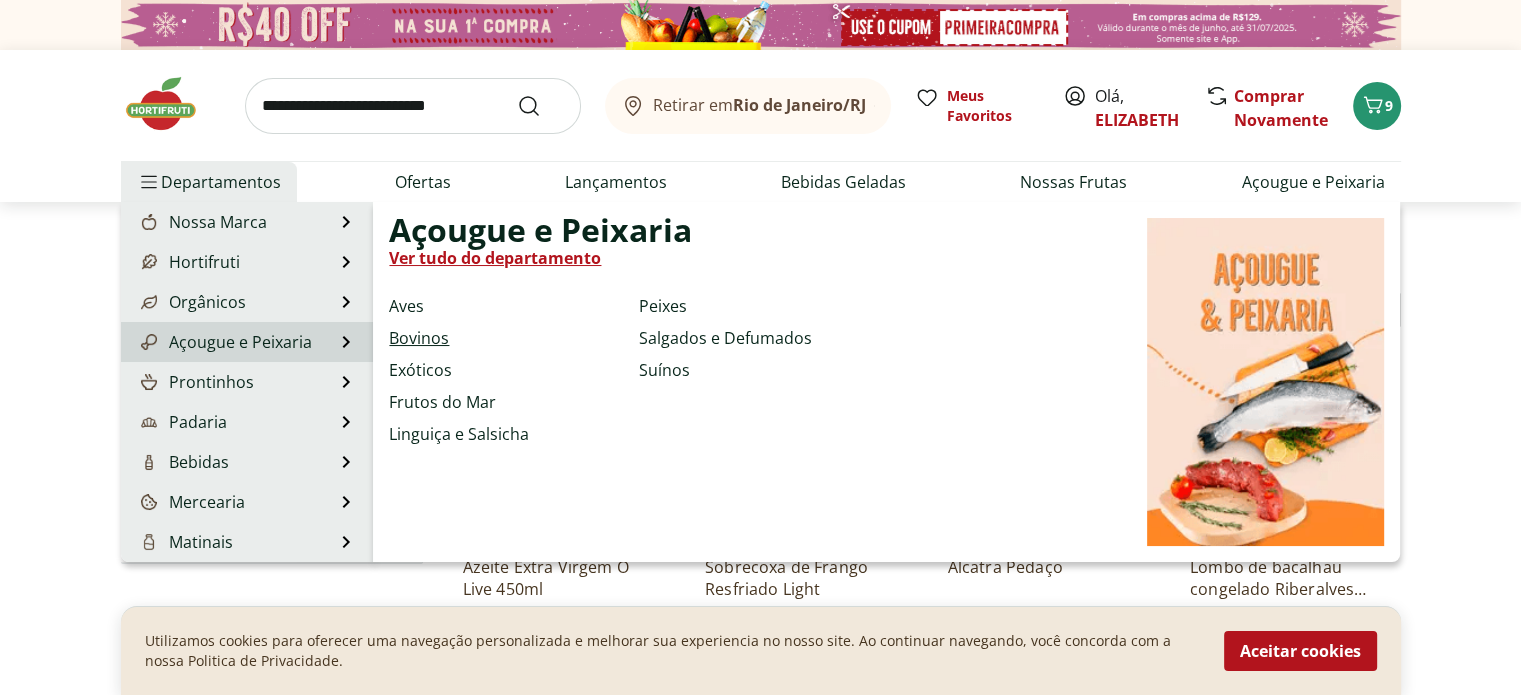 click on "Bovinos" at bounding box center [419, 338] 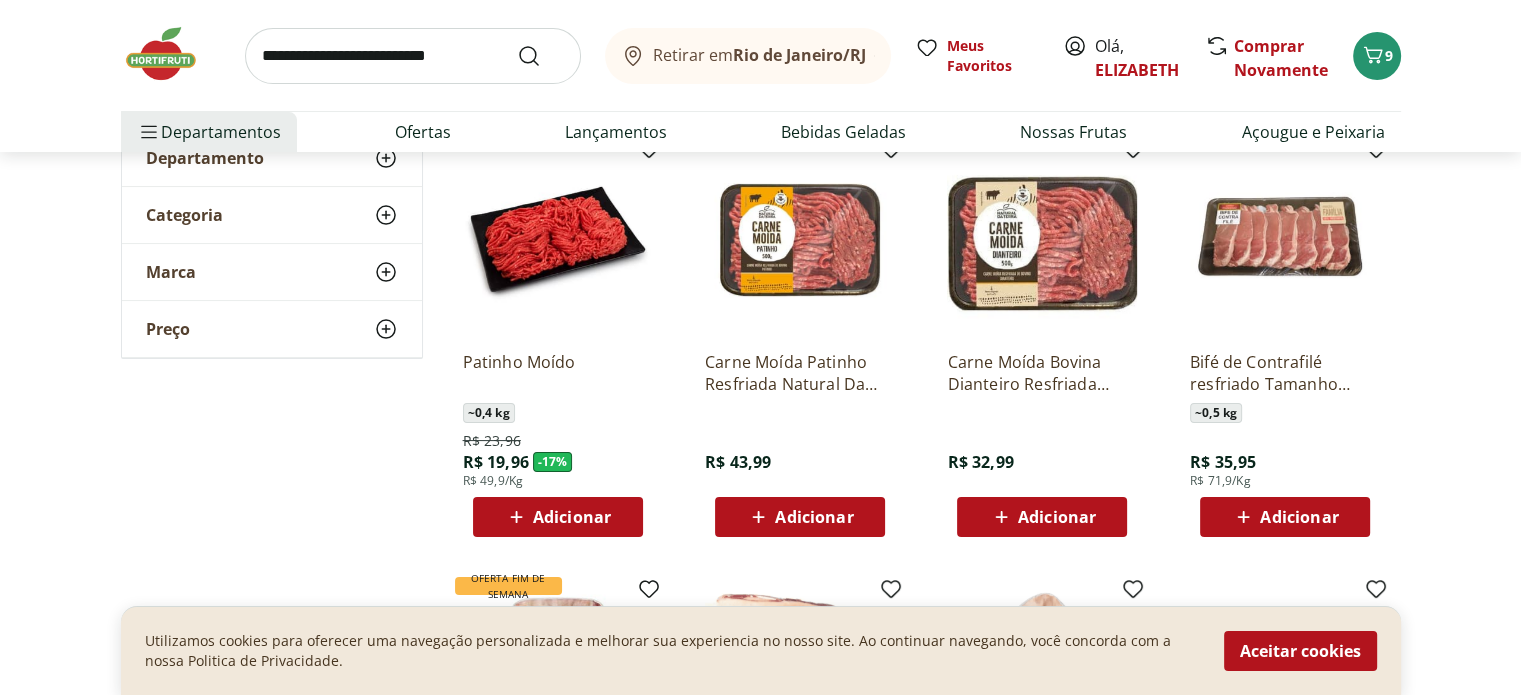 scroll, scrollTop: 214, scrollLeft: 0, axis: vertical 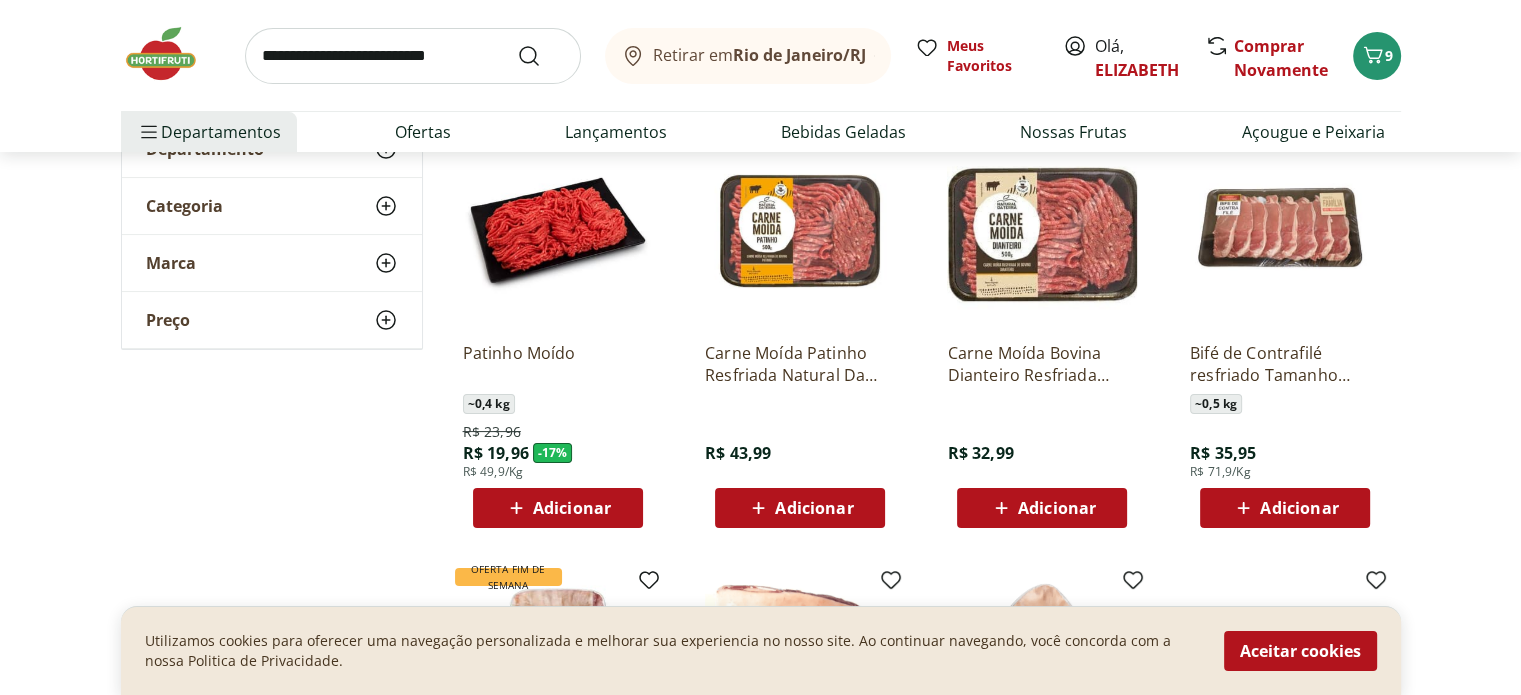click on "Adicionar" at bounding box center (572, 508) 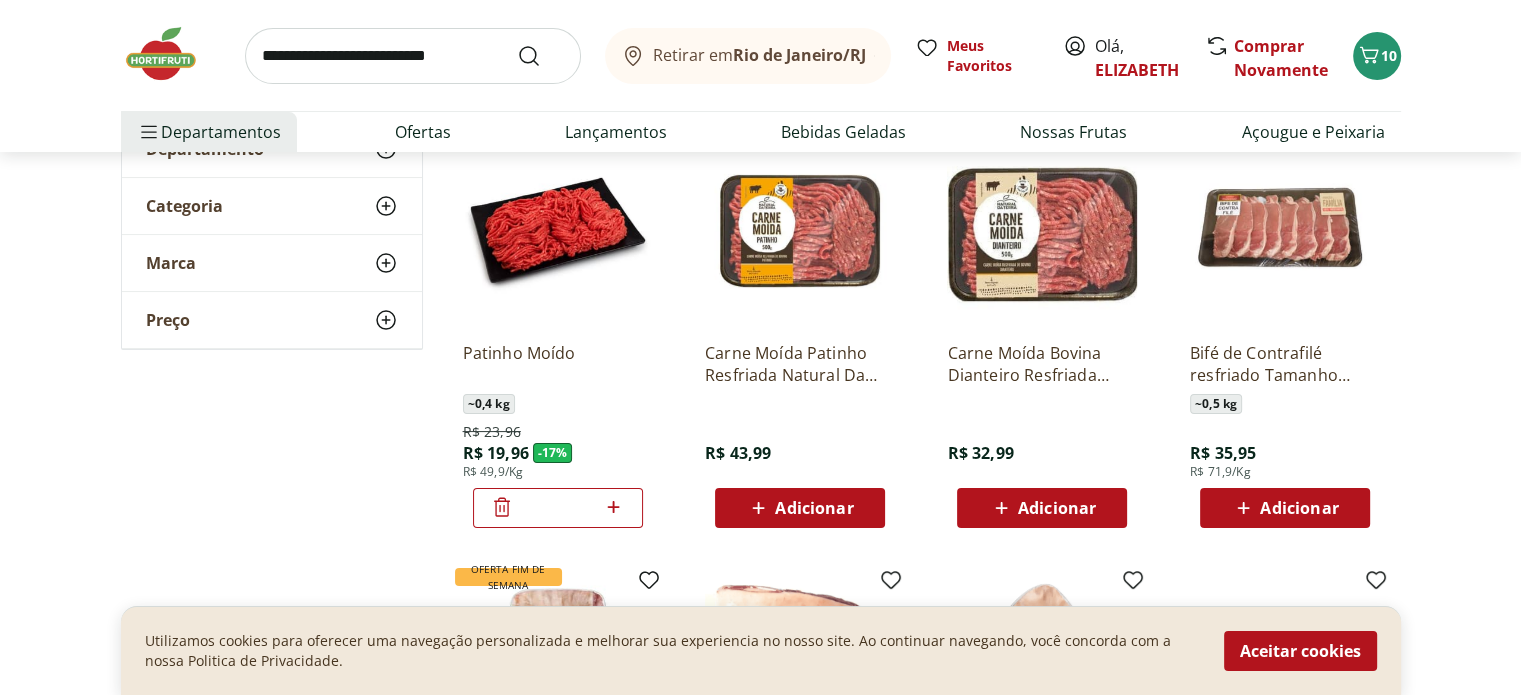 click 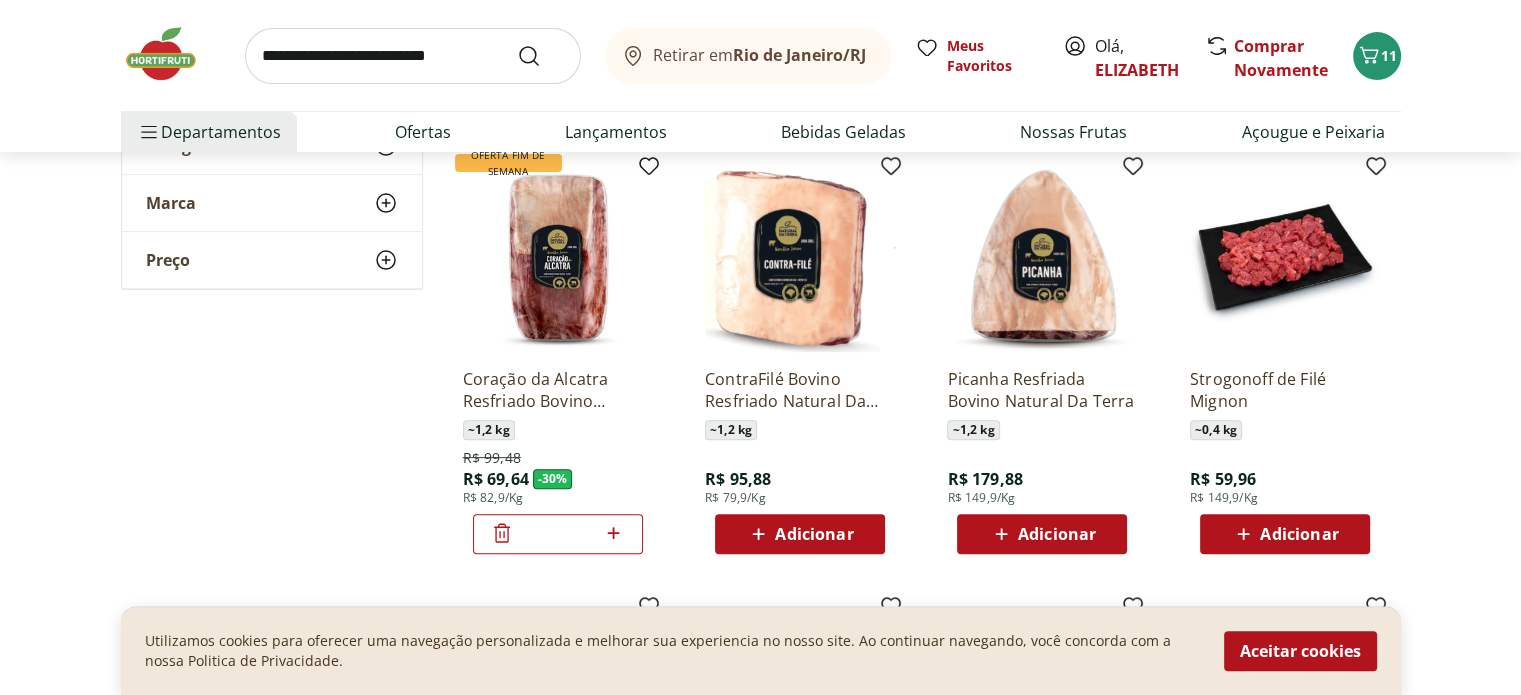 scroll, scrollTop: 677, scrollLeft: 0, axis: vertical 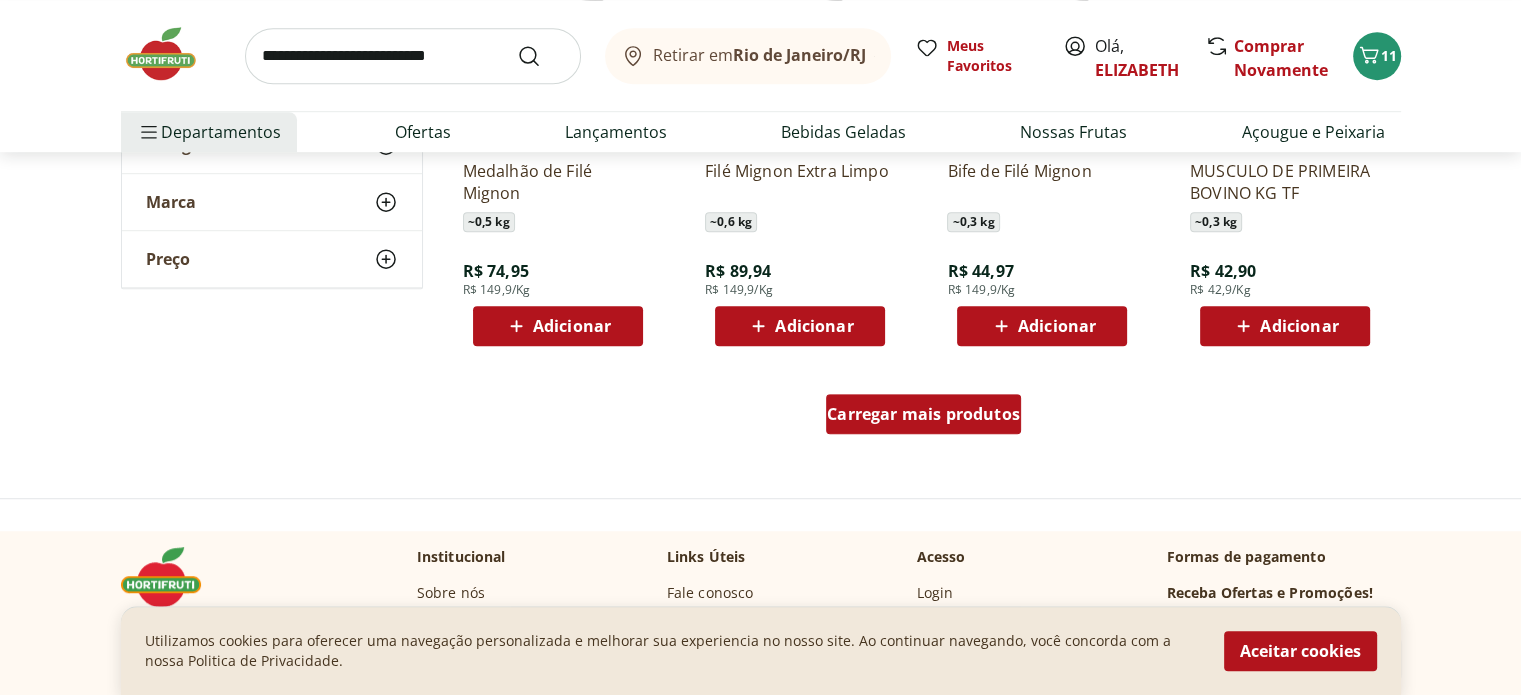 click on "Carregar mais produtos" at bounding box center (923, 414) 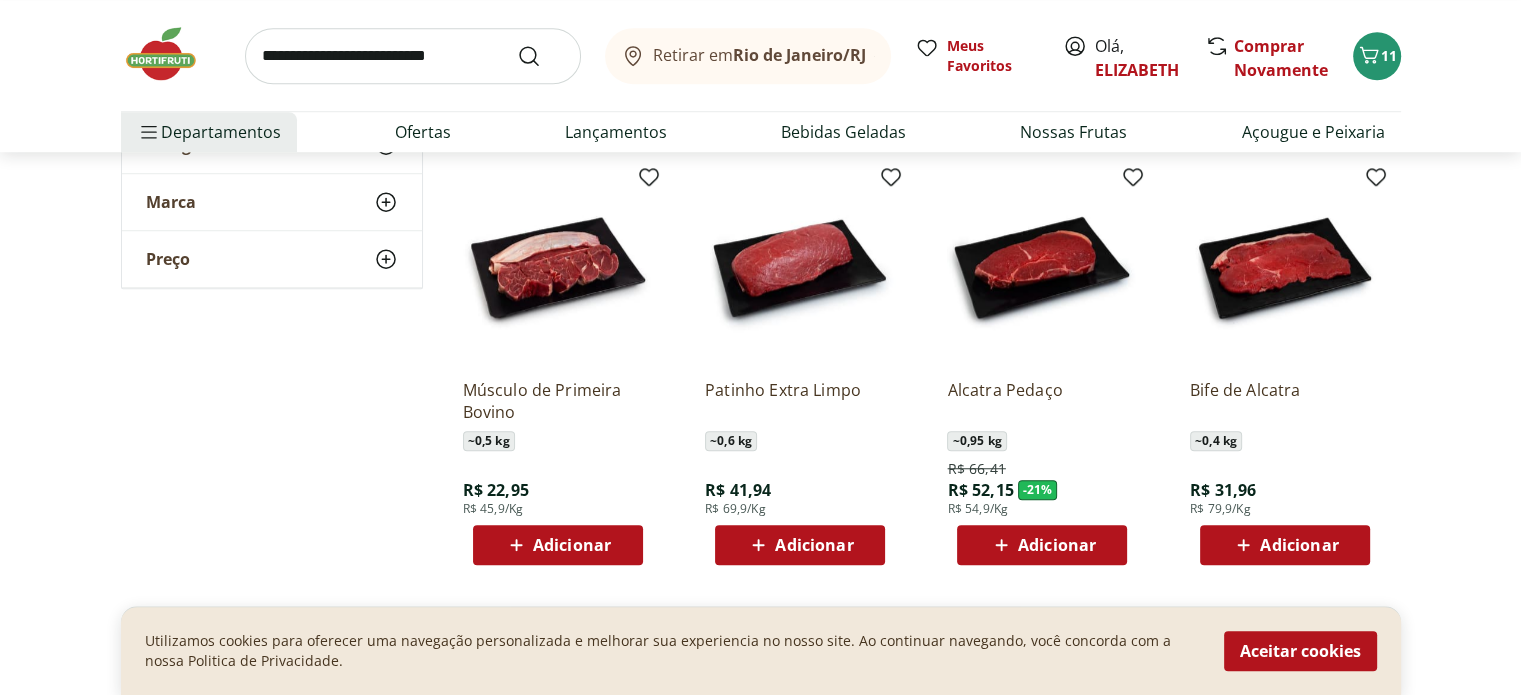 scroll, scrollTop: 1499, scrollLeft: 0, axis: vertical 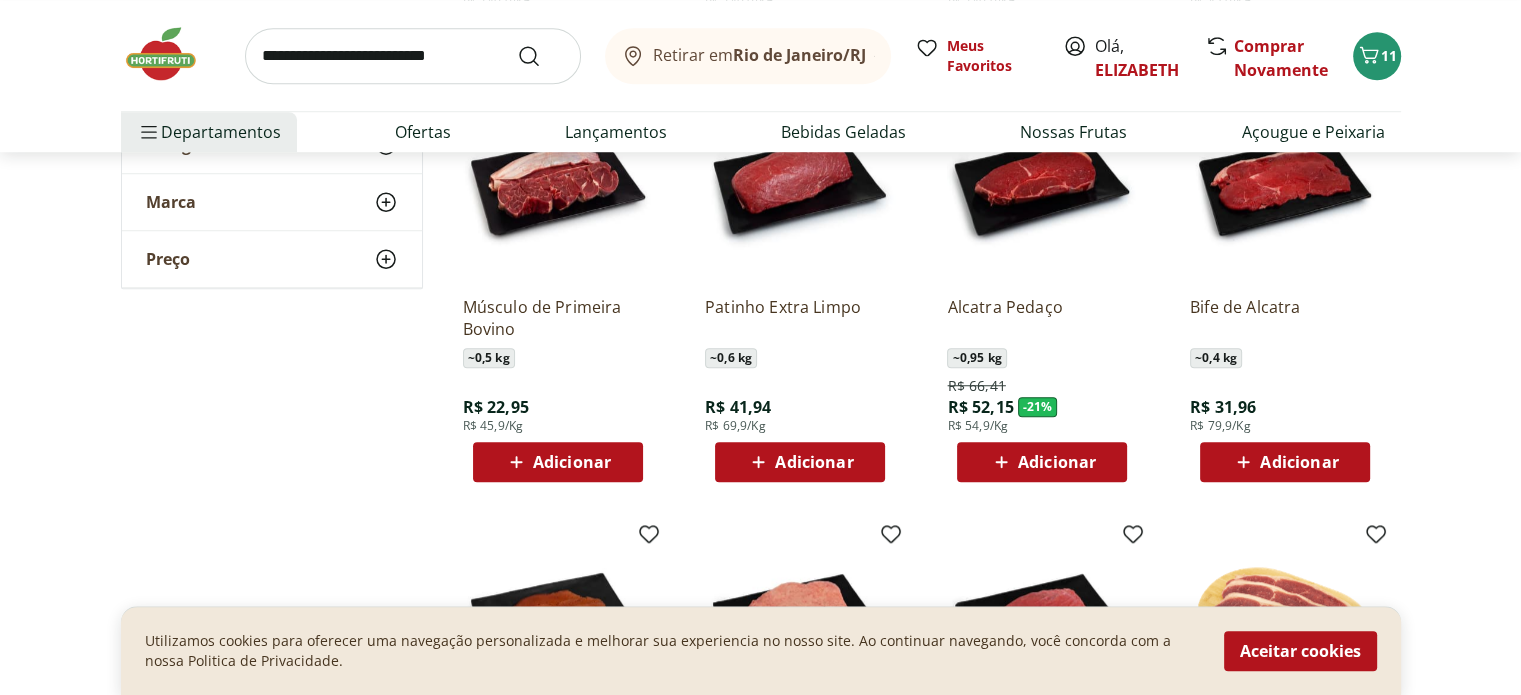 click on "Adicionar" at bounding box center (1057, 462) 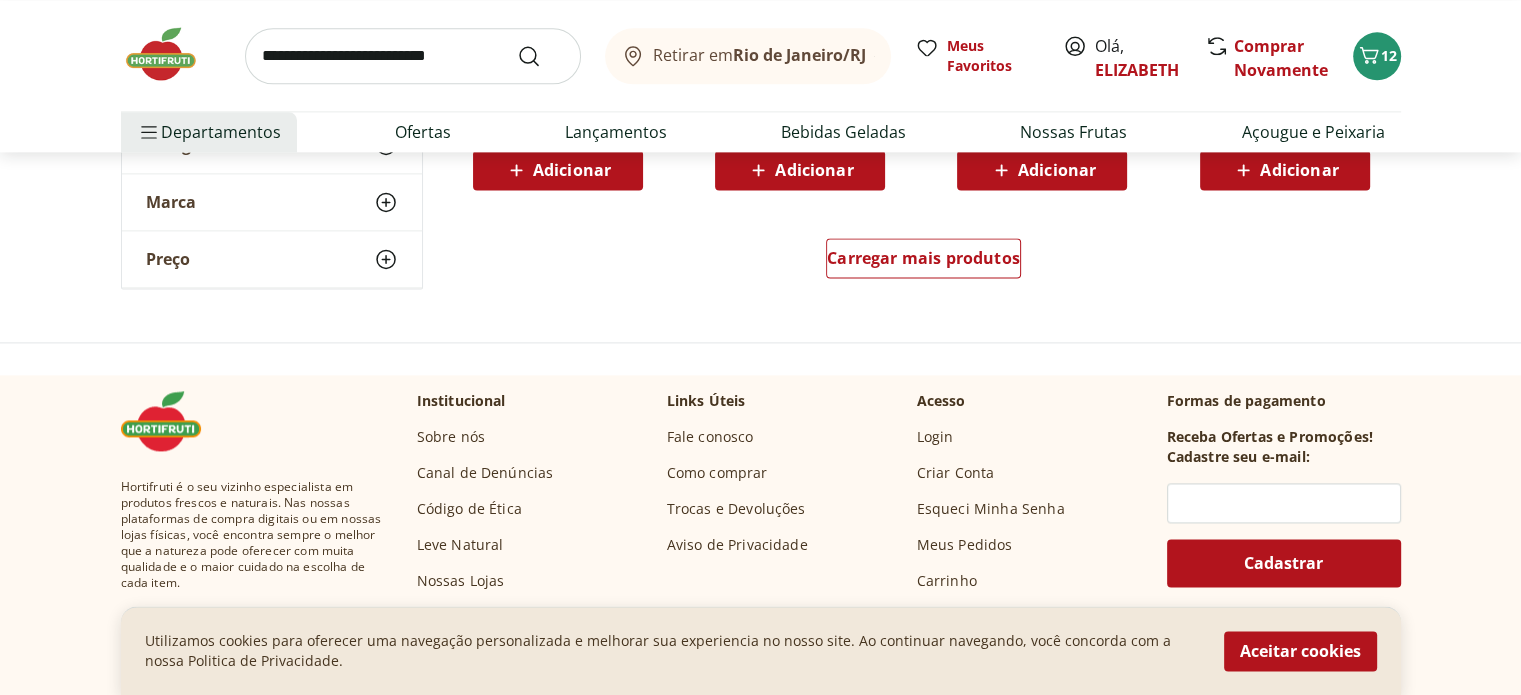 scroll, scrollTop: 2752, scrollLeft: 0, axis: vertical 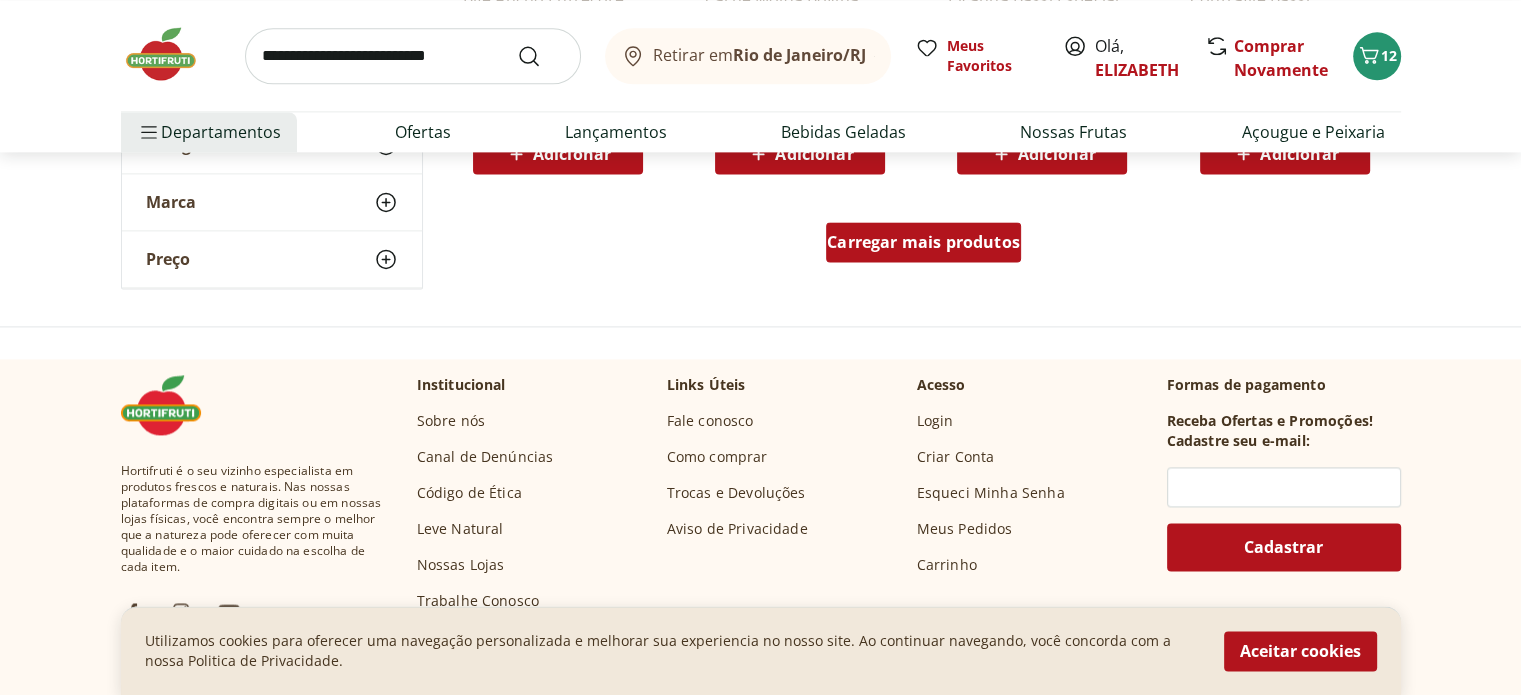 click on "Carregar mais produtos" at bounding box center (923, 242) 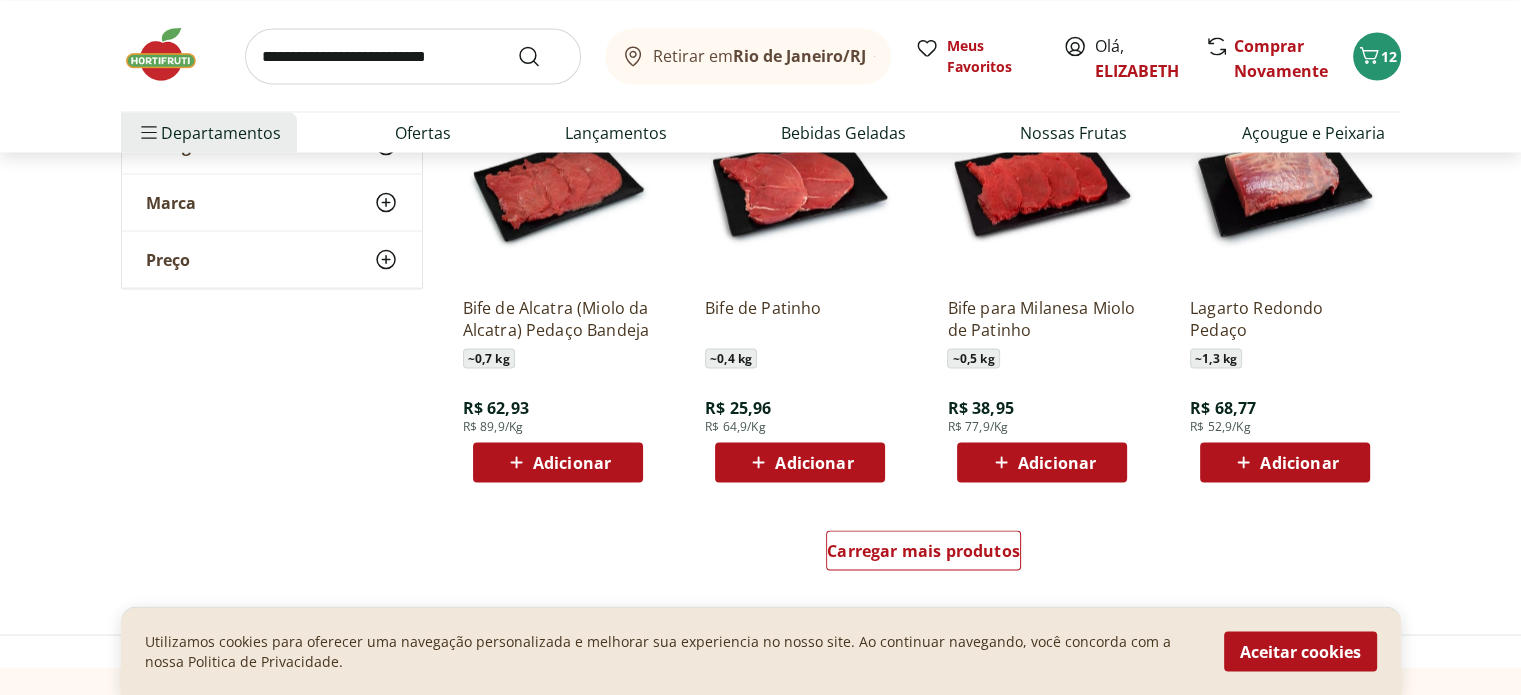 scroll, scrollTop: 3836, scrollLeft: 0, axis: vertical 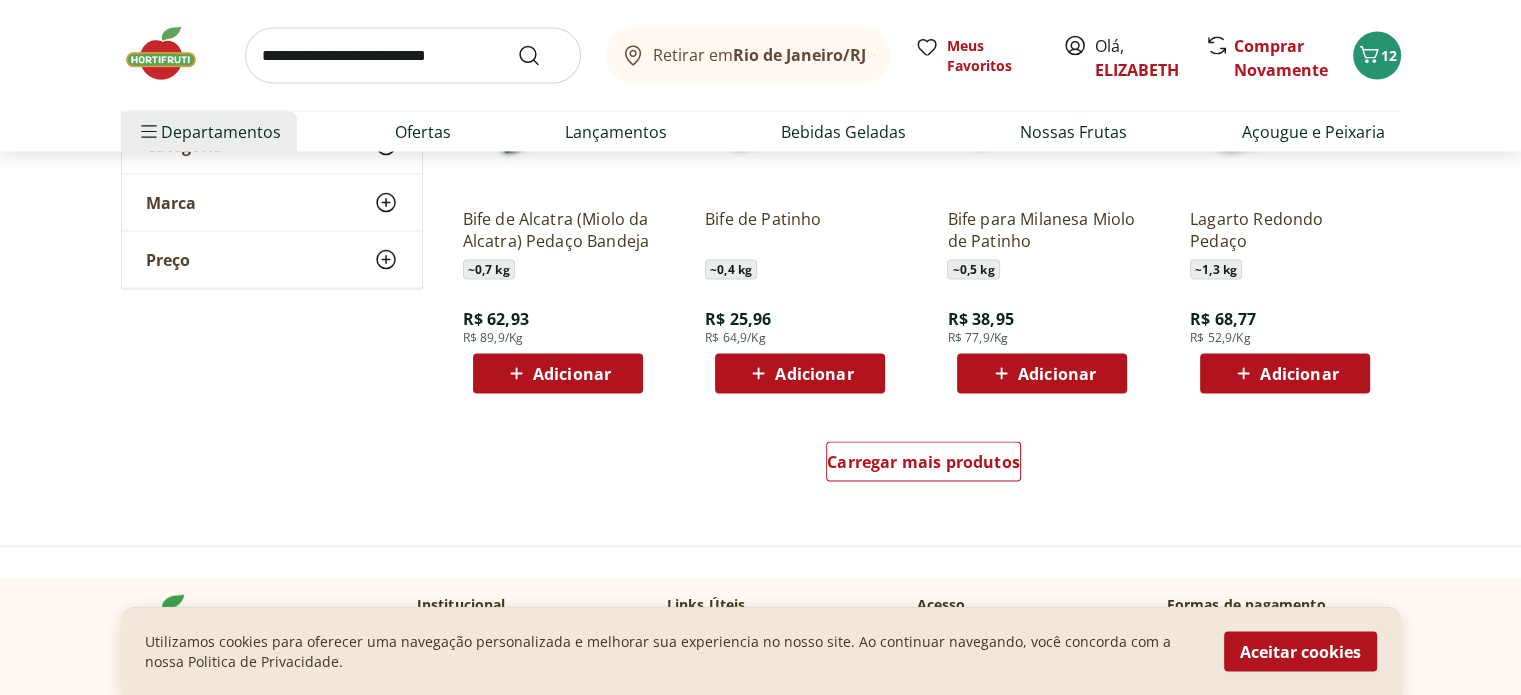 click on "Adicionar" at bounding box center (814, 374) 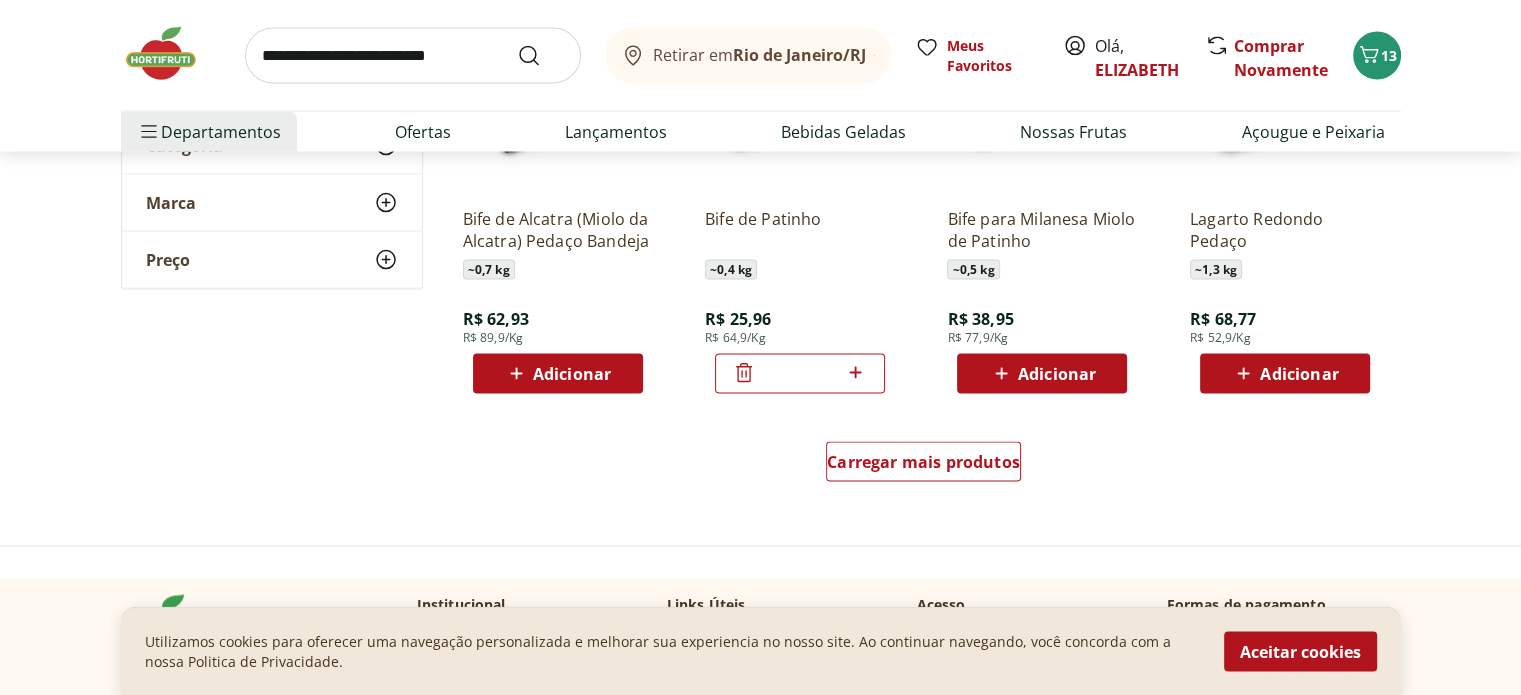 click at bounding box center [171, 54] 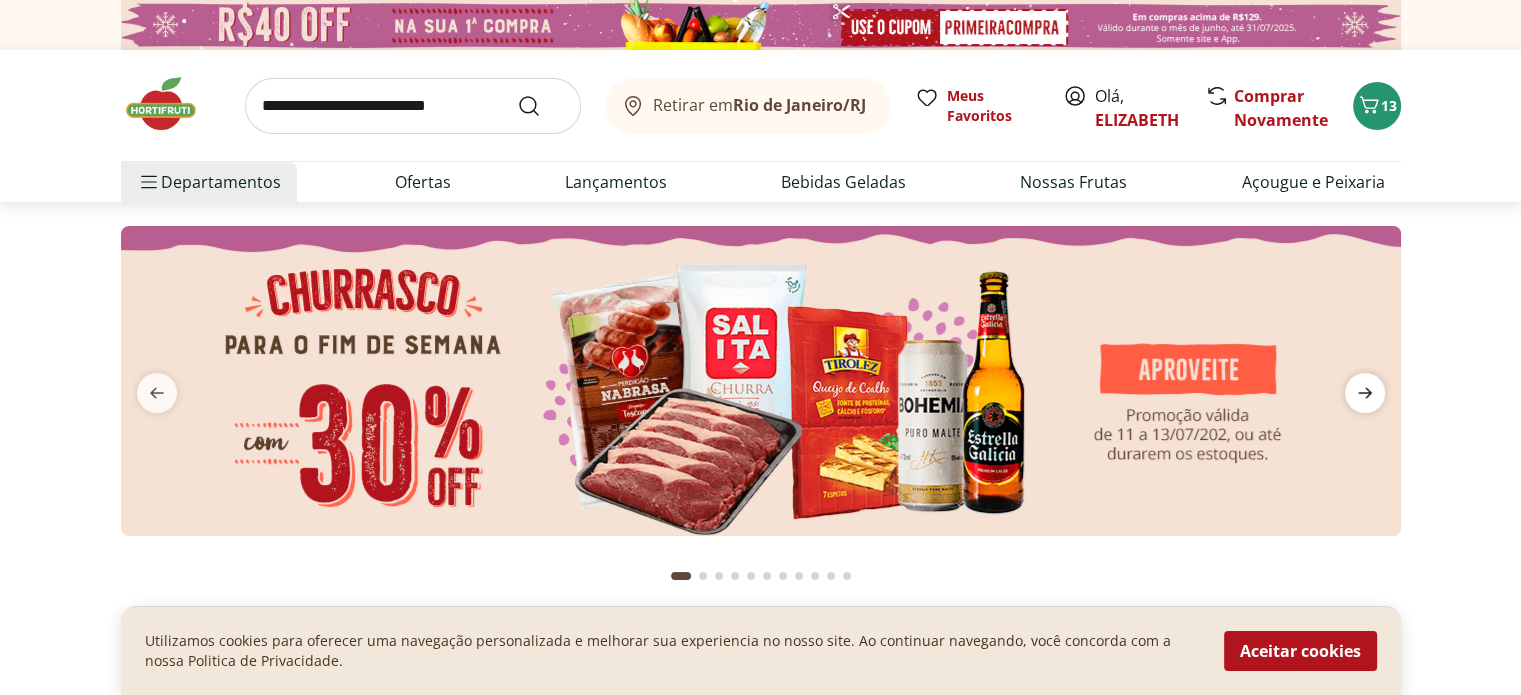 click 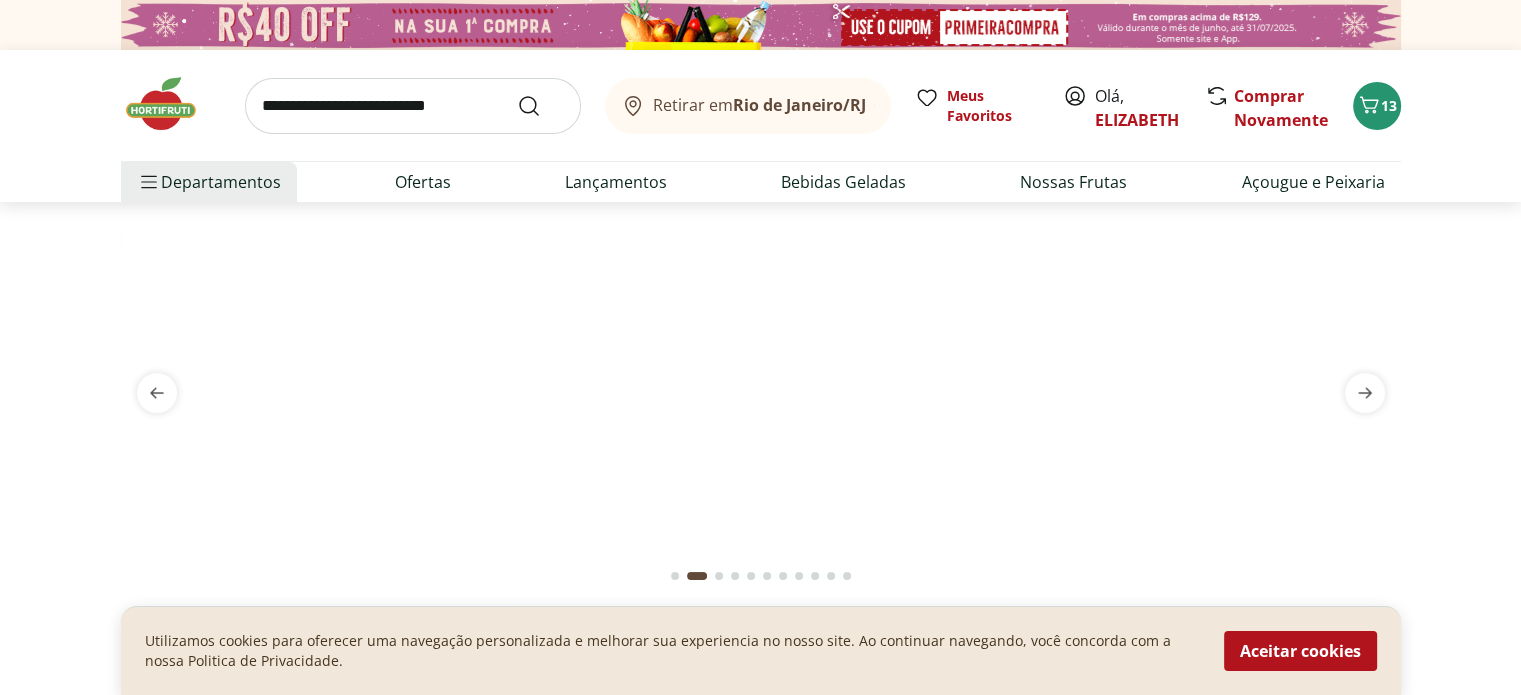 click at bounding box center [760, 226] 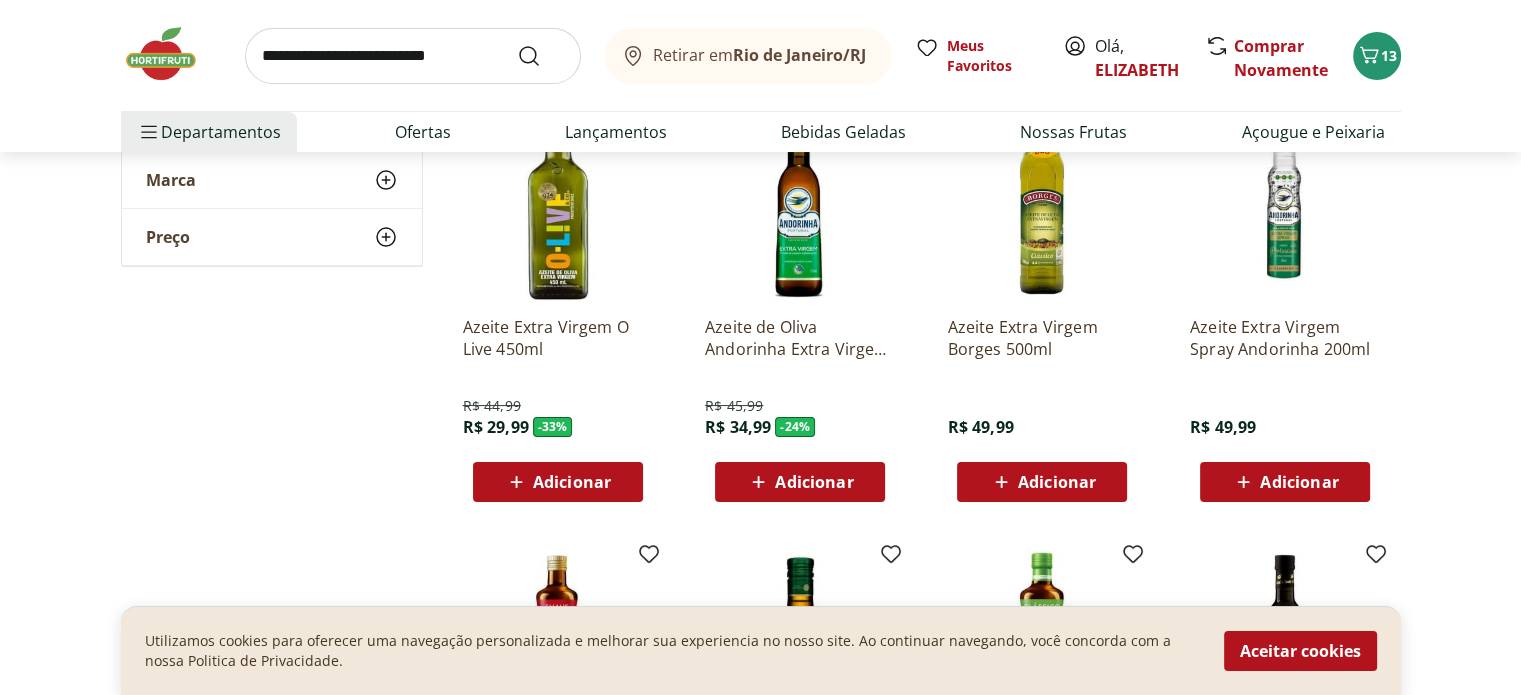scroll, scrollTop: 282, scrollLeft: 0, axis: vertical 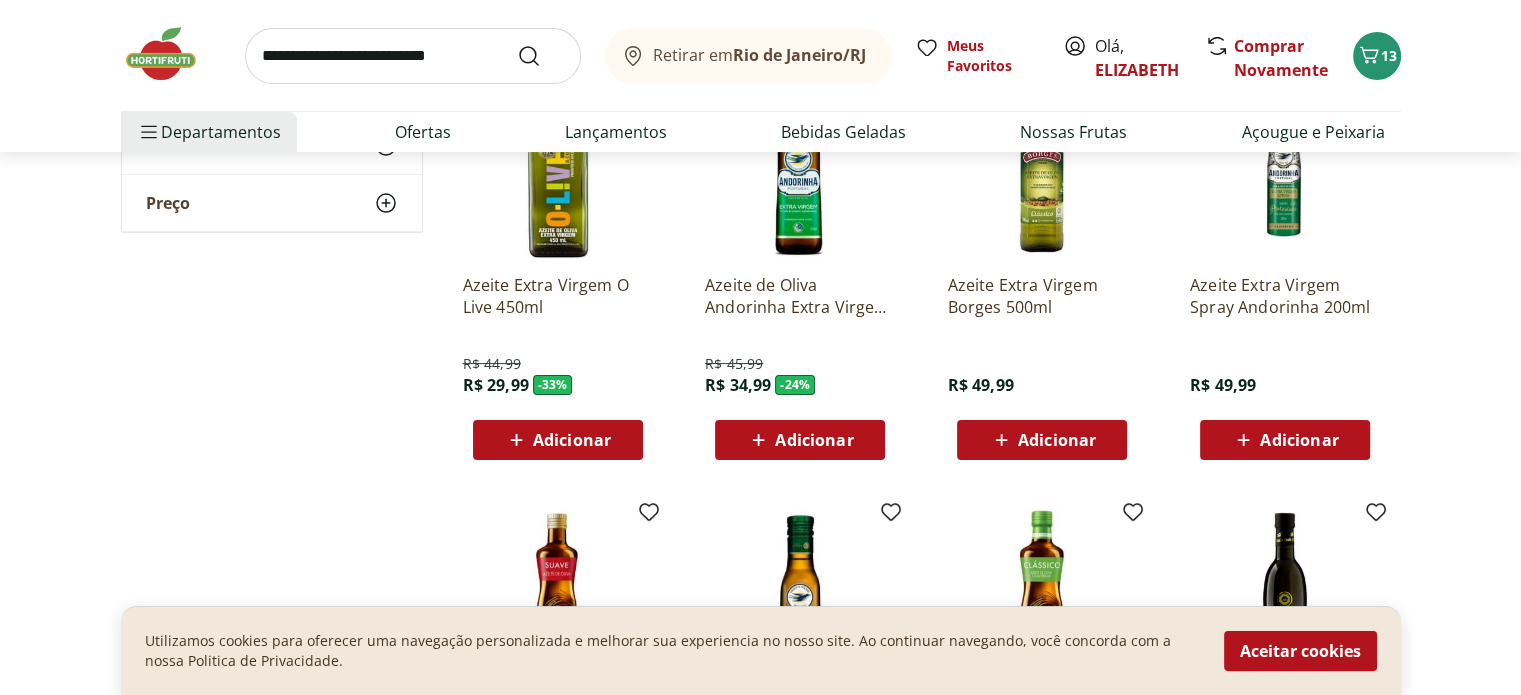 click on "Adicionar" at bounding box center (814, 440) 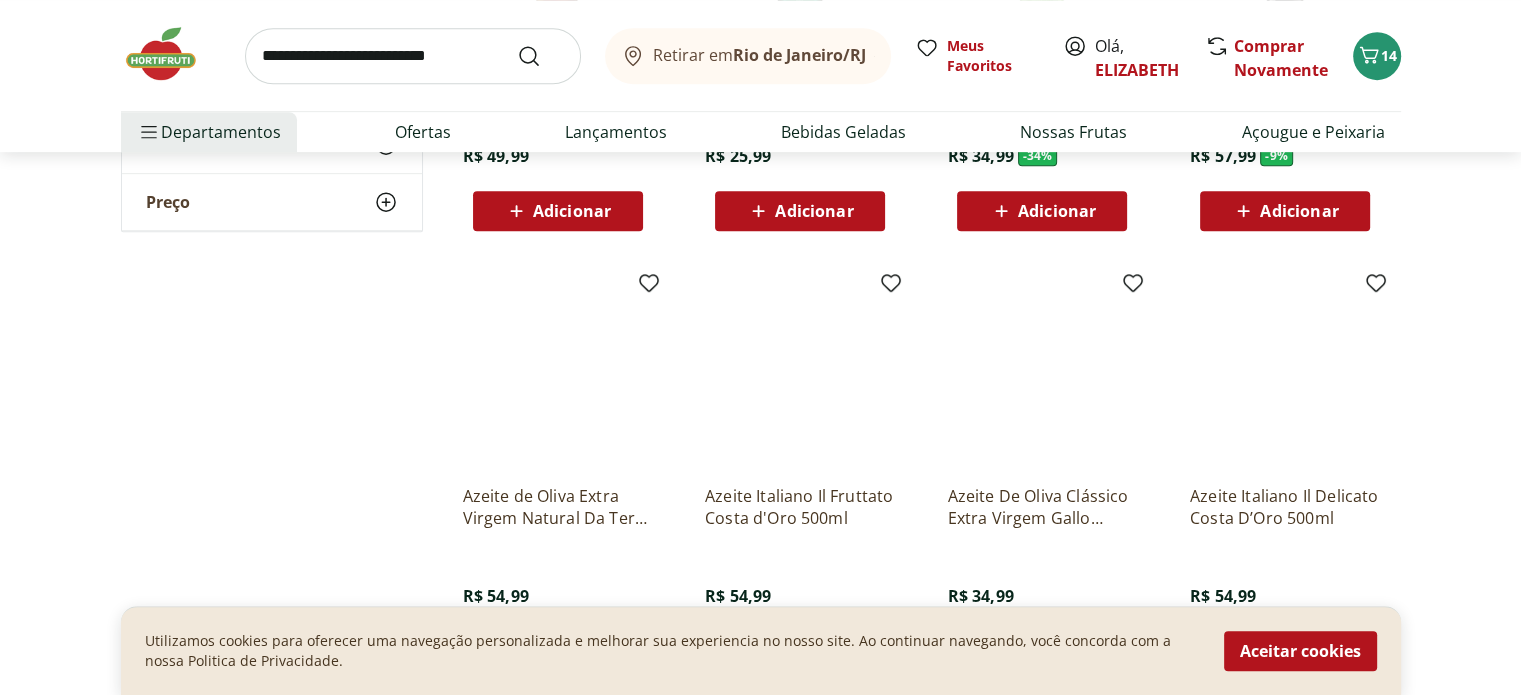 scroll, scrollTop: 976, scrollLeft: 0, axis: vertical 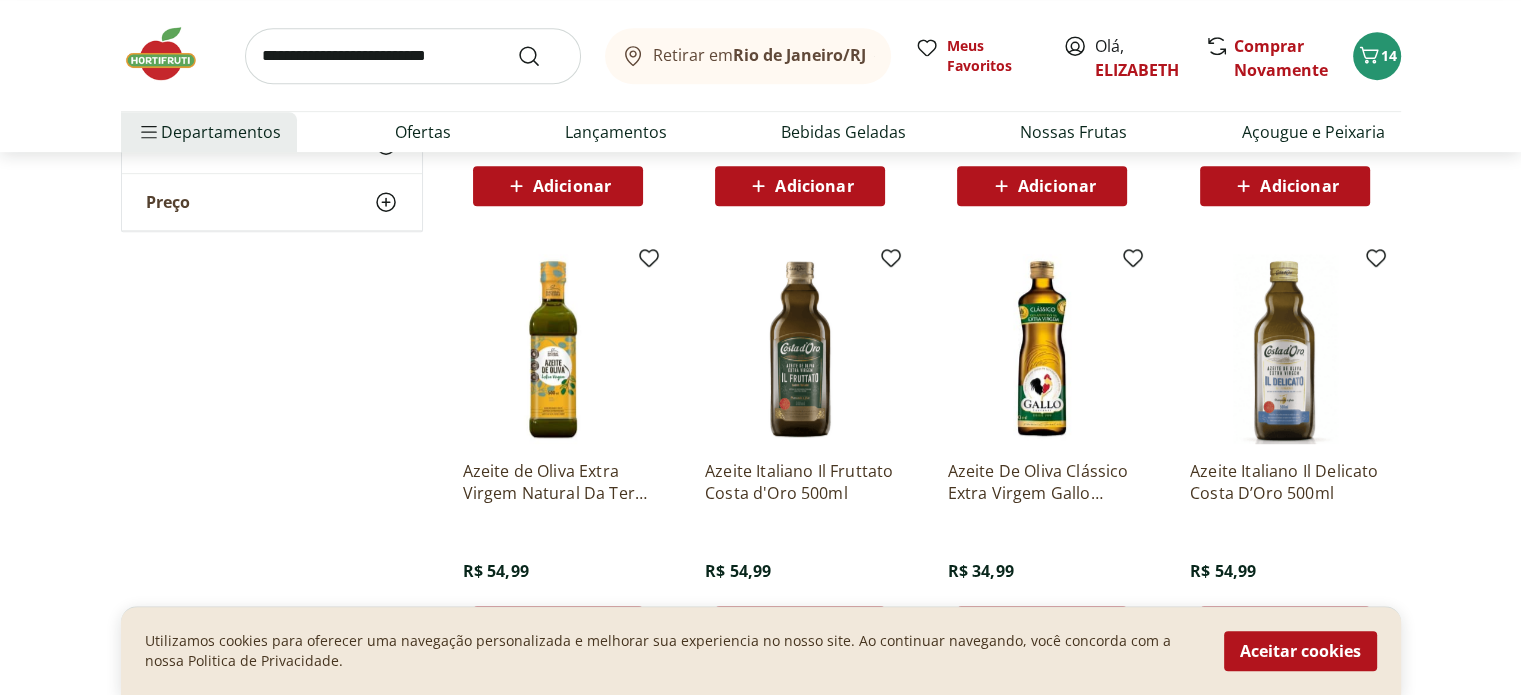 click at bounding box center (171, 54) 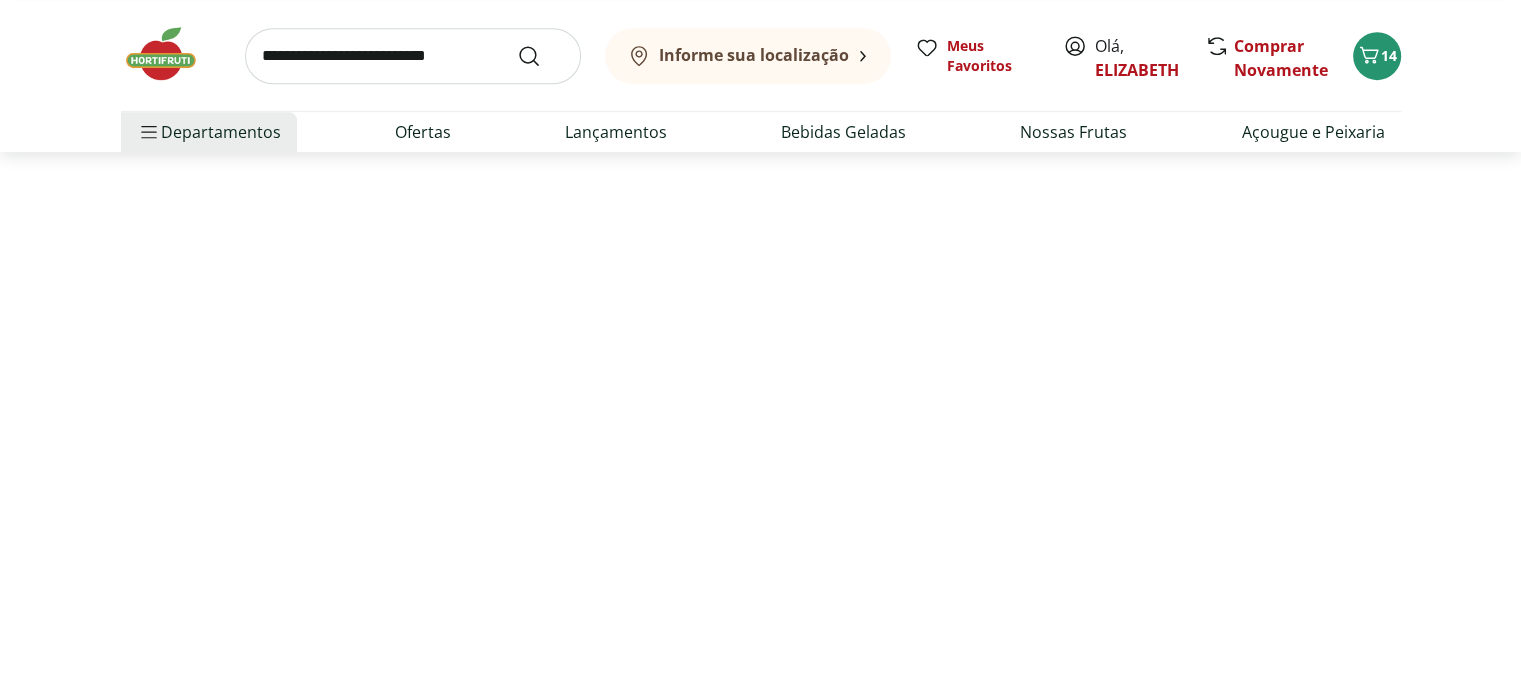 scroll, scrollTop: 0, scrollLeft: 0, axis: both 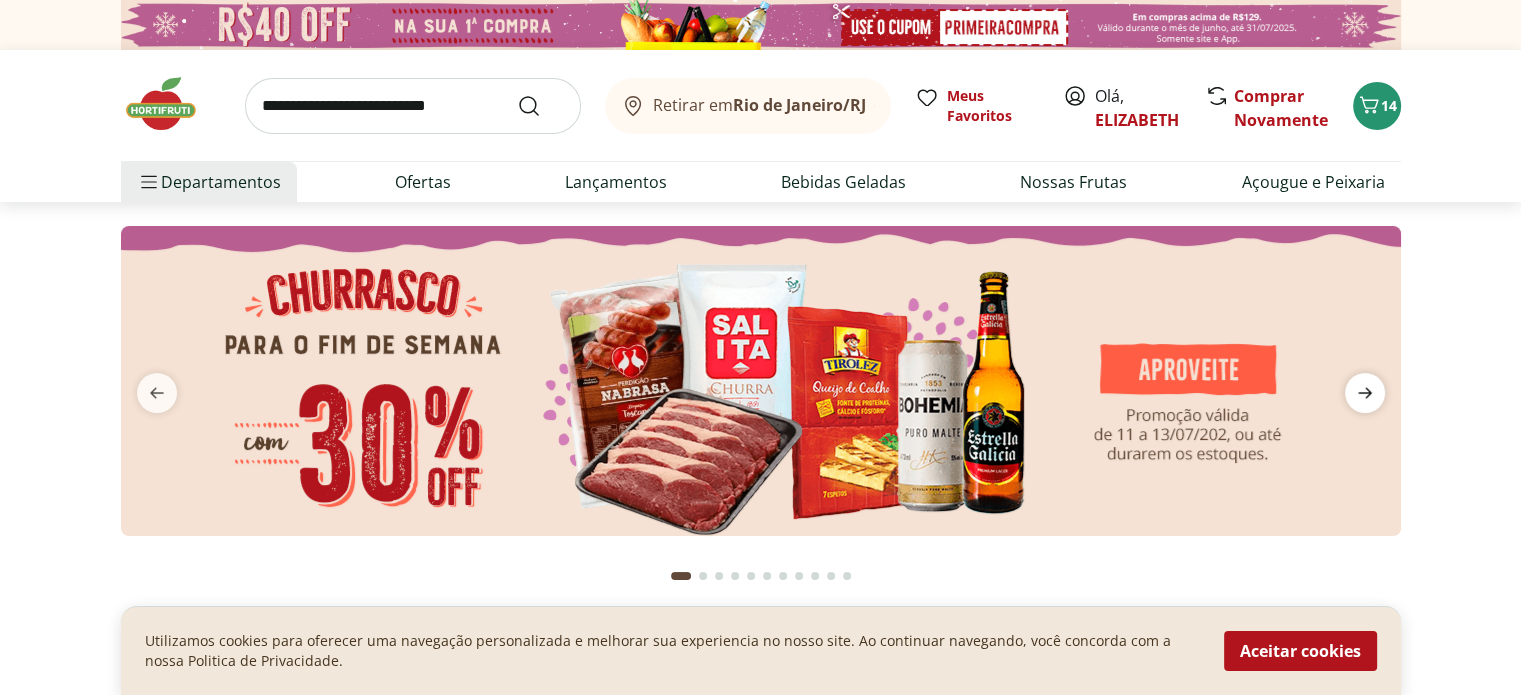 click 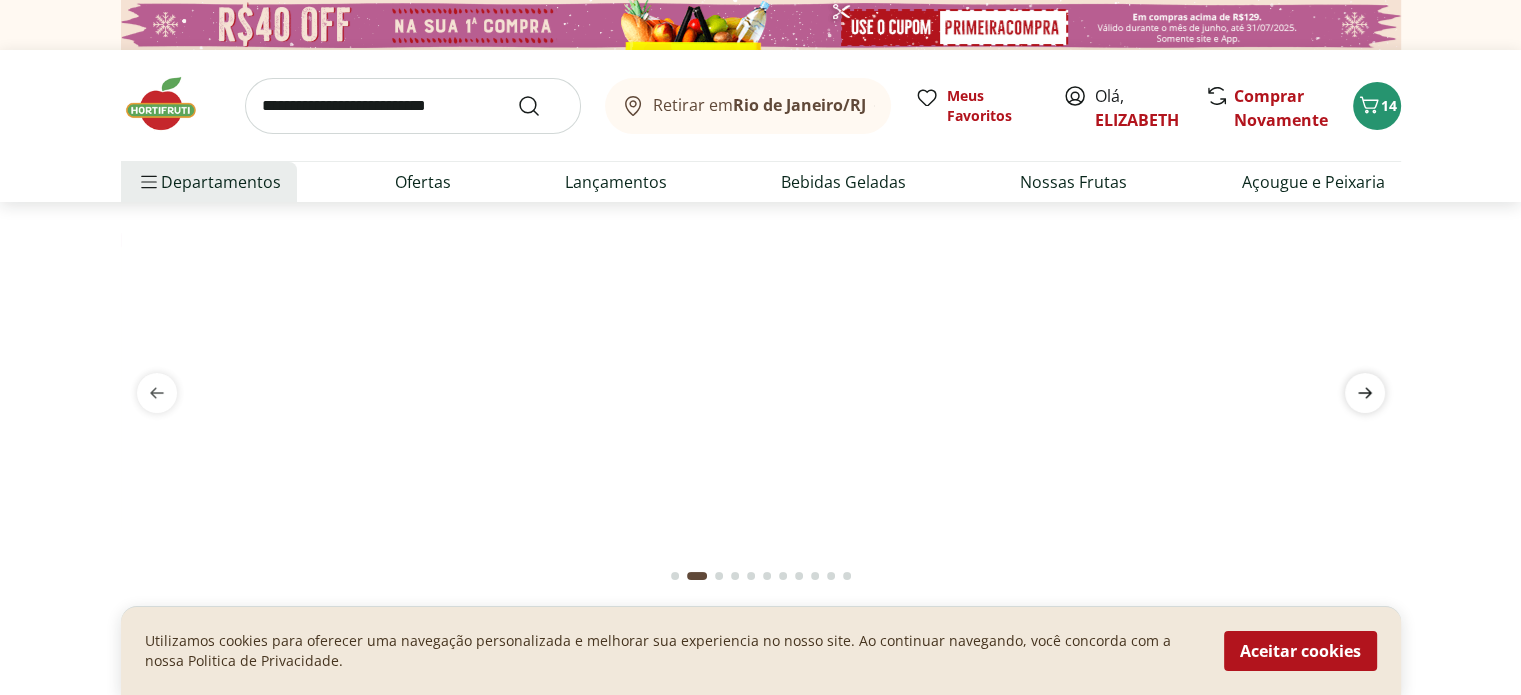 click 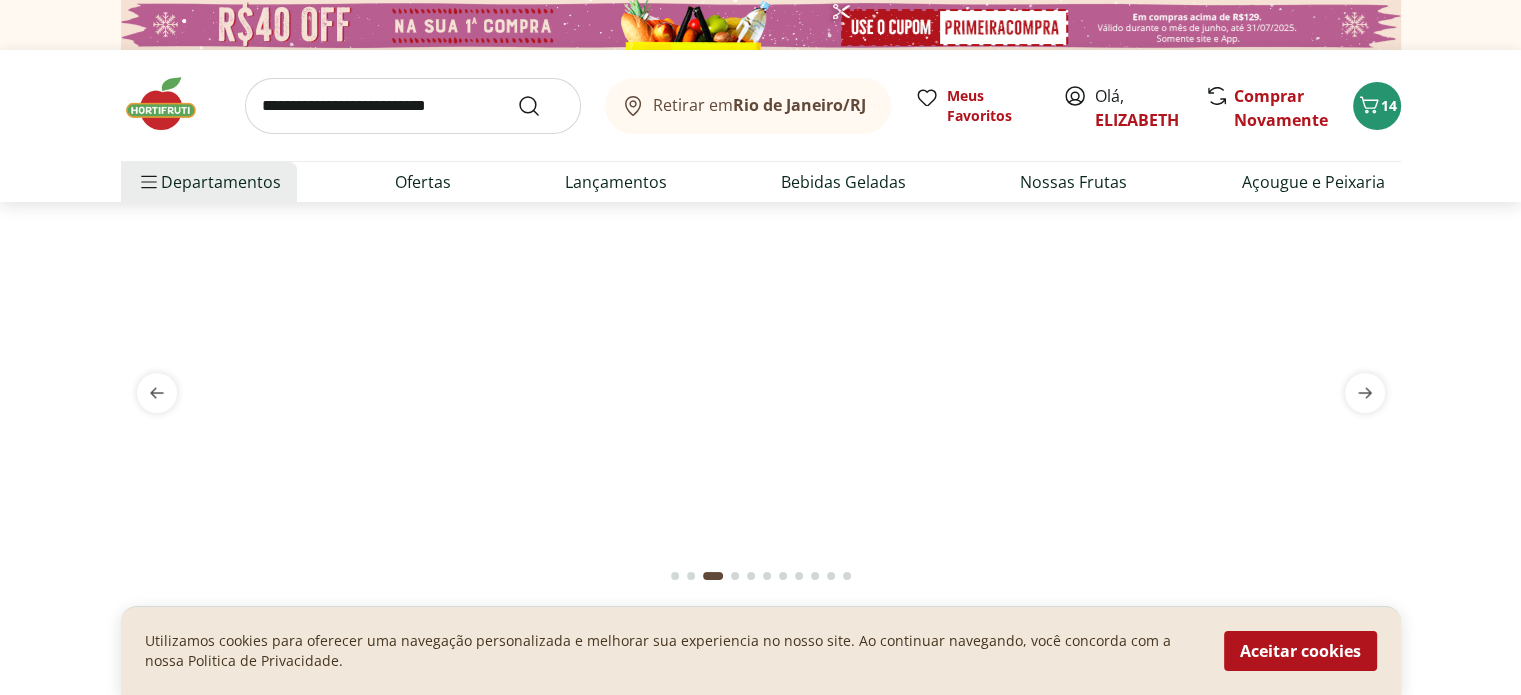 click at bounding box center (761, 226) 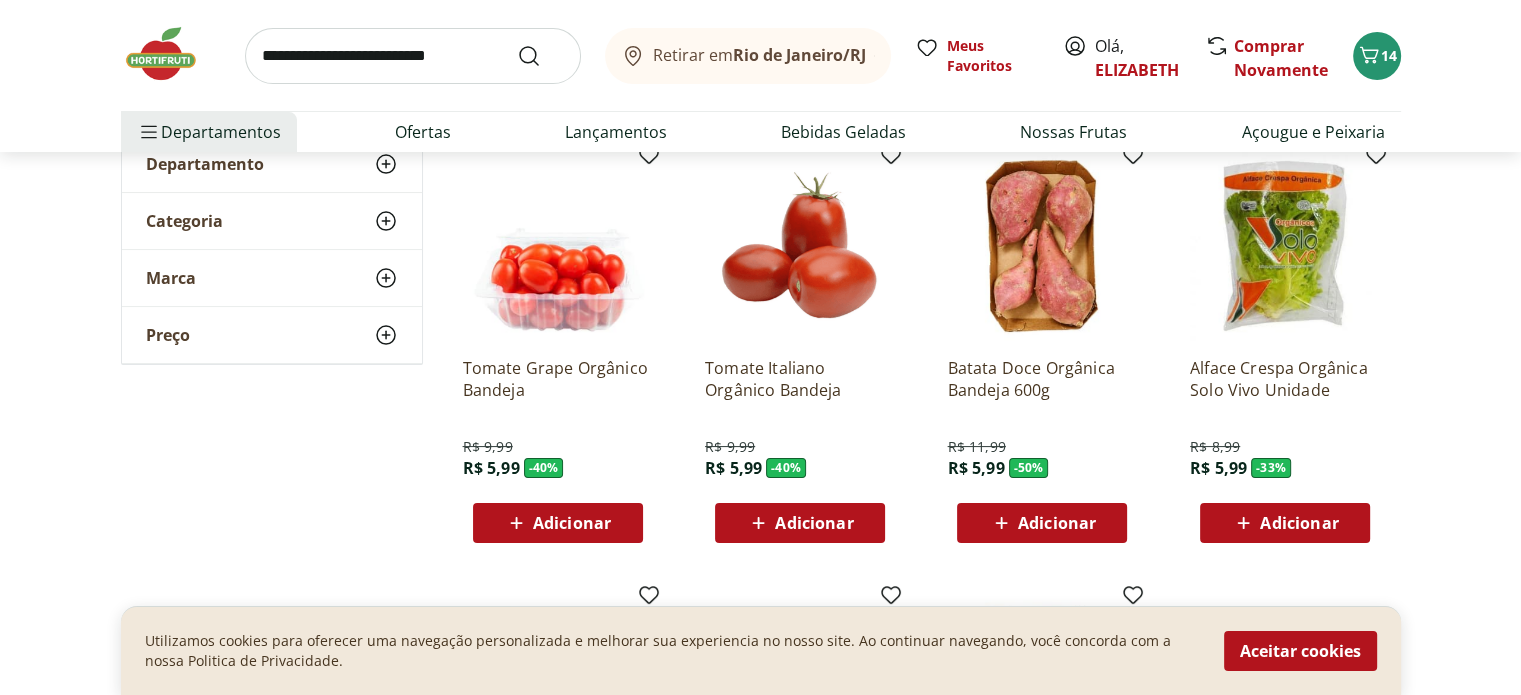 scroll, scrollTop: 206, scrollLeft: 0, axis: vertical 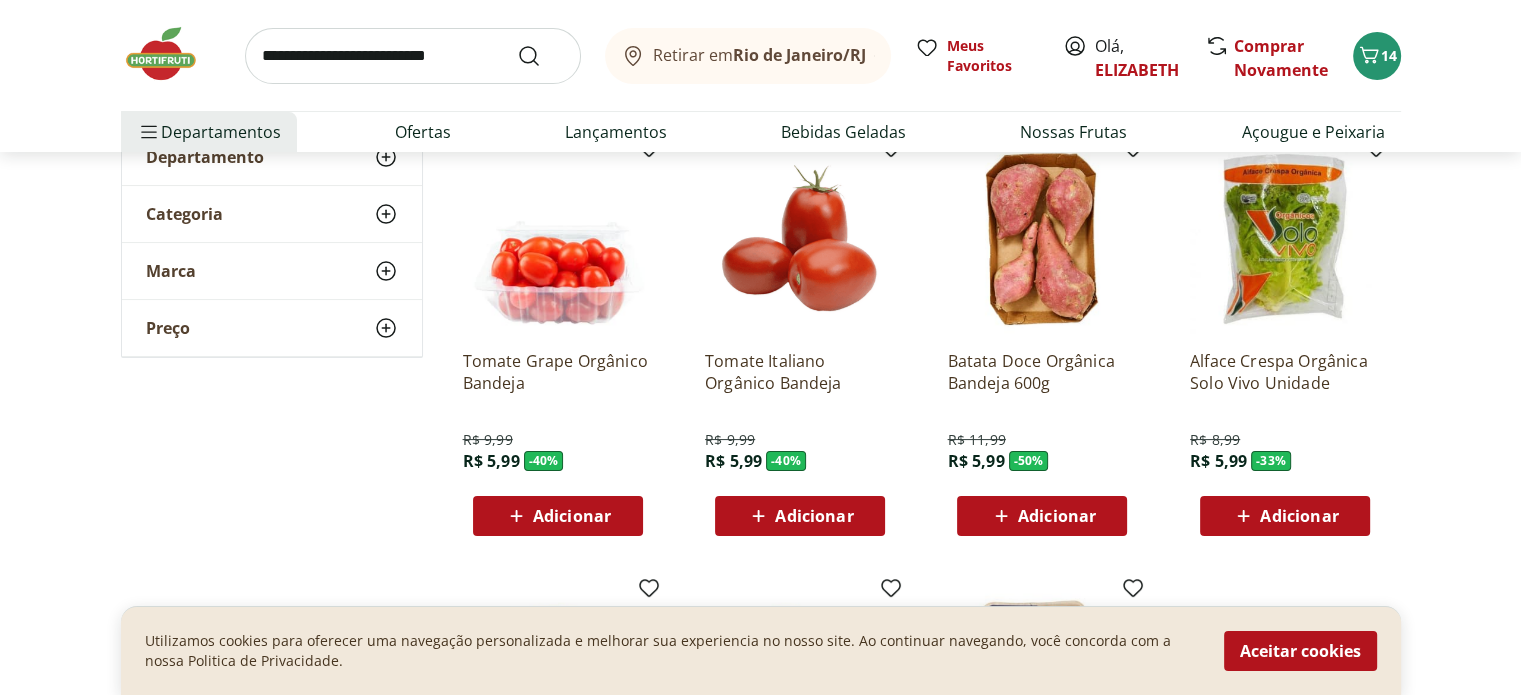 click on "Adicionar" at bounding box center [572, 516] 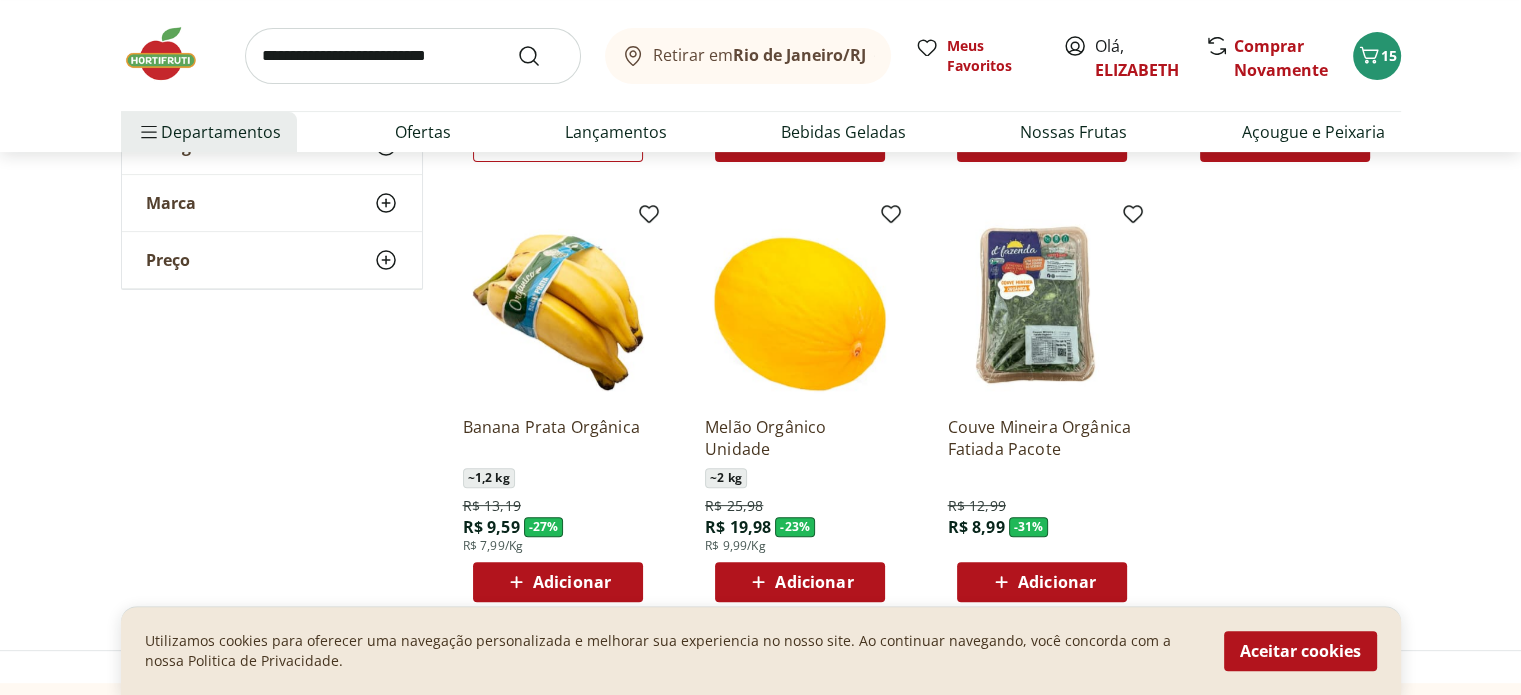 scroll, scrollTop: 584, scrollLeft: 0, axis: vertical 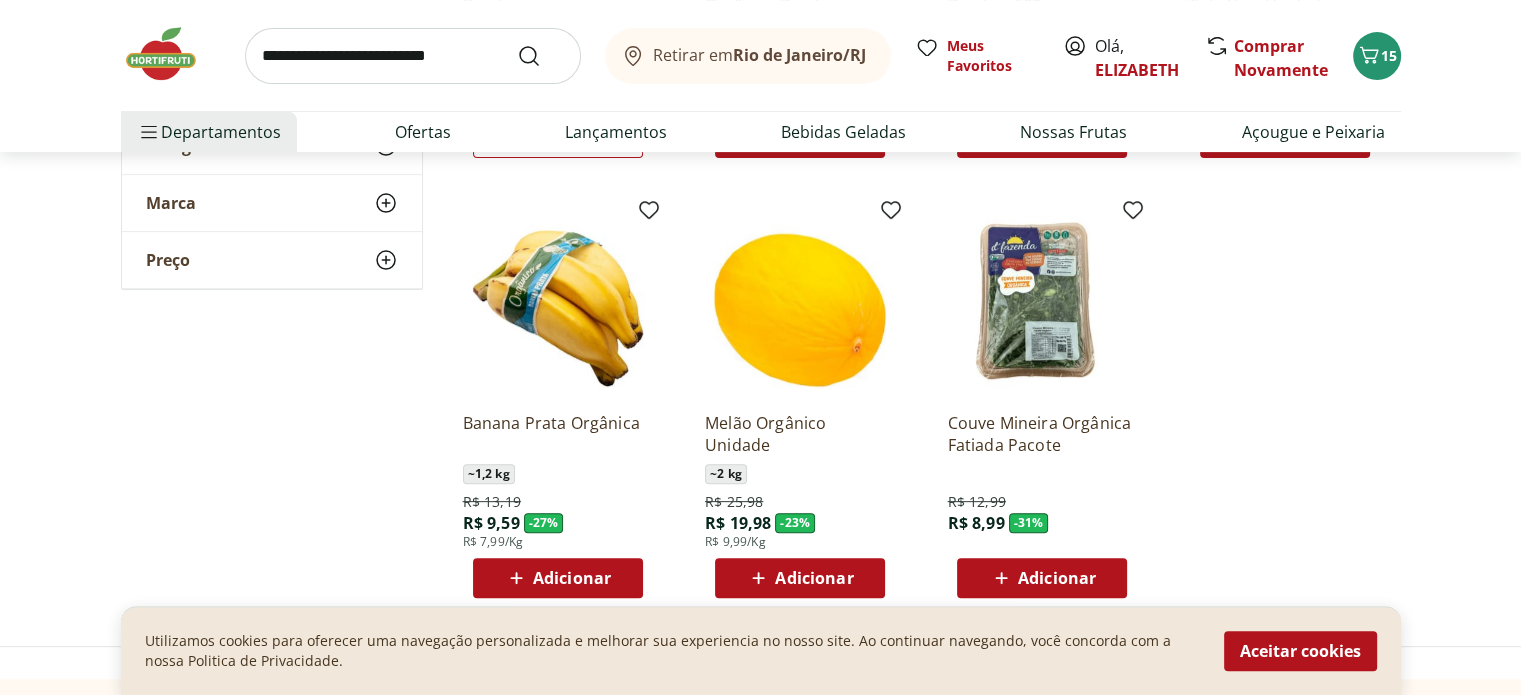 click on "Adicionar" at bounding box center (572, 578) 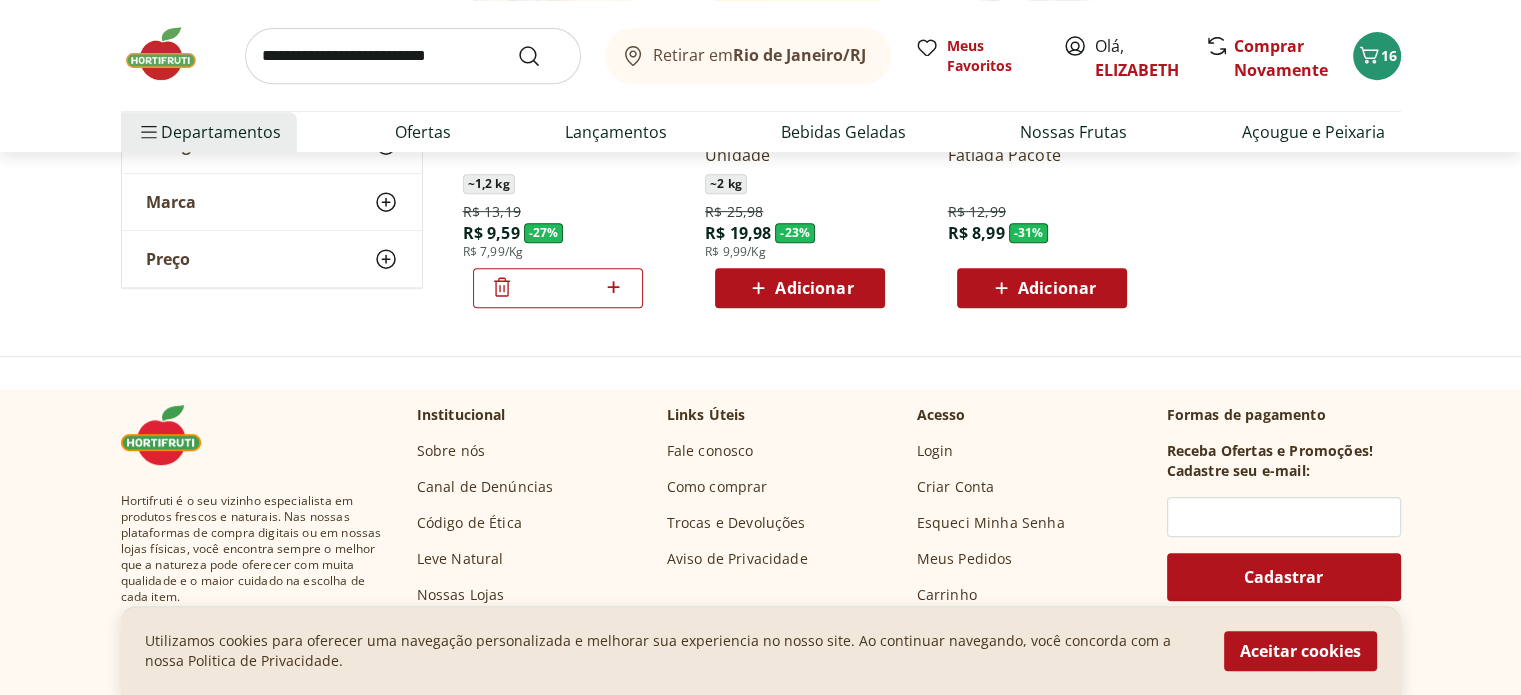 scroll, scrollTop: 781, scrollLeft: 0, axis: vertical 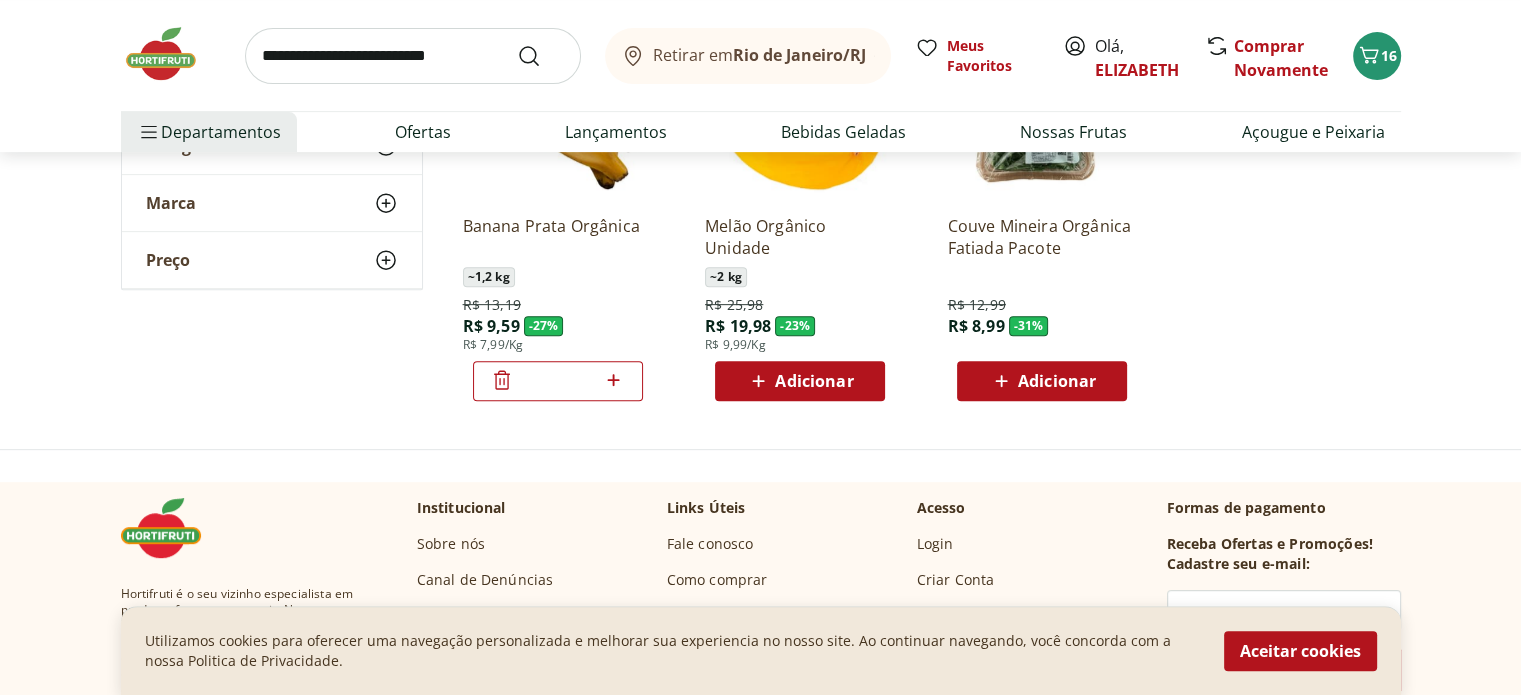 click on "Adicionar" at bounding box center (1057, 381) 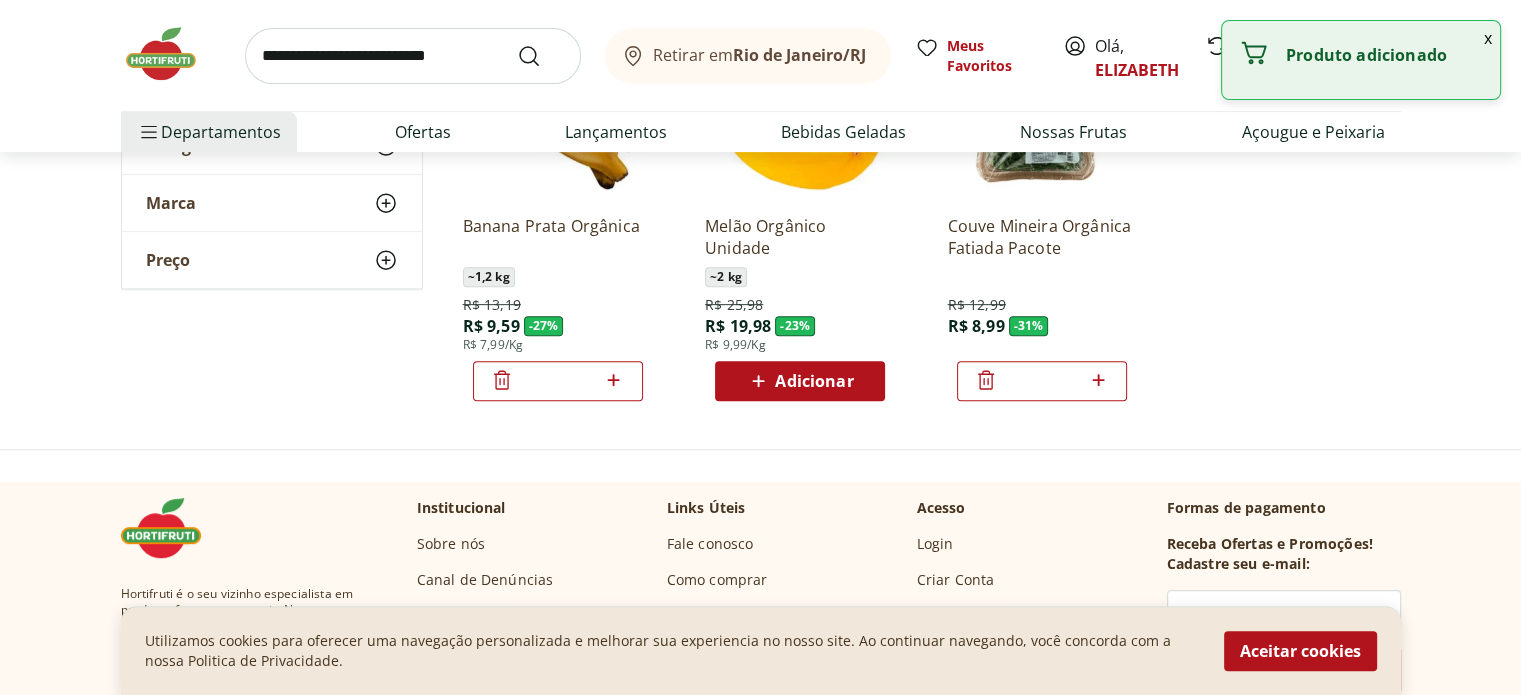click at bounding box center [171, 54] 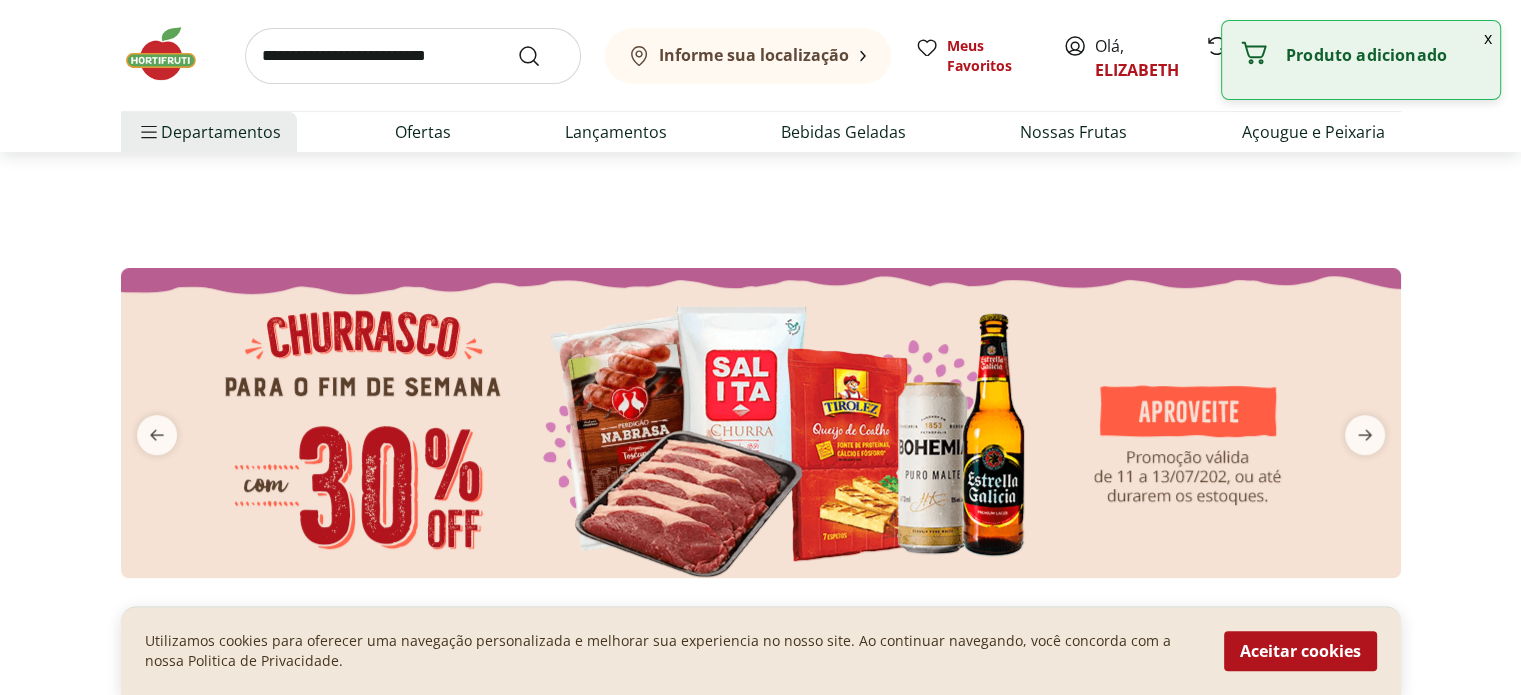 scroll, scrollTop: 0, scrollLeft: 0, axis: both 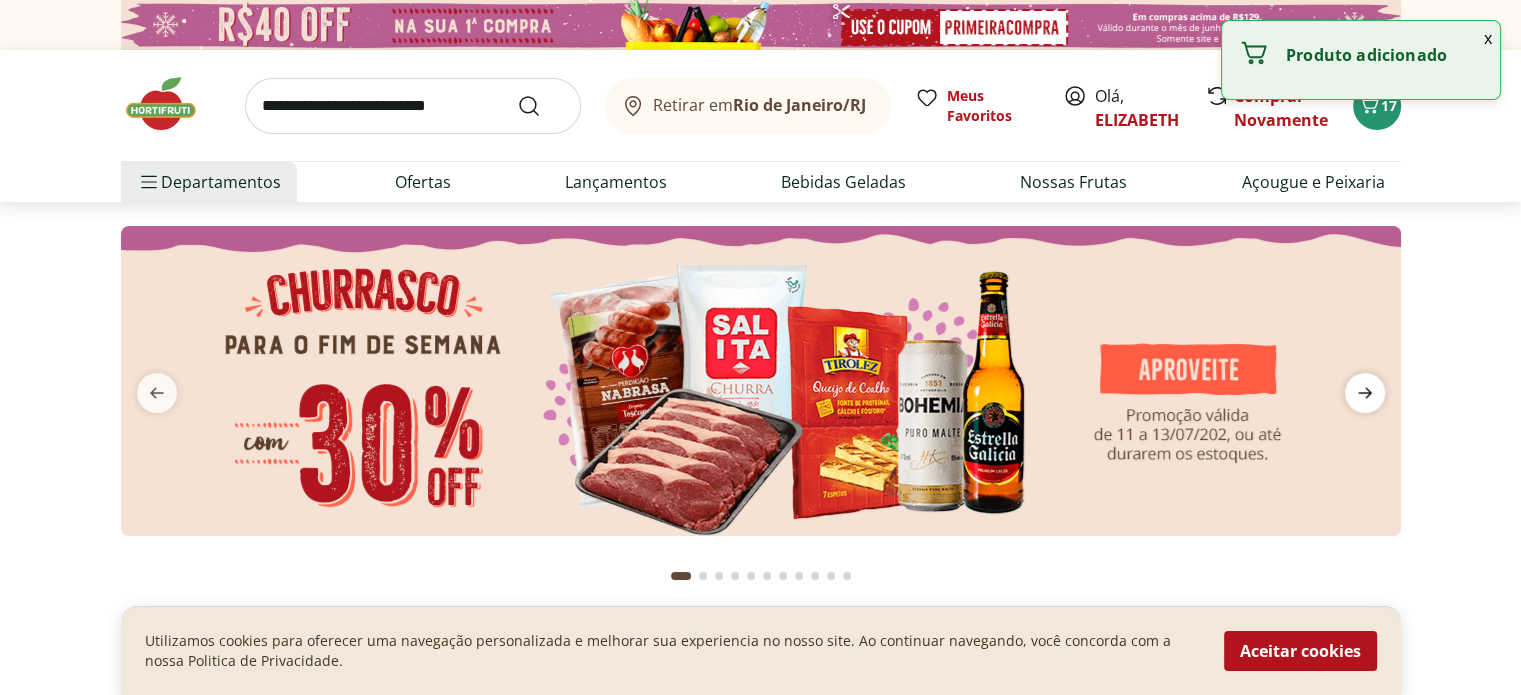 click at bounding box center (1365, 393) 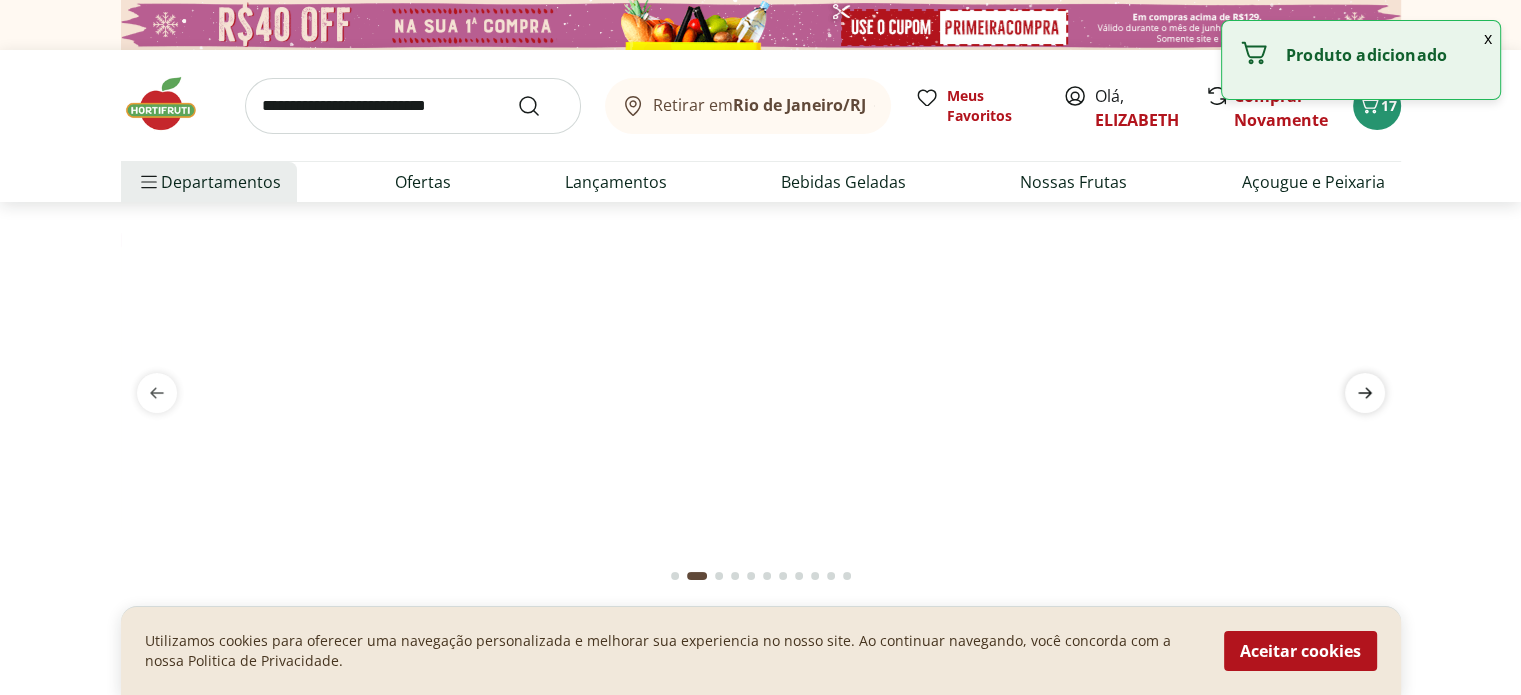 click at bounding box center [1365, 393] 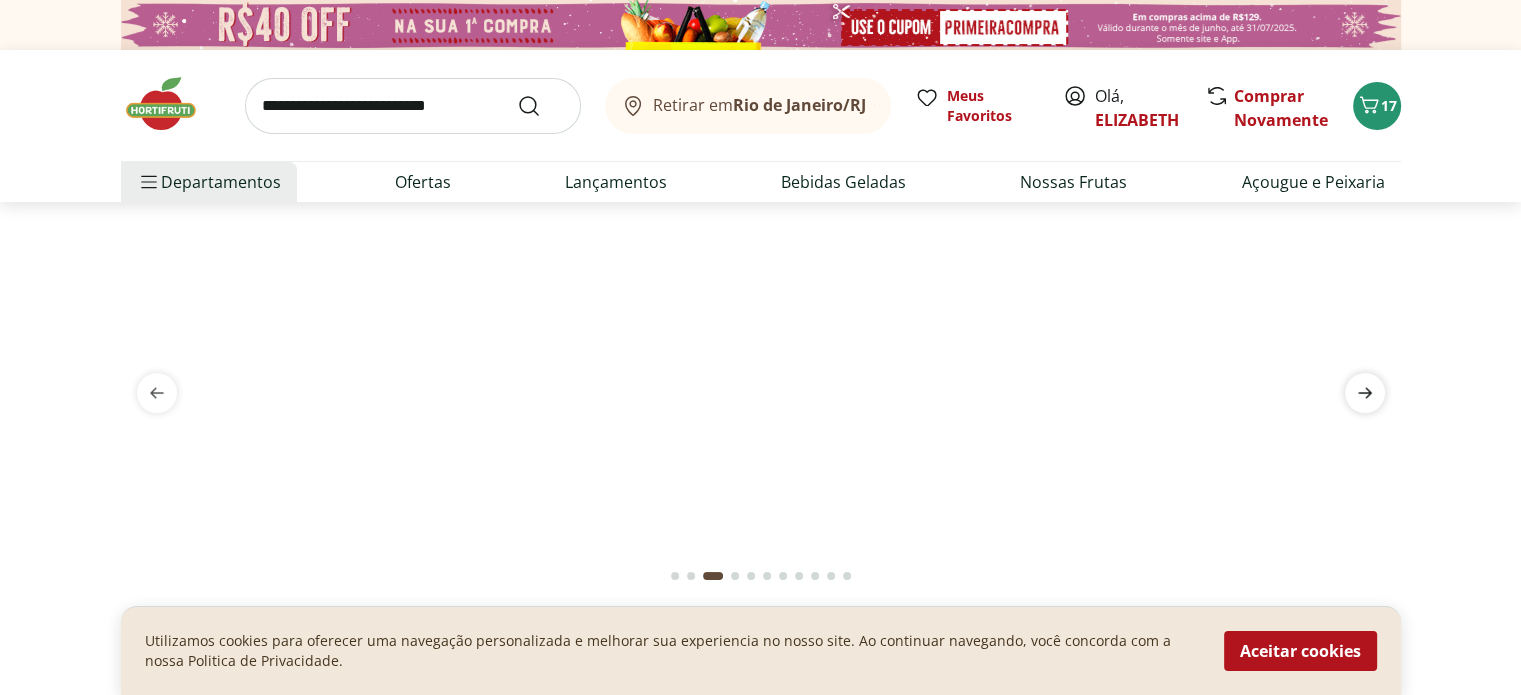 click at bounding box center [1365, 393] 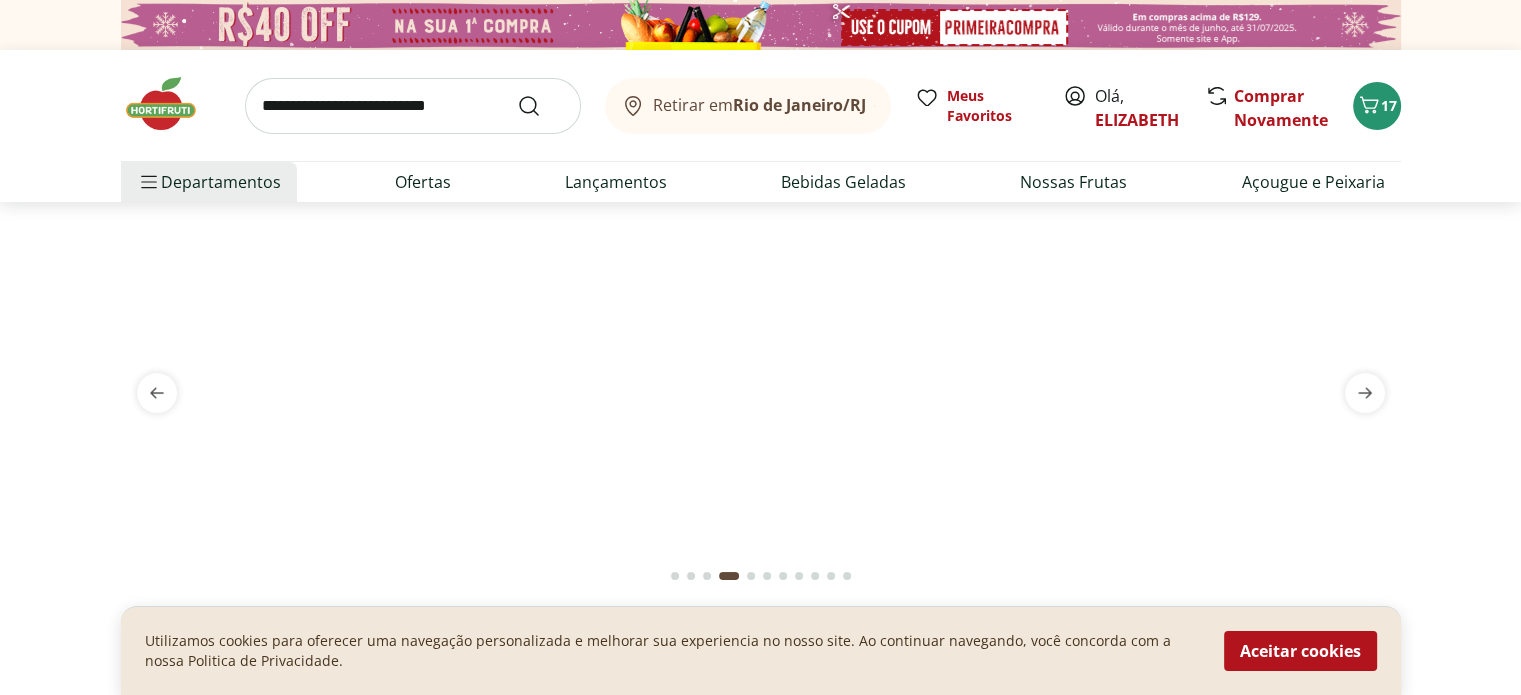 click at bounding box center (761, 226) 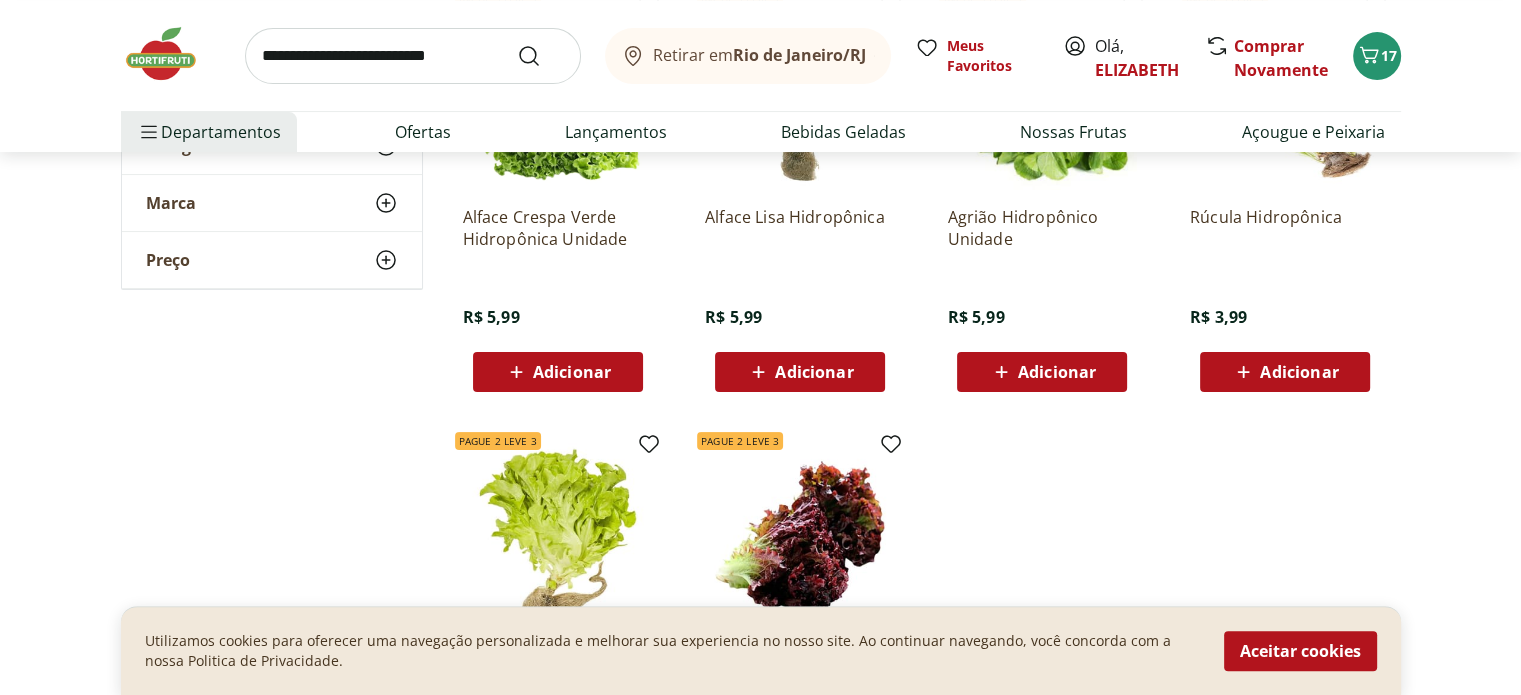 scroll, scrollTop: 343, scrollLeft: 0, axis: vertical 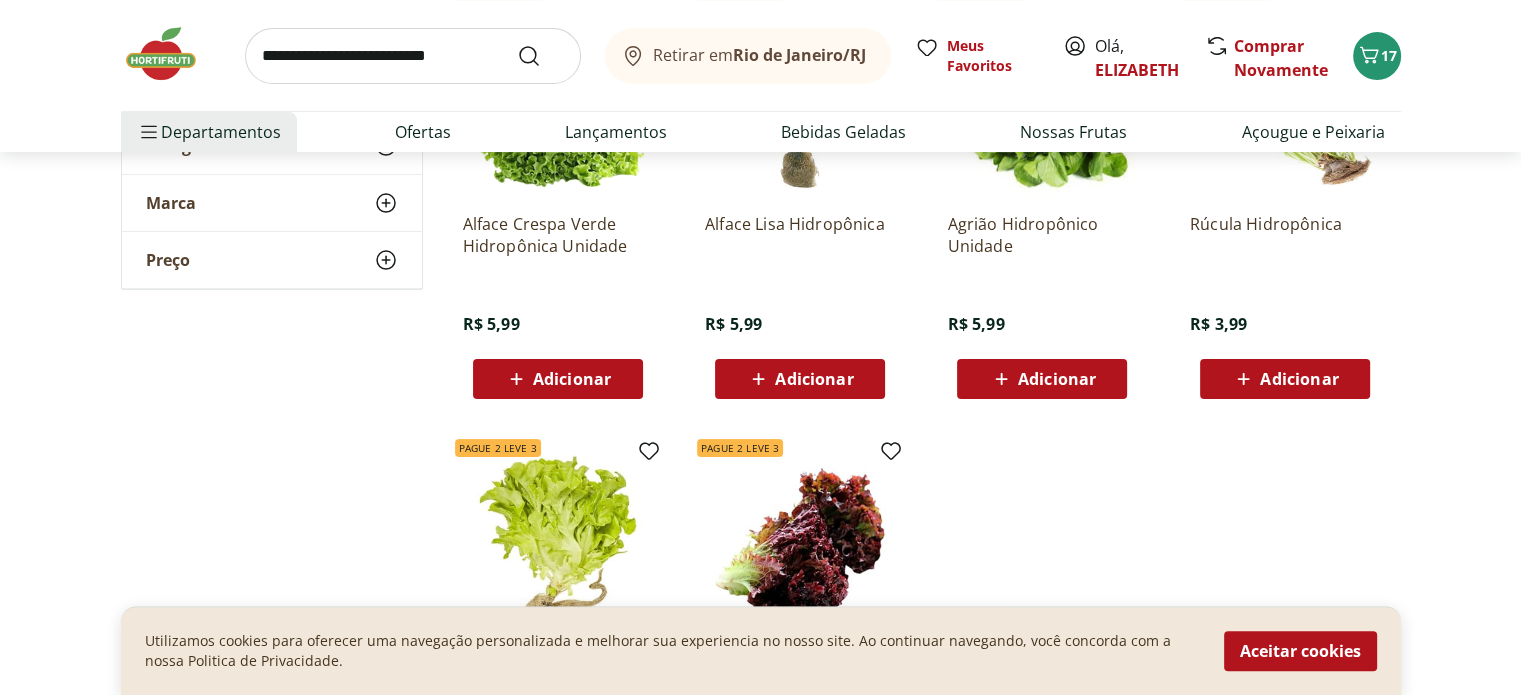 click on "Adicionar" at bounding box center (1299, 379) 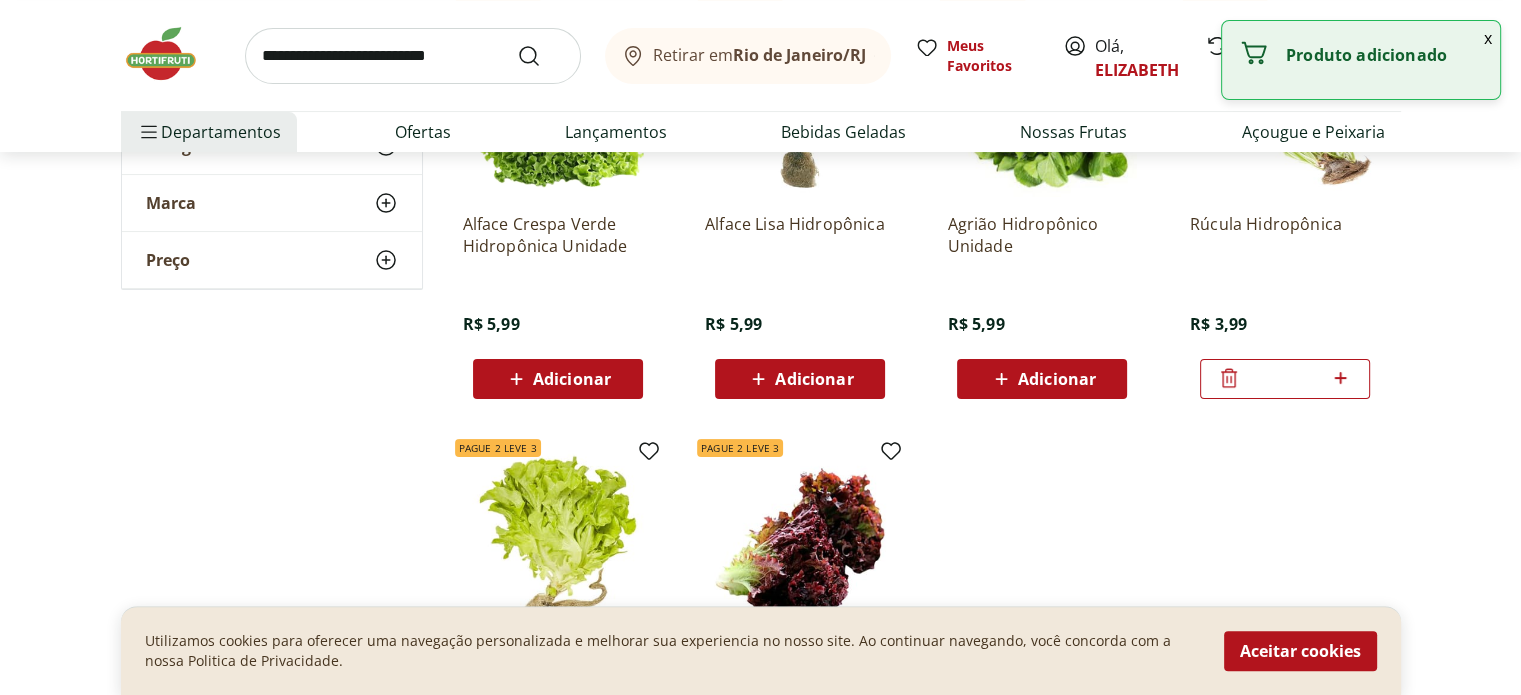 click 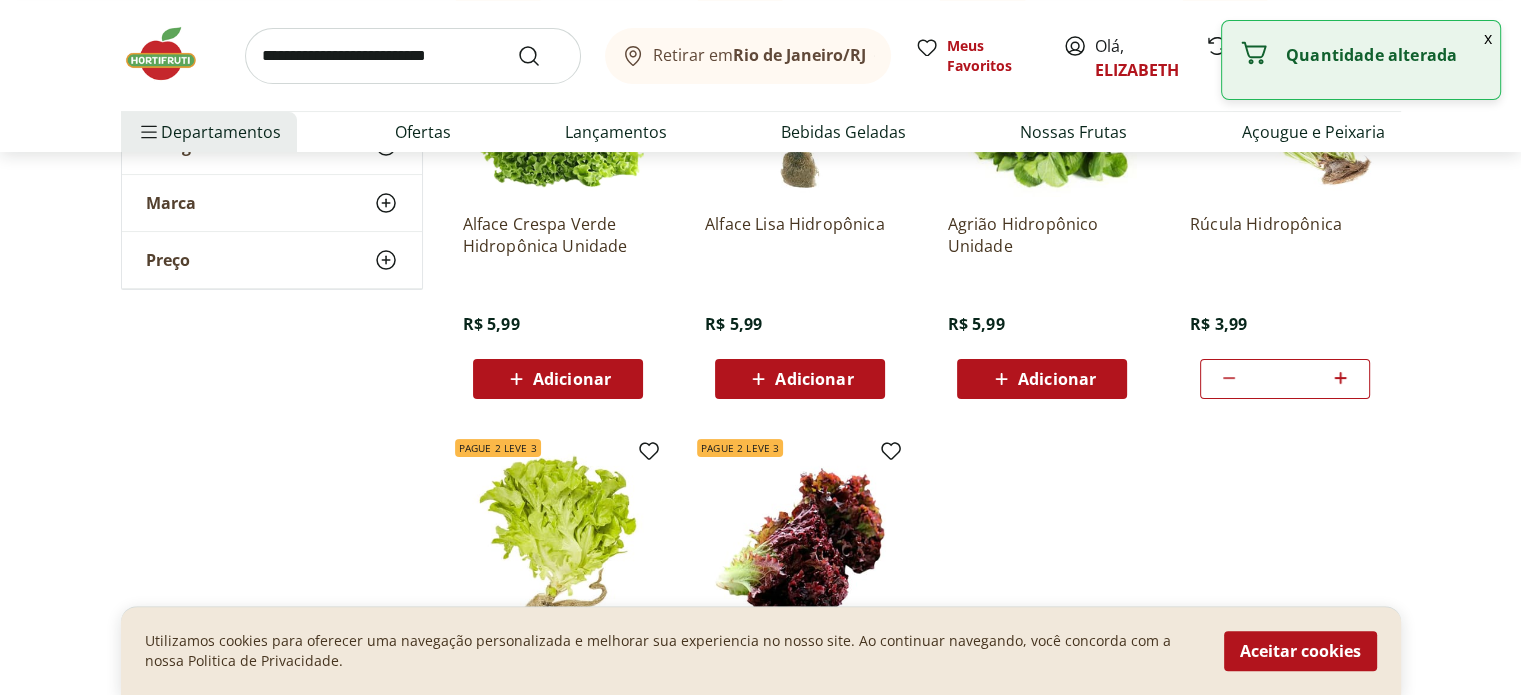click 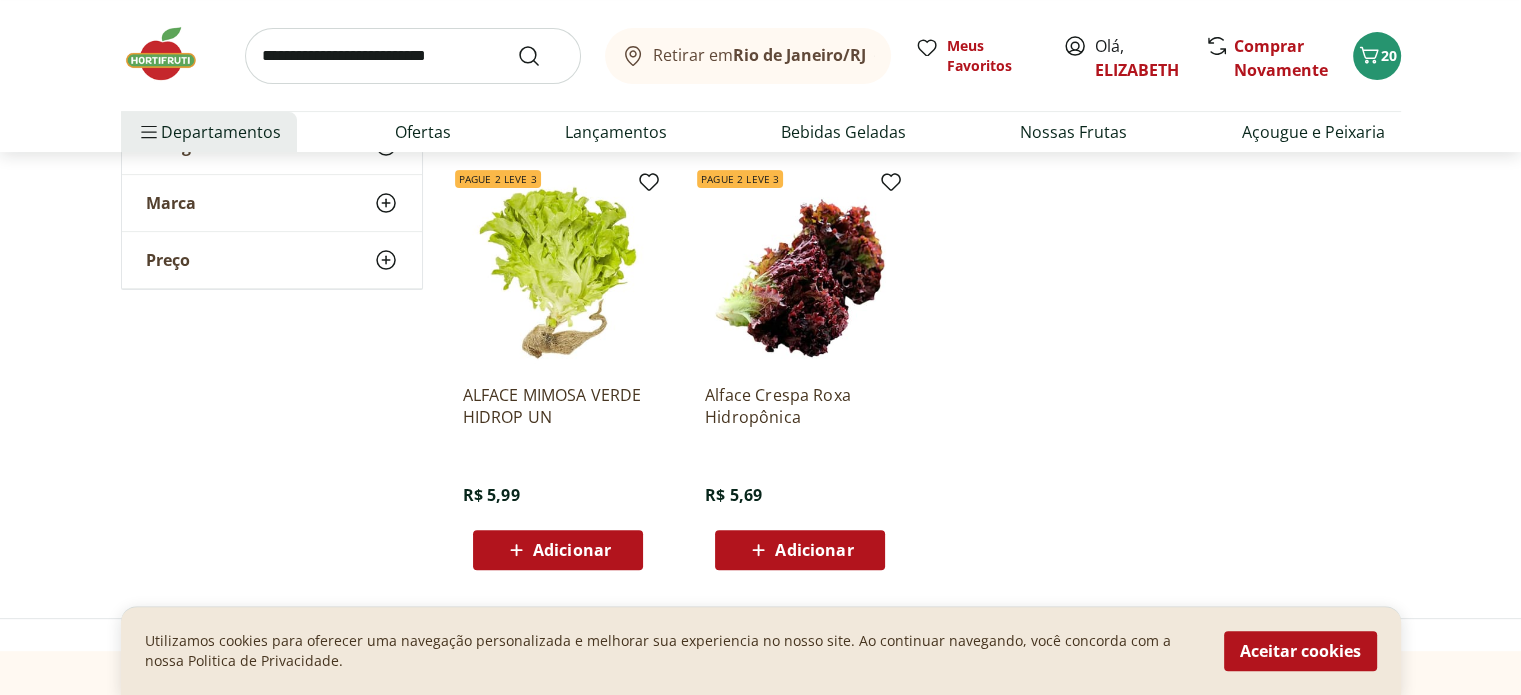 type on "*" 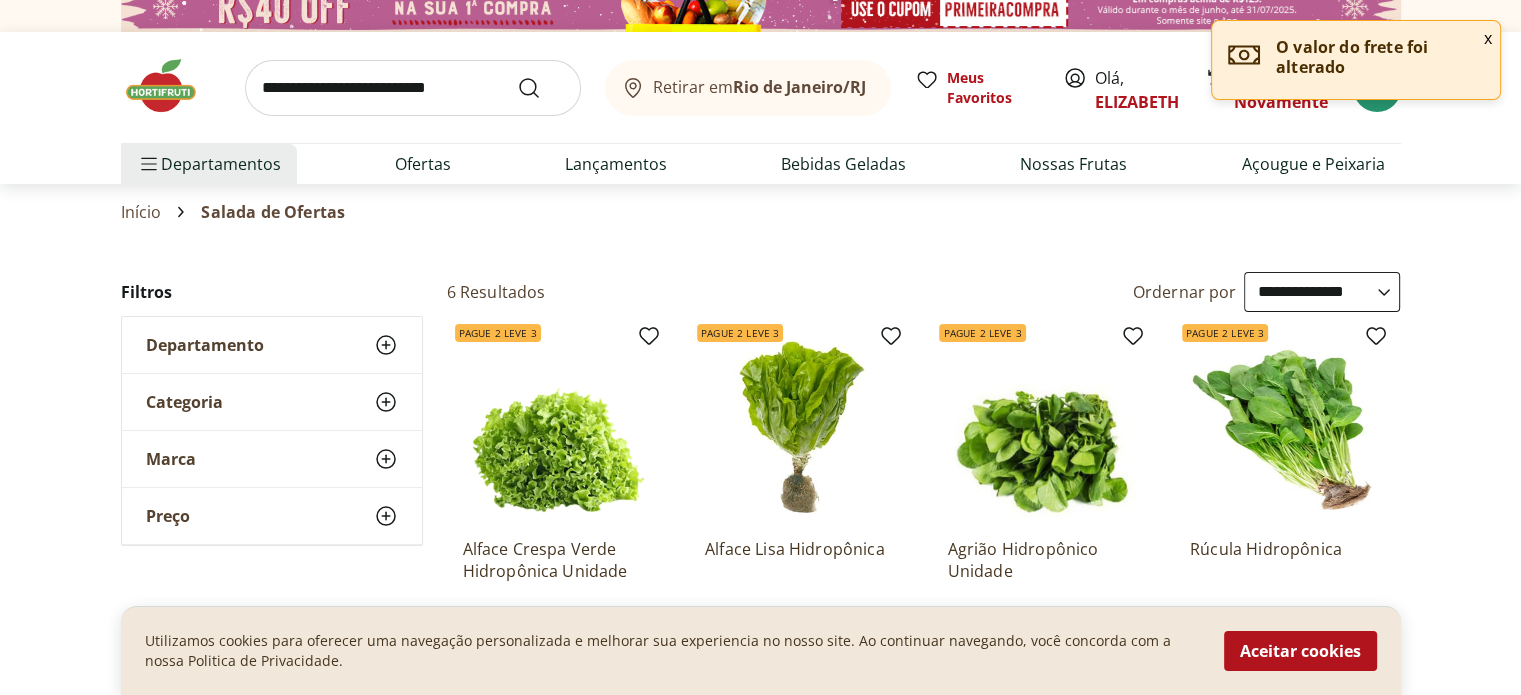 scroll, scrollTop: 0, scrollLeft: 0, axis: both 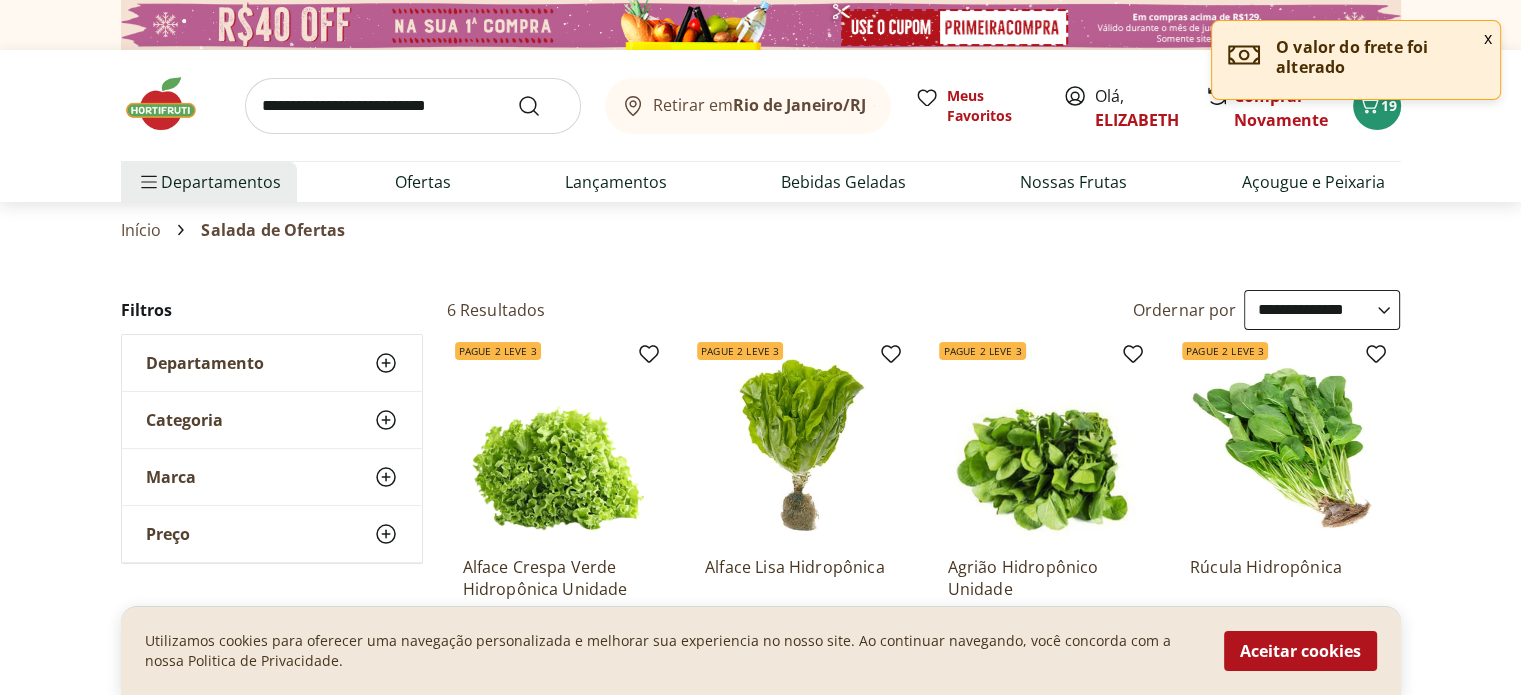 click at bounding box center (171, 104) 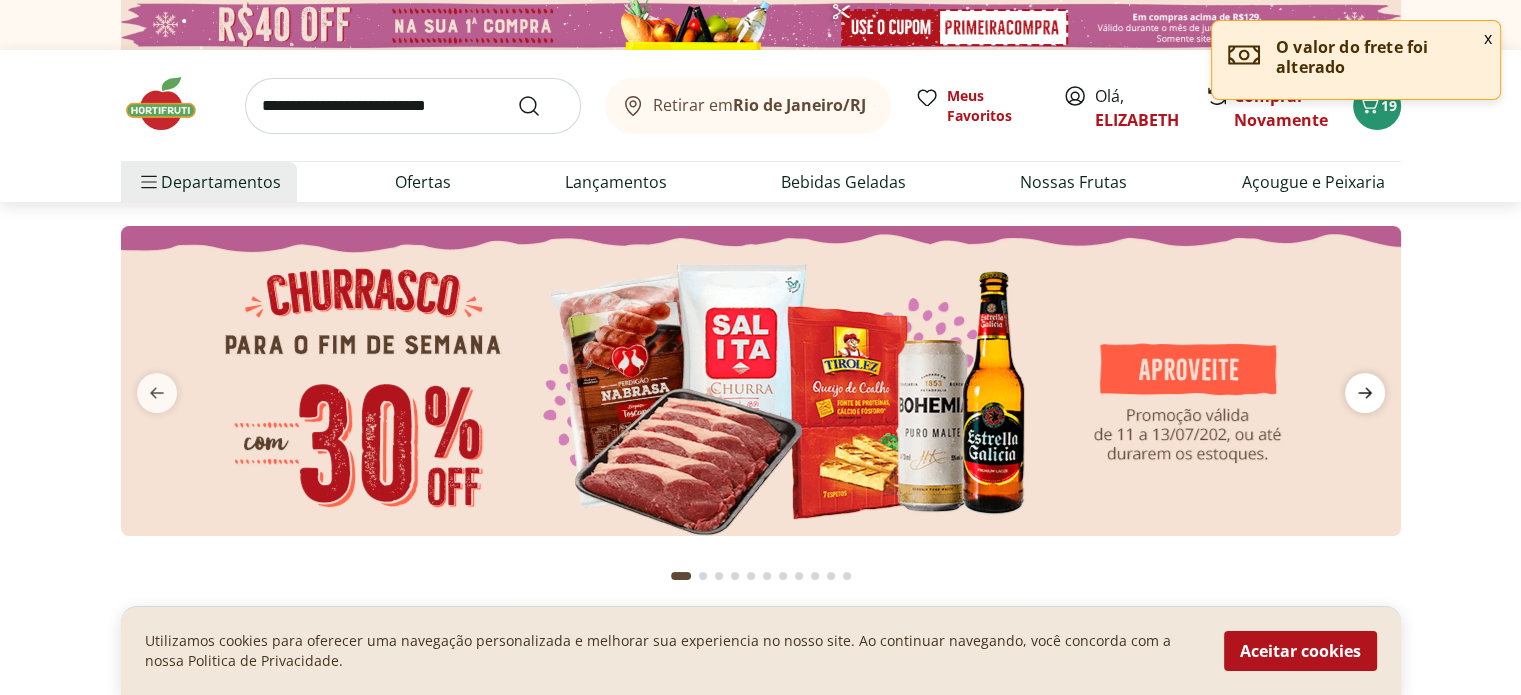 click 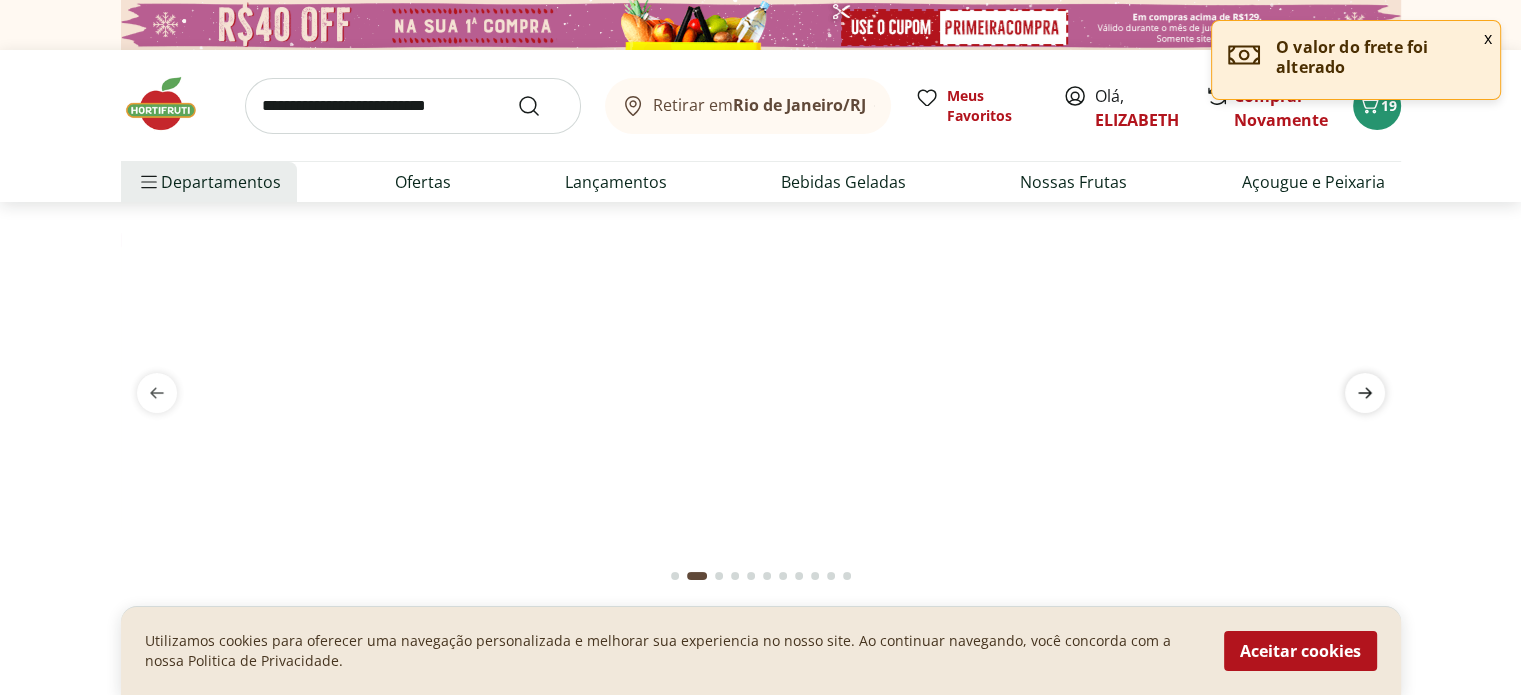 click 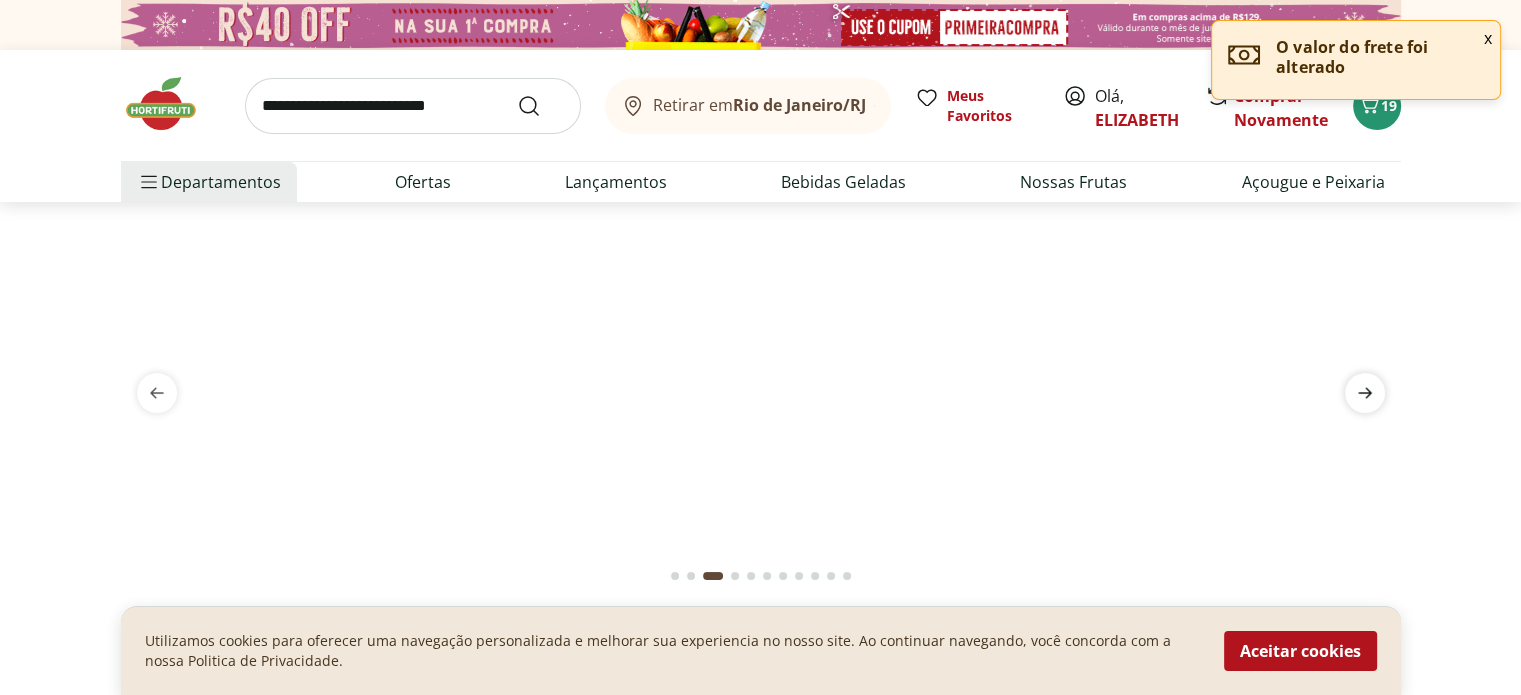 click 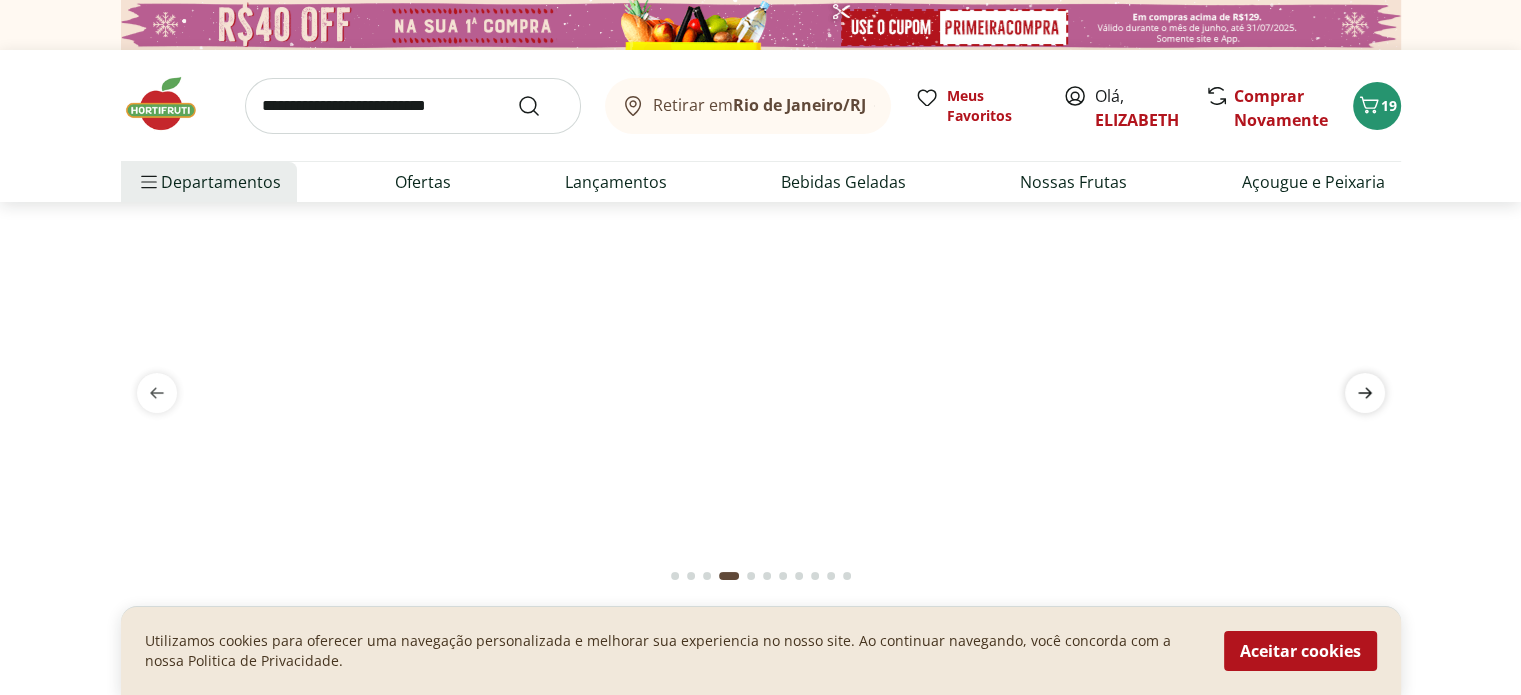 click 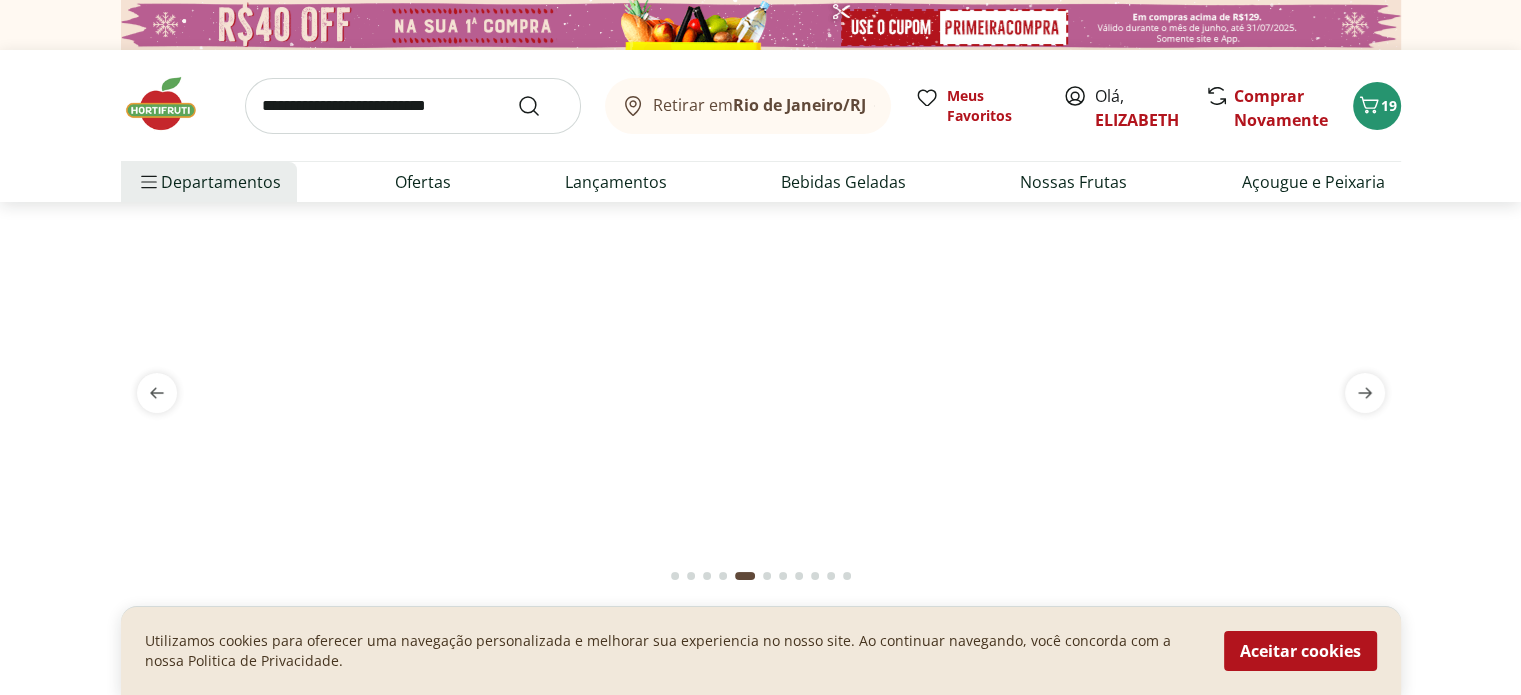 click at bounding box center (761, 226) 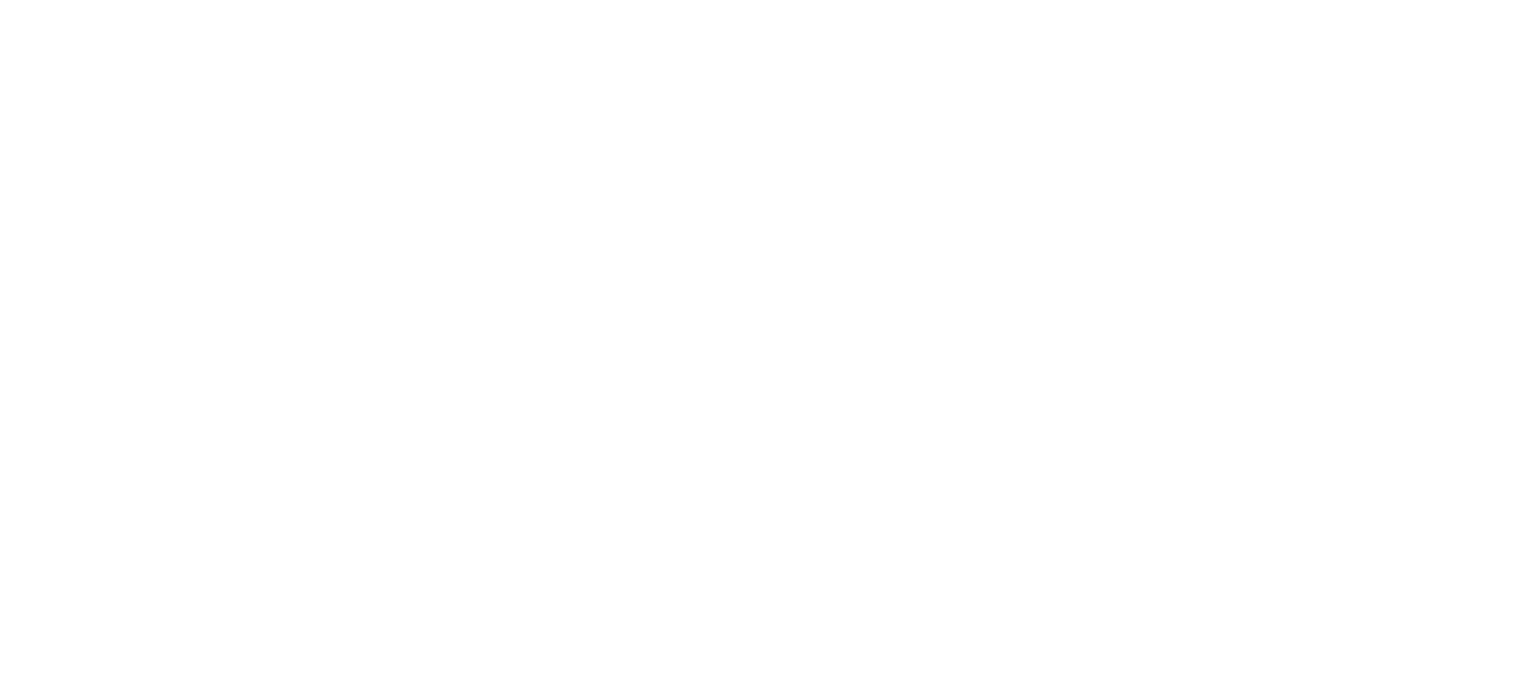 select on "**********" 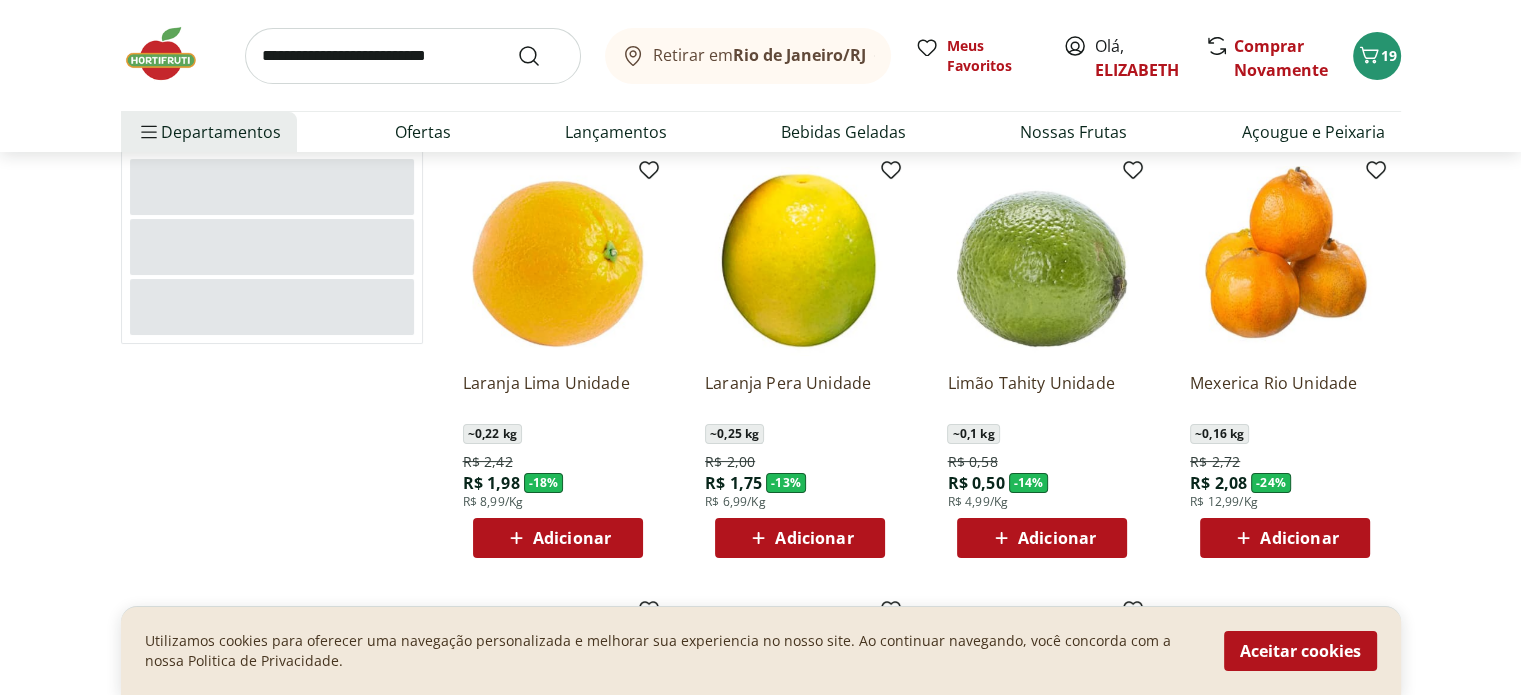 scroll, scrollTop: 206, scrollLeft: 0, axis: vertical 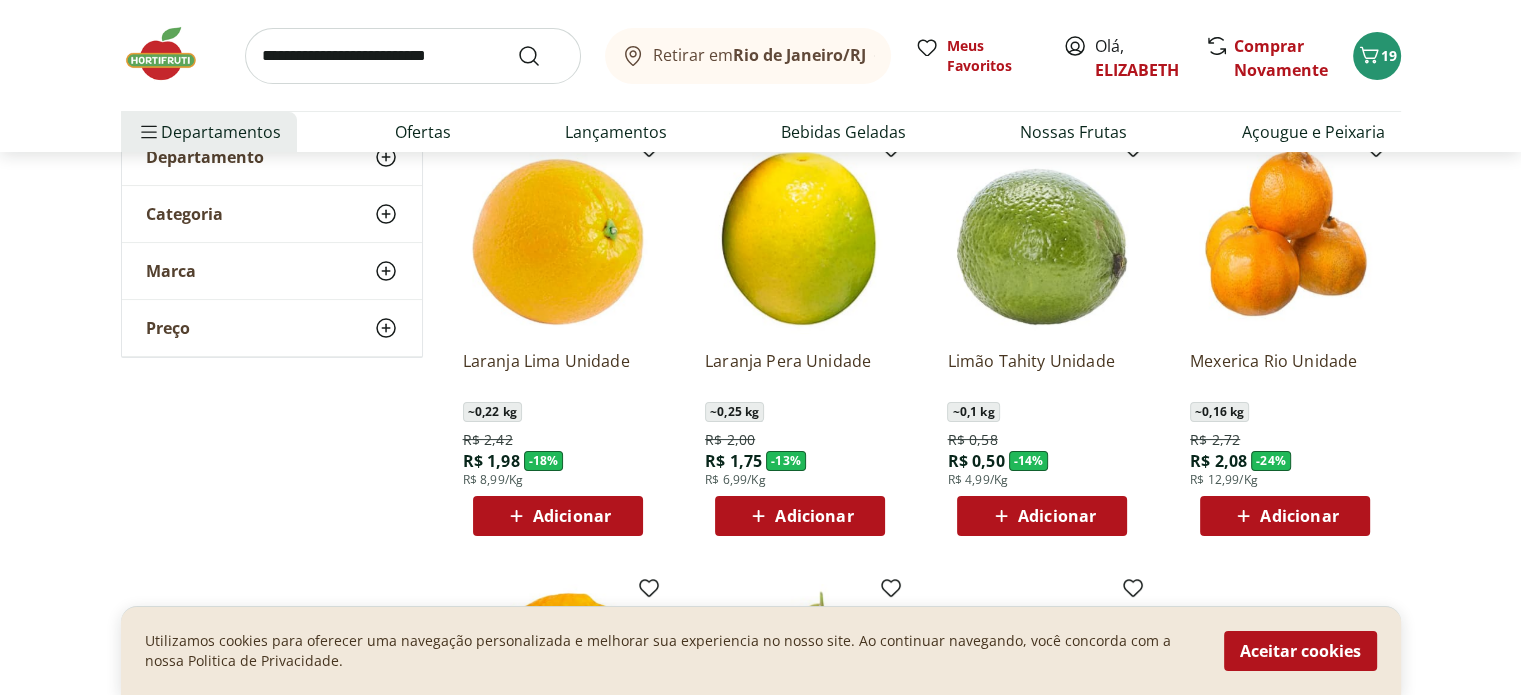 click on "Adicionar" at bounding box center (1057, 516) 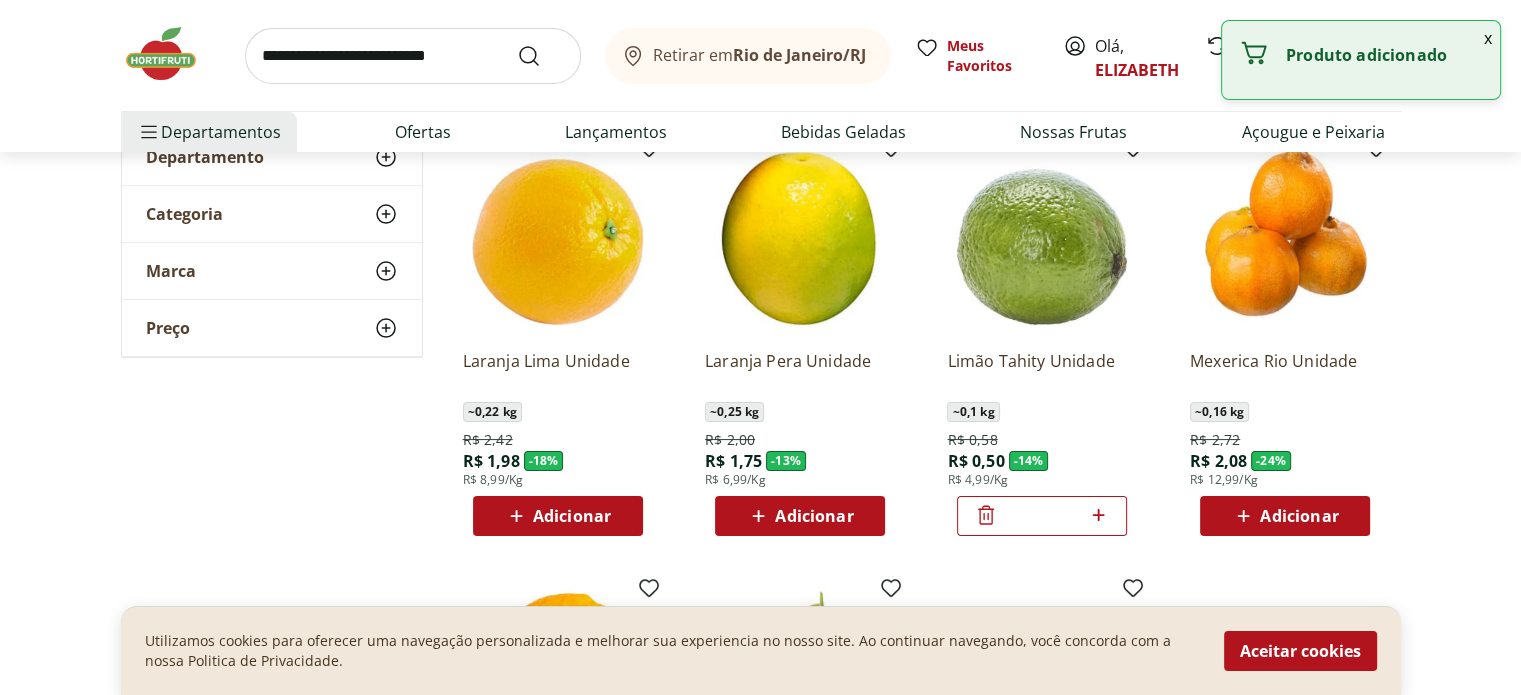 click 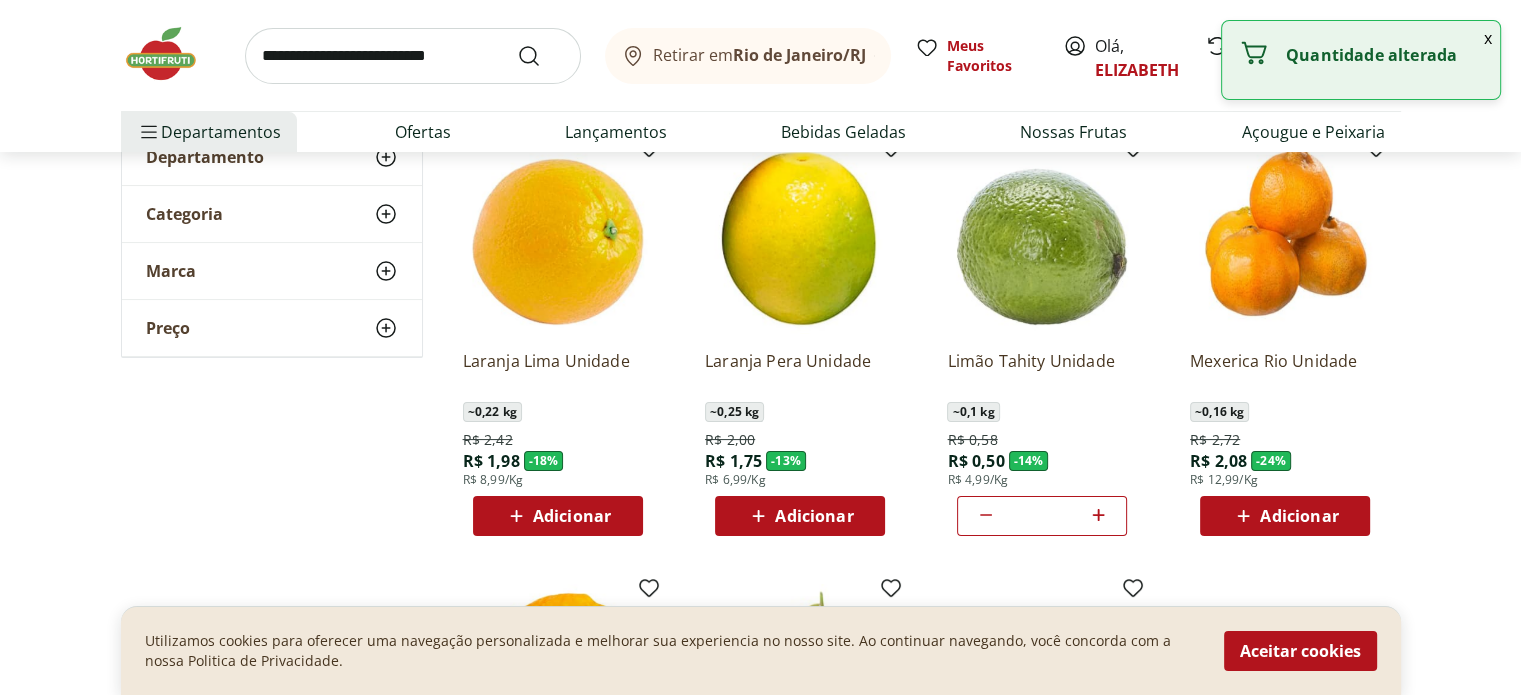 click 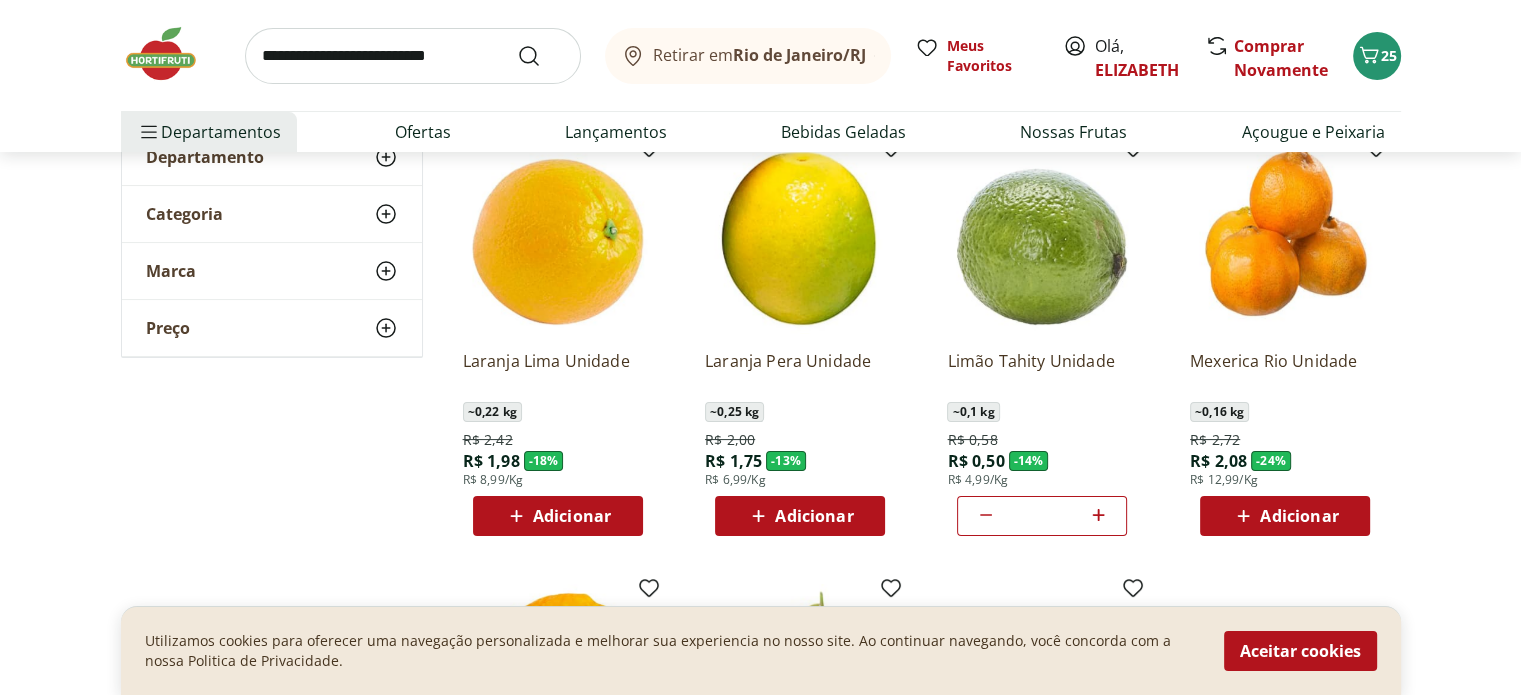 click on "Adicionar" at bounding box center [814, 516] 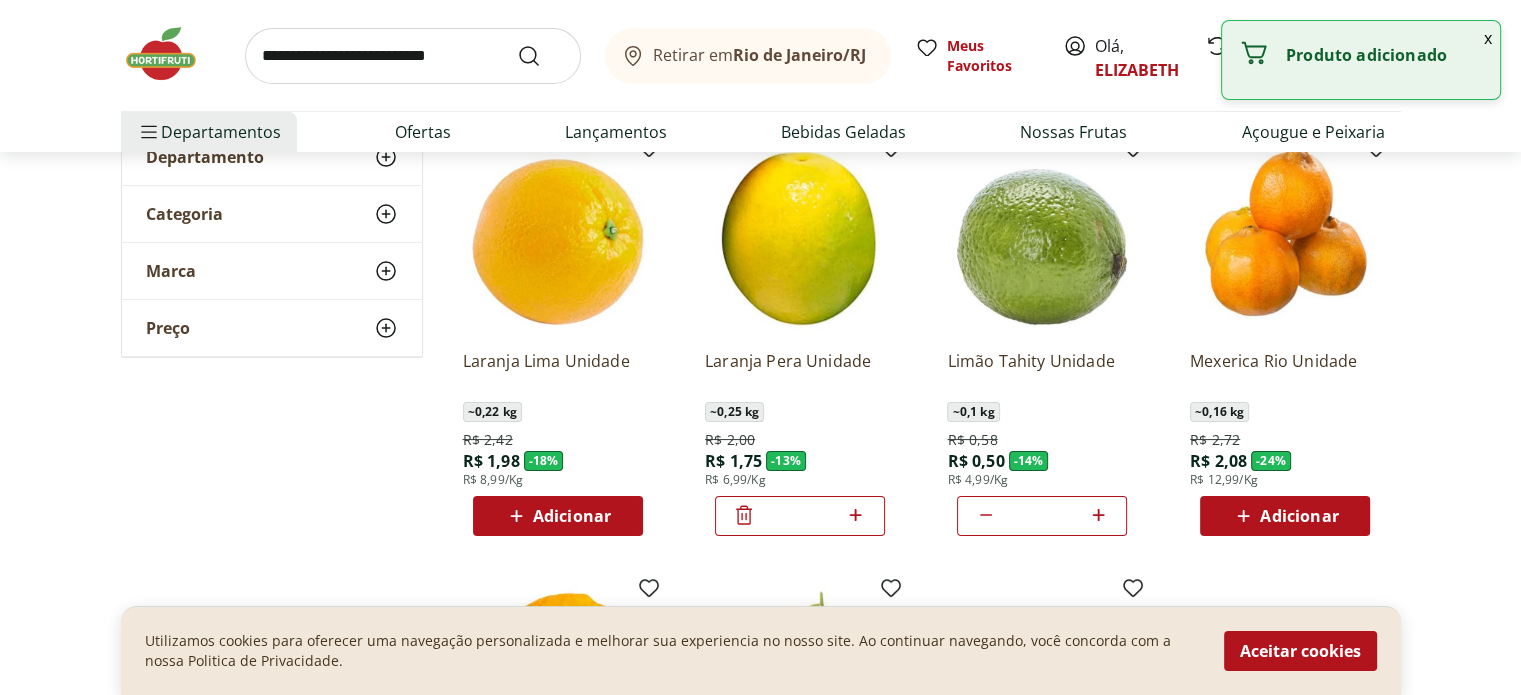 click 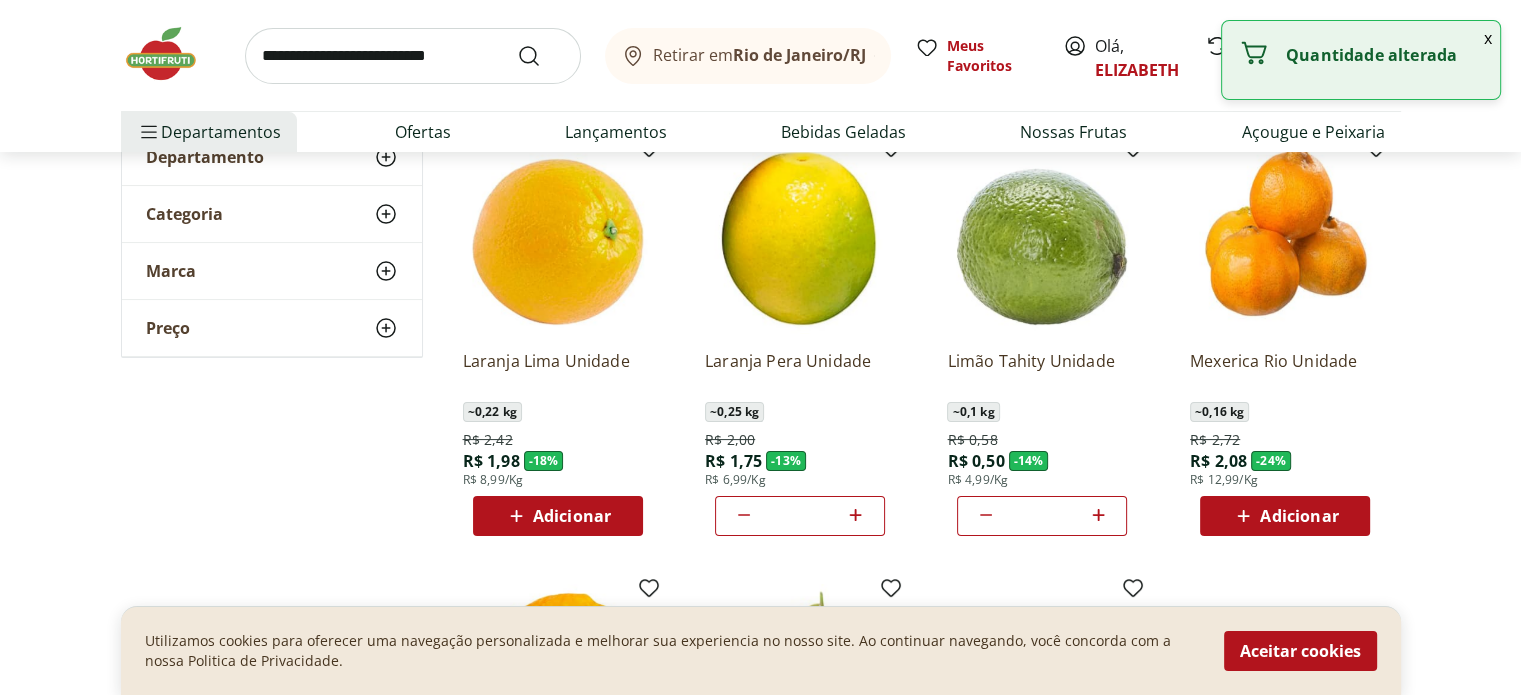click 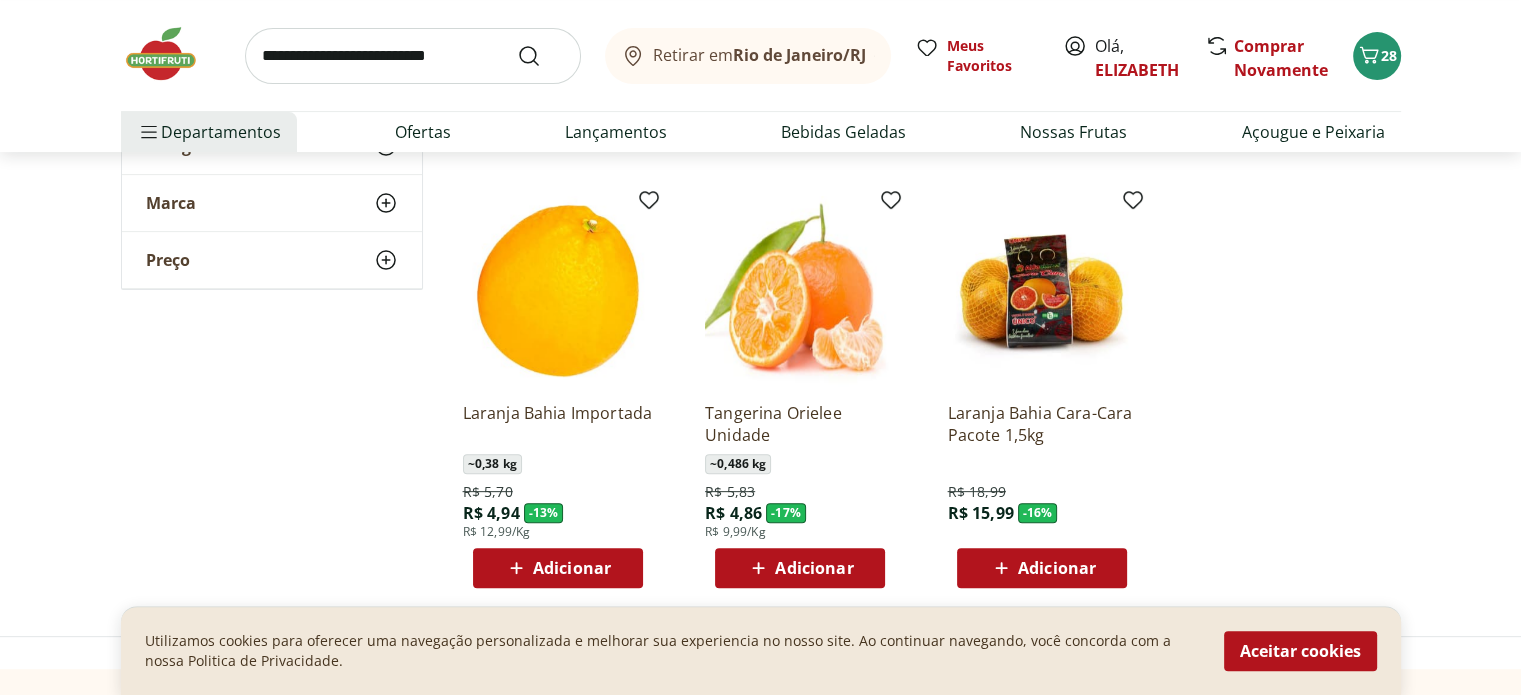 scroll, scrollTop: 608, scrollLeft: 0, axis: vertical 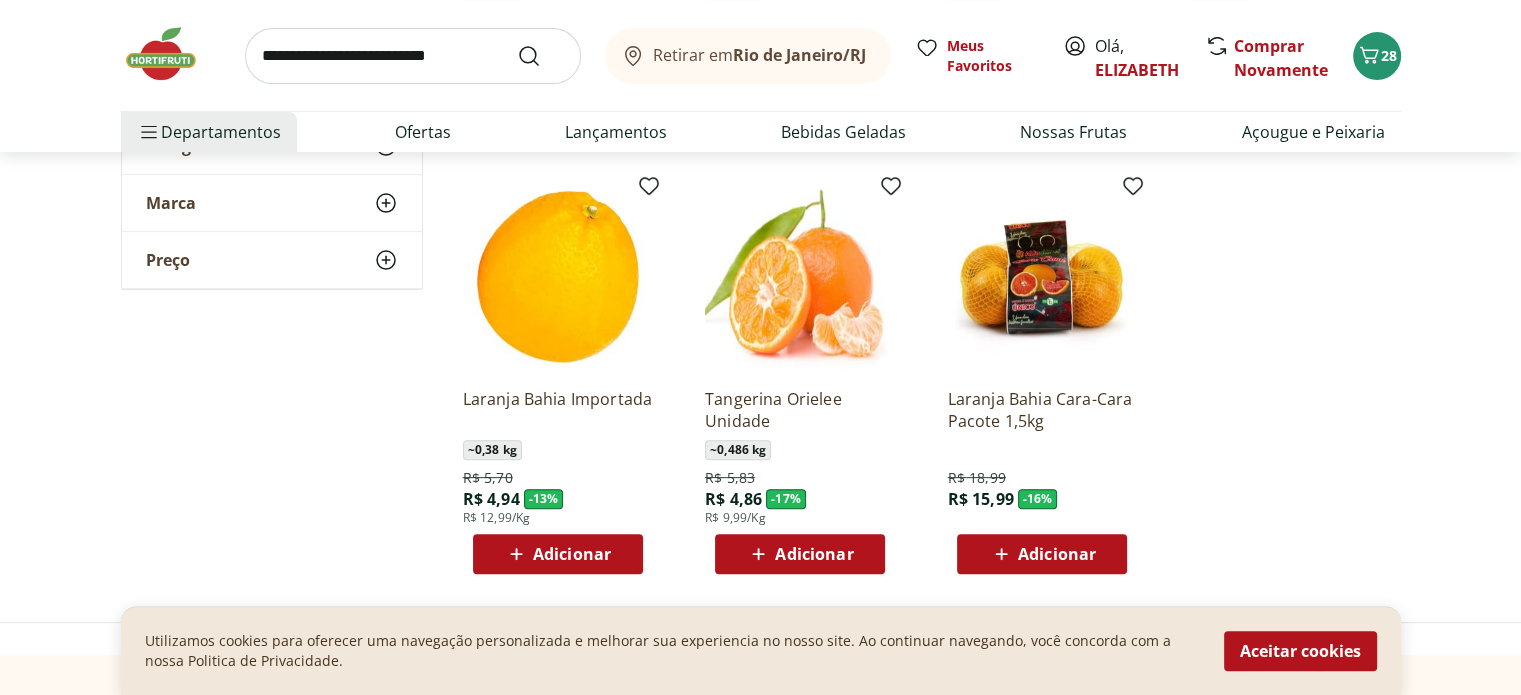 click at bounding box center [171, 54] 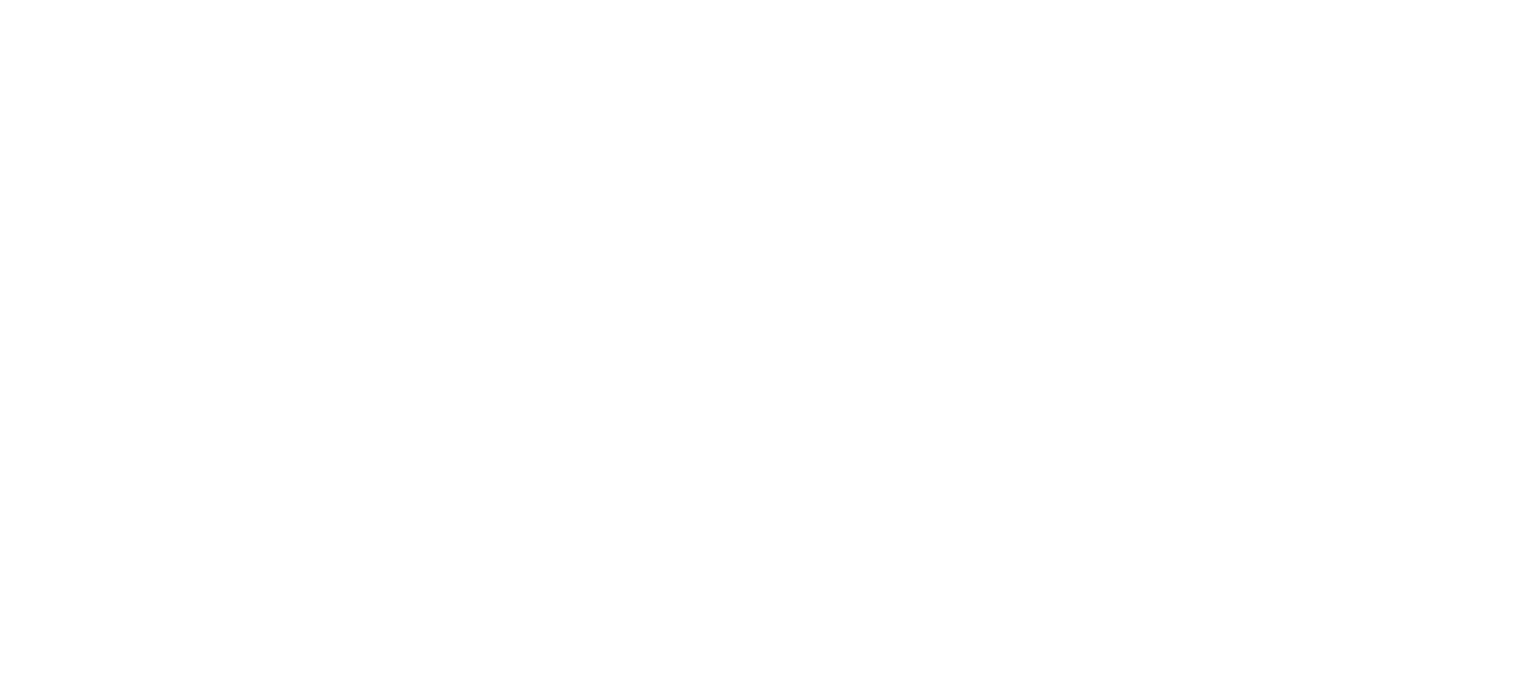 scroll, scrollTop: 0, scrollLeft: 0, axis: both 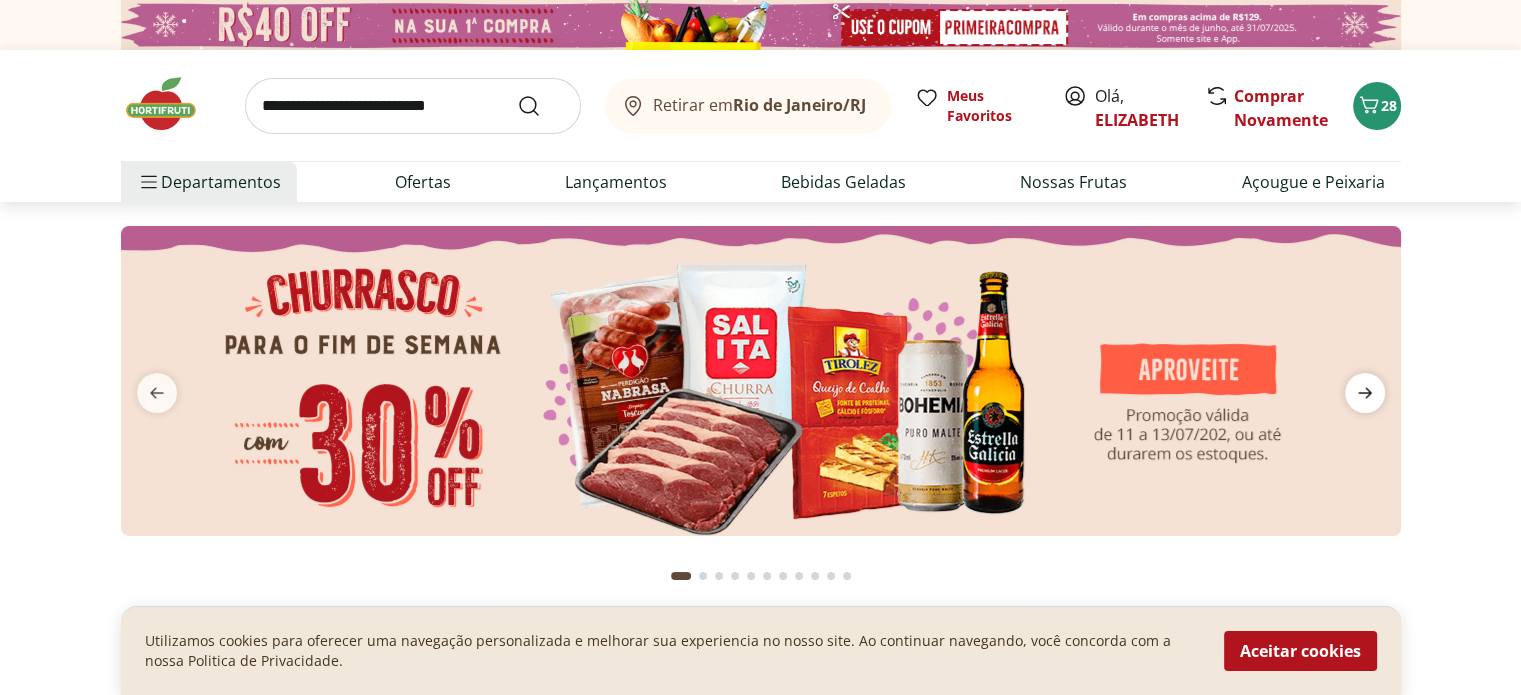 click at bounding box center (1365, 393) 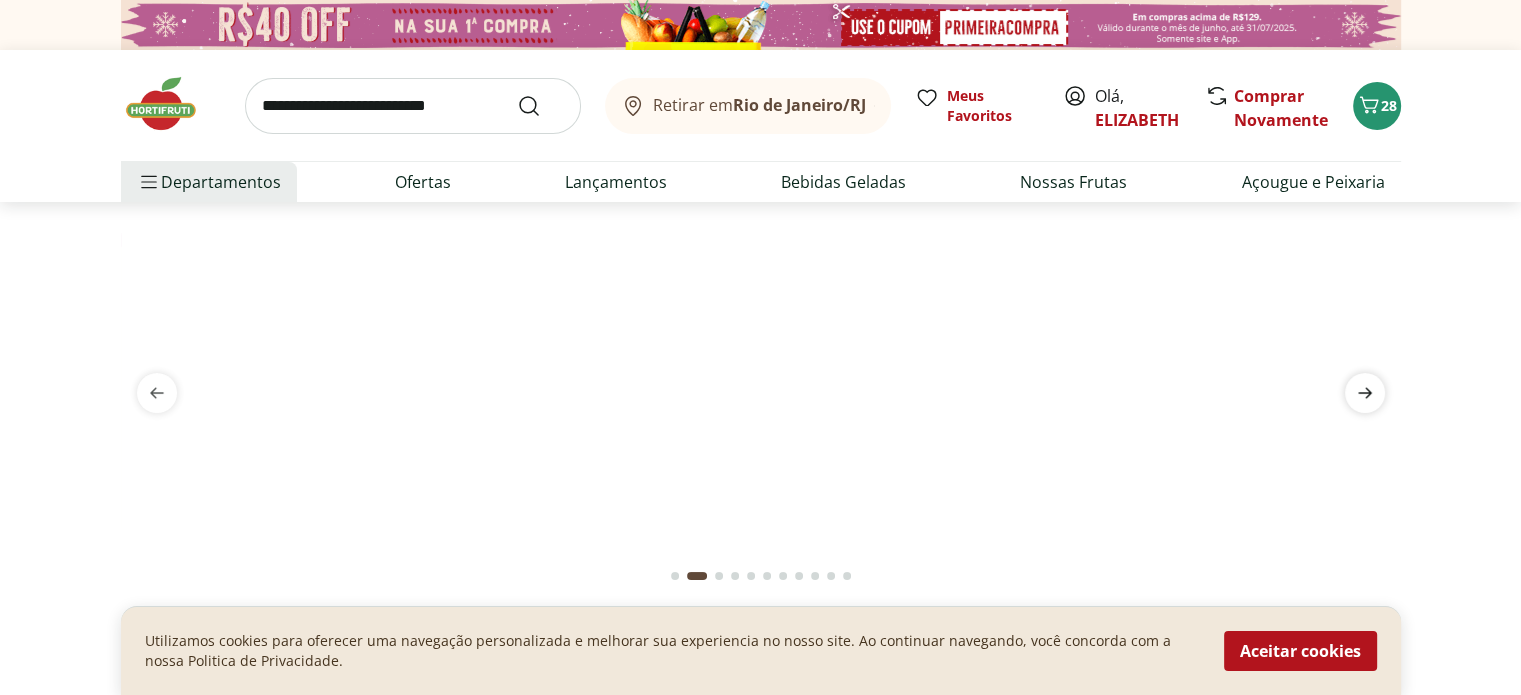 click at bounding box center (1365, 393) 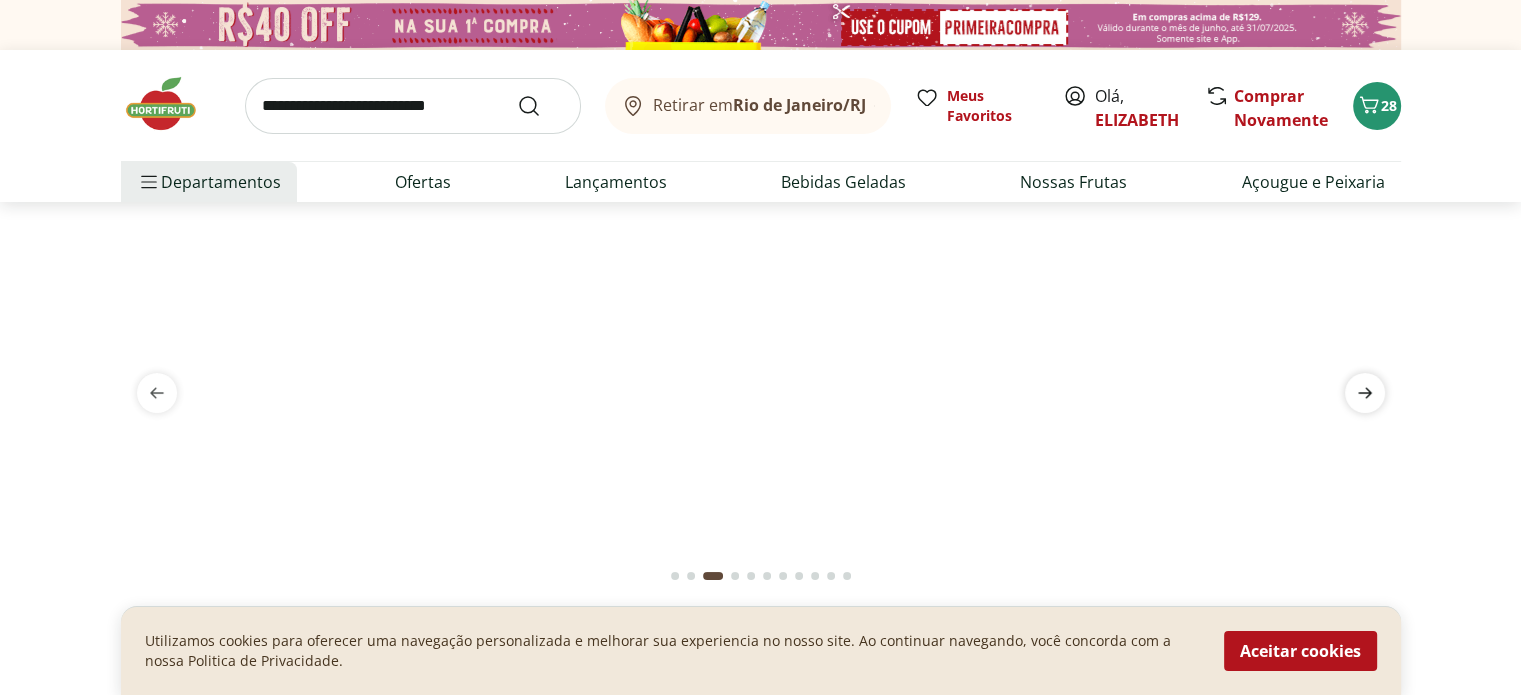 click at bounding box center (1365, 393) 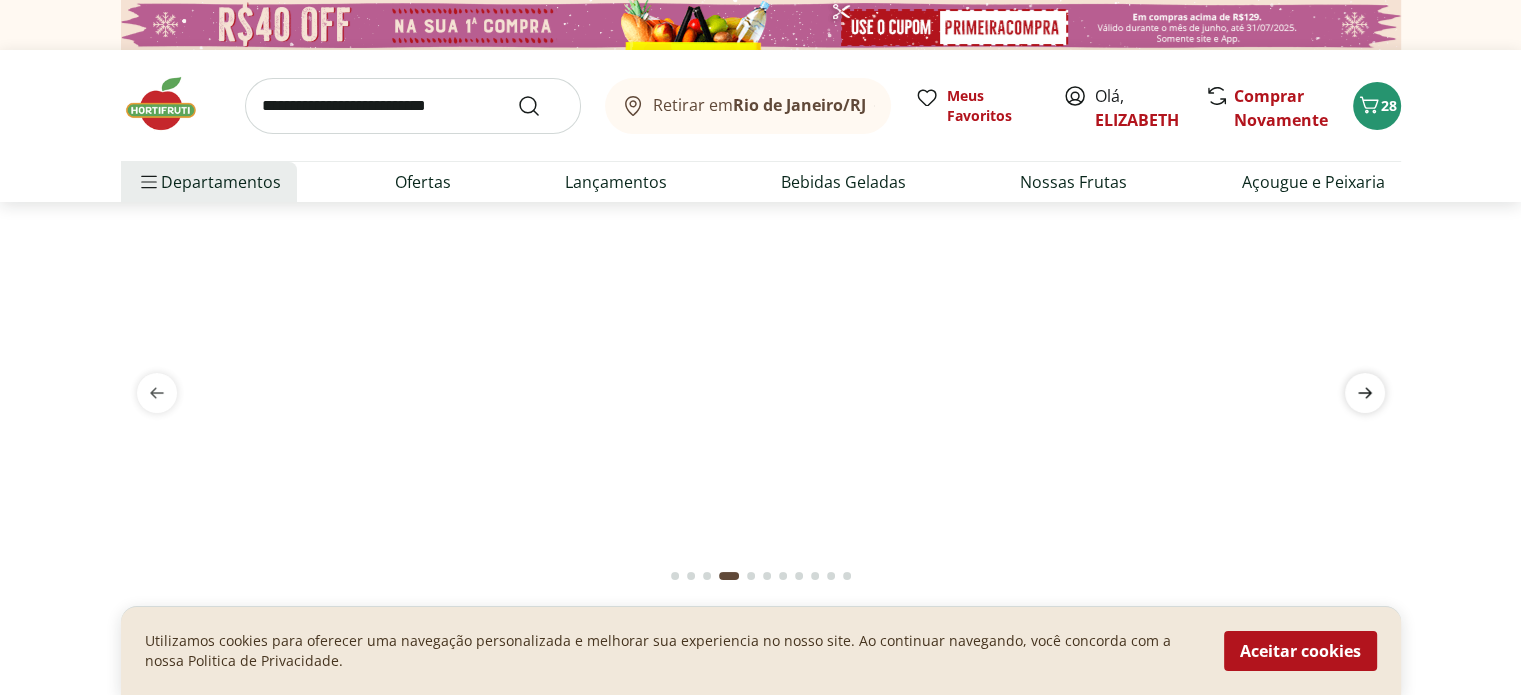 click at bounding box center [1365, 393] 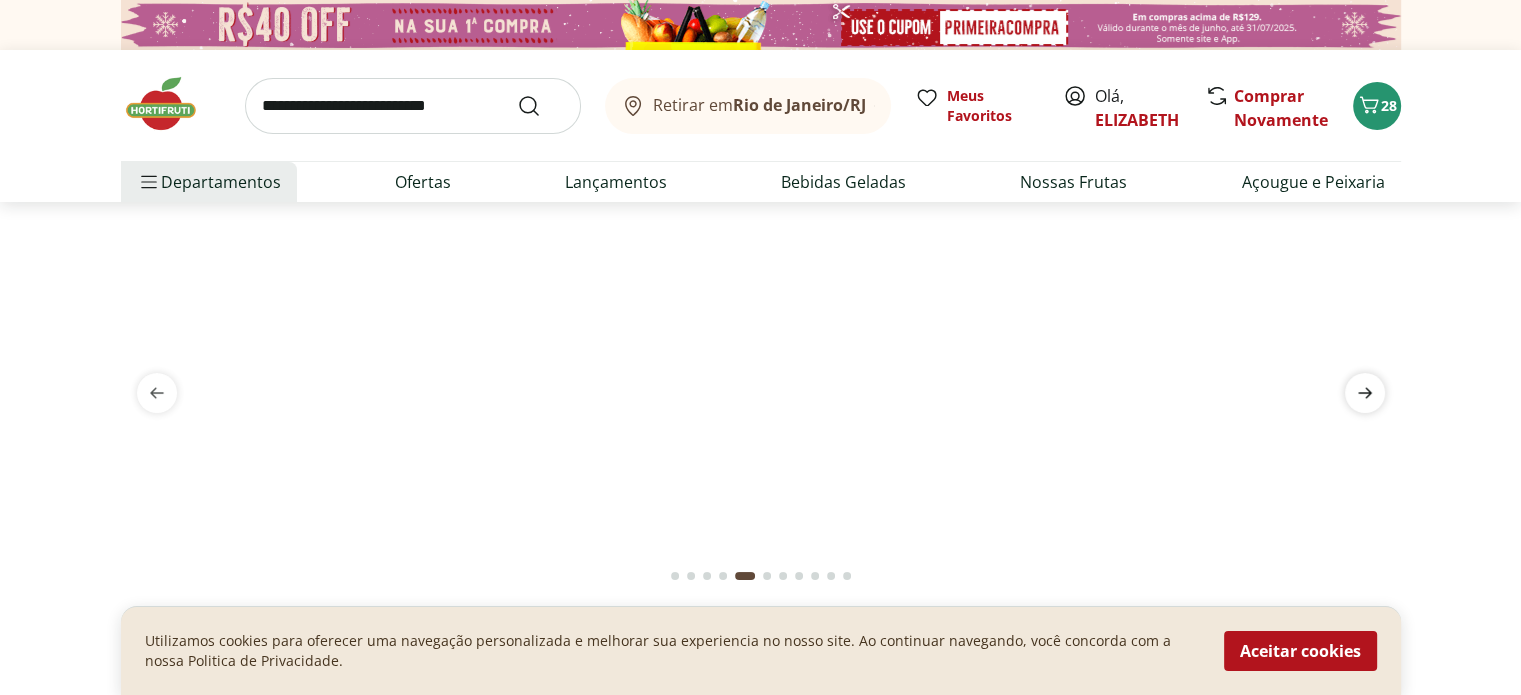 click at bounding box center [1365, 393] 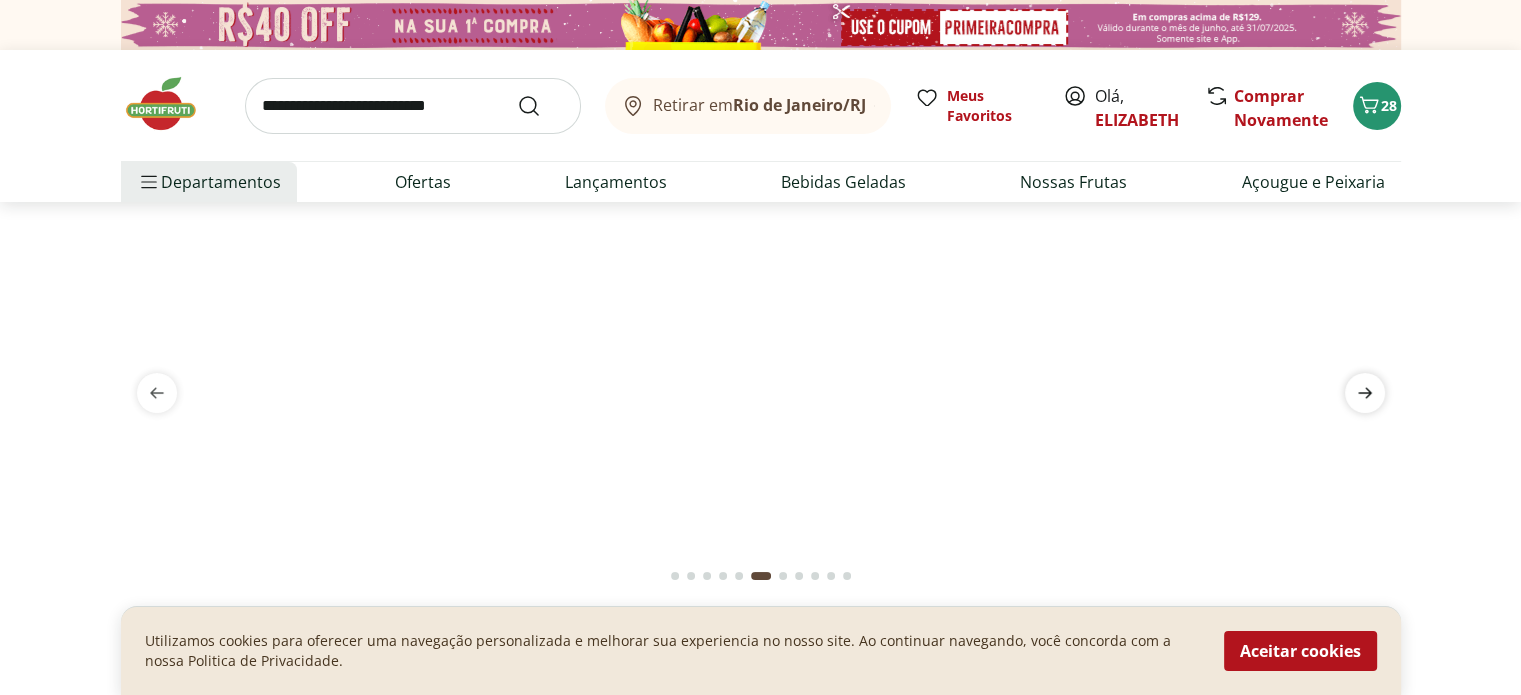 click at bounding box center [1365, 393] 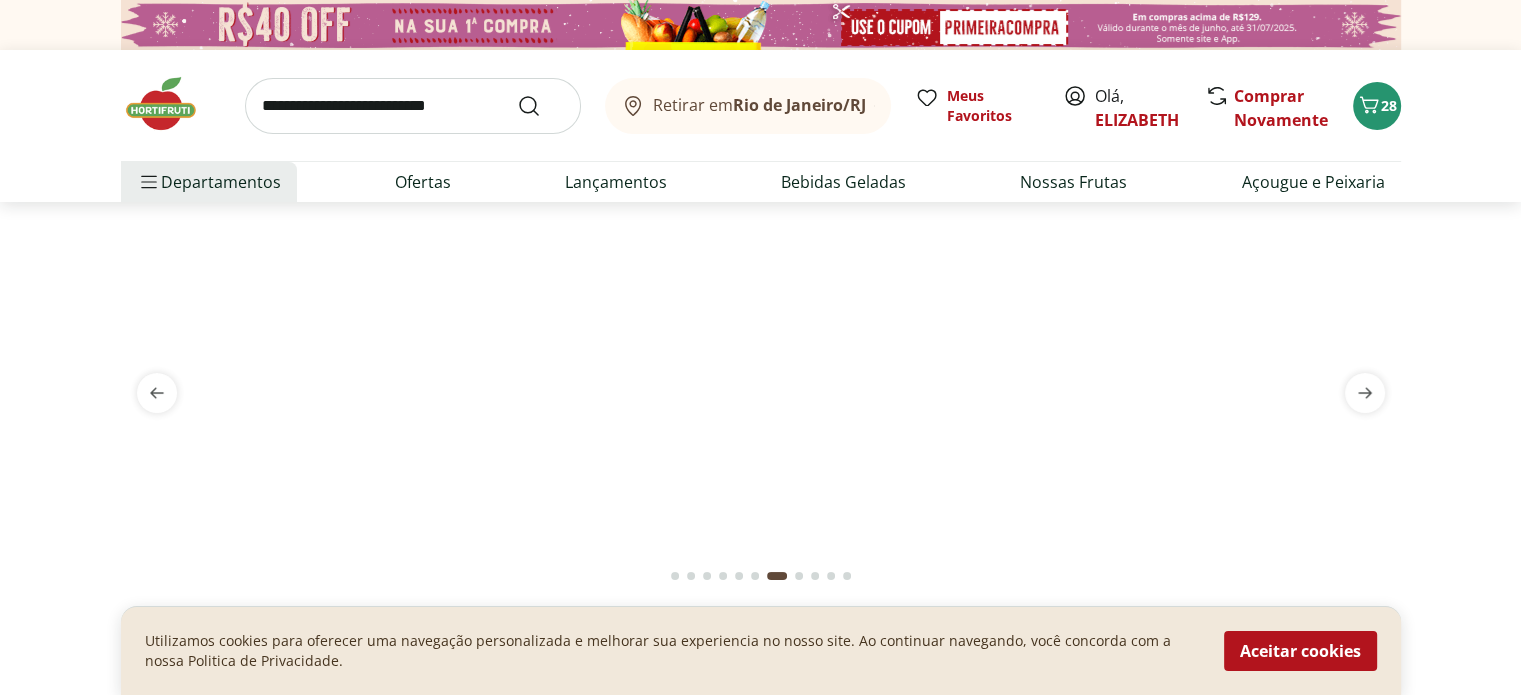 click at bounding box center [760, 226] 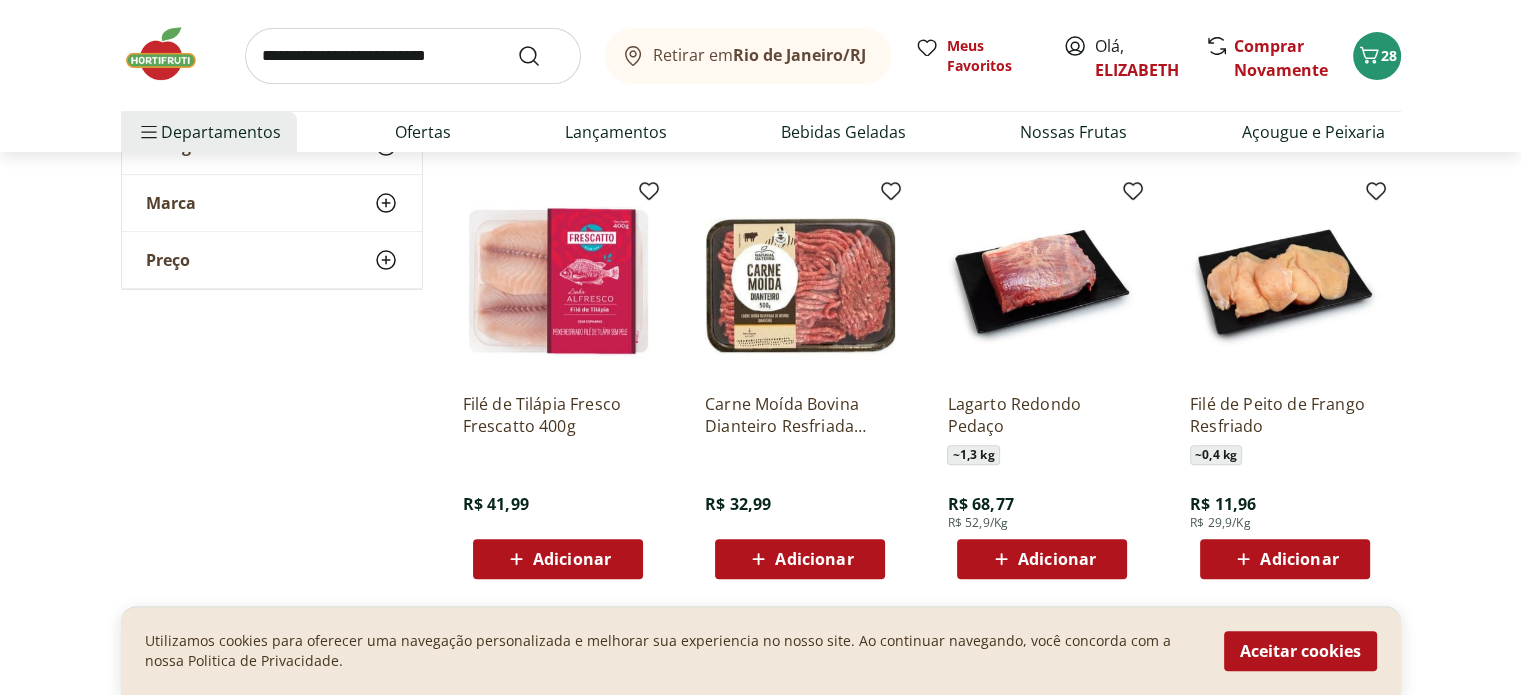 scroll, scrollTop: 628, scrollLeft: 0, axis: vertical 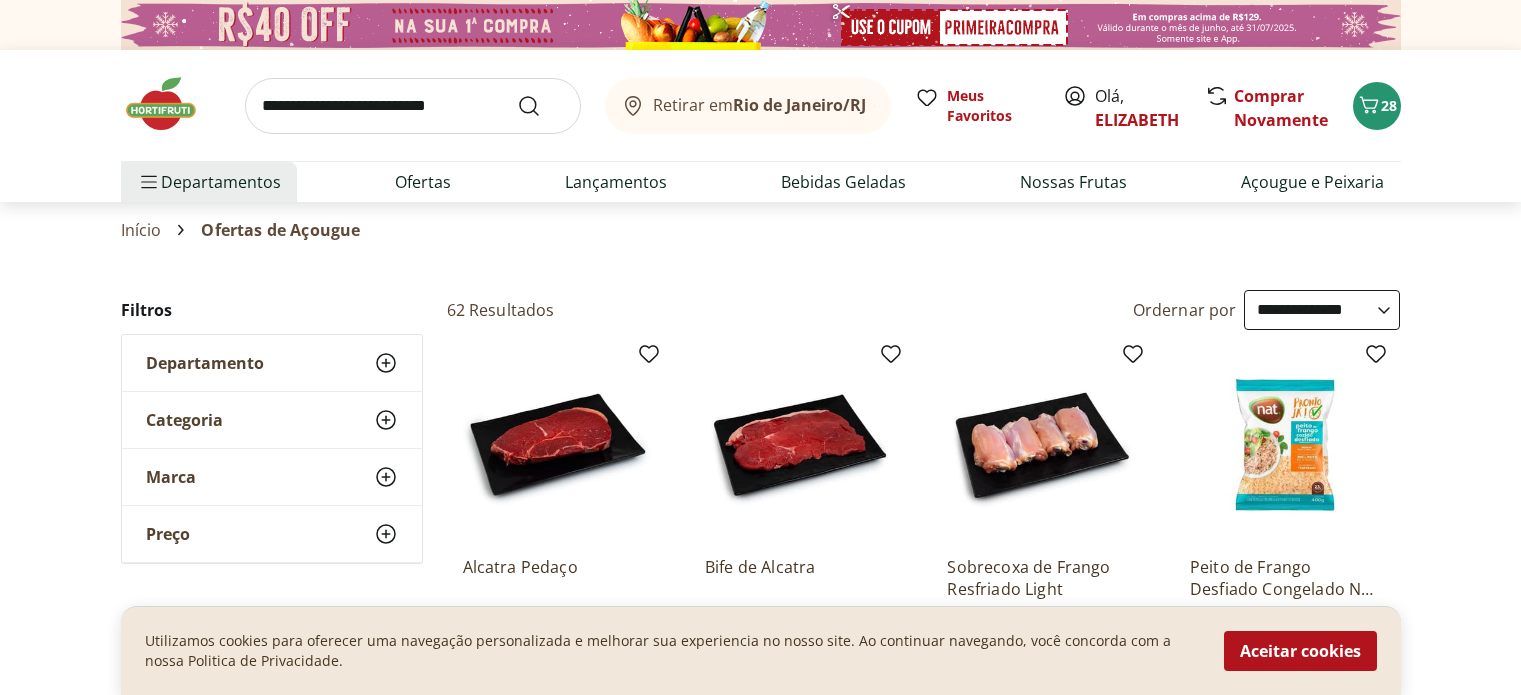 select on "**********" 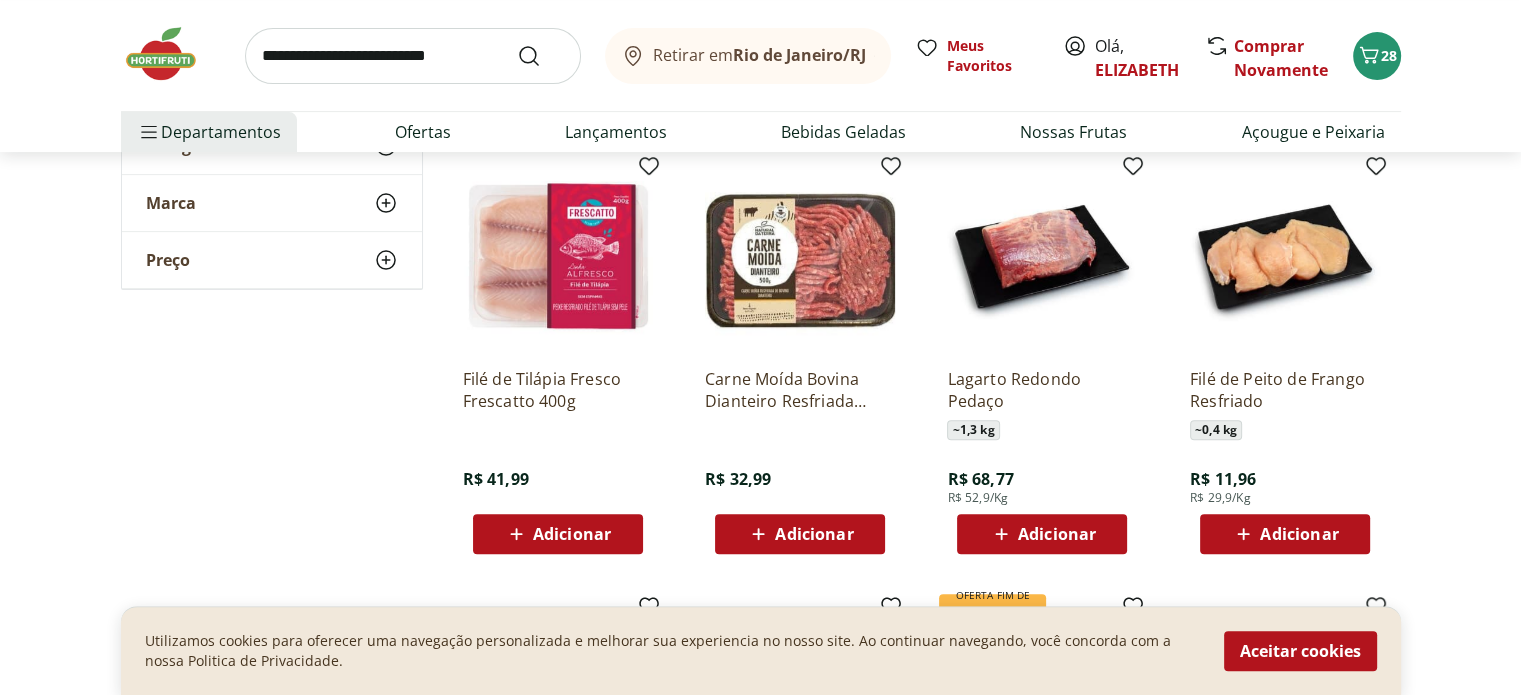 scroll, scrollTop: 0, scrollLeft: 0, axis: both 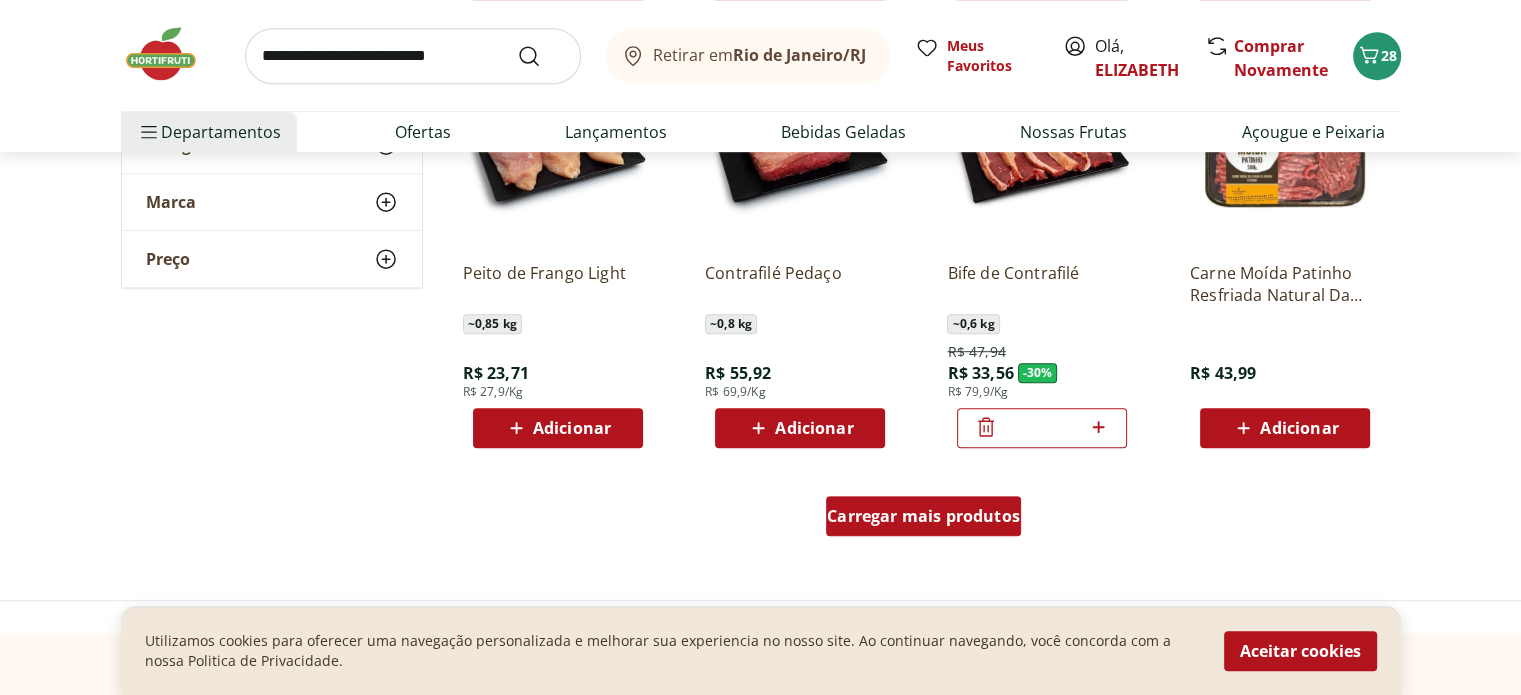 click on "Carregar mais produtos" at bounding box center (923, 516) 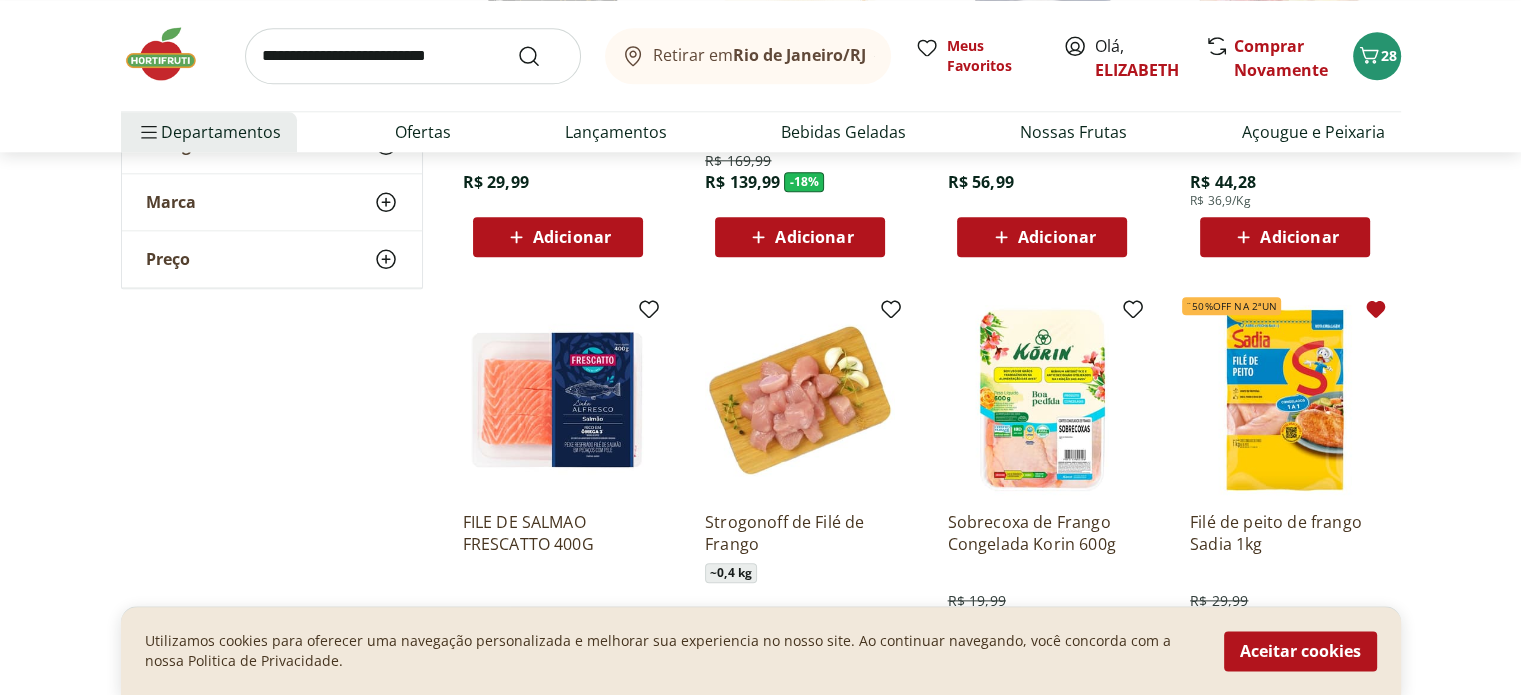 scroll, scrollTop: 2351, scrollLeft: 0, axis: vertical 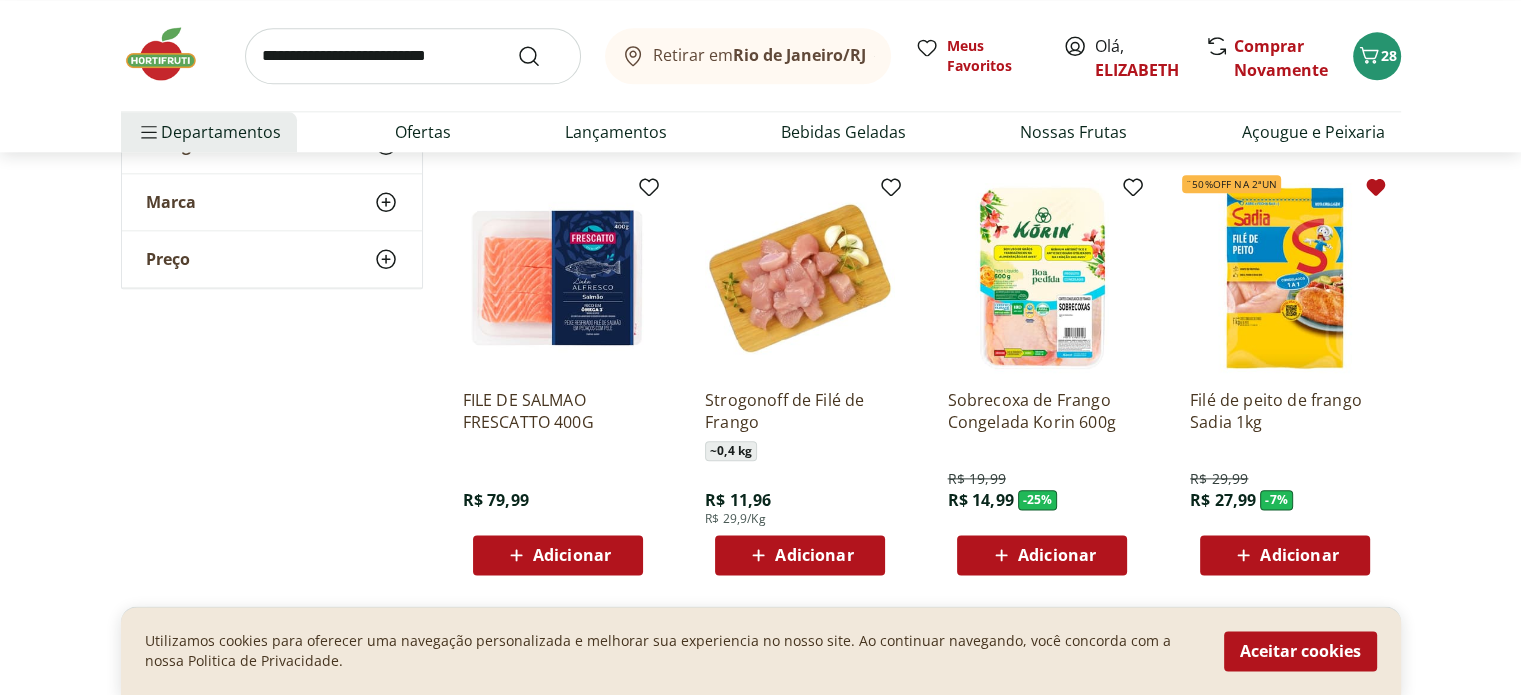 click on "**********" at bounding box center (760, -683) 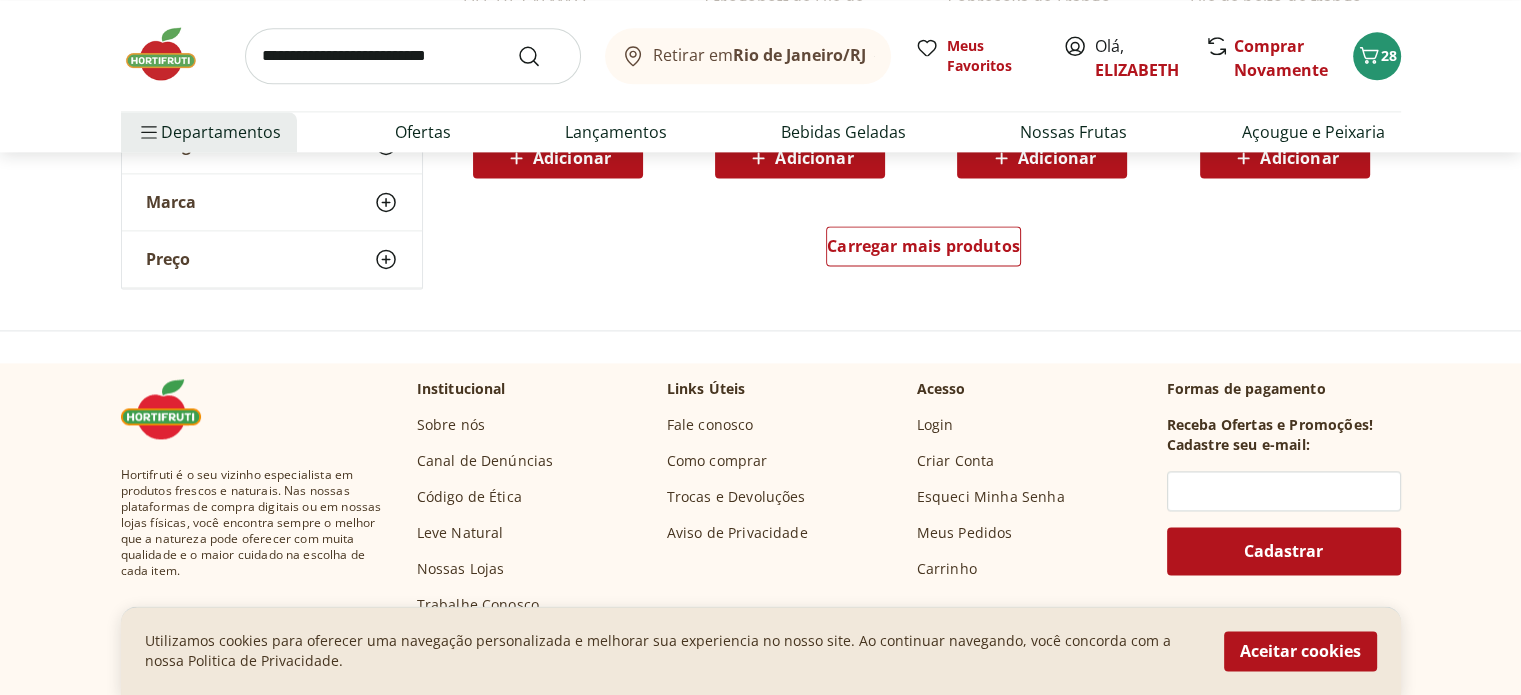 scroll, scrollTop: 2760, scrollLeft: 0, axis: vertical 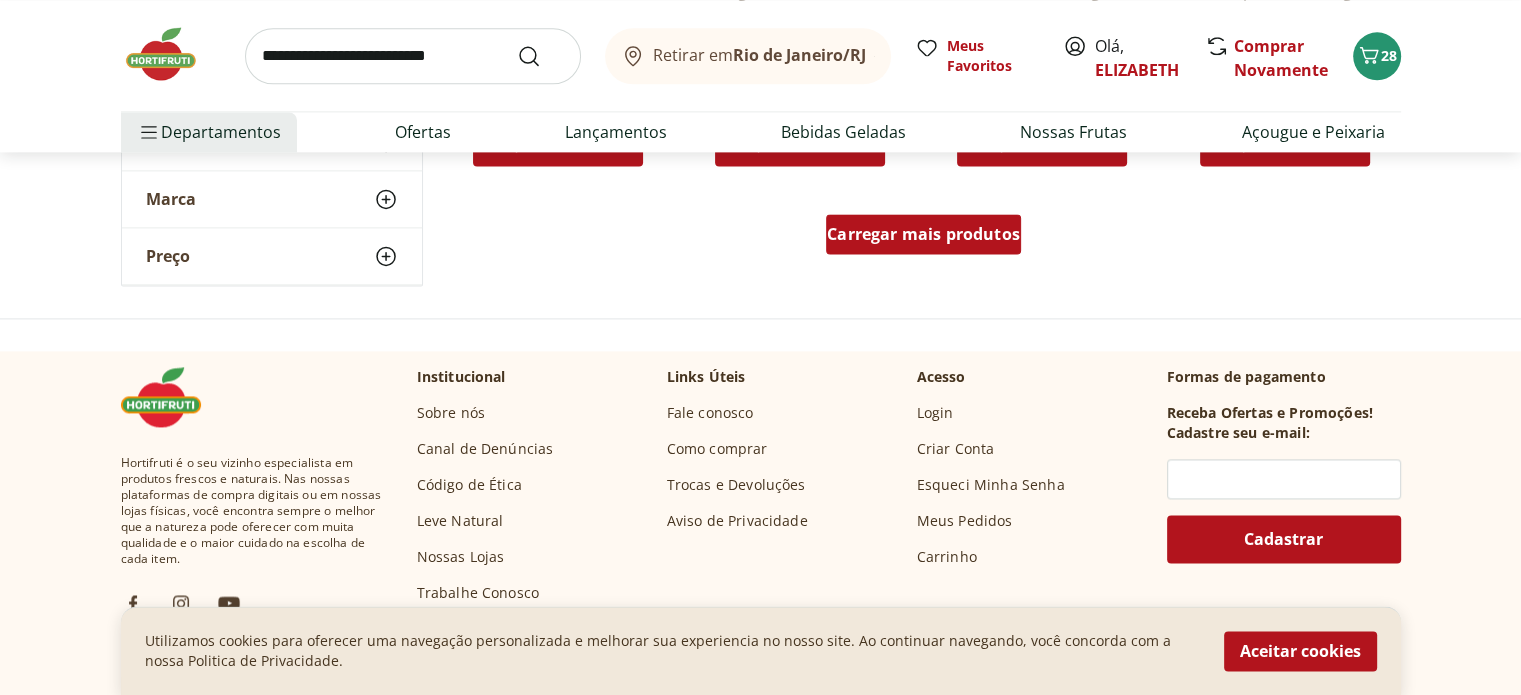 click on "Carregar mais produtos" at bounding box center (923, 234) 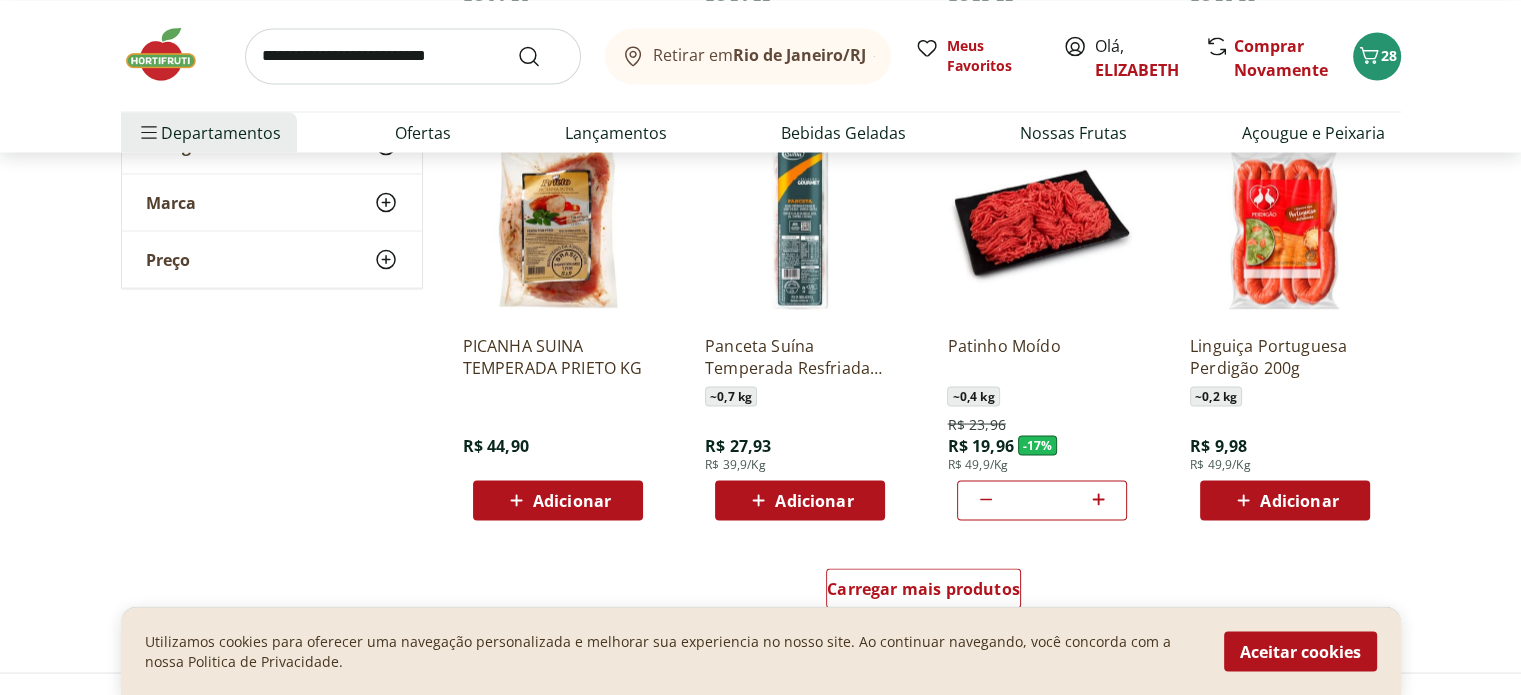 scroll, scrollTop: 3725, scrollLeft: 0, axis: vertical 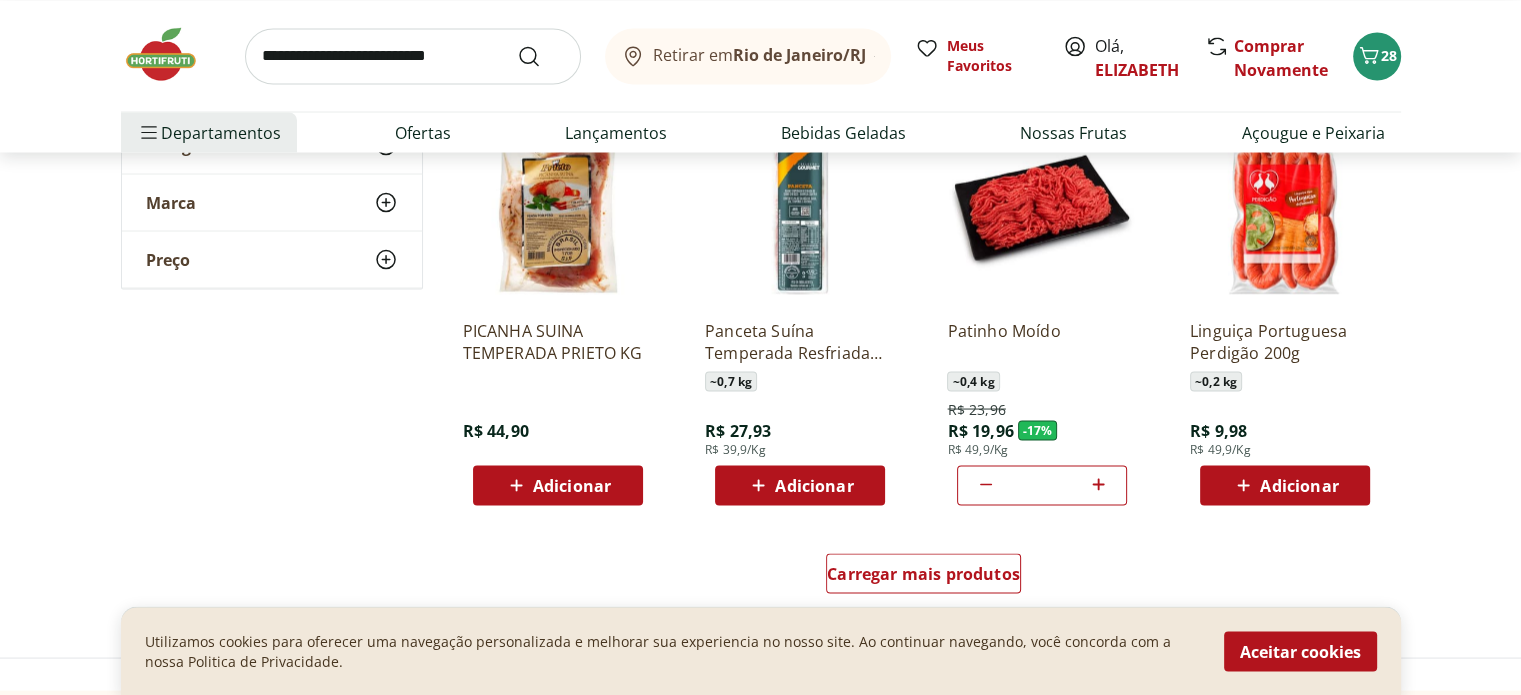 click at bounding box center (413, 56) 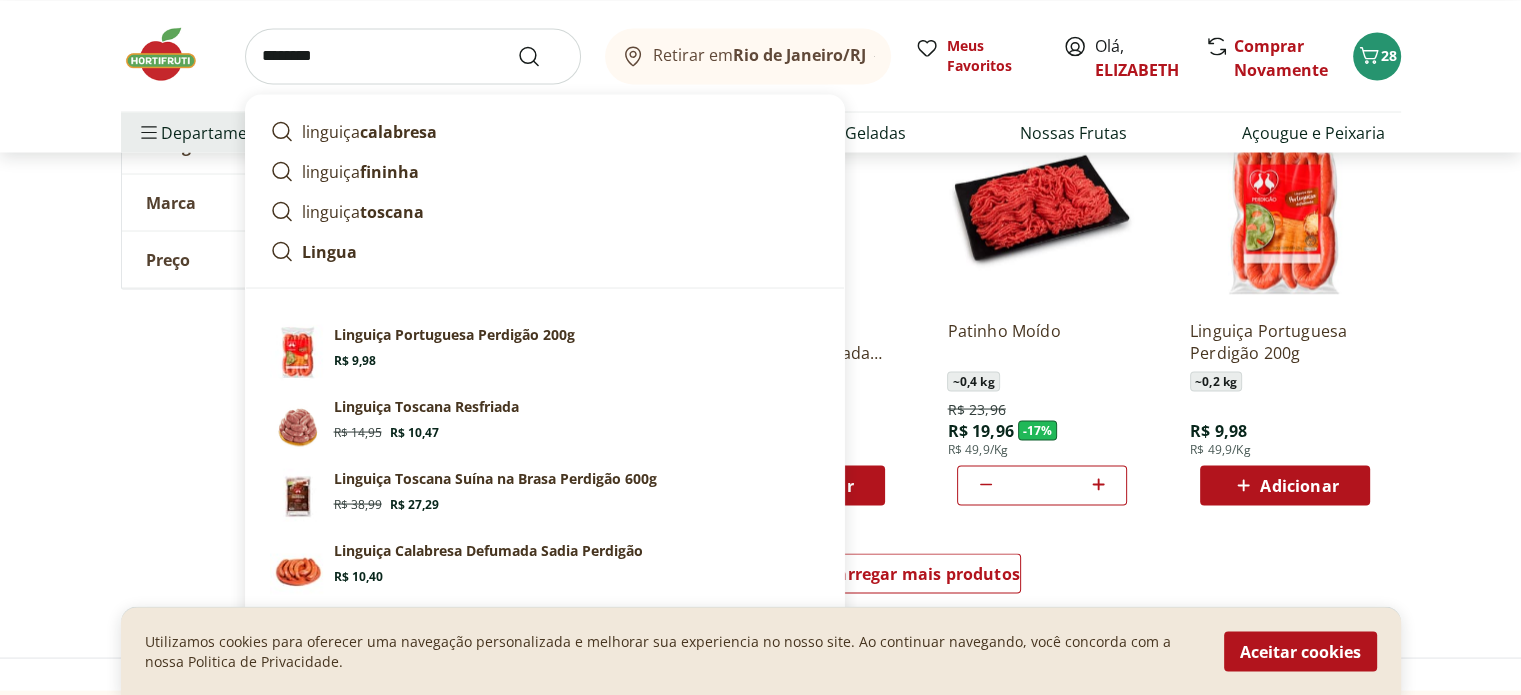 type on "********" 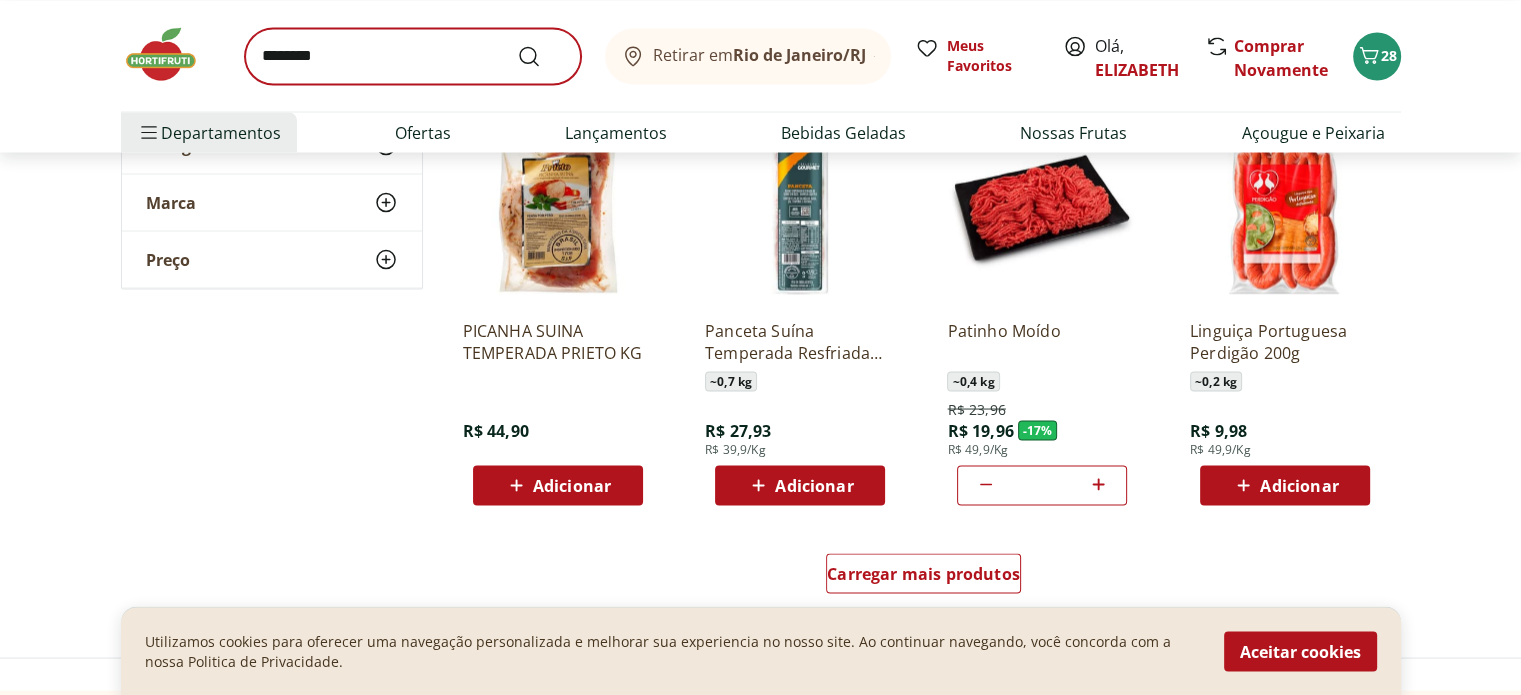 scroll, scrollTop: 0, scrollLeft: 0, axis: both 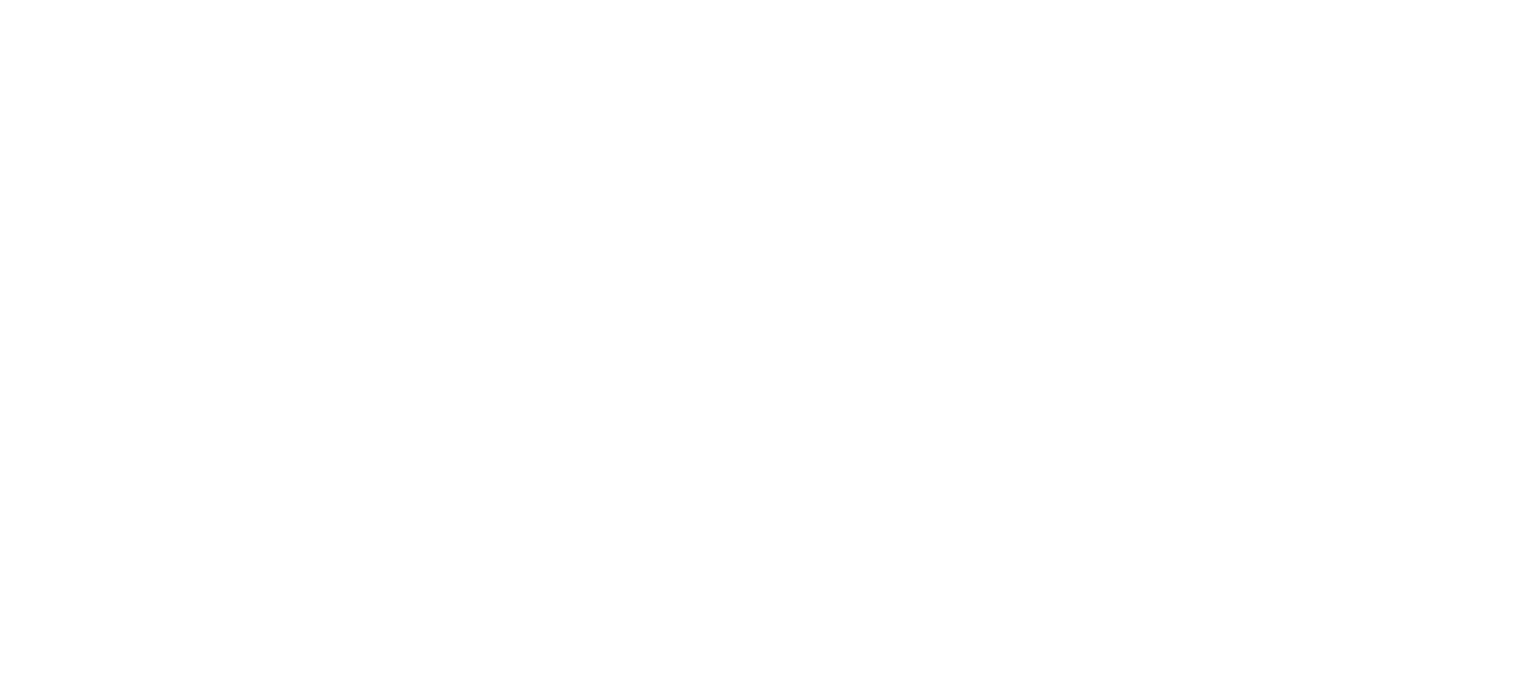 select on "**********" 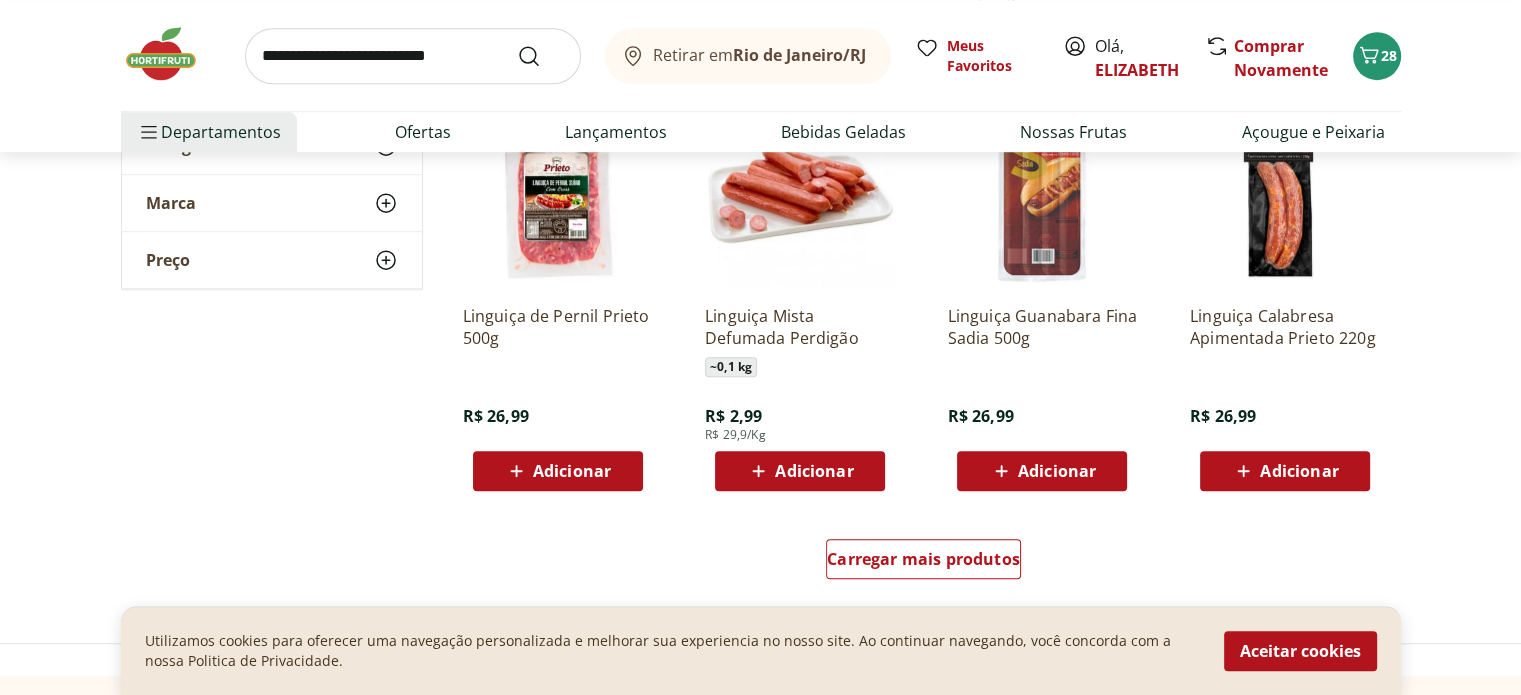 scroll, scrollTop: 1216, scrollLeft: 0, axis: vertical 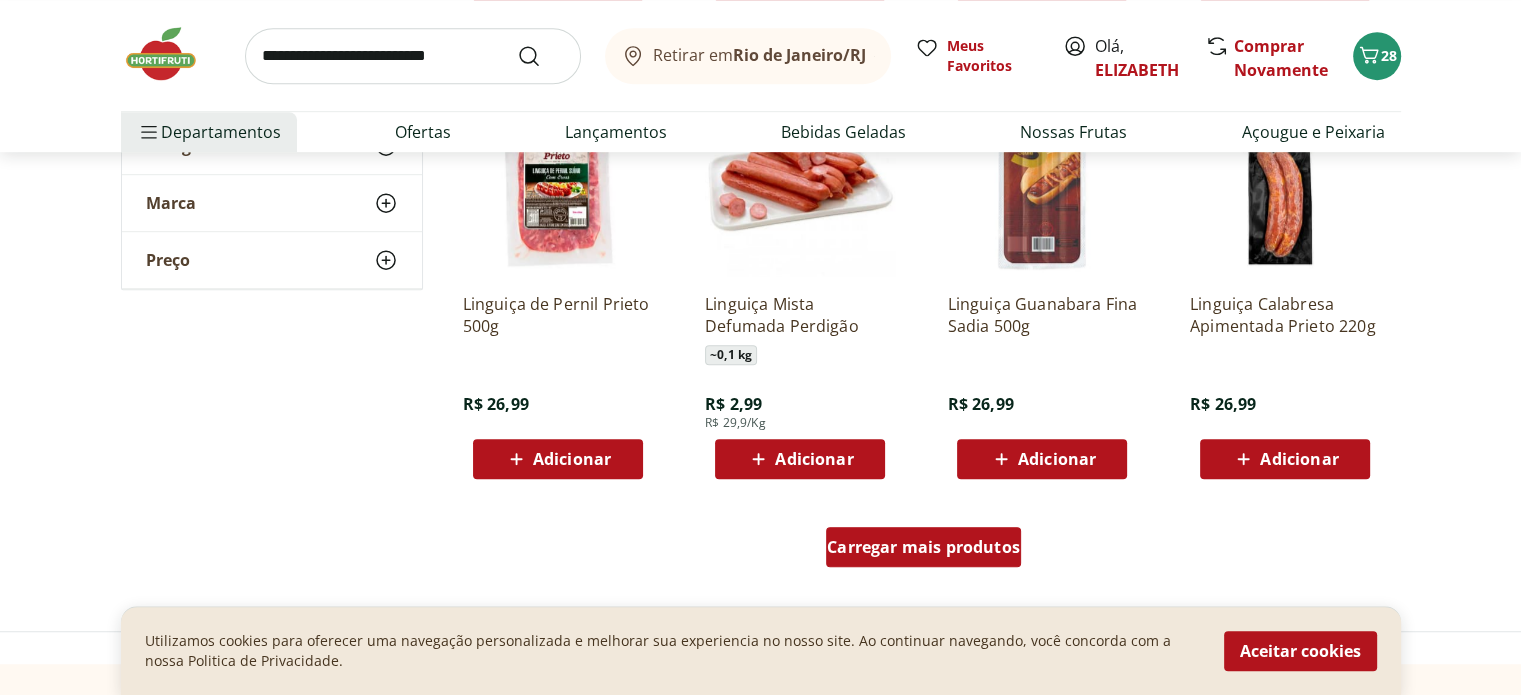 click on "Carregar mais produtos" at bounding box center (923, 547) 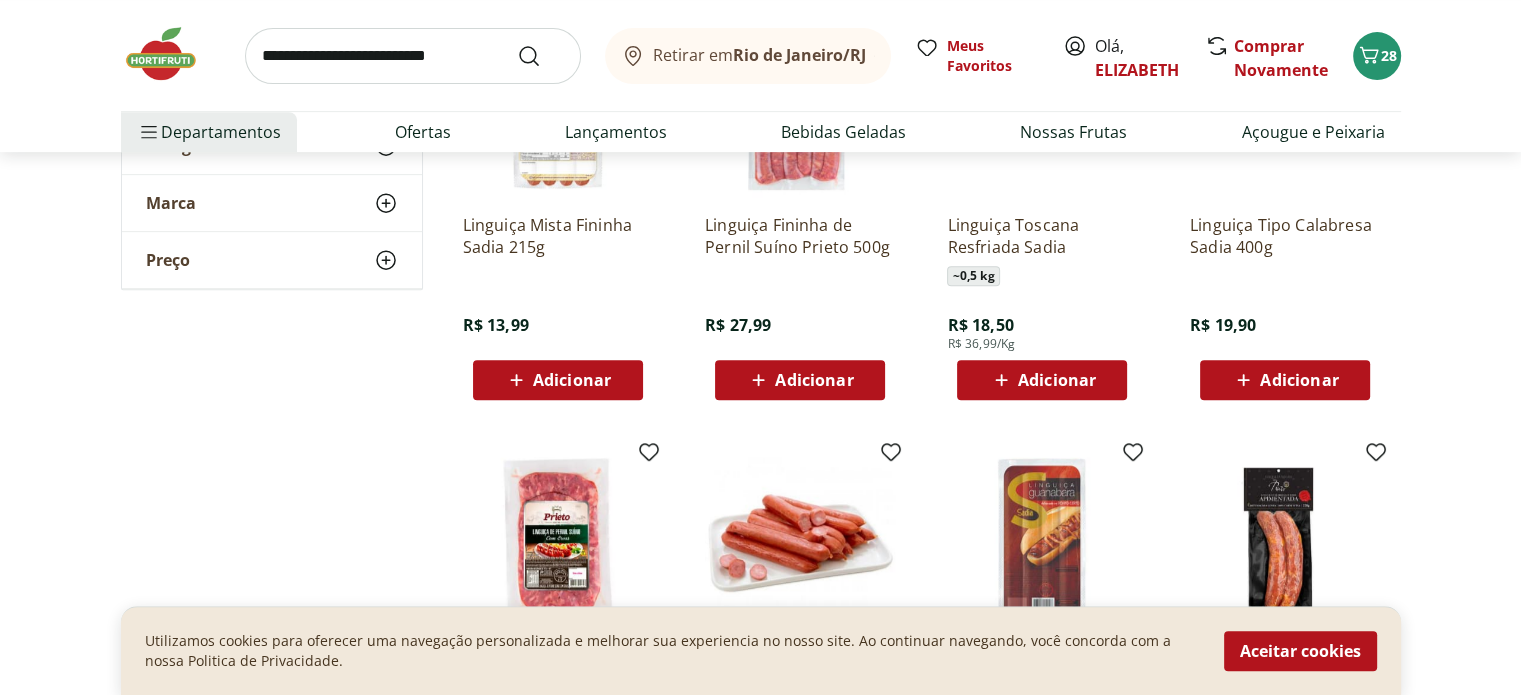 scroll, scrollTop: 822, scrollLeft: 0, axis: vertical 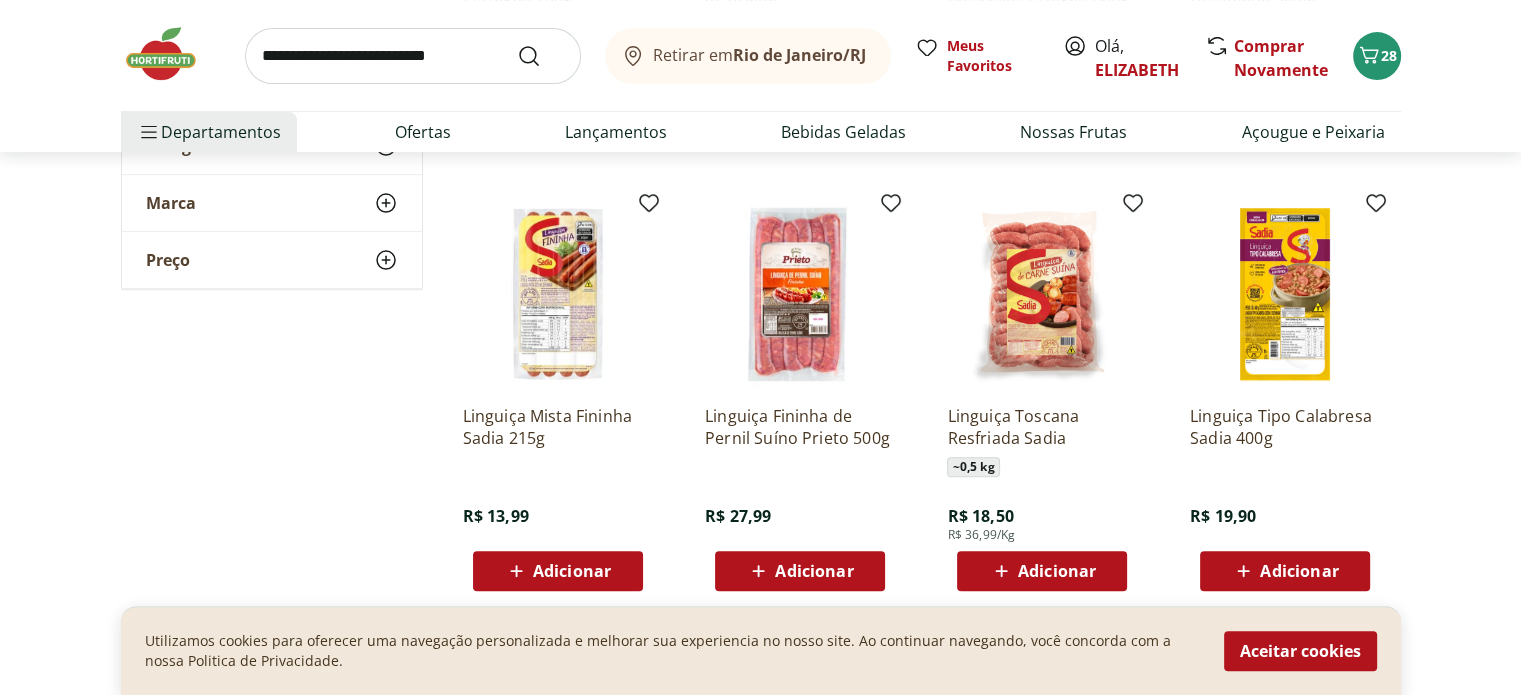 click on "Adicionar" at bounding box center [1057, 571] 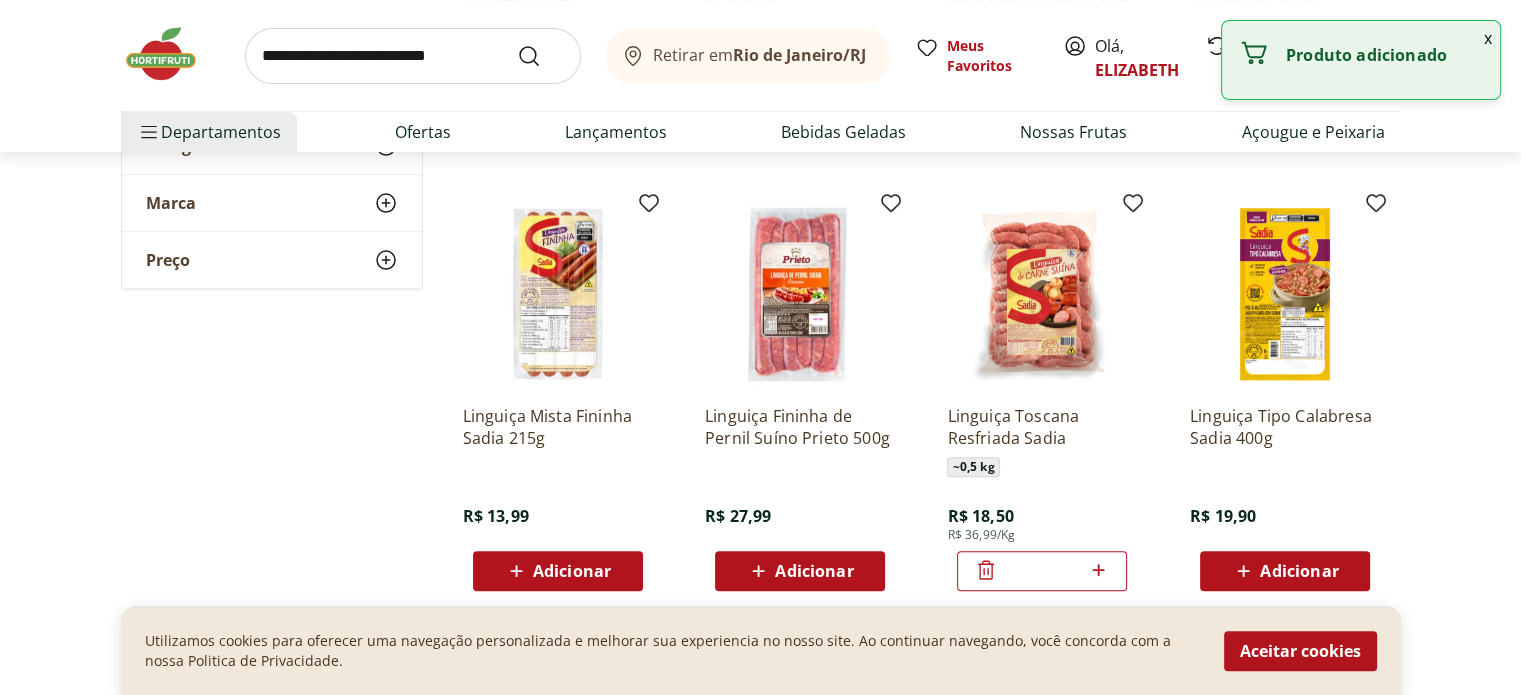 click at bounding box center [171, 54] 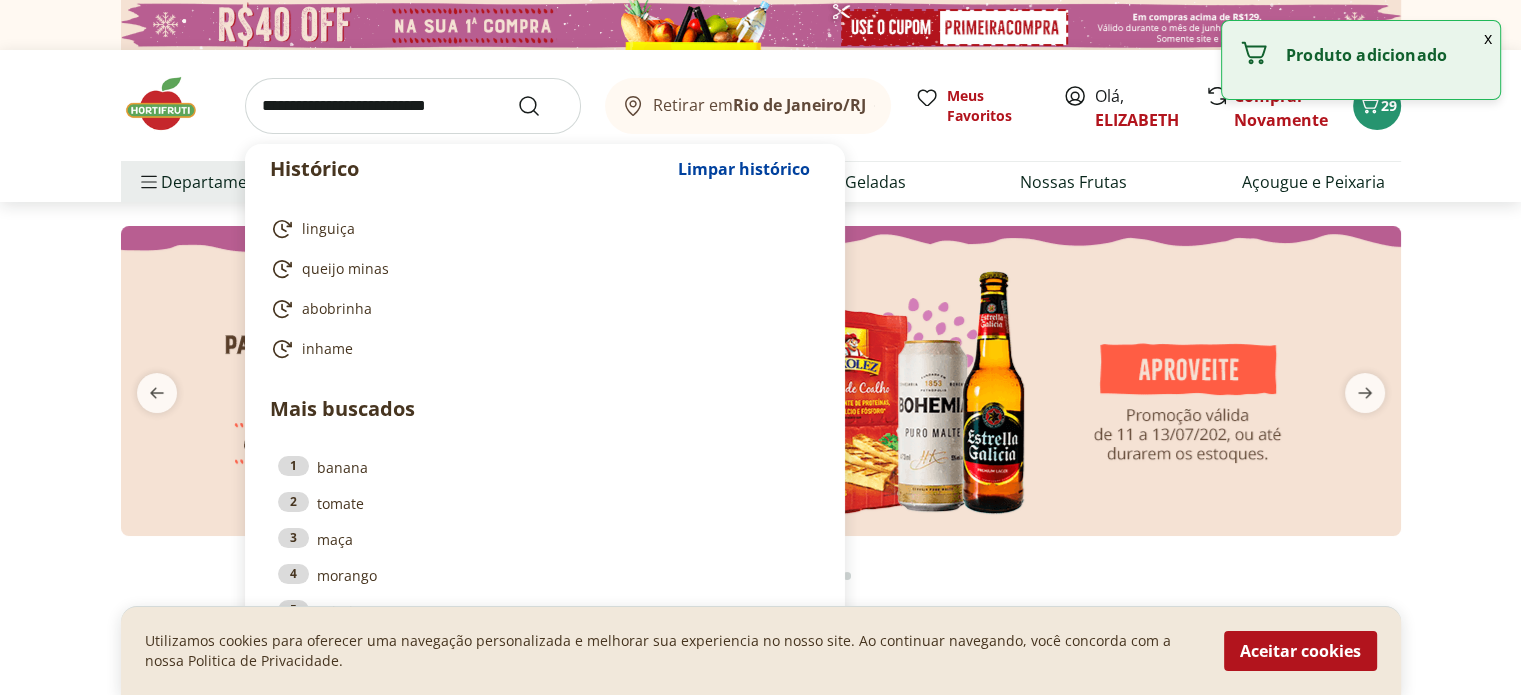 click at bounding box center [413, 106] 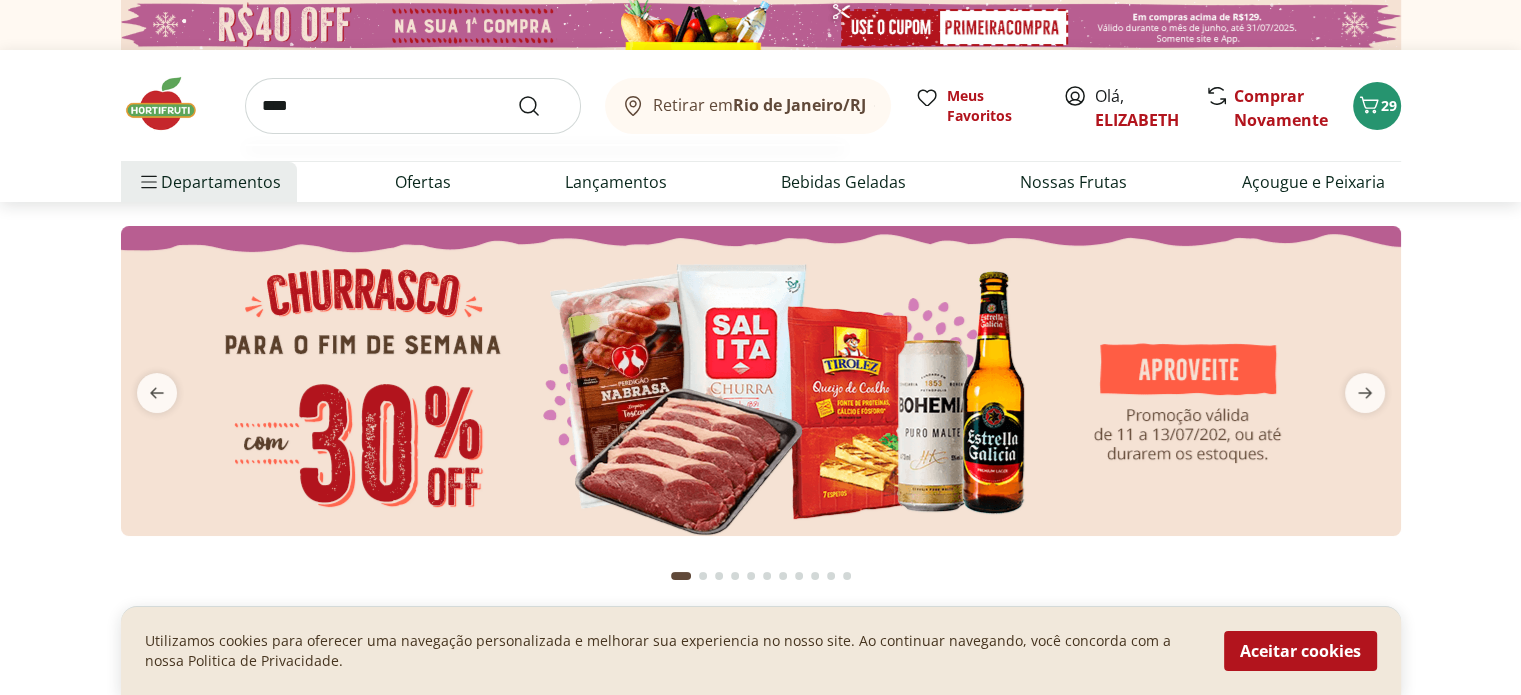 type on "****" 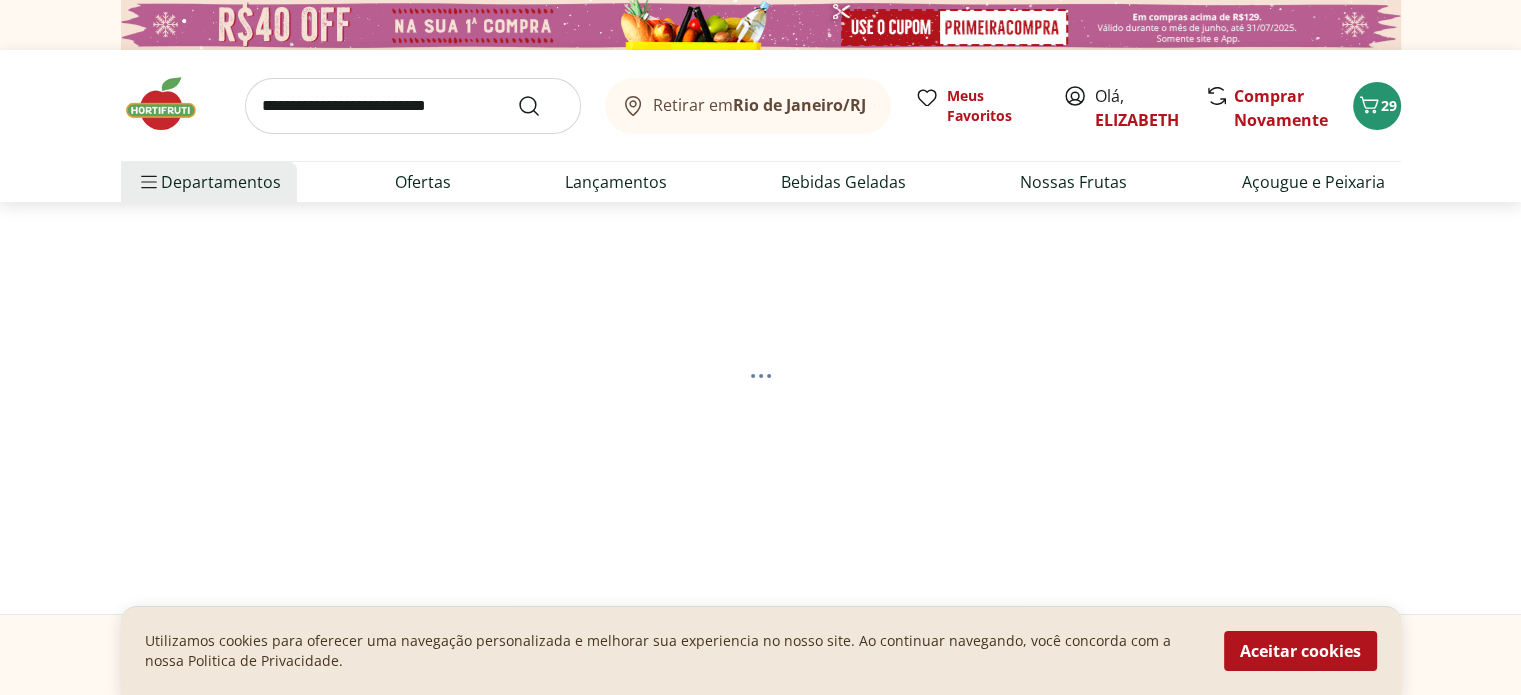 select on "**********" 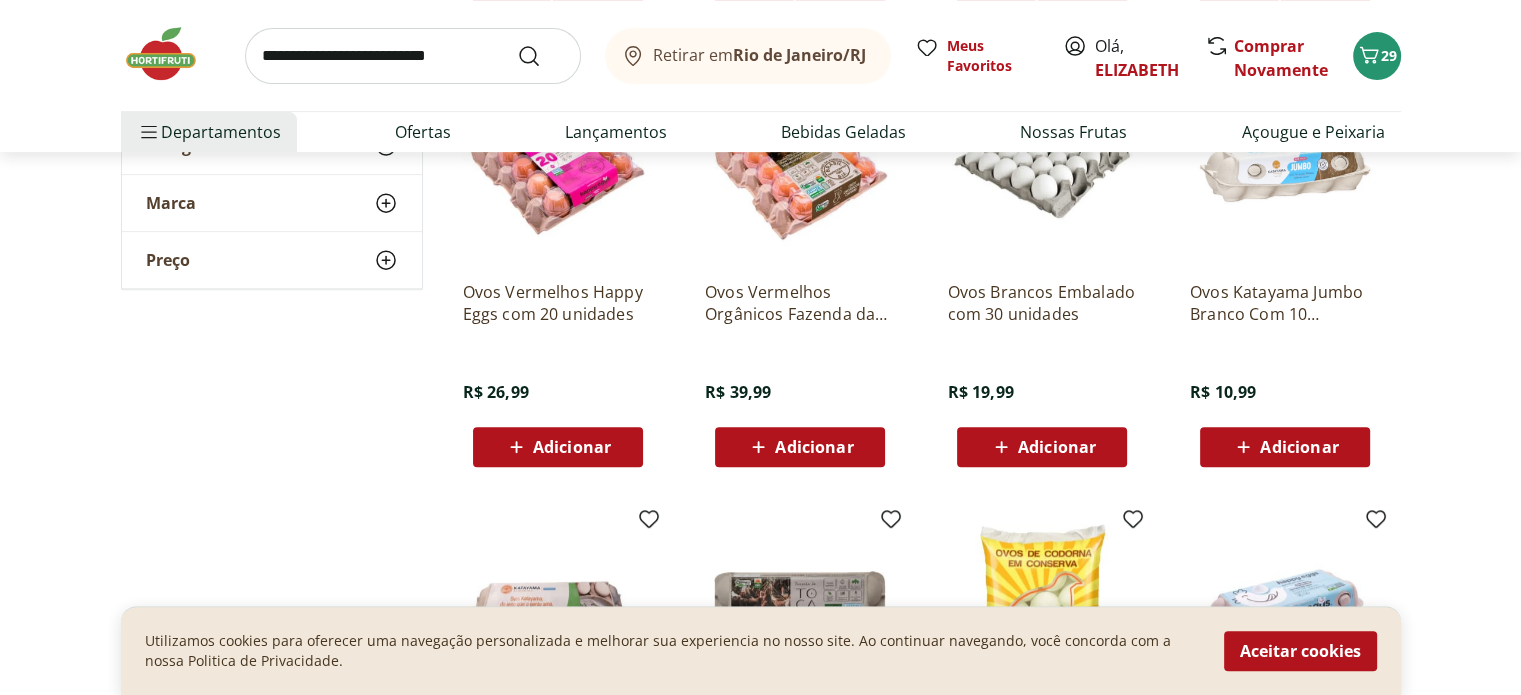 scroll, scrollTop: 749, scrollLeft: 0, axis: vertical 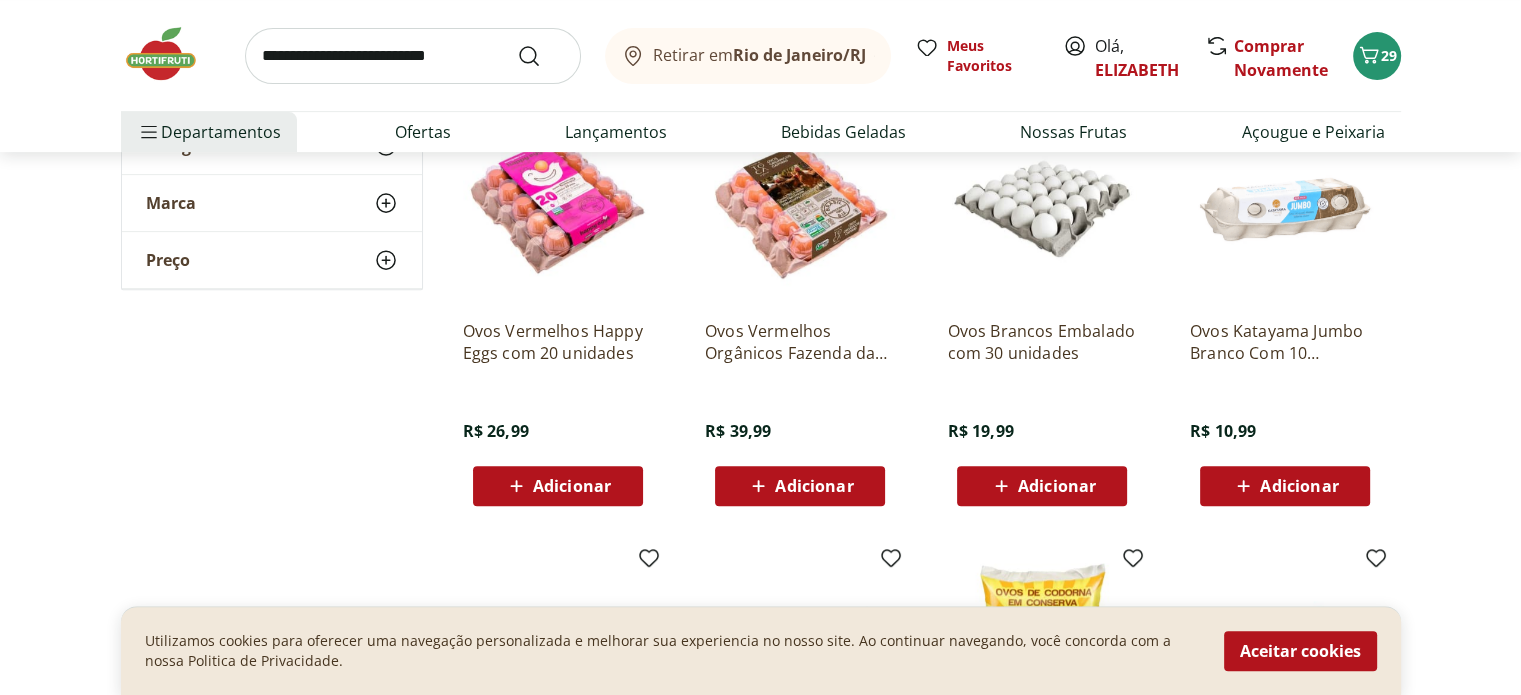 click on "Adicionar" at bounding box center (1299, 486) 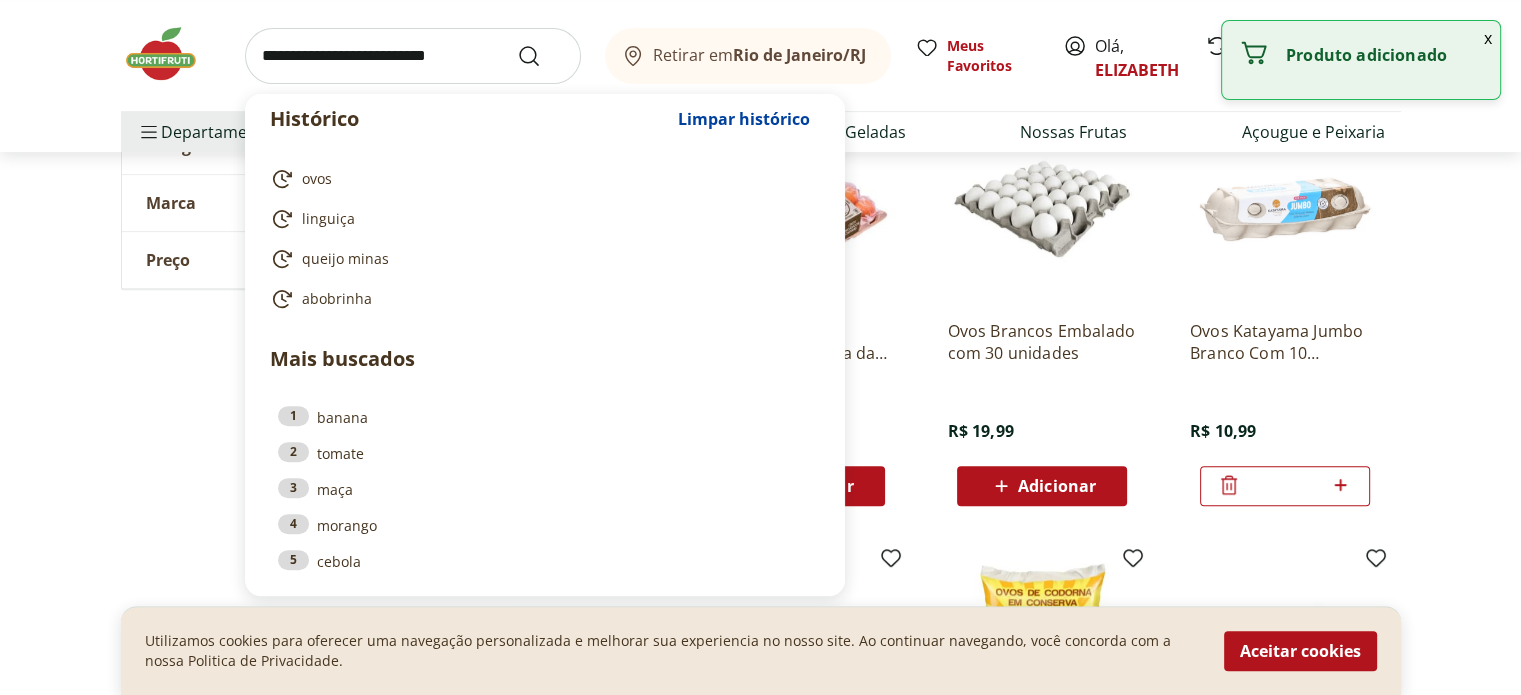 click at bounding box center (413, 56) 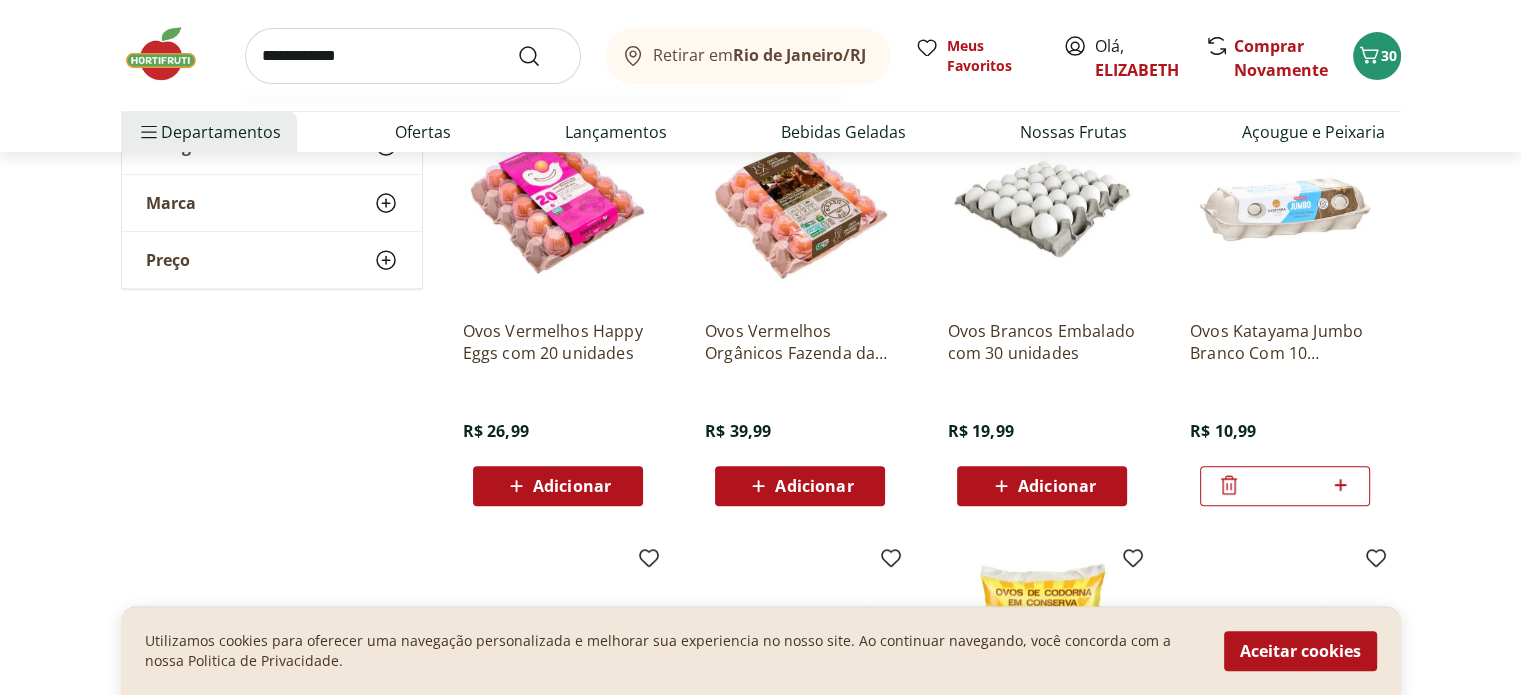 type on "**********" 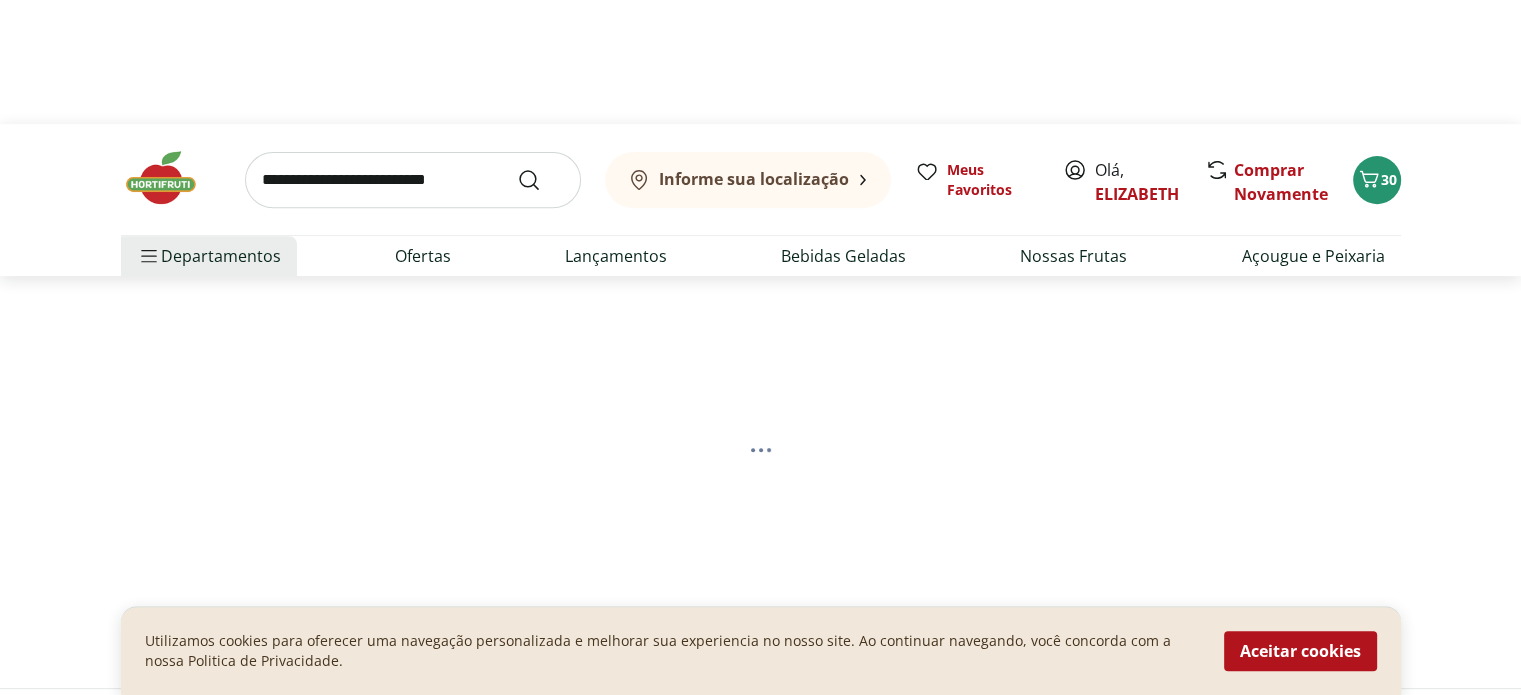 scroll, scrollTop: 0, scrollLeft: 0, axis: both 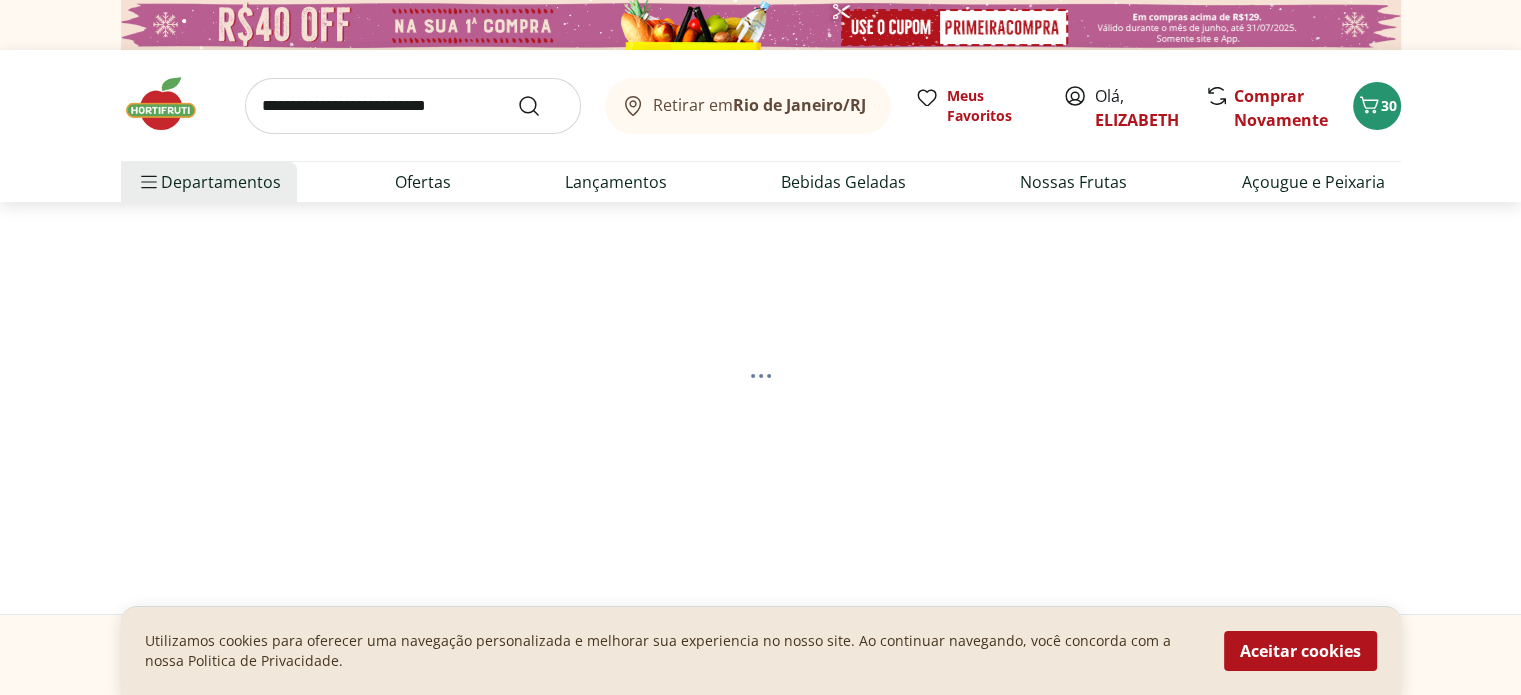 select on "**********" 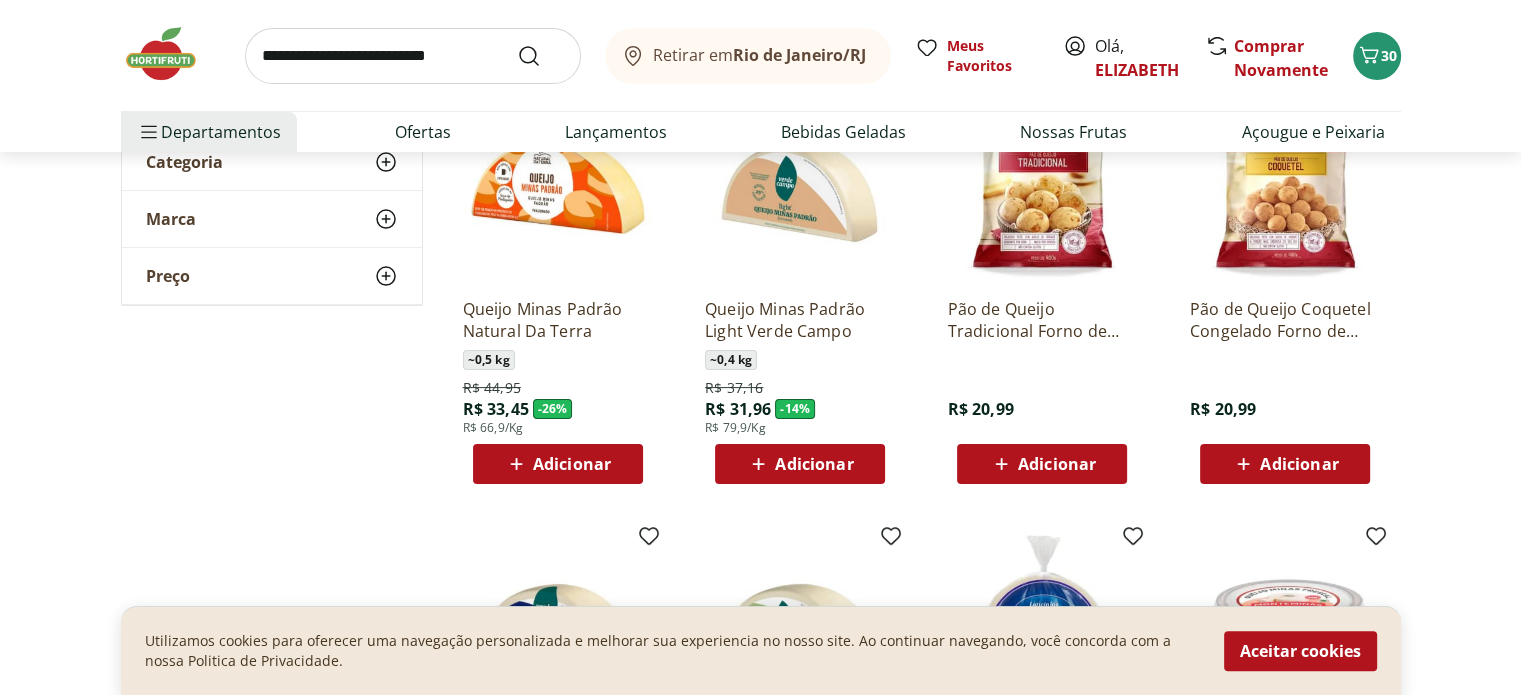 scroll, scrollTop: 337, scrollLeft: 0, axis: vertical 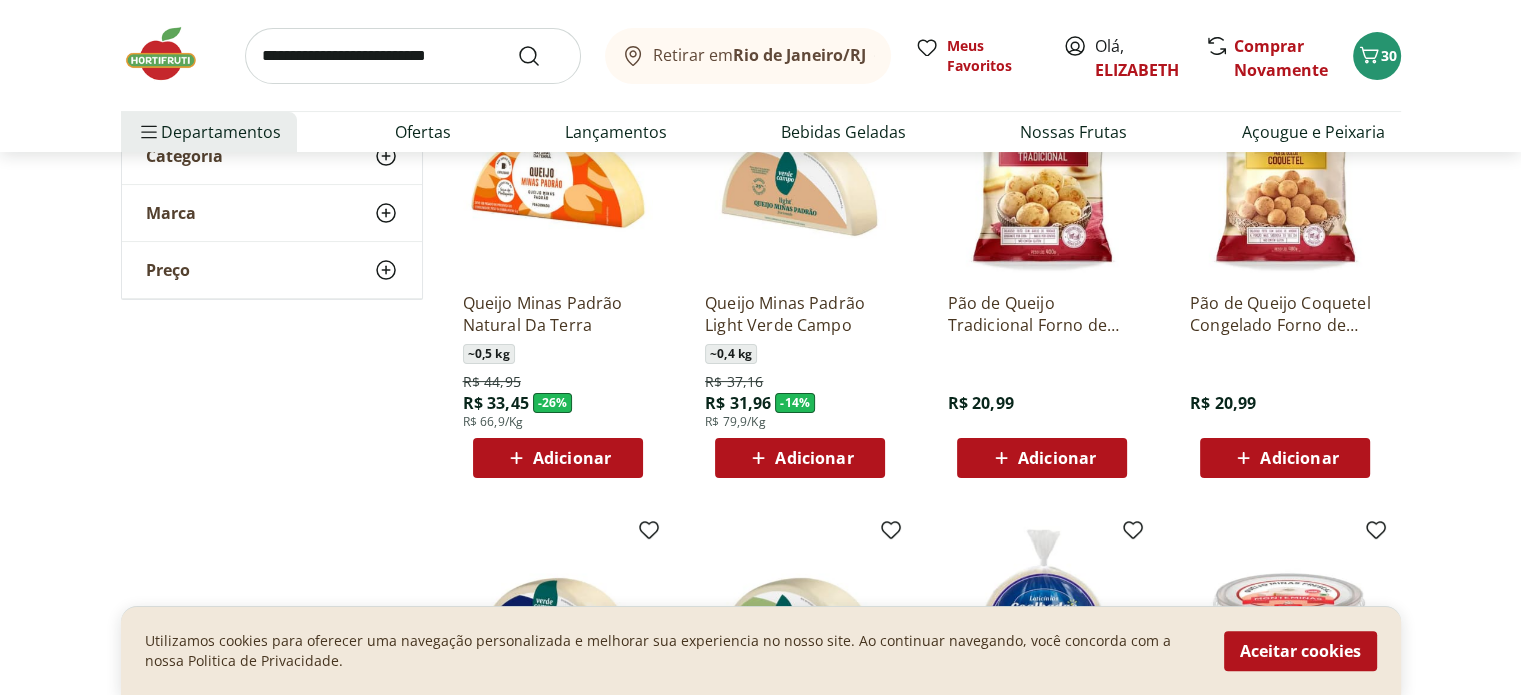 click on "Adicionar" at bounding box center [572, 458] 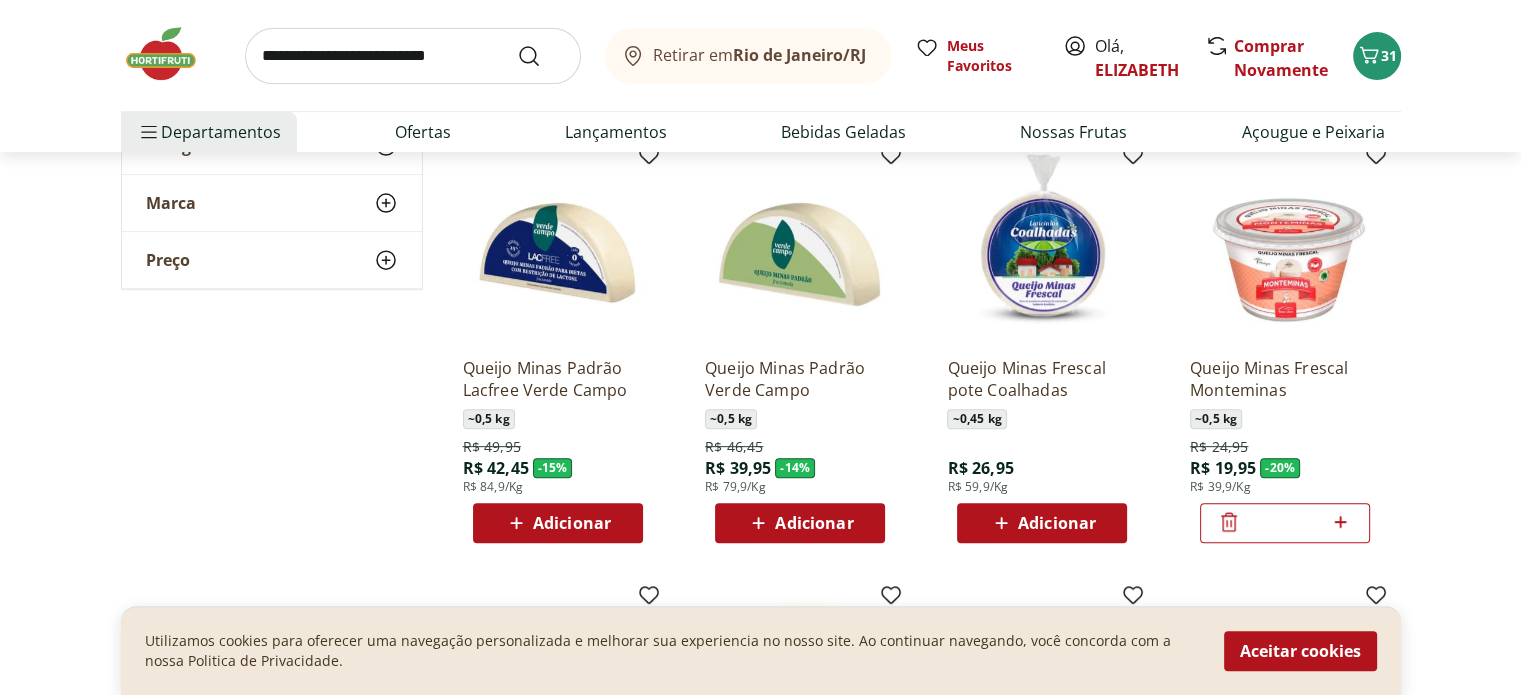 scroll, scrollTop: 737, scrollLeft: 0, axis: vertical 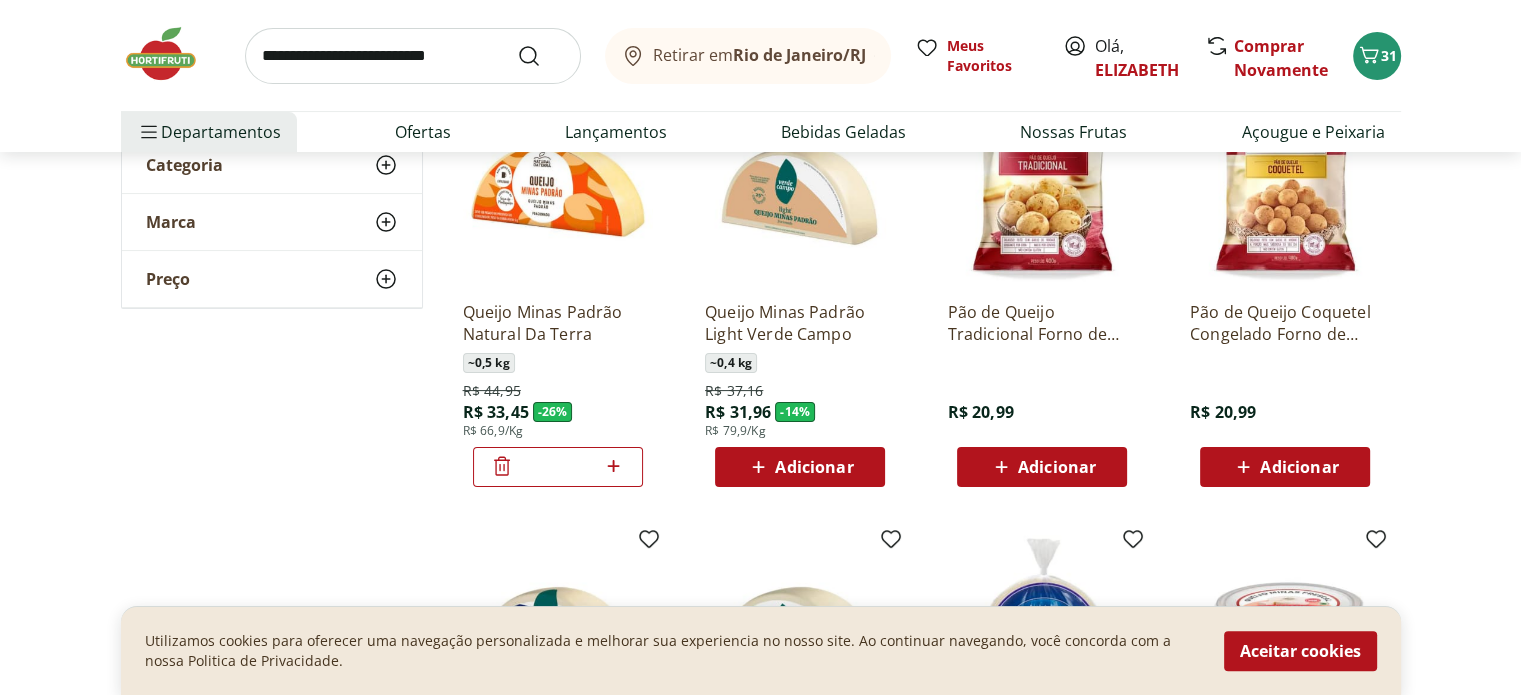 click on "Adicionar" at bounding box center [1057, 467] 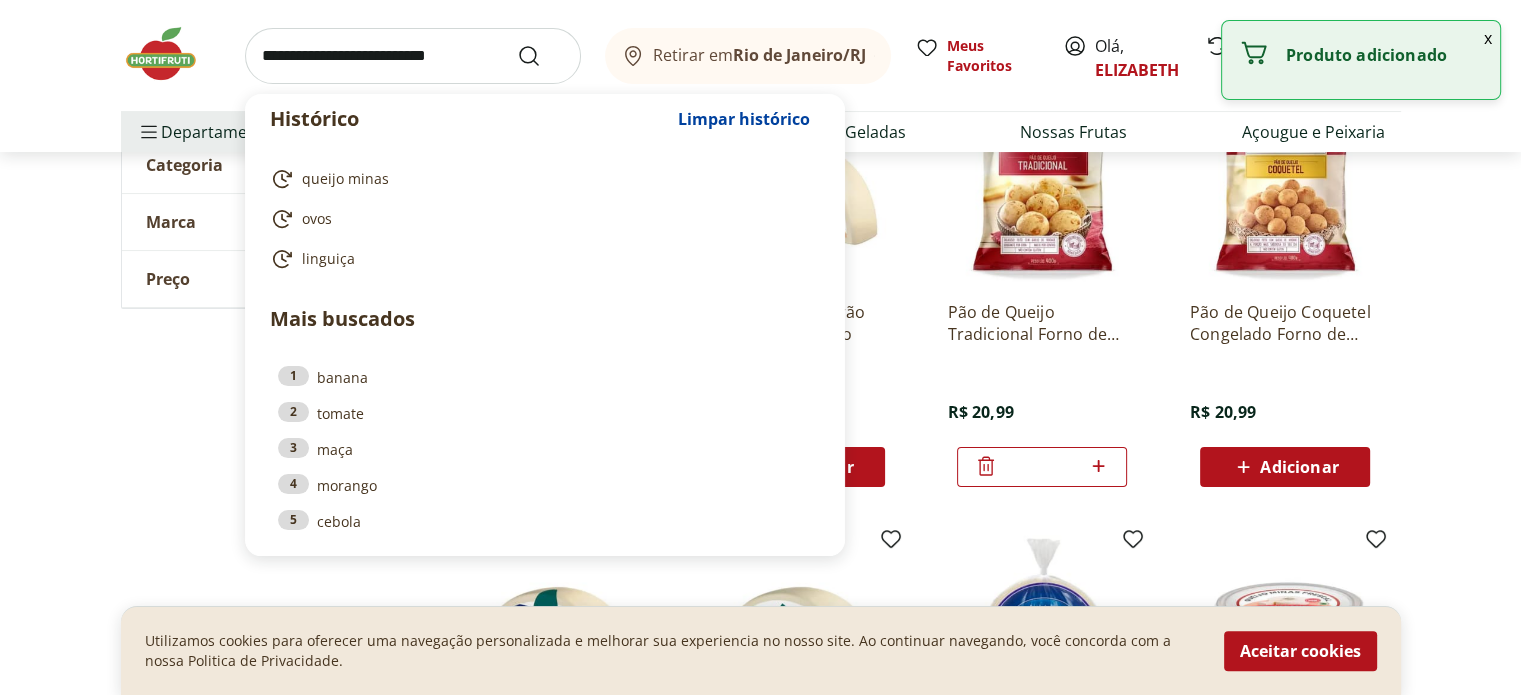 click at bounding box center [413, 56] 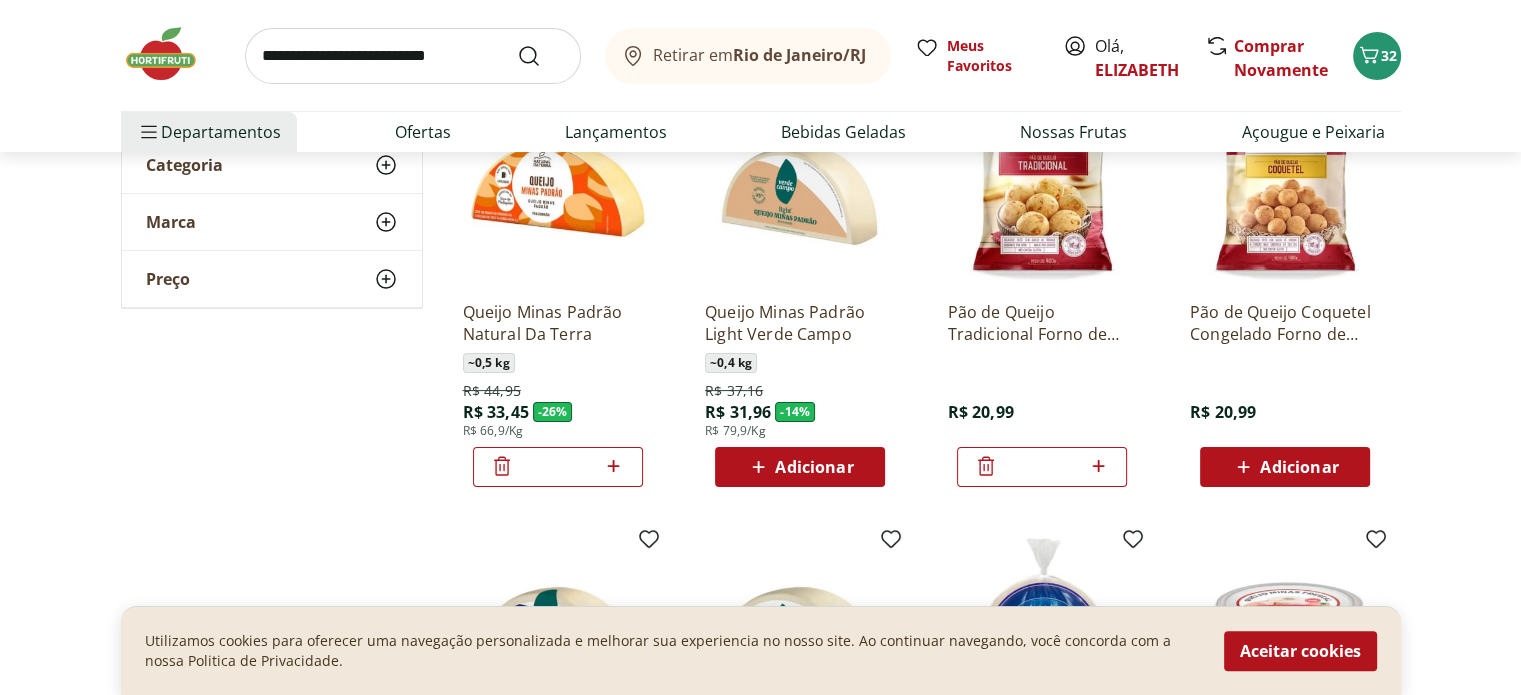 click on "Retirar em  Rio de Janeiro/RJ Olá,  ELIZABETH 32 Retirar em  Rio de Janeiro/RJ Meus Favoritos Olá,  ELIZABETH Comprar Novamente 32  Departamentos Nossa Marca Nossa Marca Ver tudo do departamento Açougue & Peixaria Congelados e Refrigerados Frutas, Legumes e Verduras Orgânicos Mercearia Sorvetes Hortifruti Hortifruti Ver tudo do departamento Cogumelos Frutas Legumes Ovos Temperos Frescos Verduras Orgânicos Orgânicos Ver tudo do departamento Bebidas Orgânicas Frutas Orgânicas Legumes Orgânicos Ovos Orgânicos Perecíveis Orgânicos Verduras Orgânicas Temperos Frescos Açougue e Peixaria Açougue e Peixaria Ver tudo do departamento Aves Bovinos Exóticos Frutos do Mar Linguiça e Salsicha Peixes Salgados e Defumados Suínos Prontinhos Prontinhos Ver tudo do departamento Frutas Cortadinhas Pré Preparados Prontos para Consumo Saladas Sucos e Água de Coco Padaria Padaria Ver tudo do departamento Bolos e Mini Bolos Doces Pão Padaria Própria Salgados Torradas Bebidas Bebidas Ver tudo do departamento" at bounding box center (760, 76) 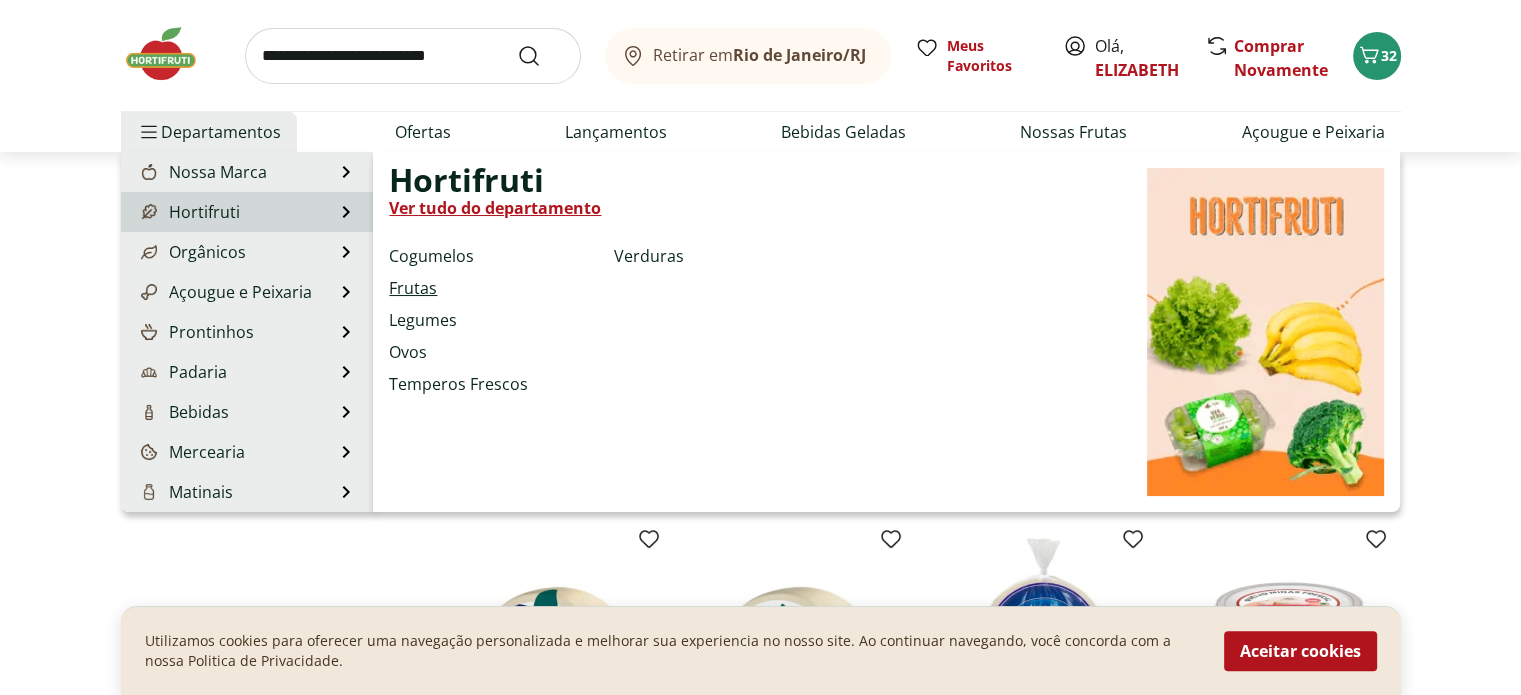click on "Frutas" at bounding box center [413, 288] 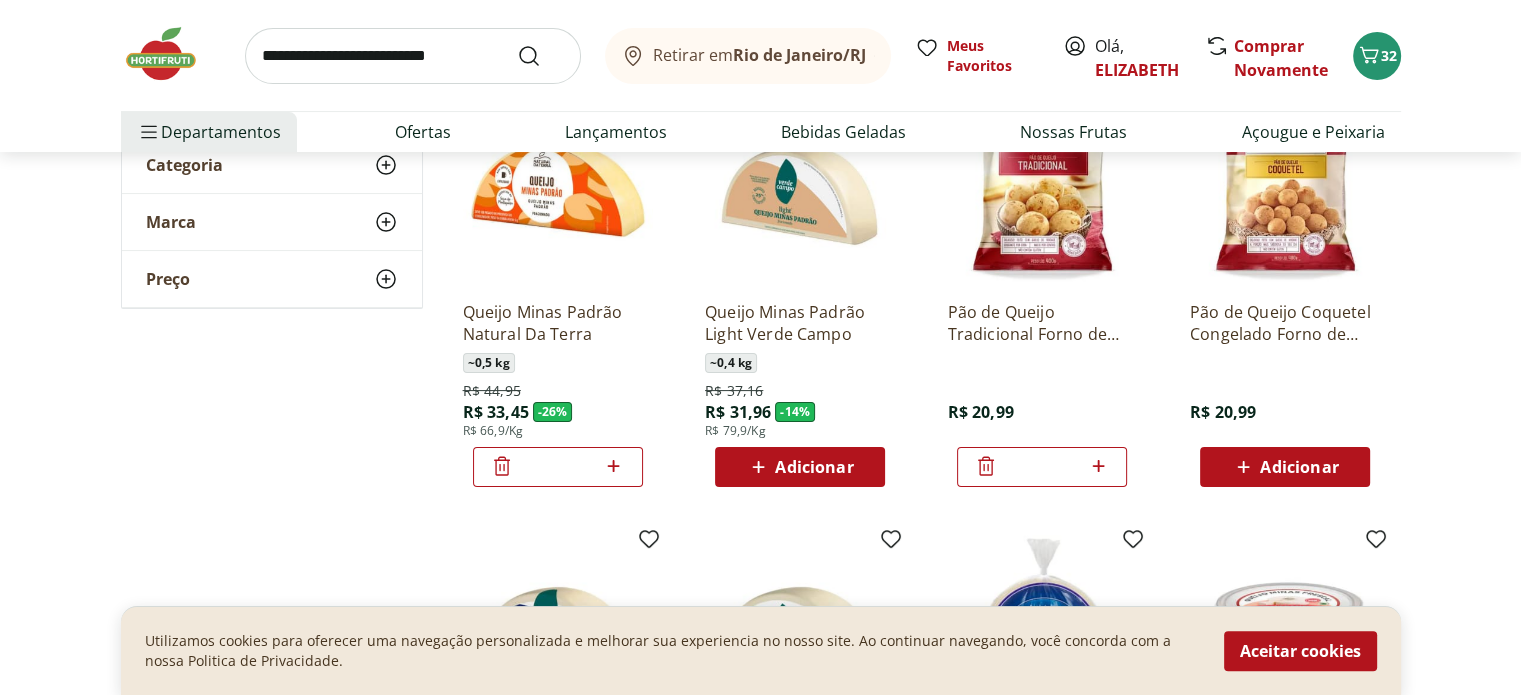 scroll, scrollTop: 0, scrollLeft: 0, axis: both 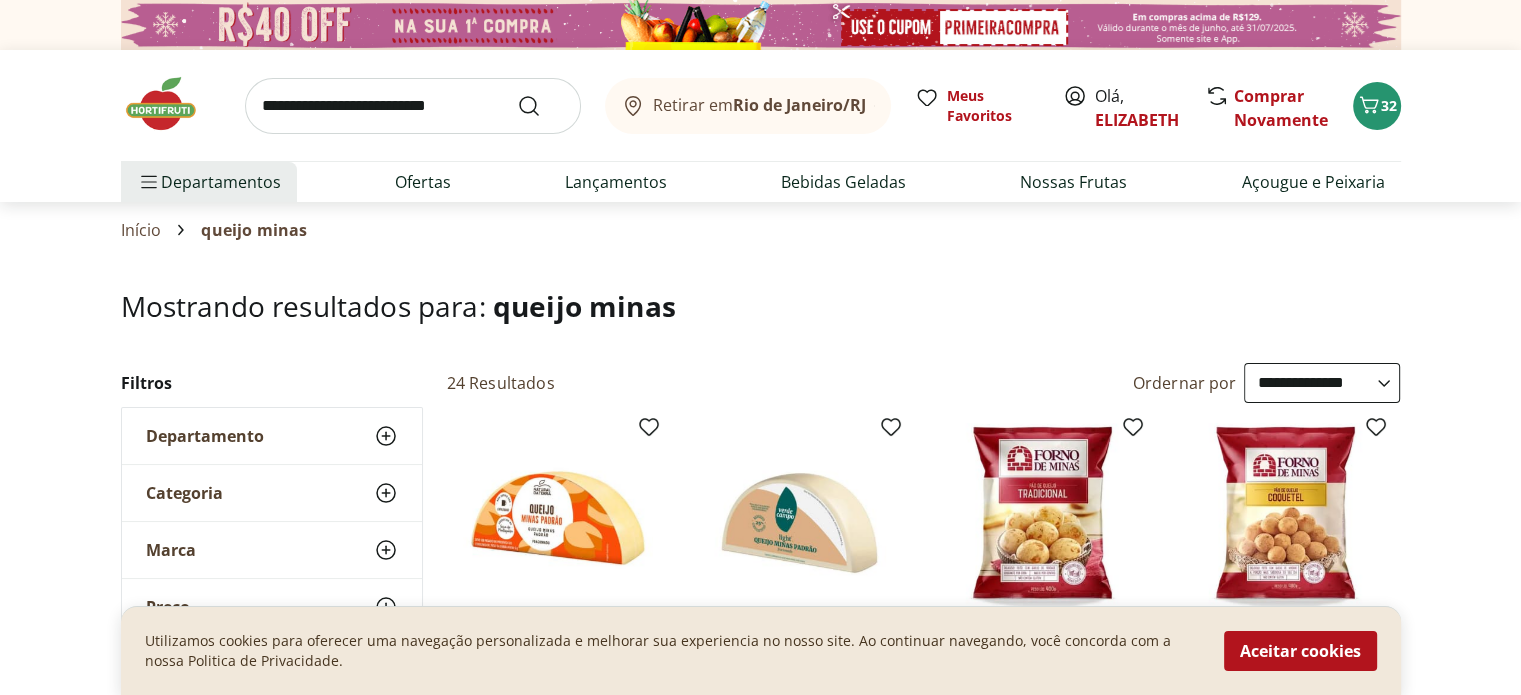select on "**********" 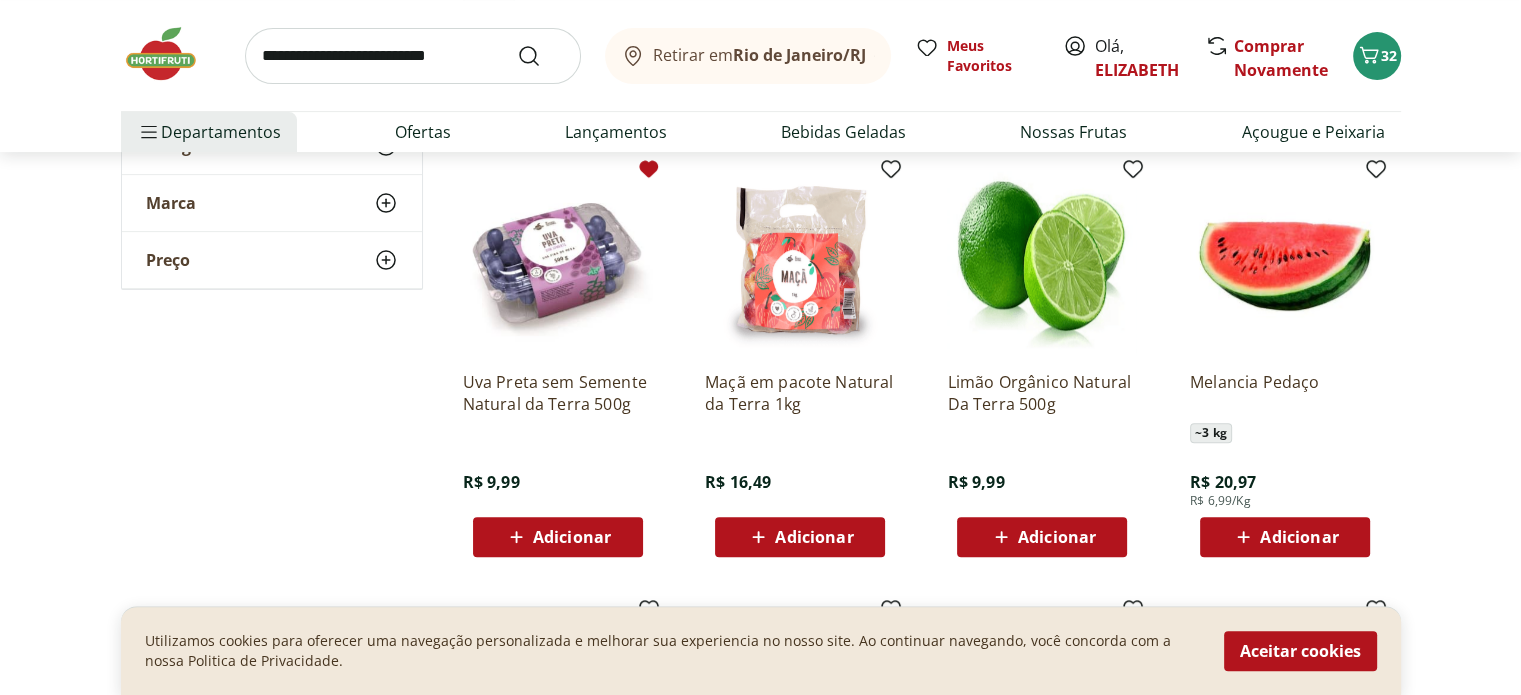 scroll, scrollTop: 658, scrollLeft: 0, axis: vertical 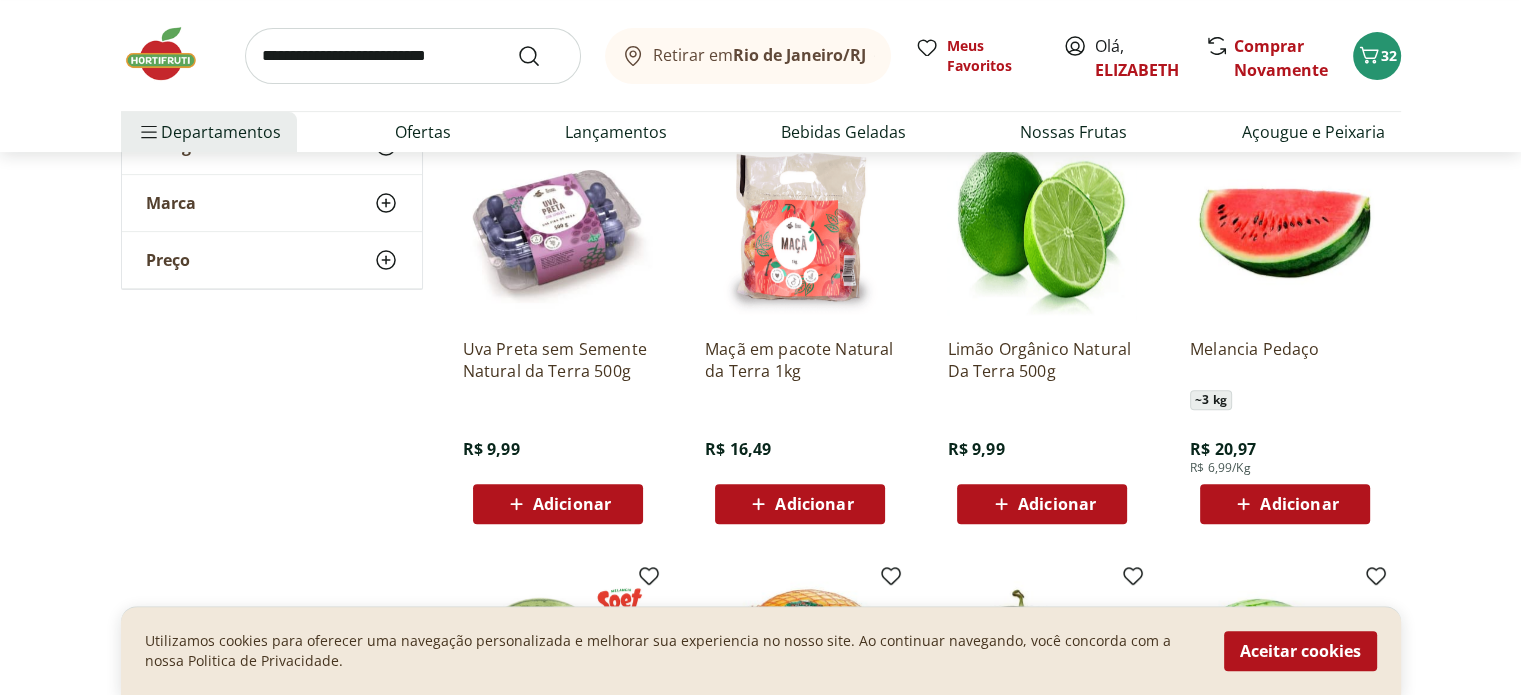 click on "Adicionar" at bounding box center (814, 504) 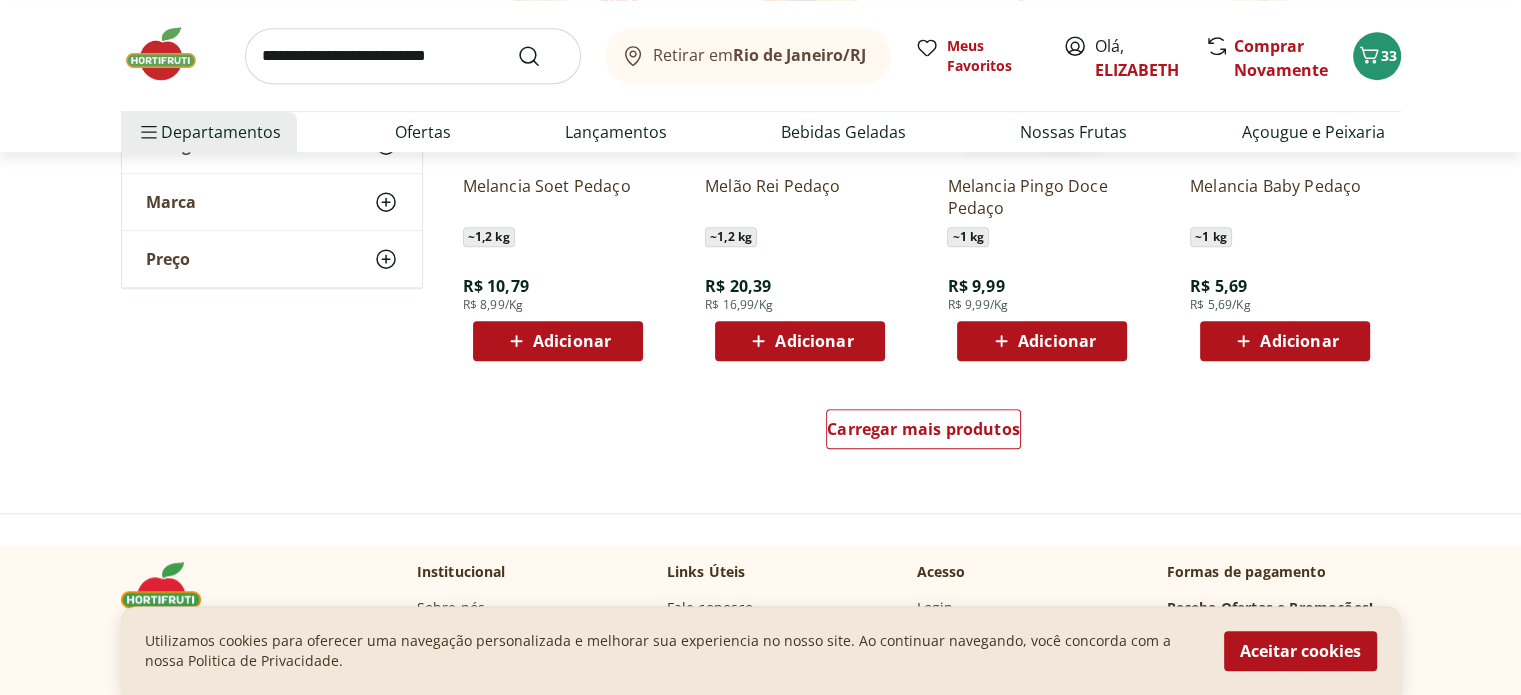 scroll, scrollTop: 1287, scrollLeft: 0, axis: vertical 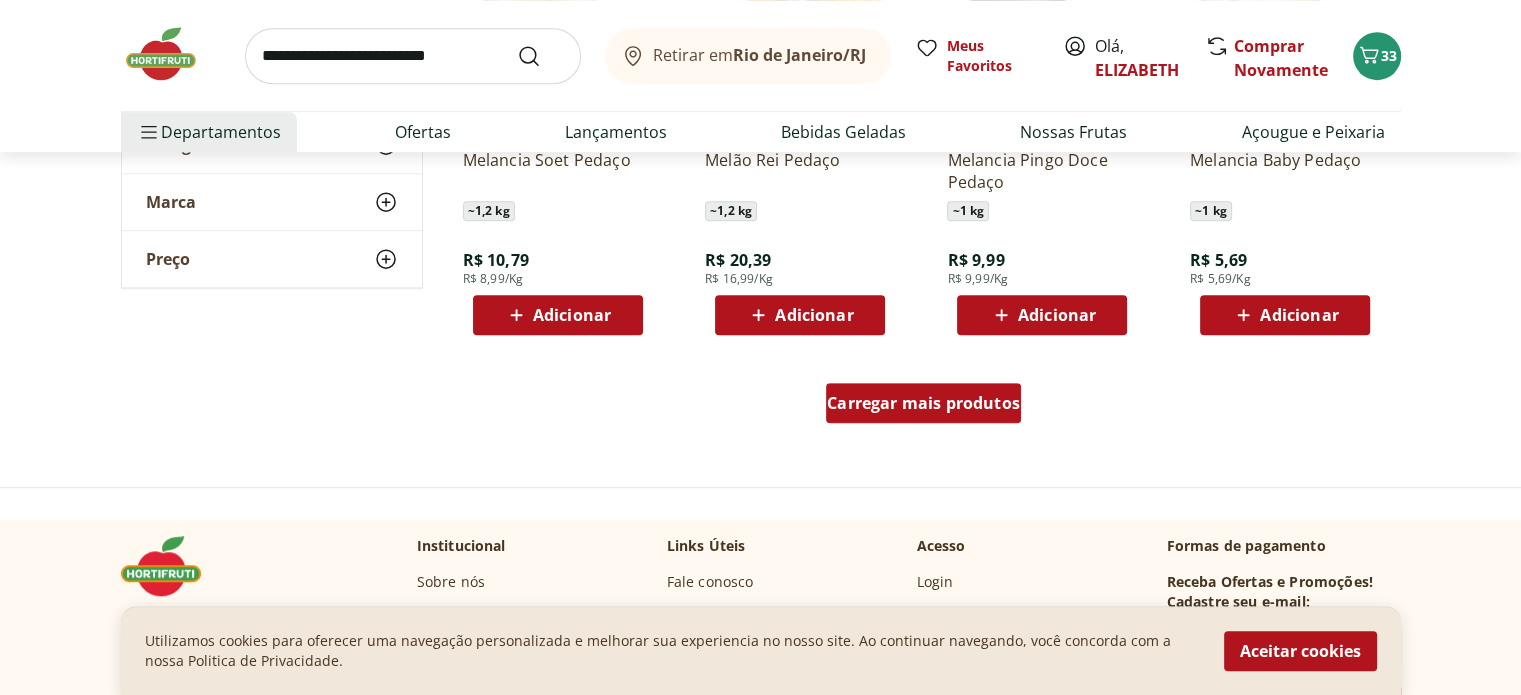 click on "Carregar mais produtos" at bounding box center (923, 403) 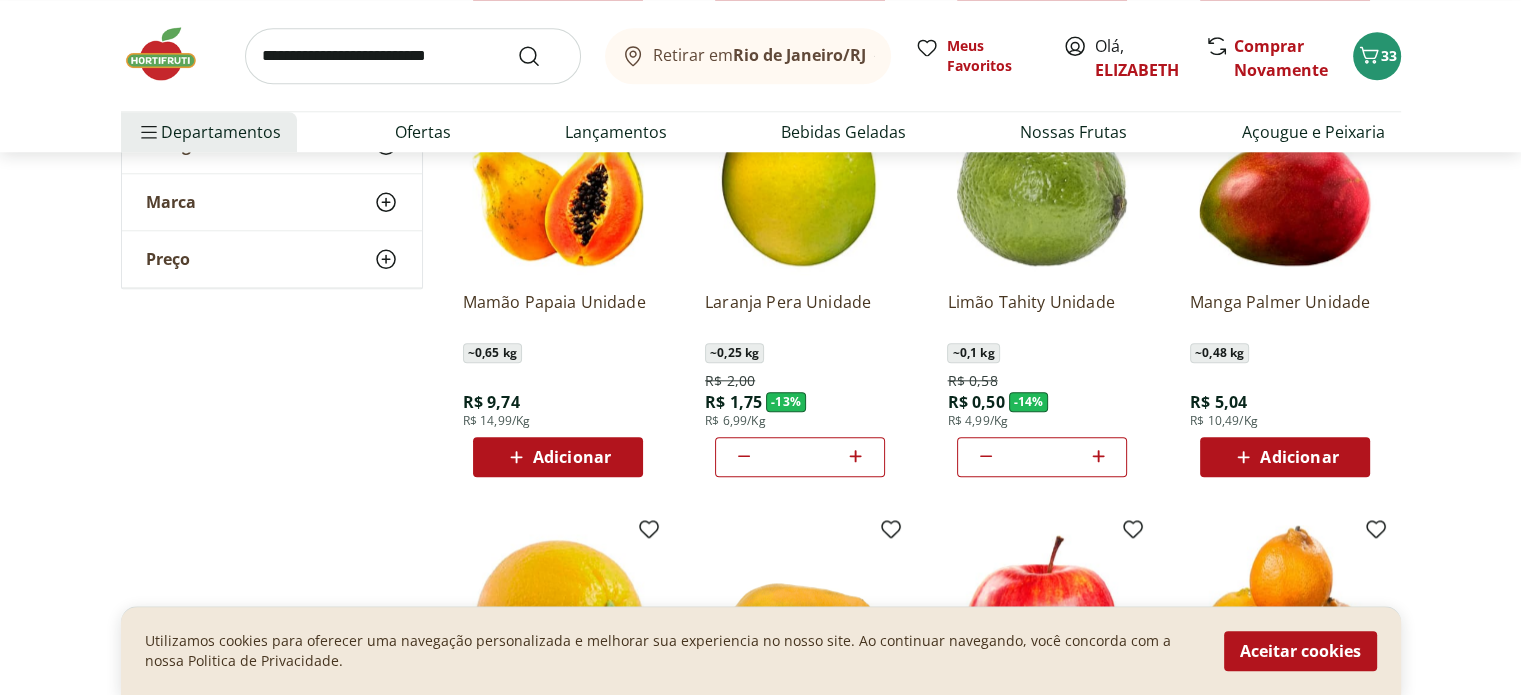 scroll, scrollTop: 2027, scrollLeft: 0, axis: vertical 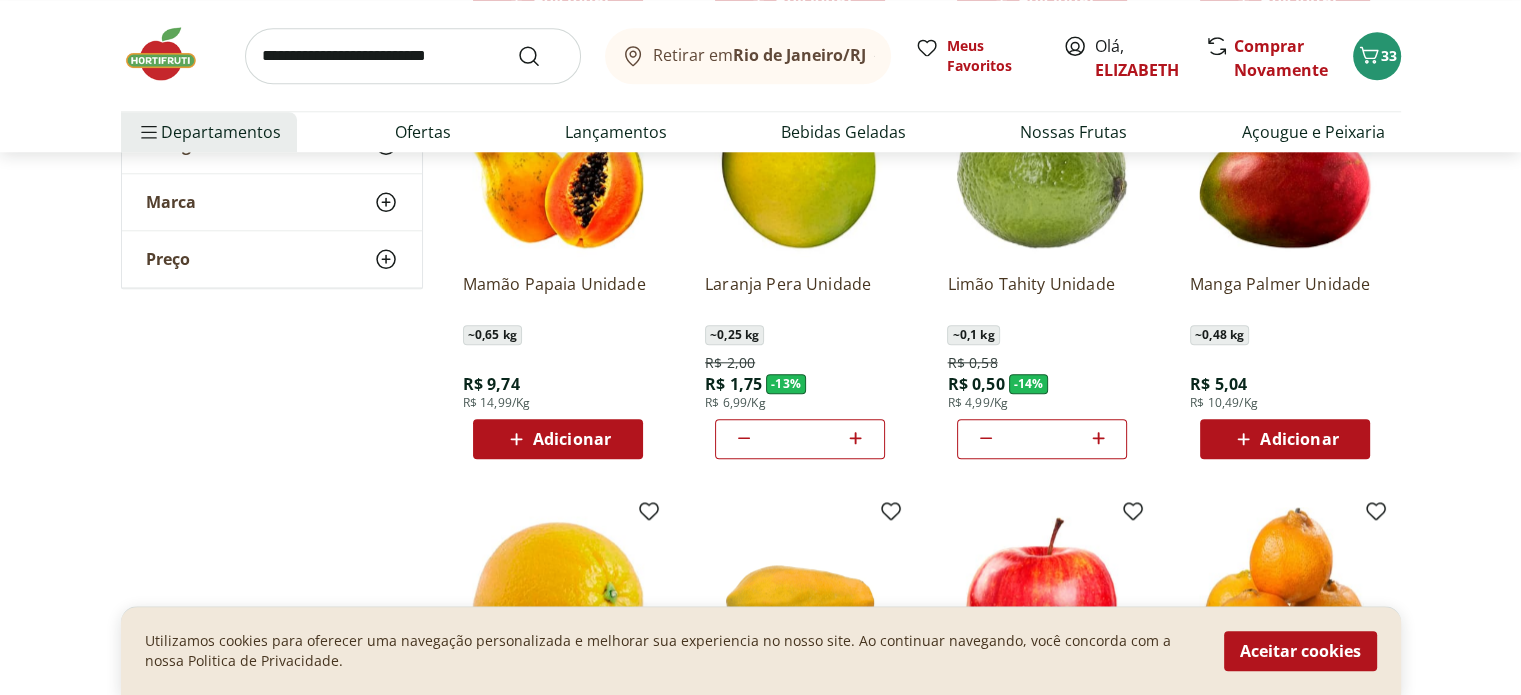 click on "Adicionar" at bounding box center (1285, 439) 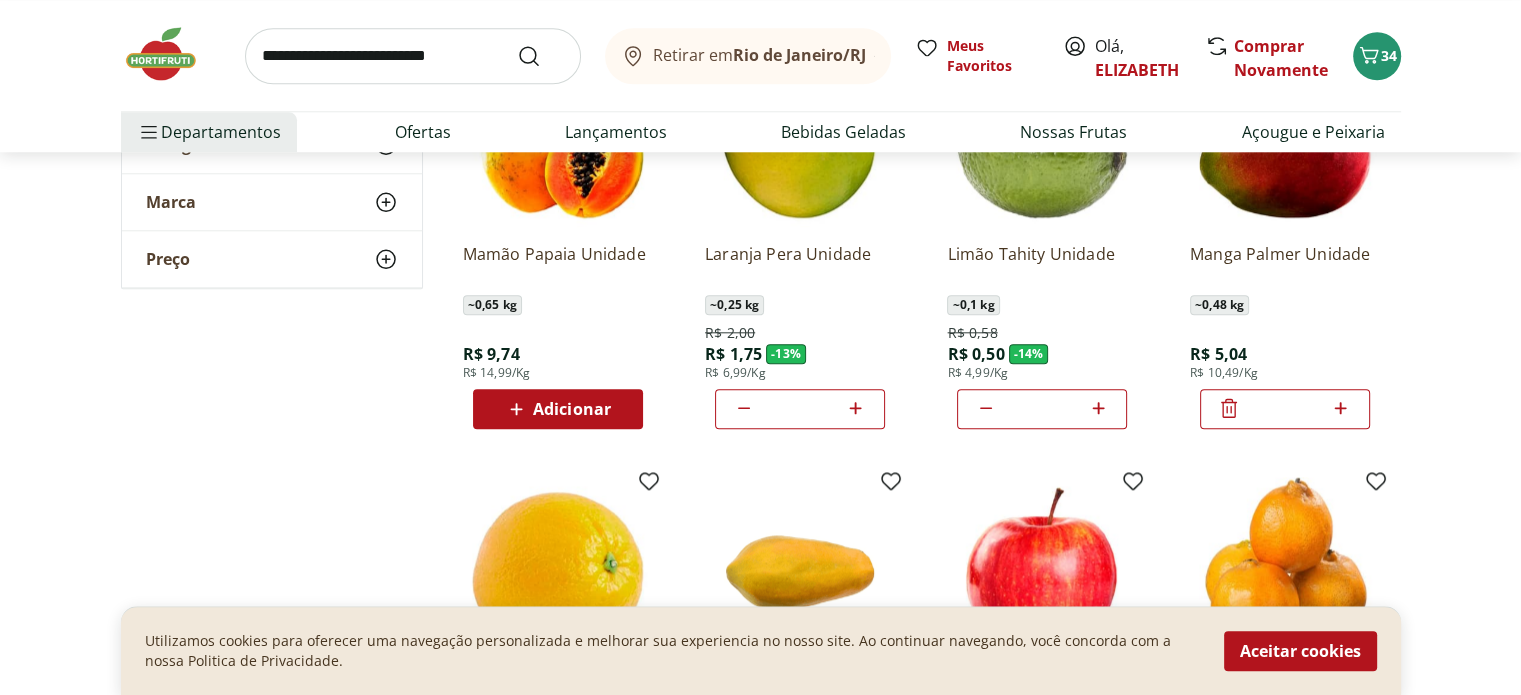 scroll, scrollTop: 2034, scrollLeft: 0, axis: vertical 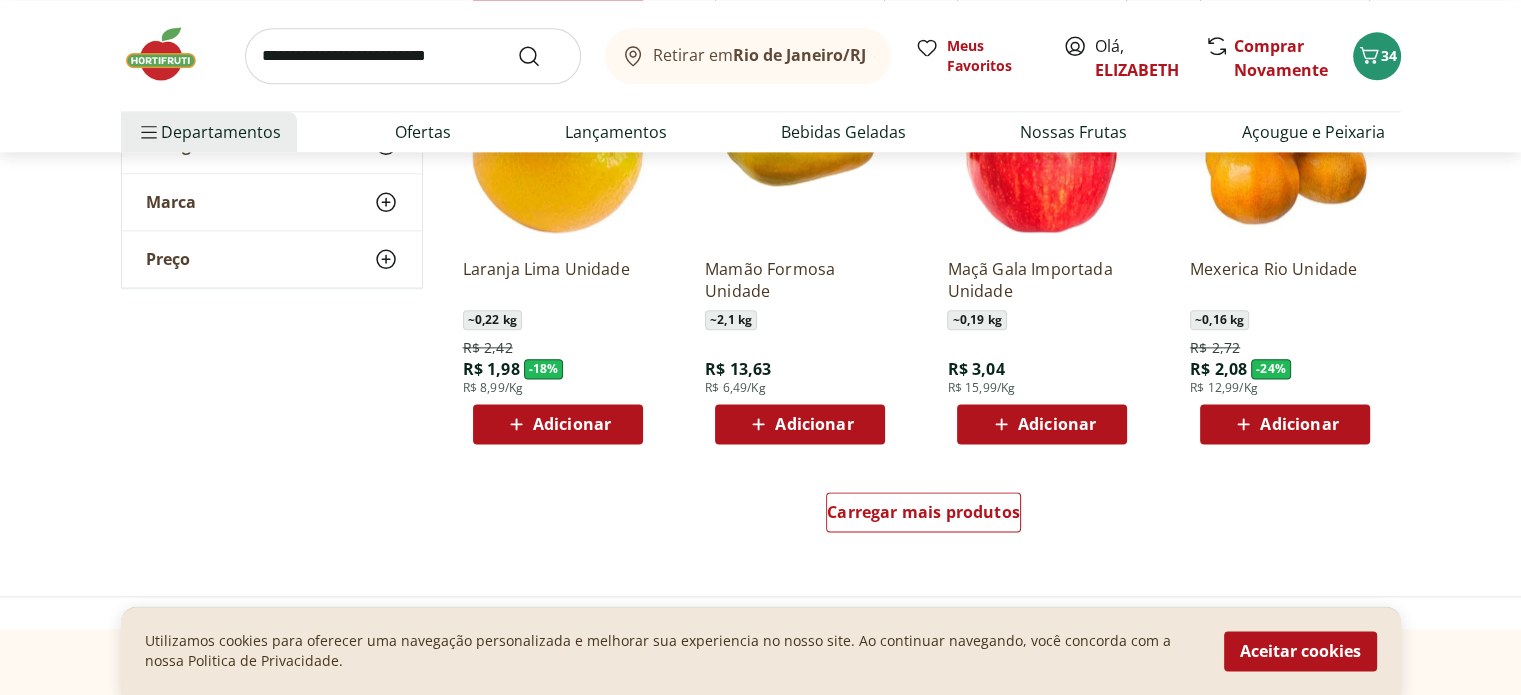 click on "Adicionar" at bounding box center [814, 424] 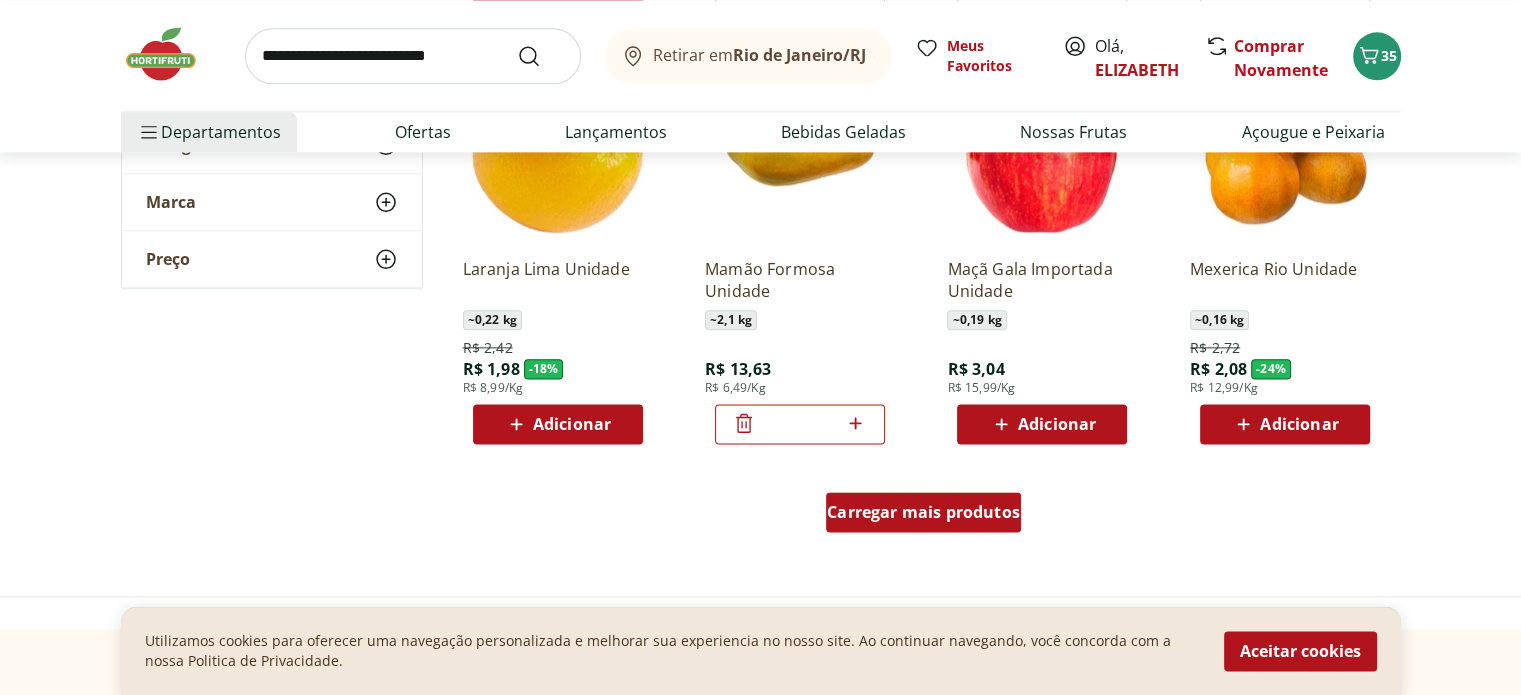 click on "Carregar mais produtos" at bounding box center (923, 512) 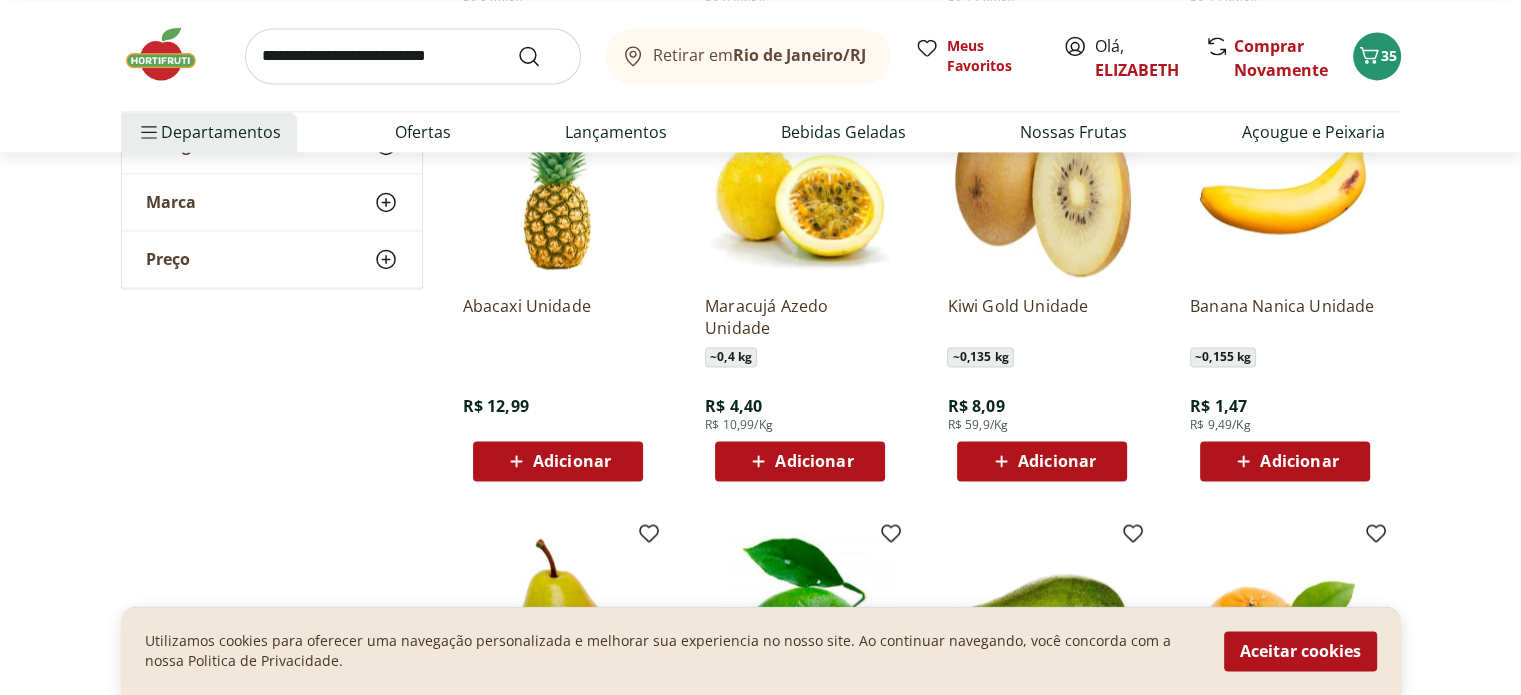 scroll, scrollTop: 2884, scrollLeft: 0, axis: vertical 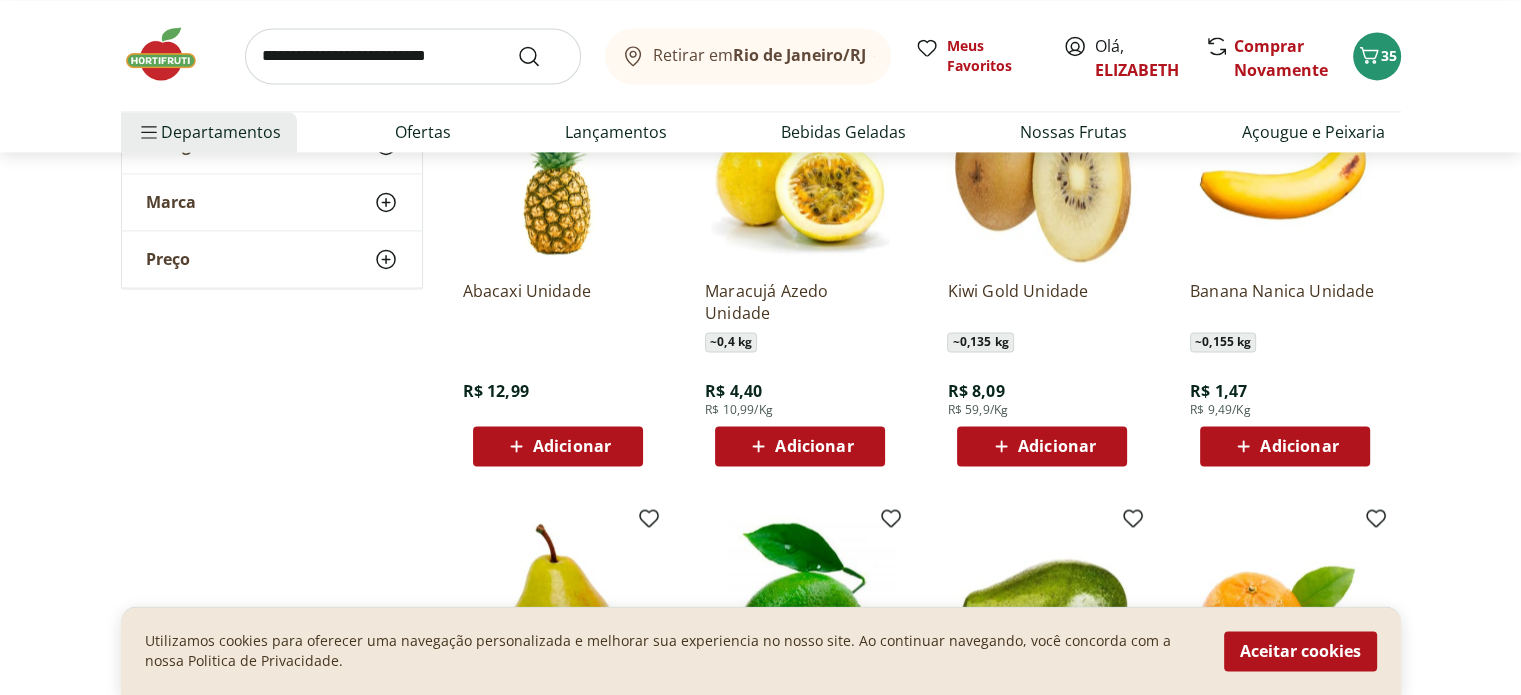 click on "Adicionar" at bounding box center [814, 446] 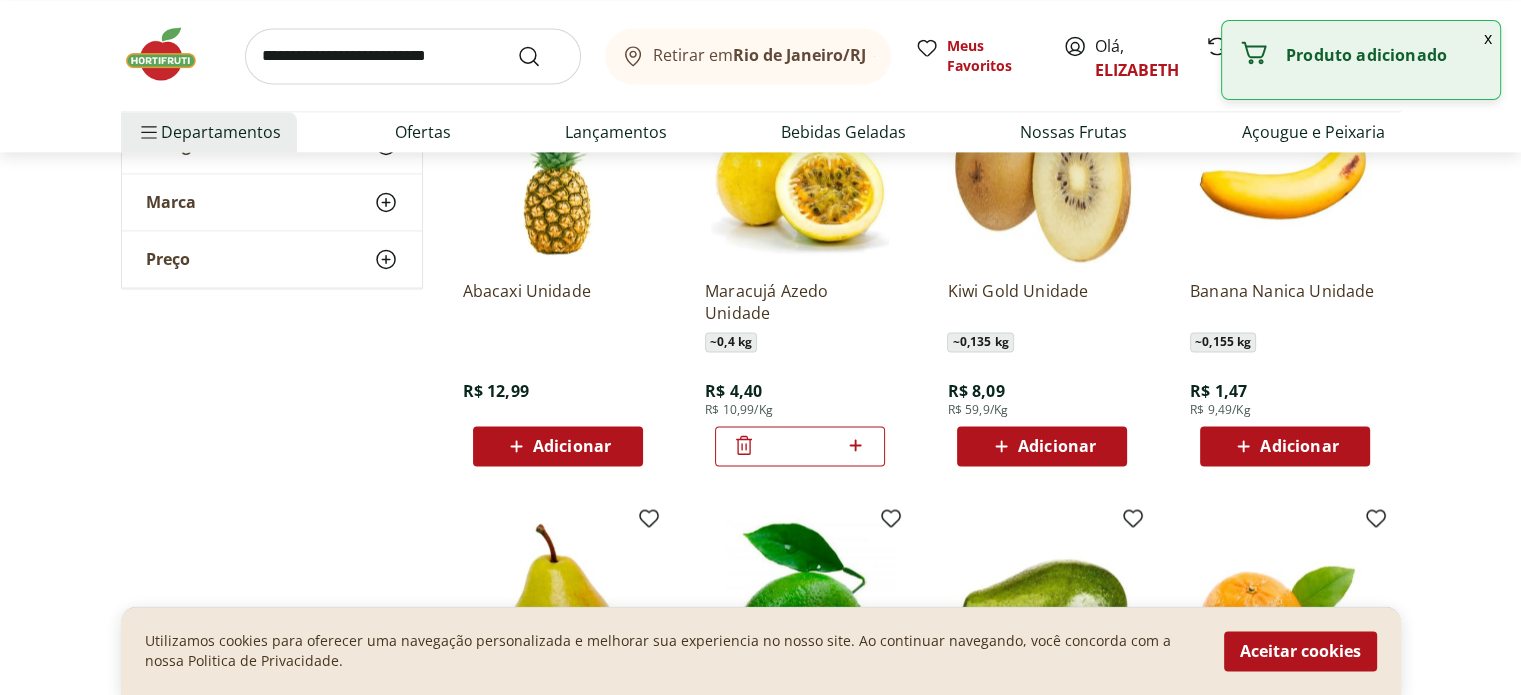 click 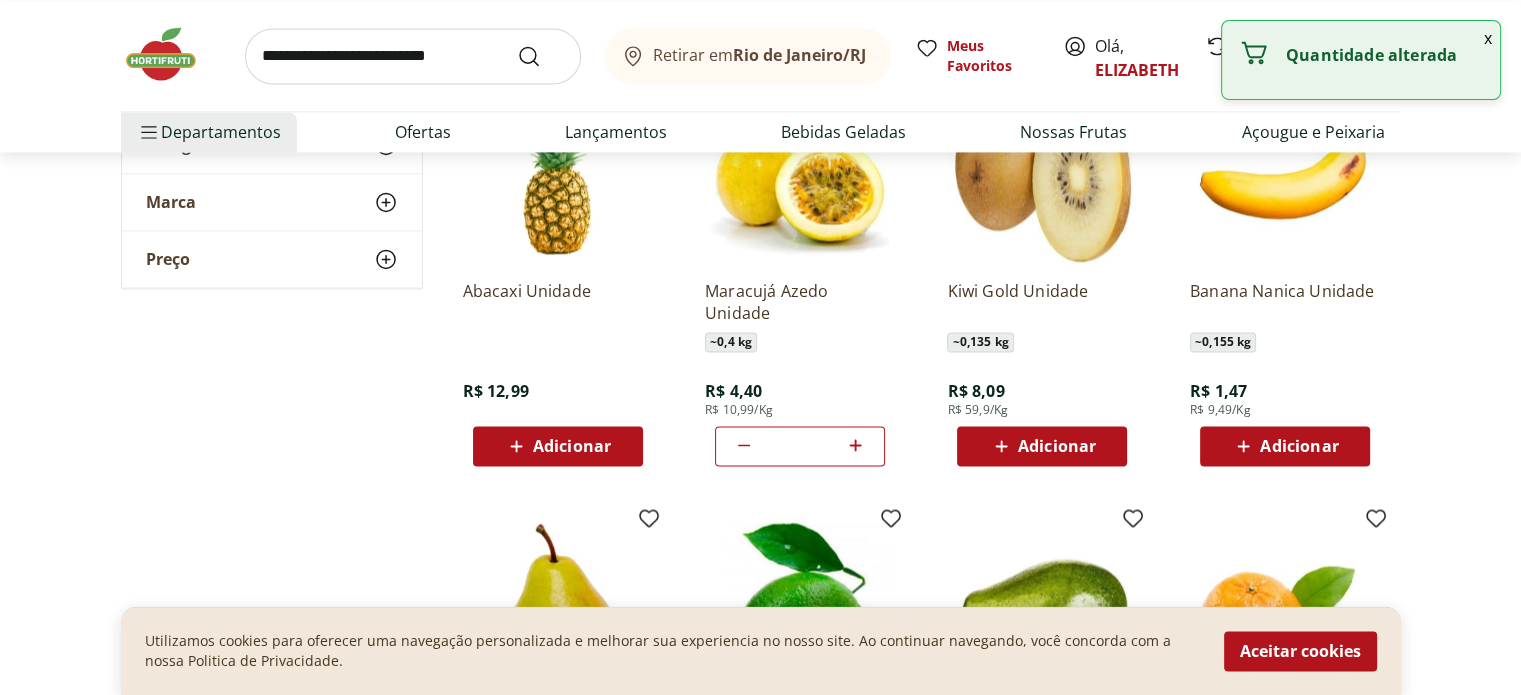 click 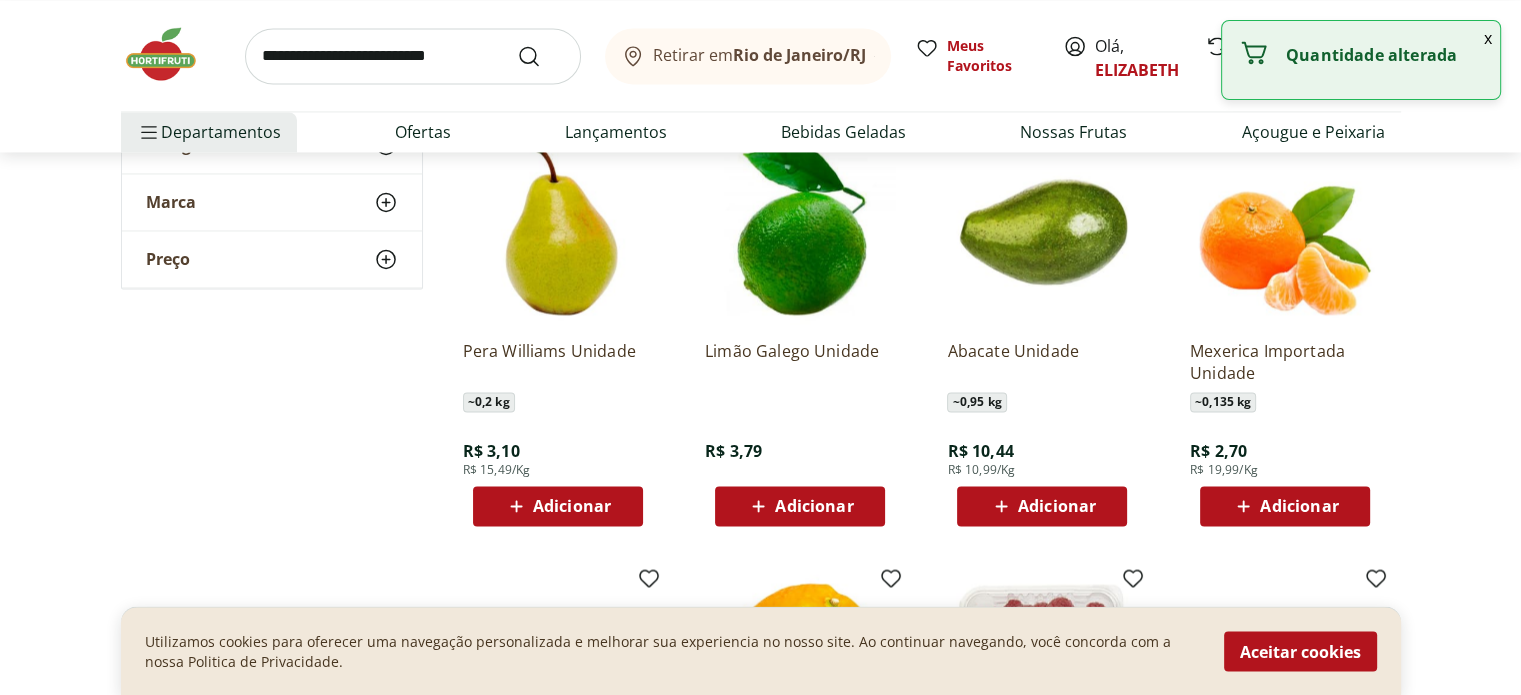 scroll, scrollTop: 3272, scrollLeft: 0, axis: vertical 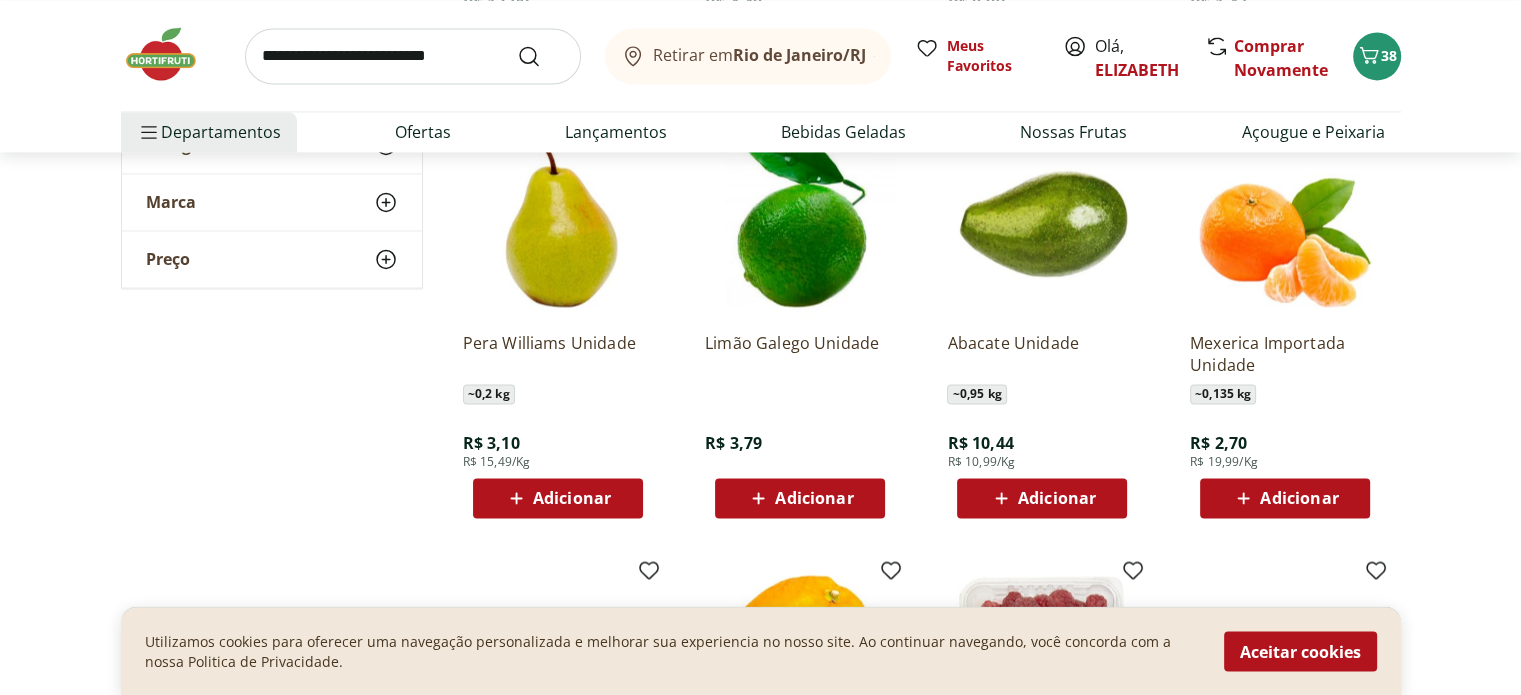 click on "Adicionar" at bounding box center [572, 498] 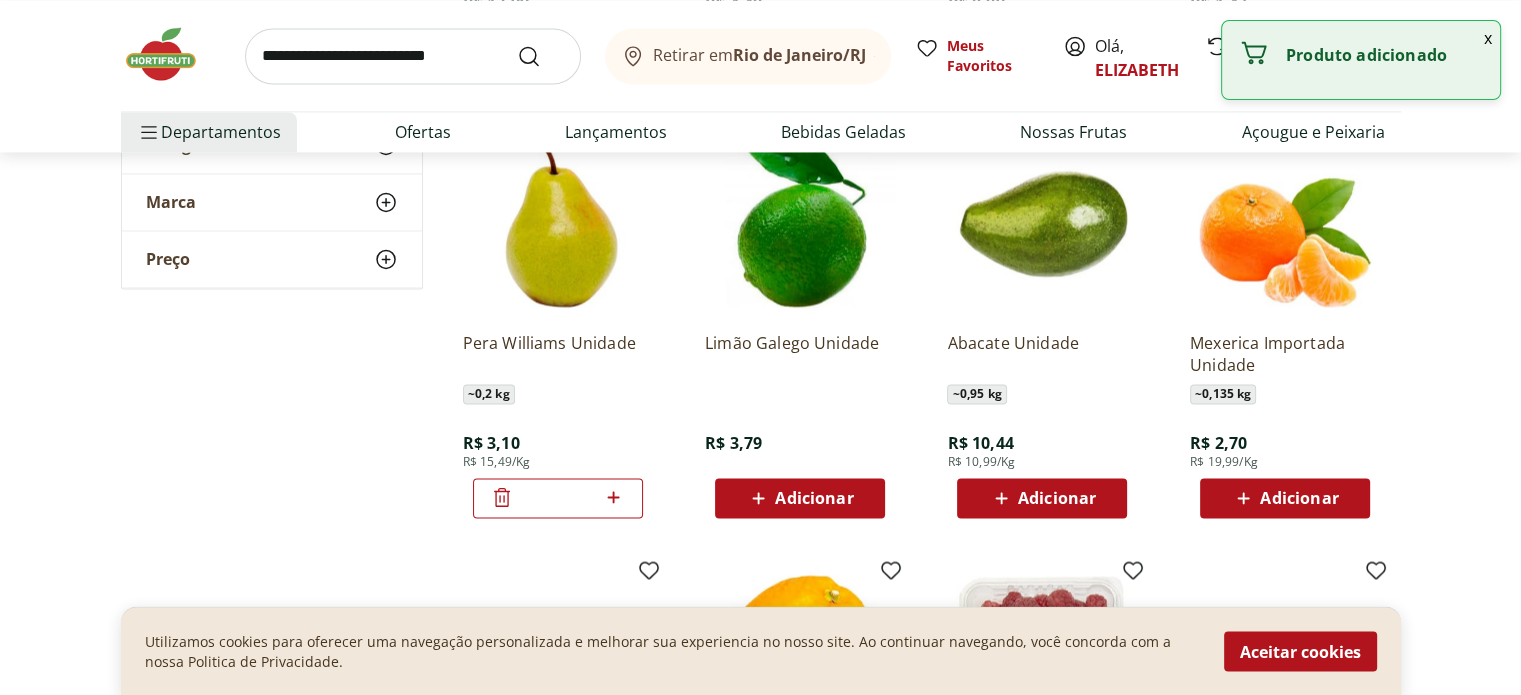 click 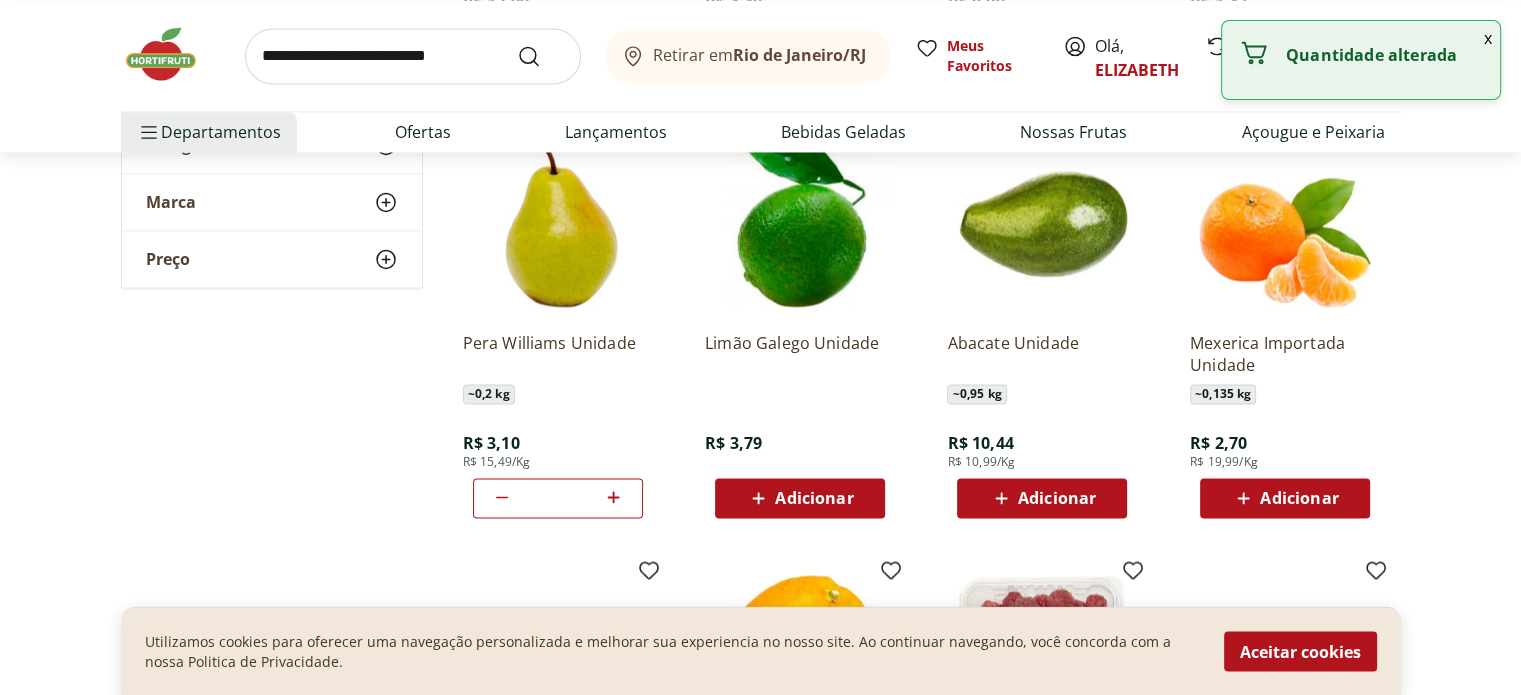 click on "Adicionar" at bounding box center [1057, 498] 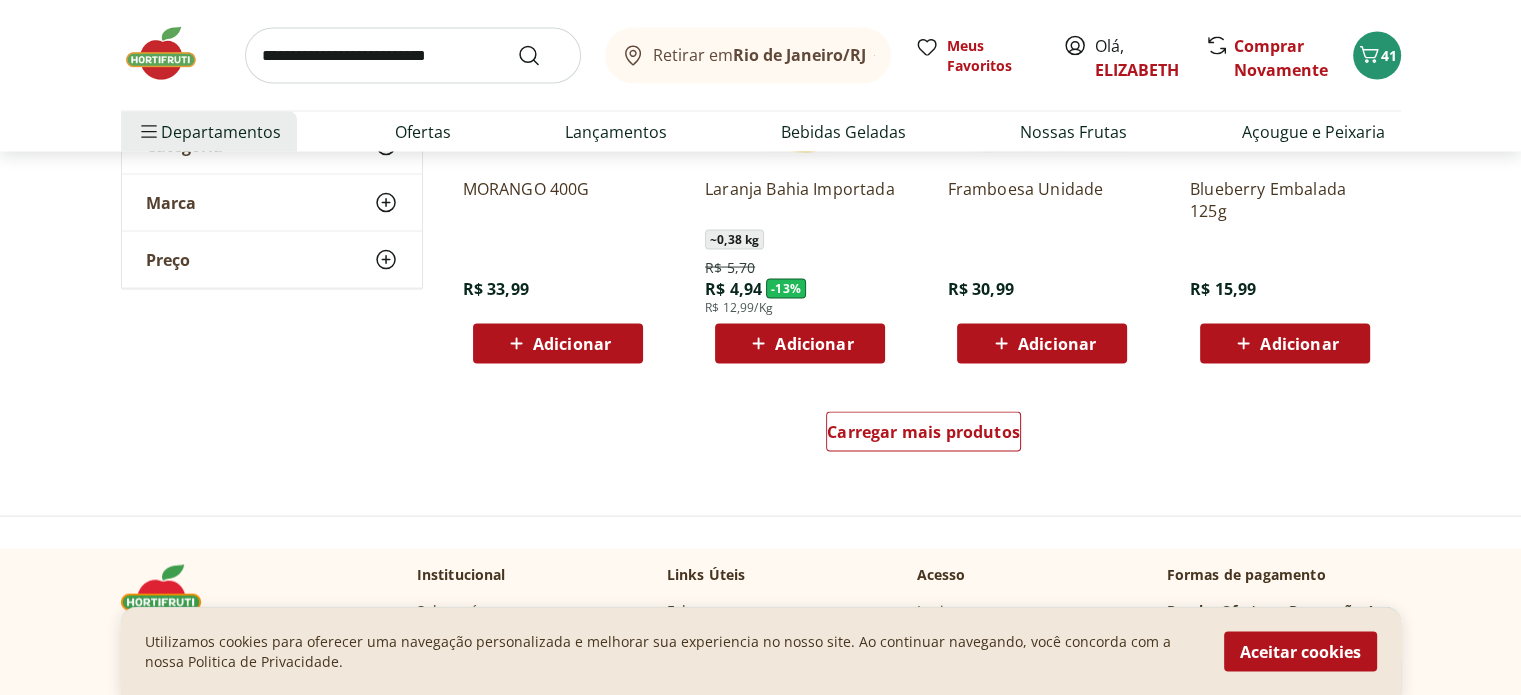 scroll, scrollTop: 3873, scrollLeft: 0, axis: vertical 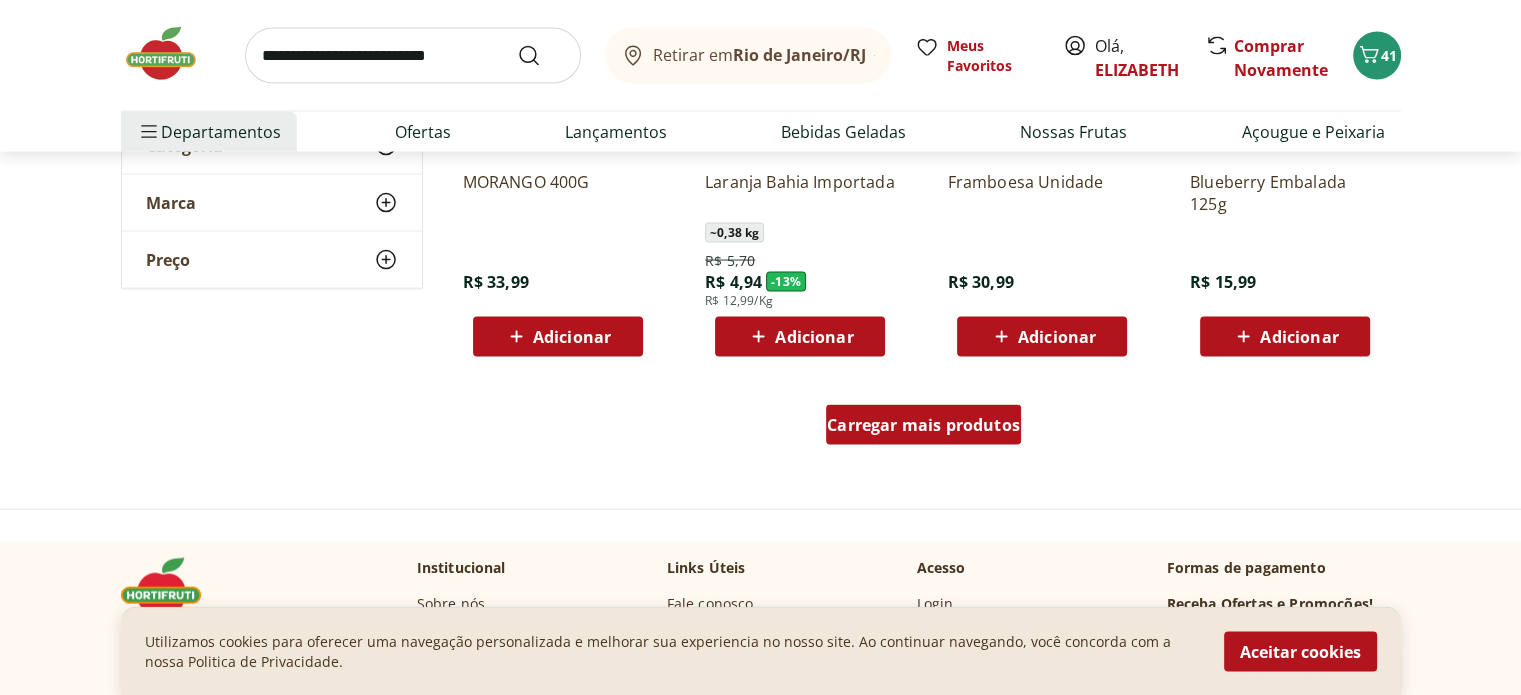 click on "Carregar mais produtos" at bounding box center [923, 425] 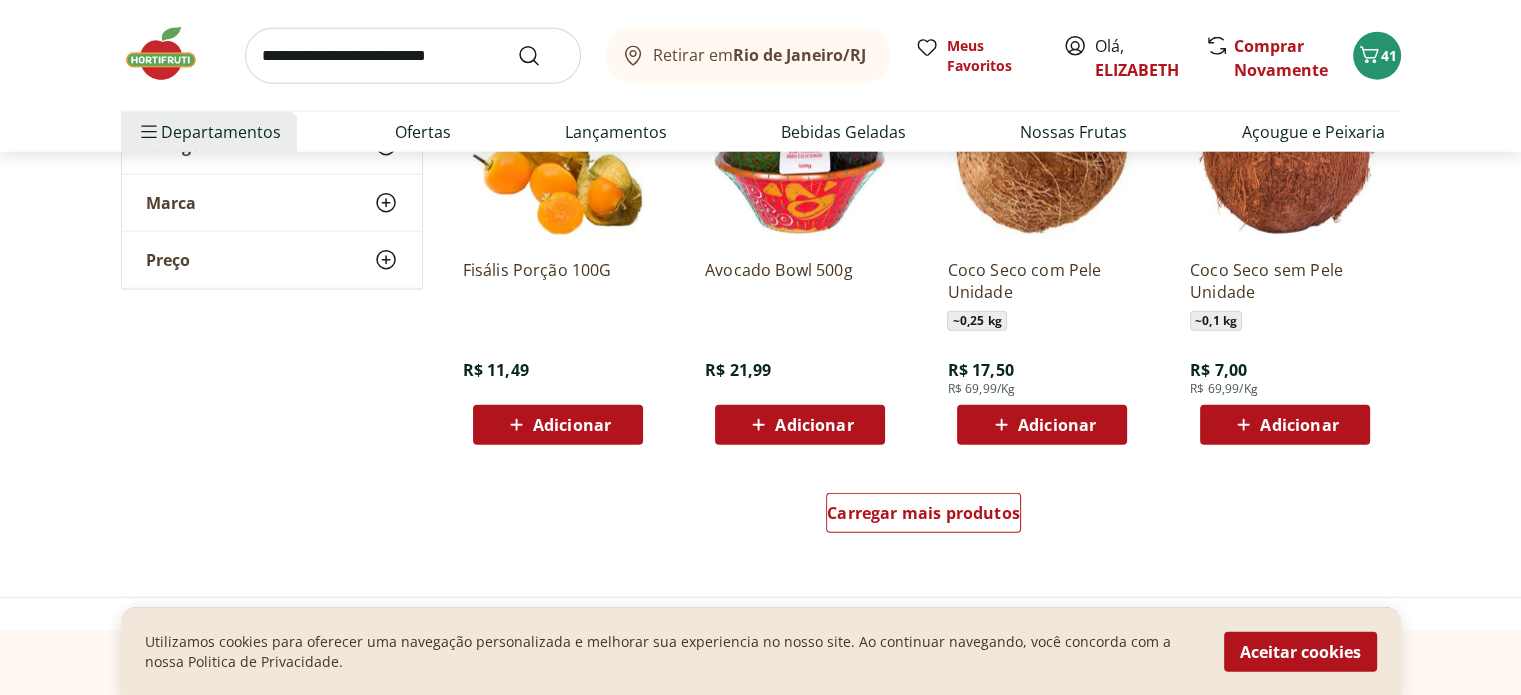 scroll, scrollTop: 5098, scrollLeft: 0, axis: vertical 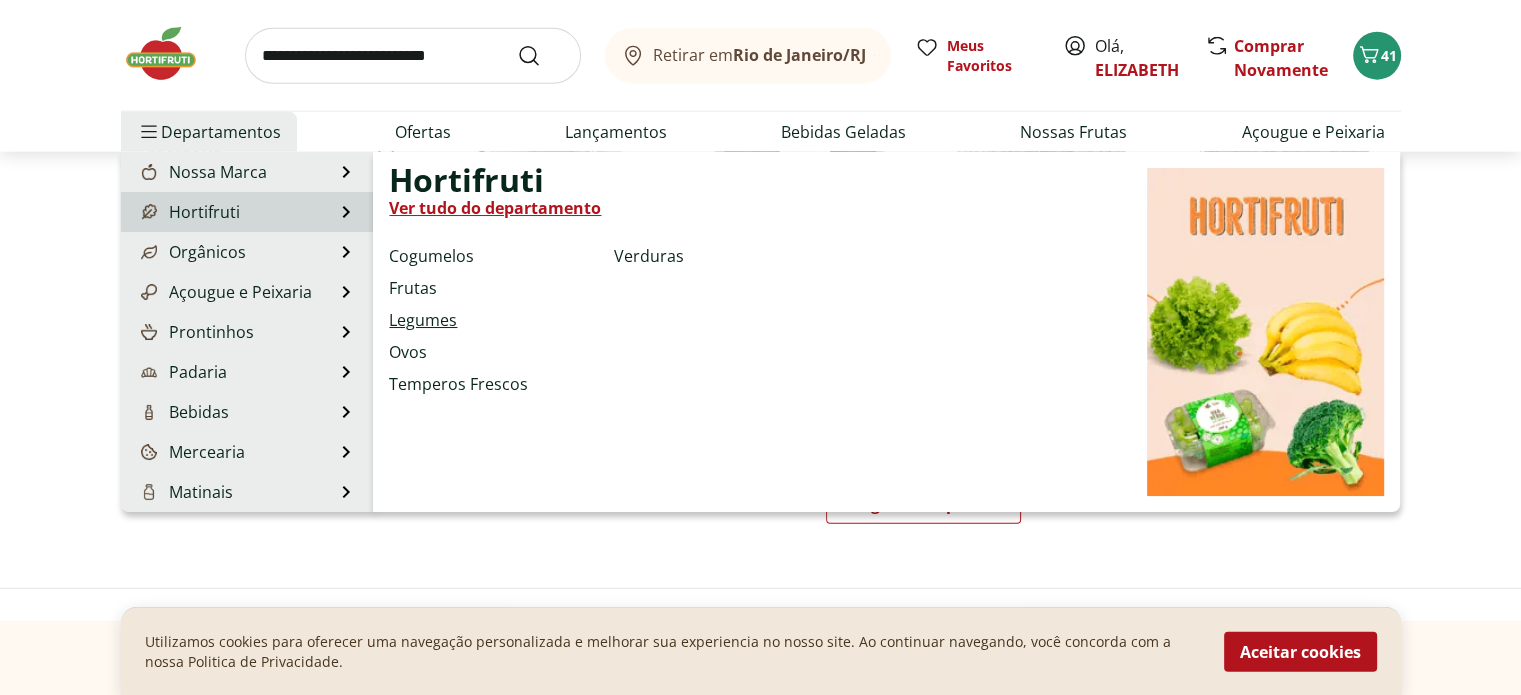 click on "Legumes" at bounding box center [423, 320] 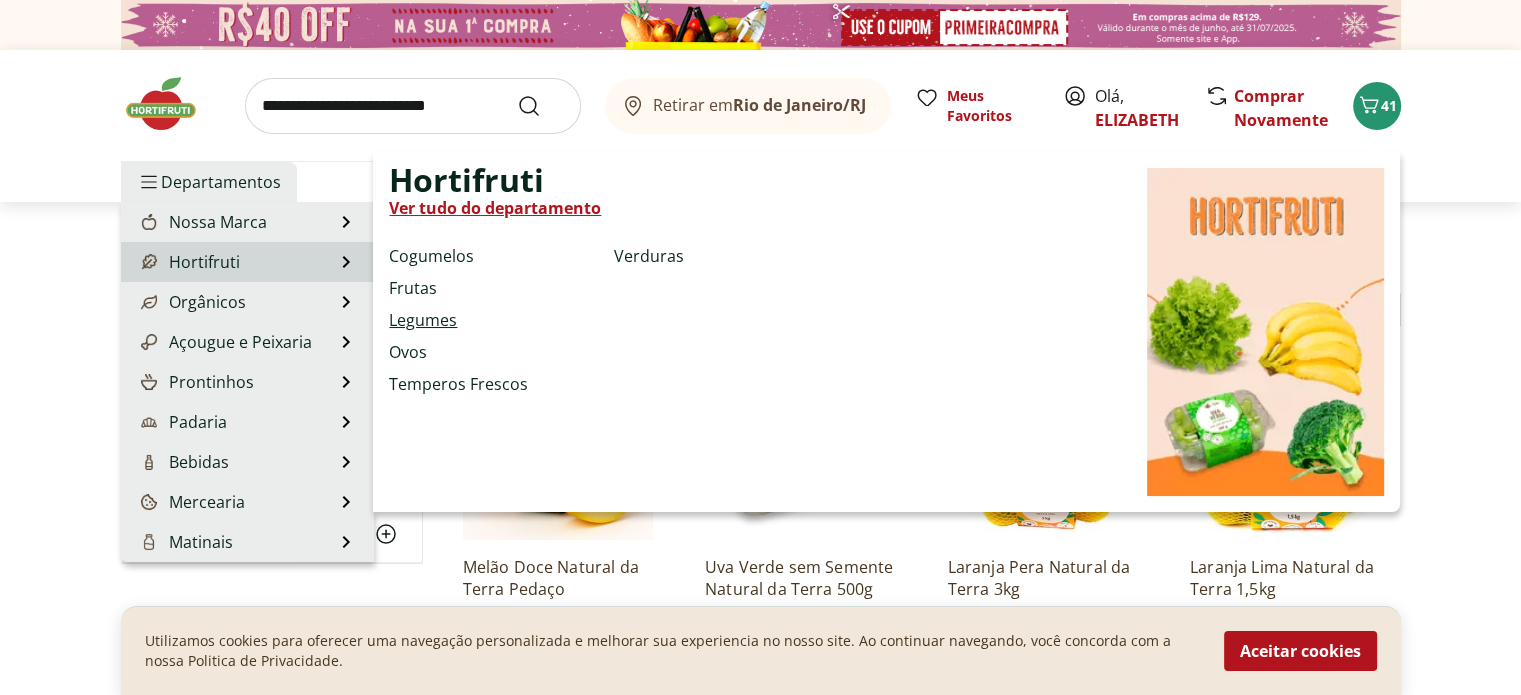 select on "**********" 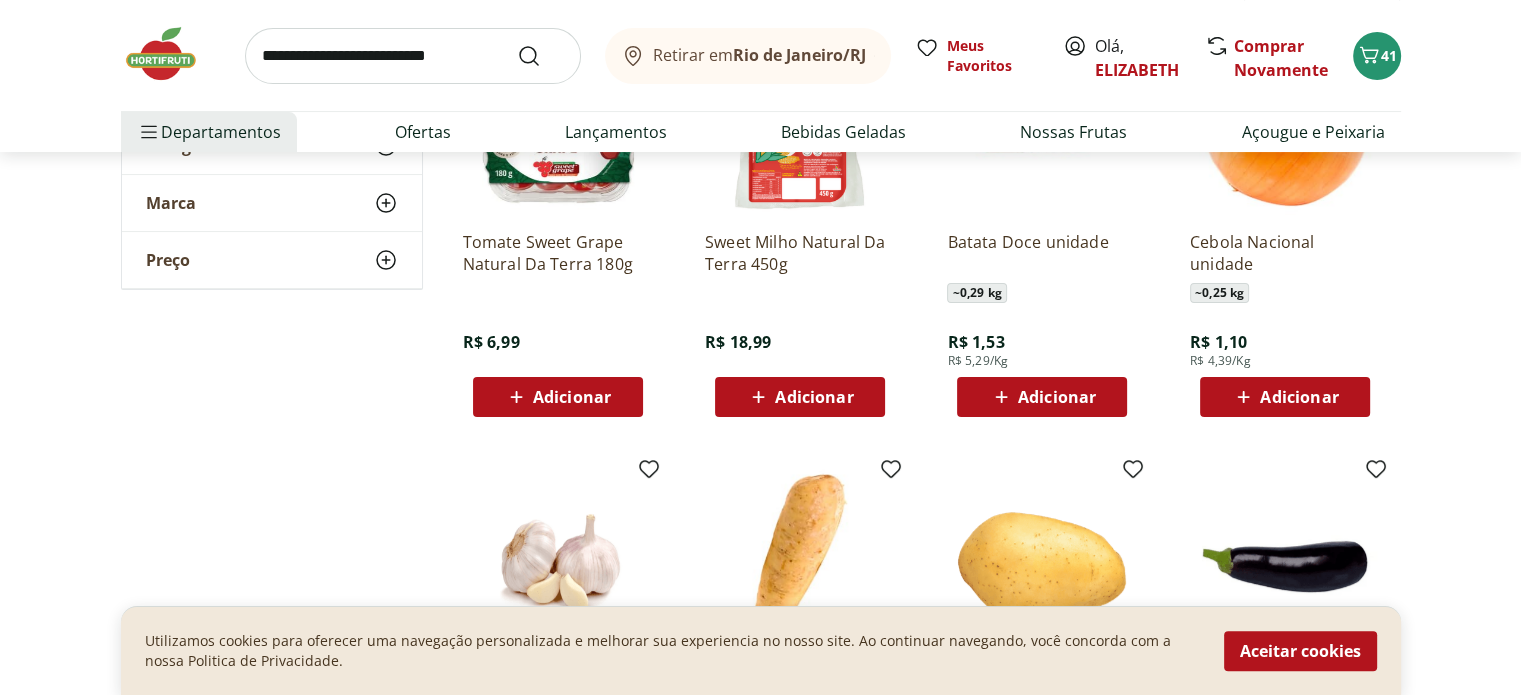 scroll, scrollTop: 276, scrollLeft: 0, axis: vertical 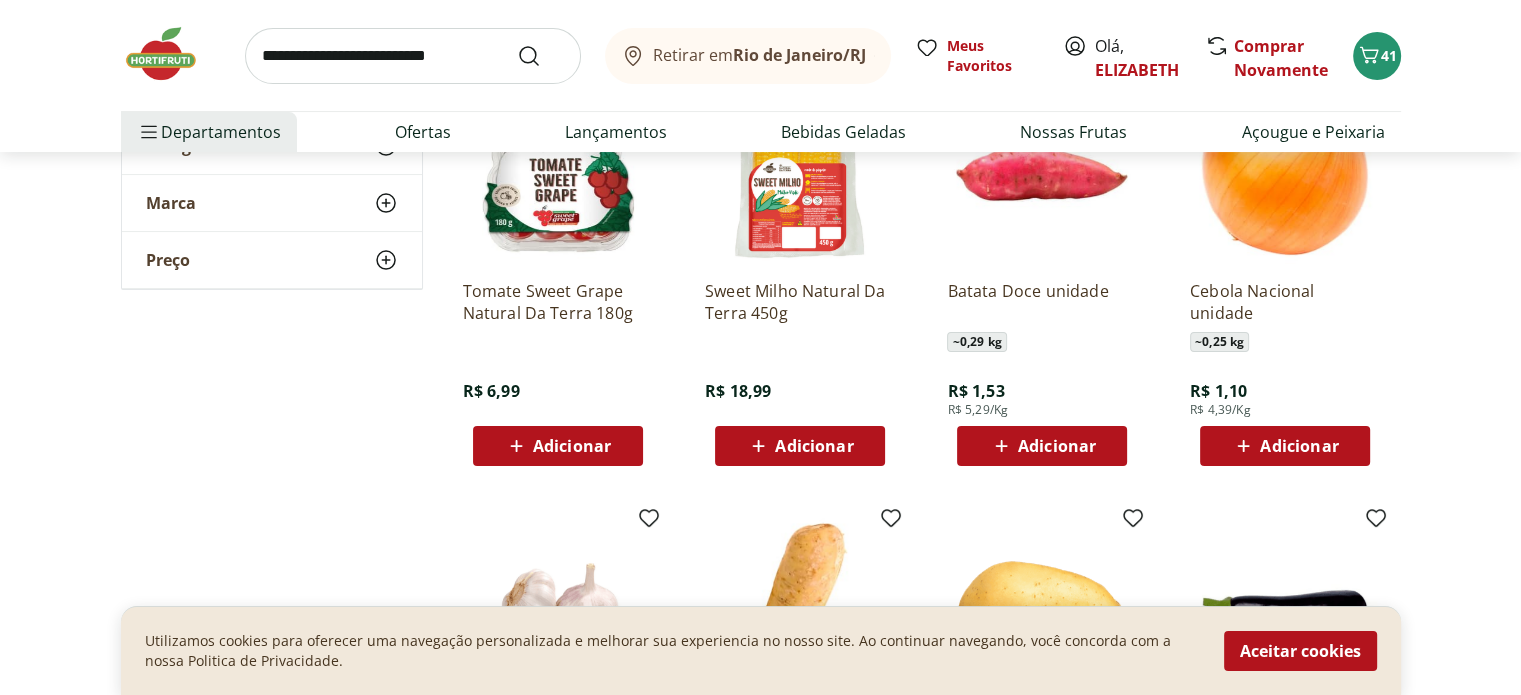 click on "Adicionar" at bounding box center [1299, 446] 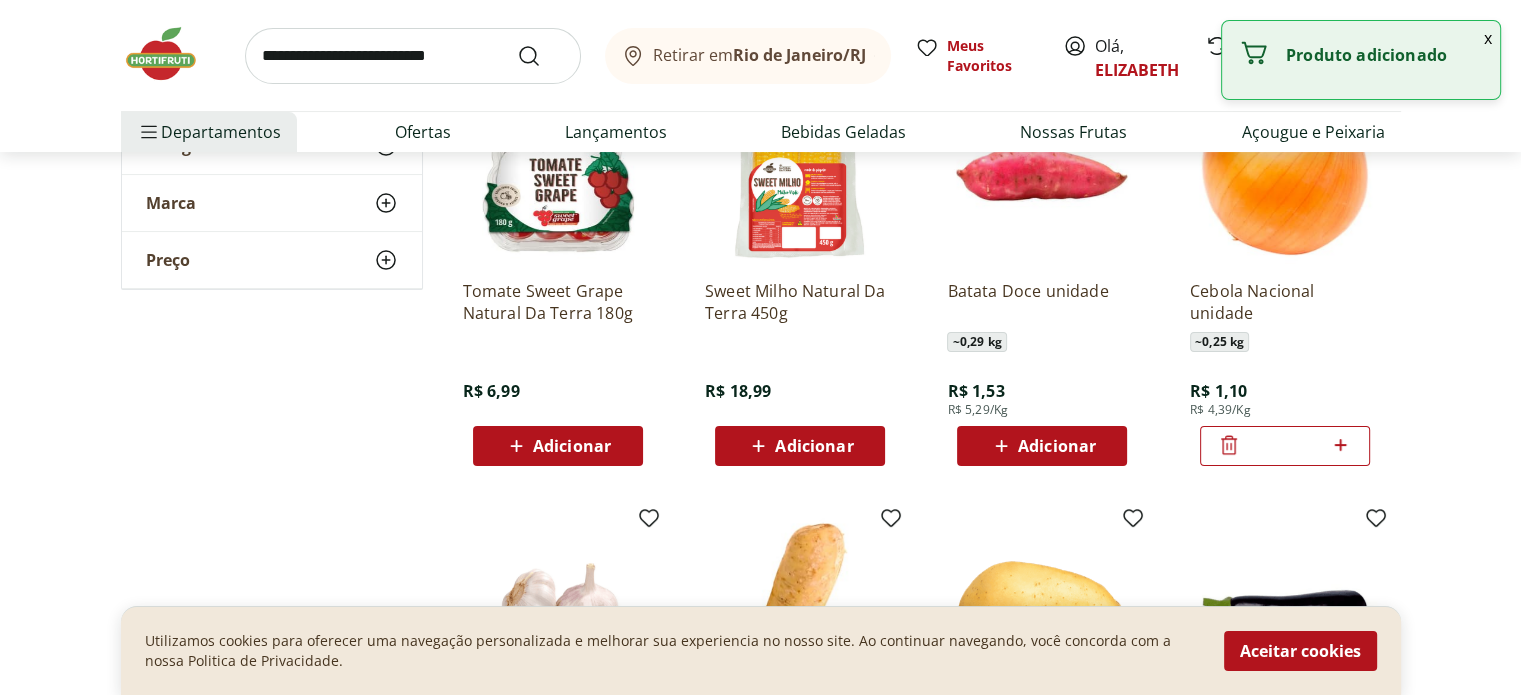 click 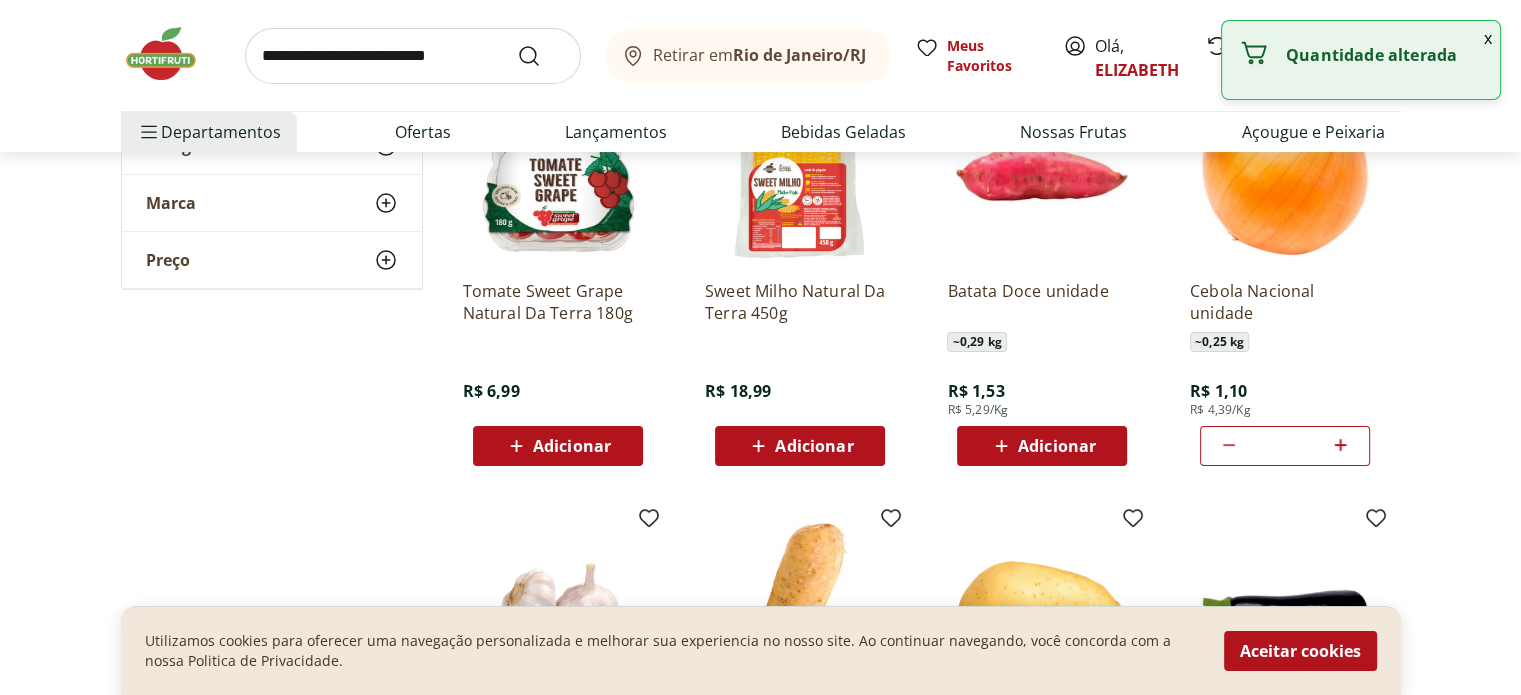 click 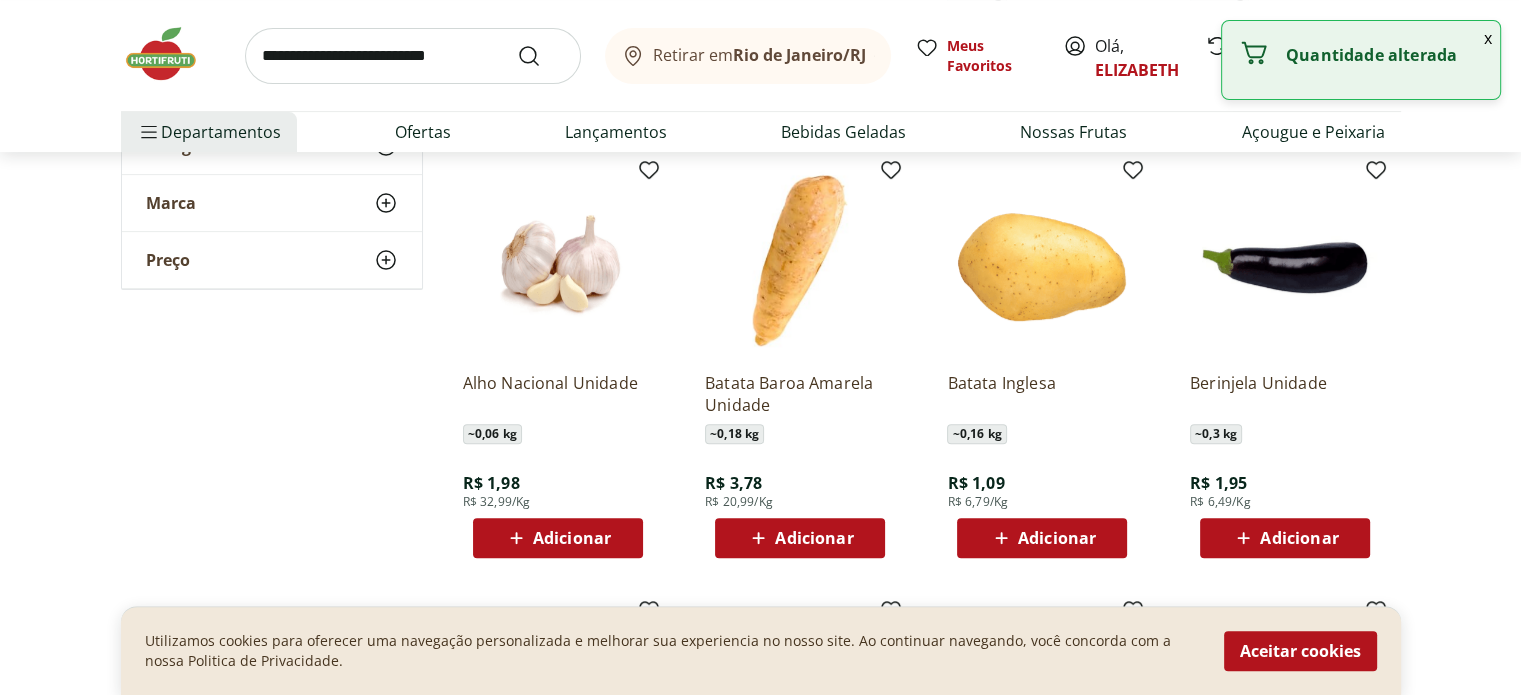 scroll, scrollTop: 672, scrollLeft: 0, axis: vertical 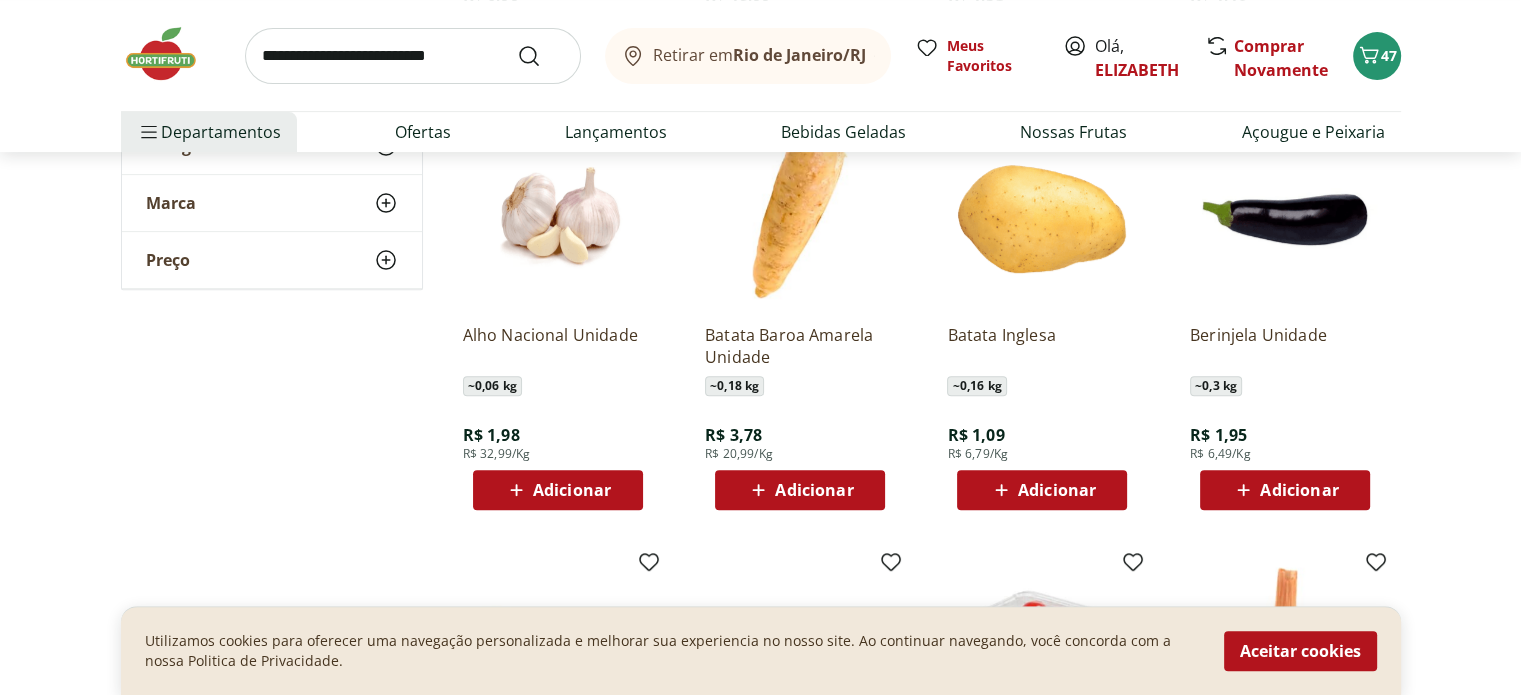 click on "Adicionar" at bounding box center (572, 490) 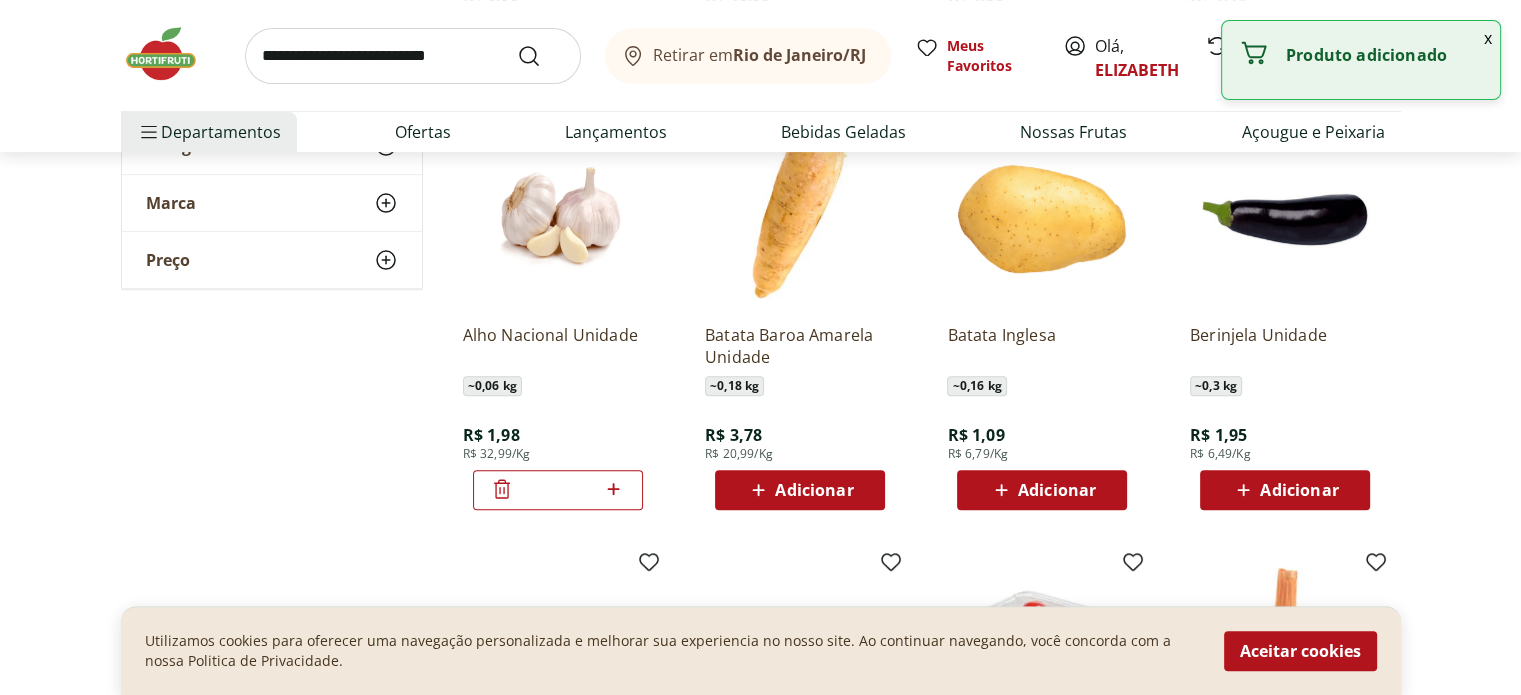 click 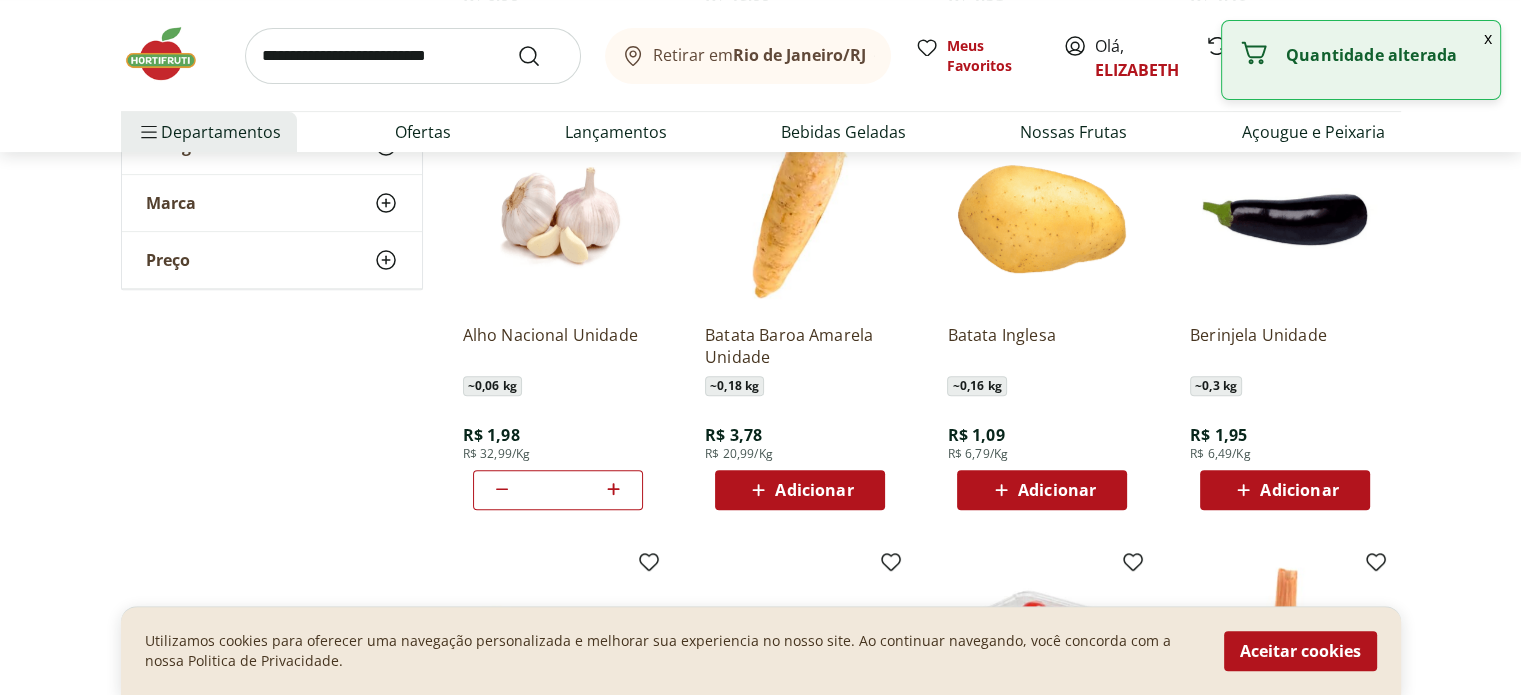 click 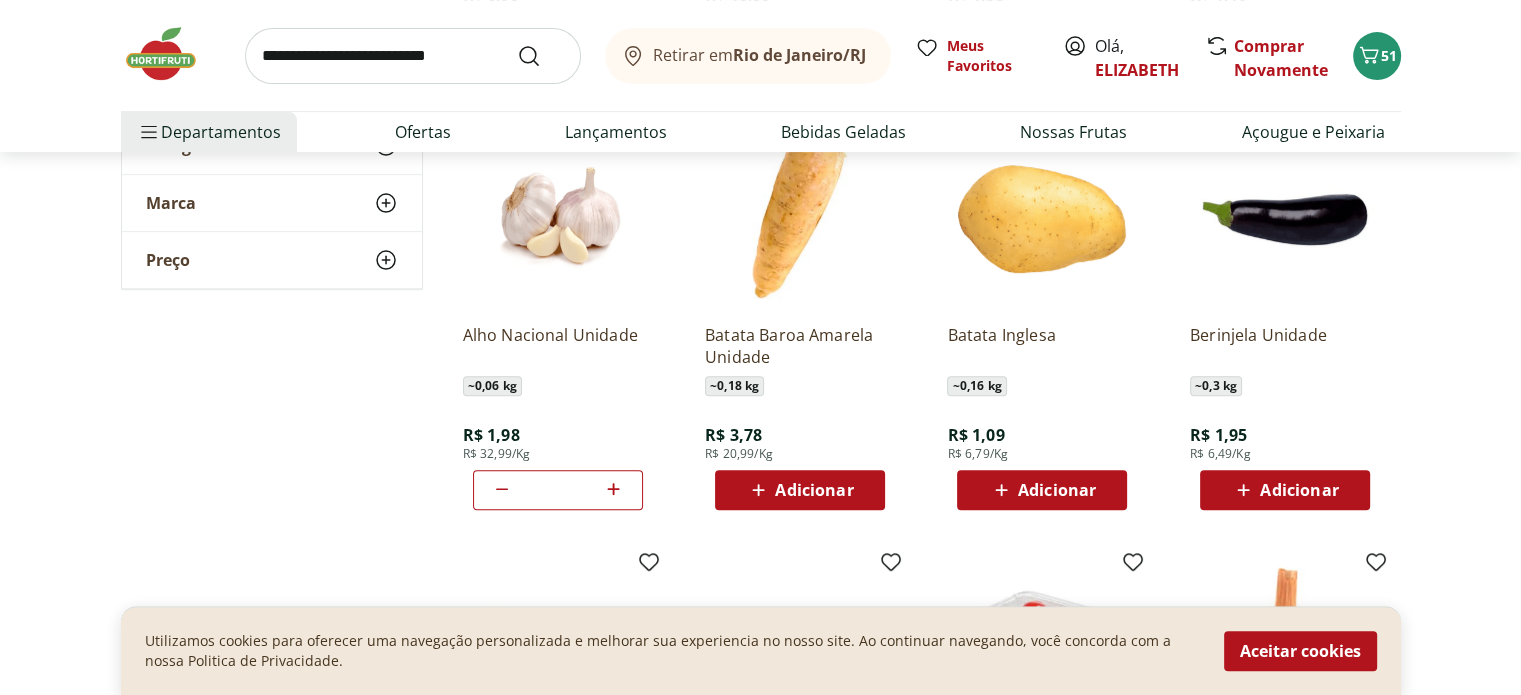 click on "Adicionar" at bounding box center (800, 490) 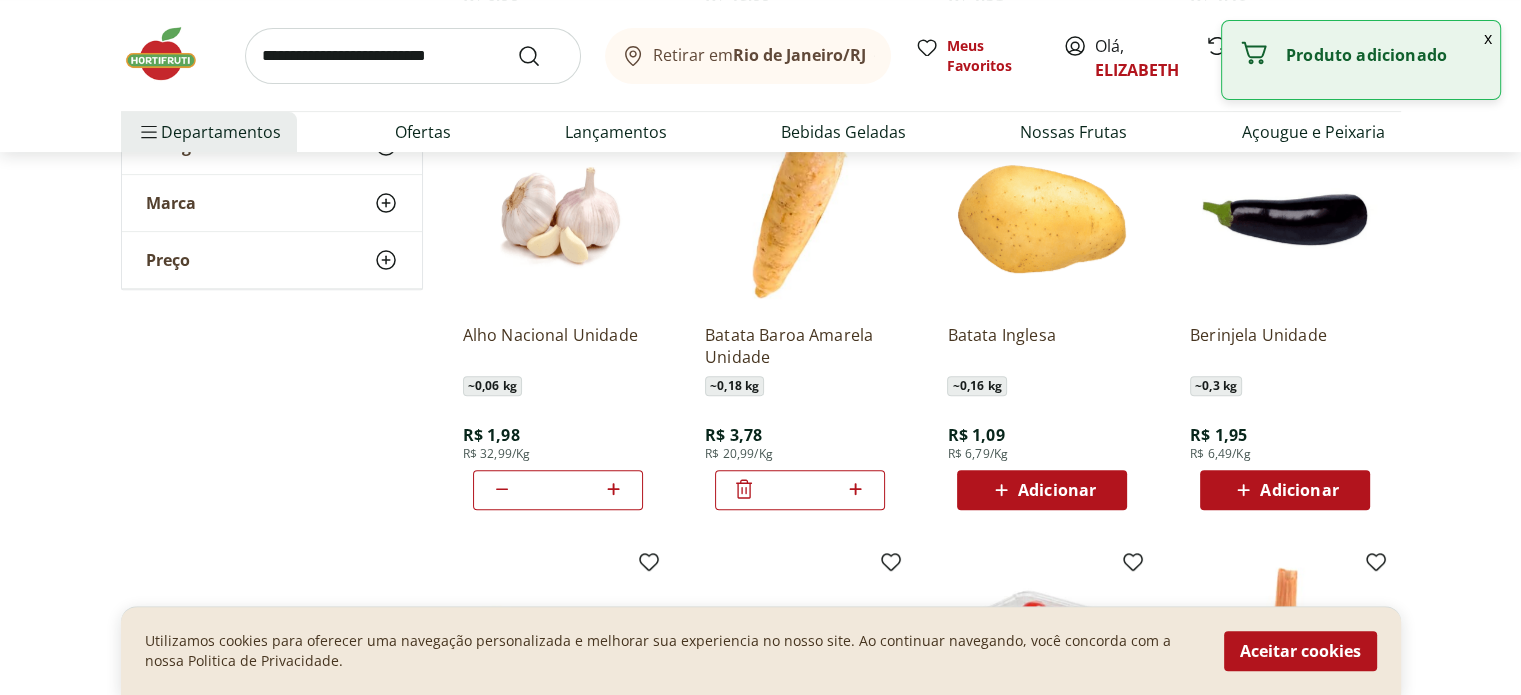click 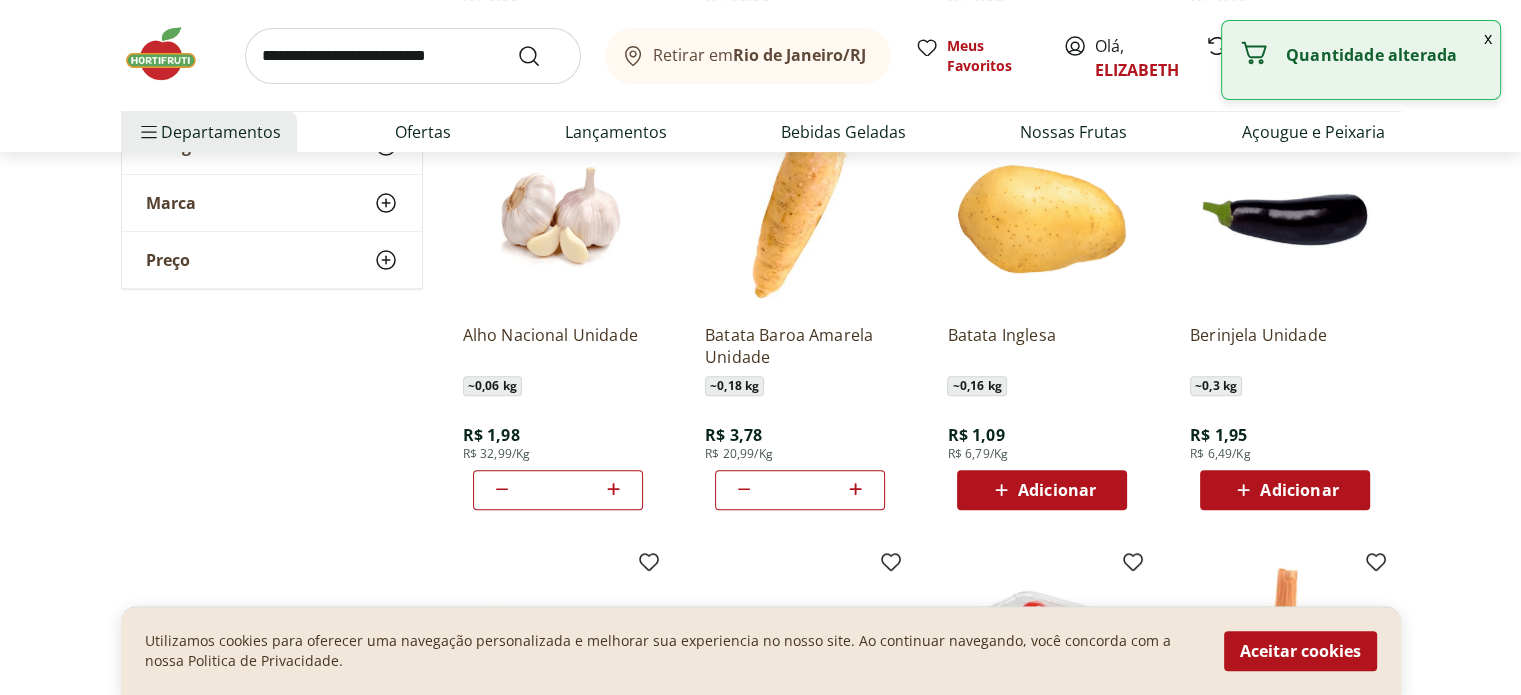 click 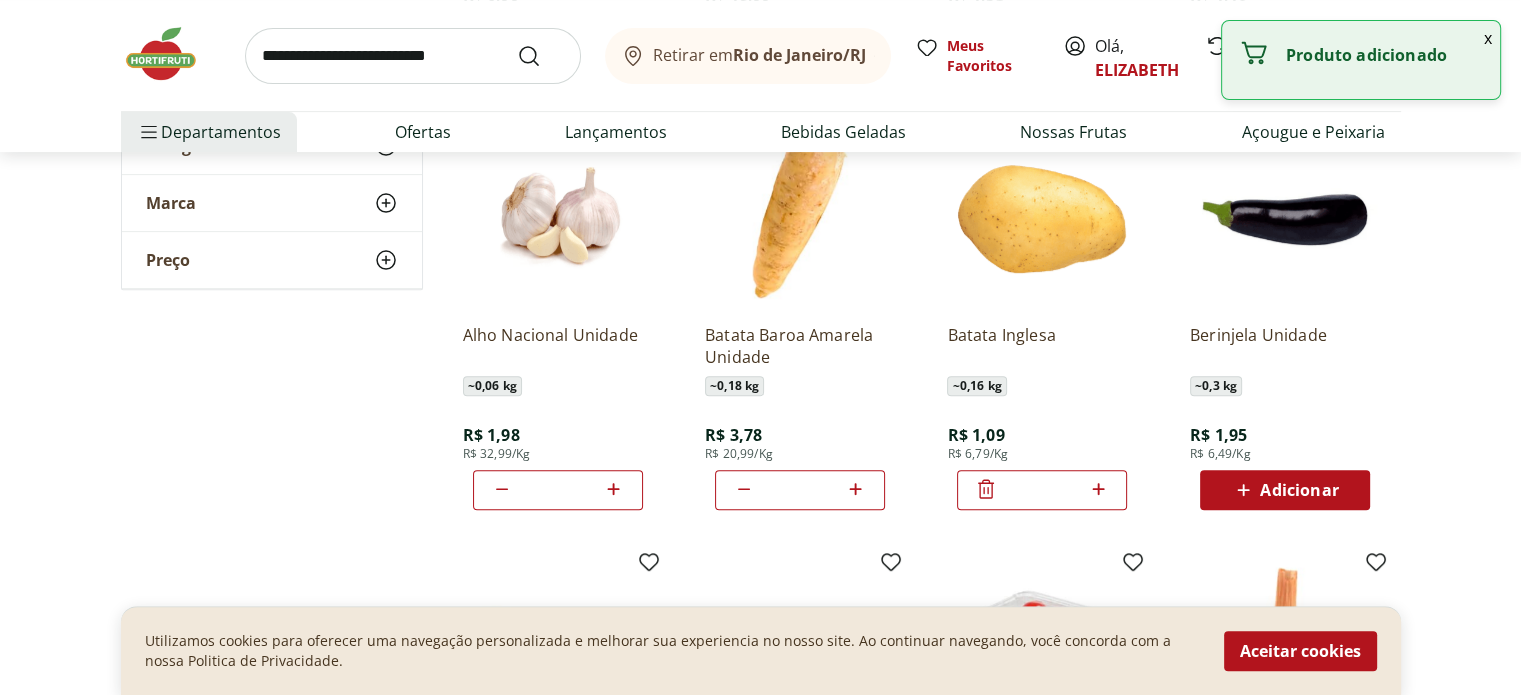 click 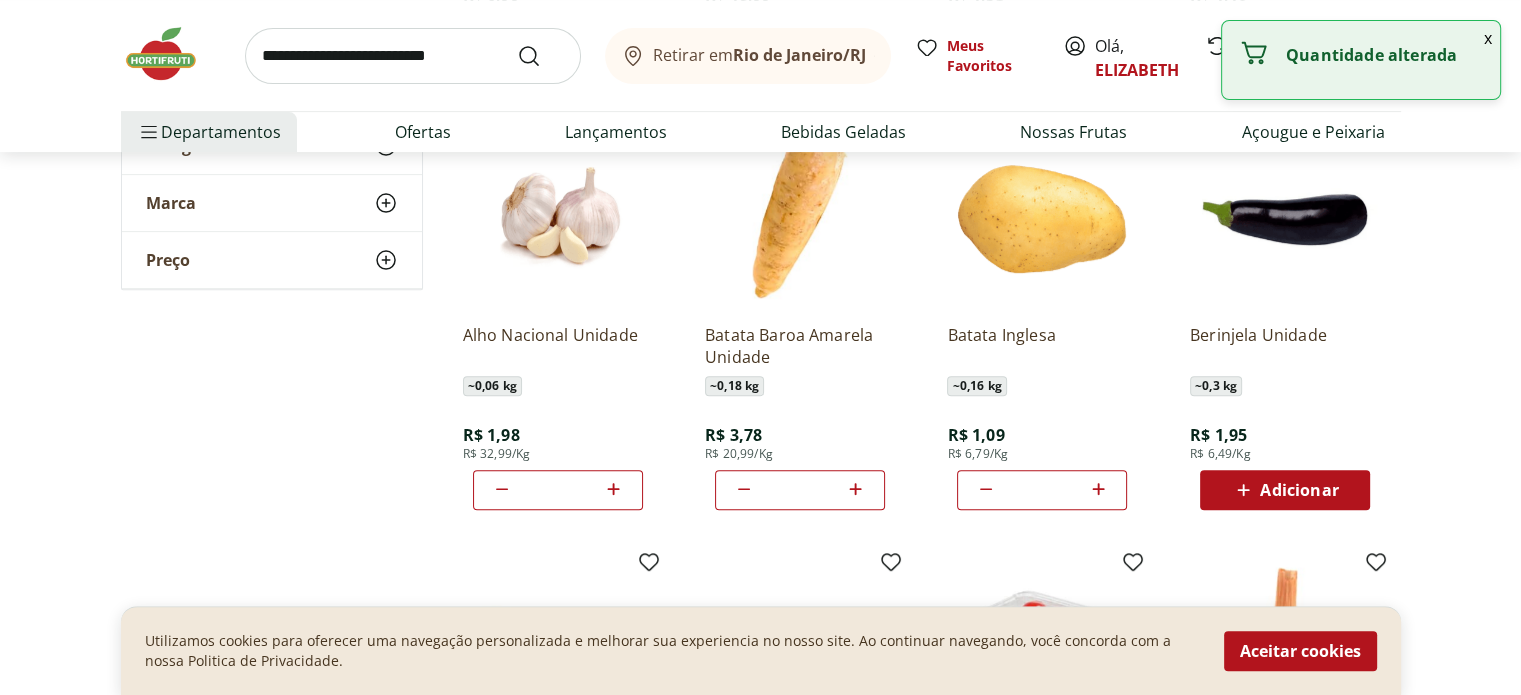click 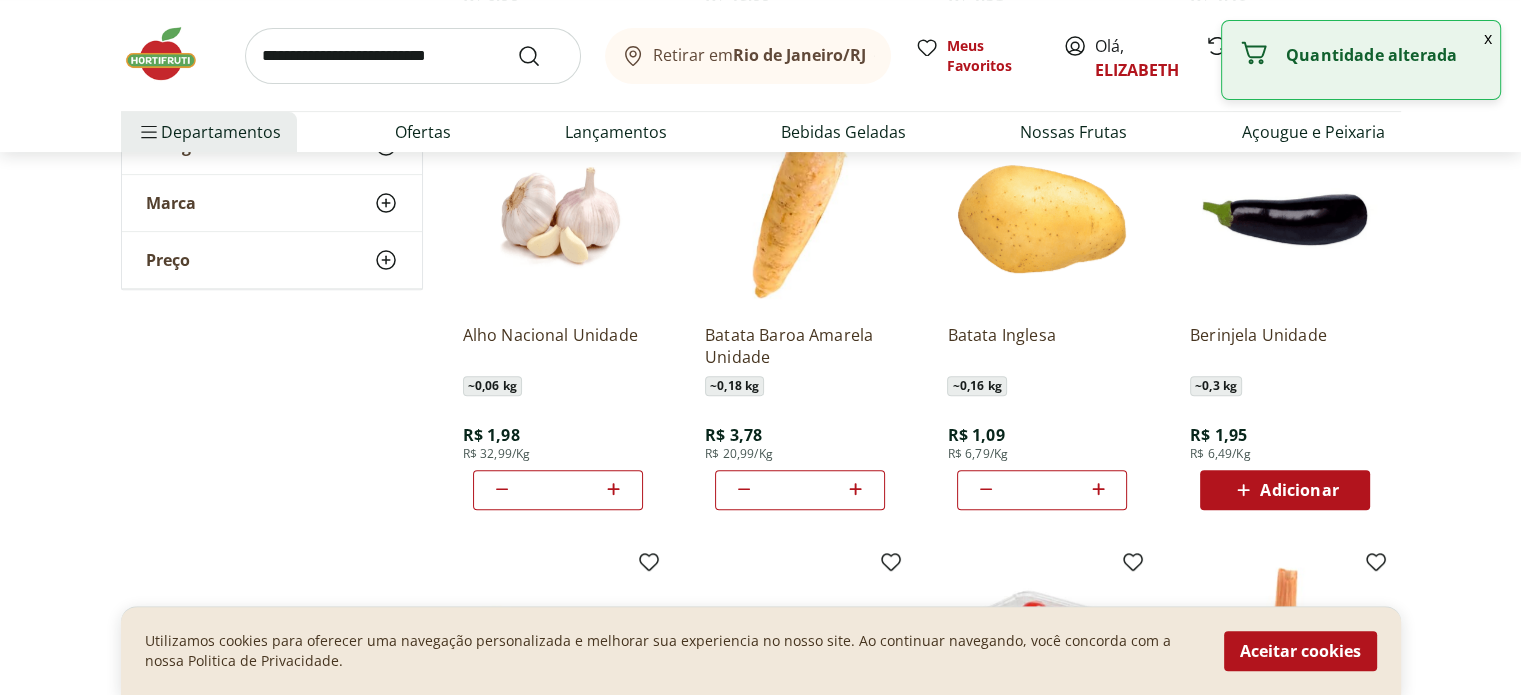 click 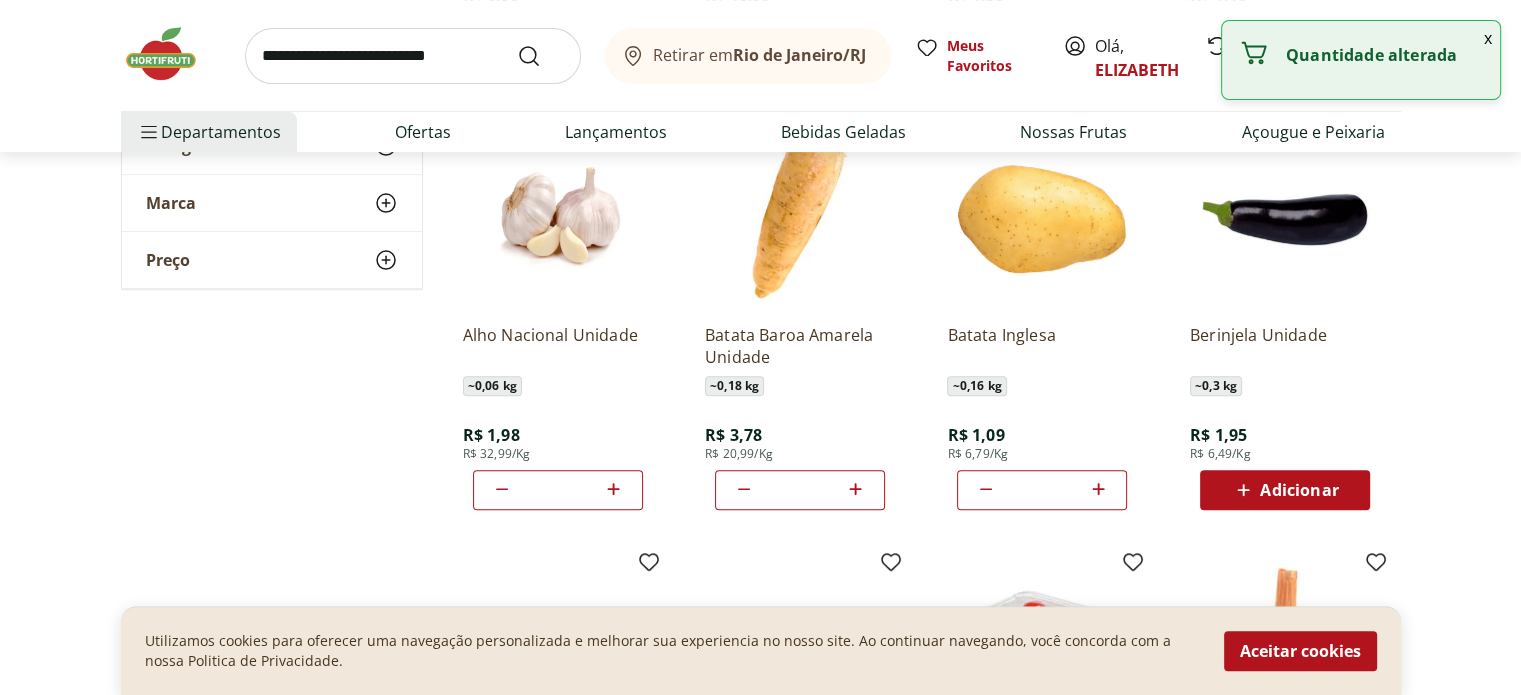 click 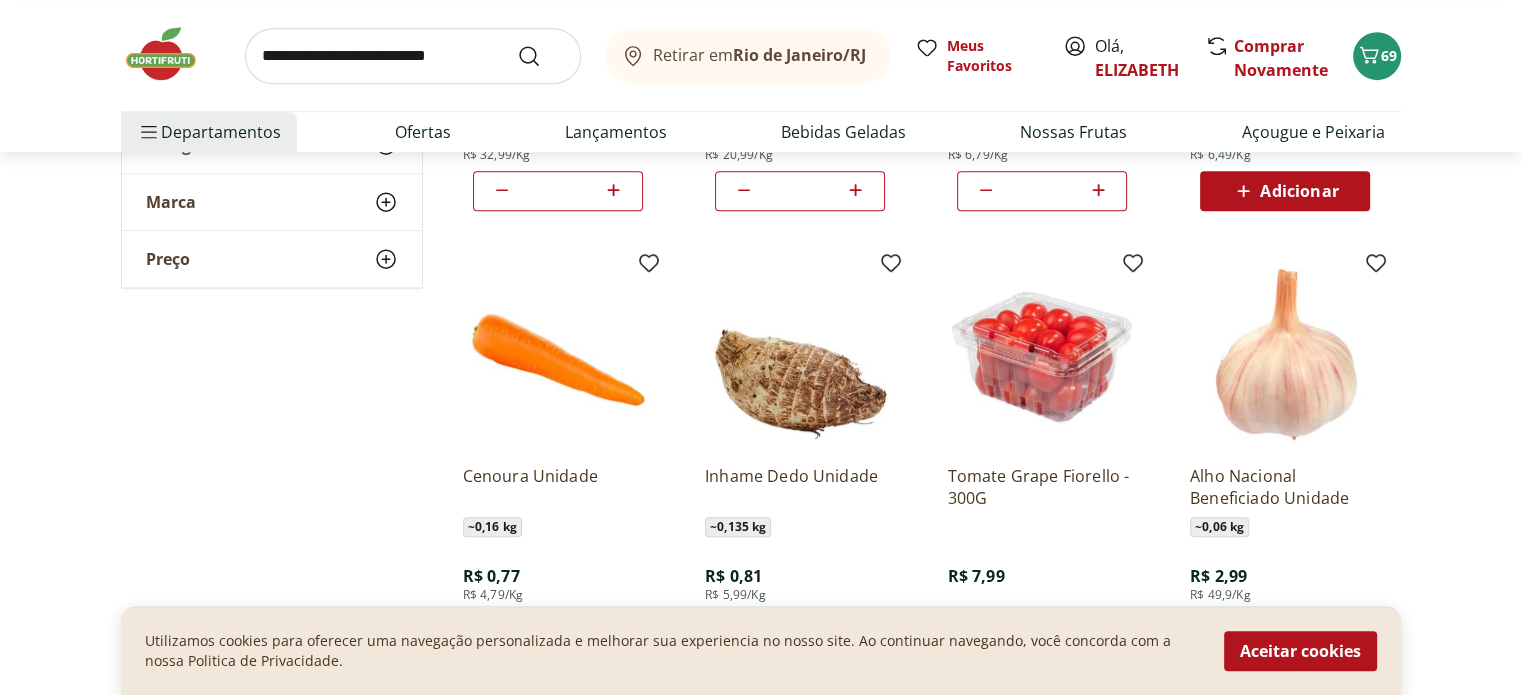 scroll, scrollTop: 1037, scrollLeft: 0, axis: vertical 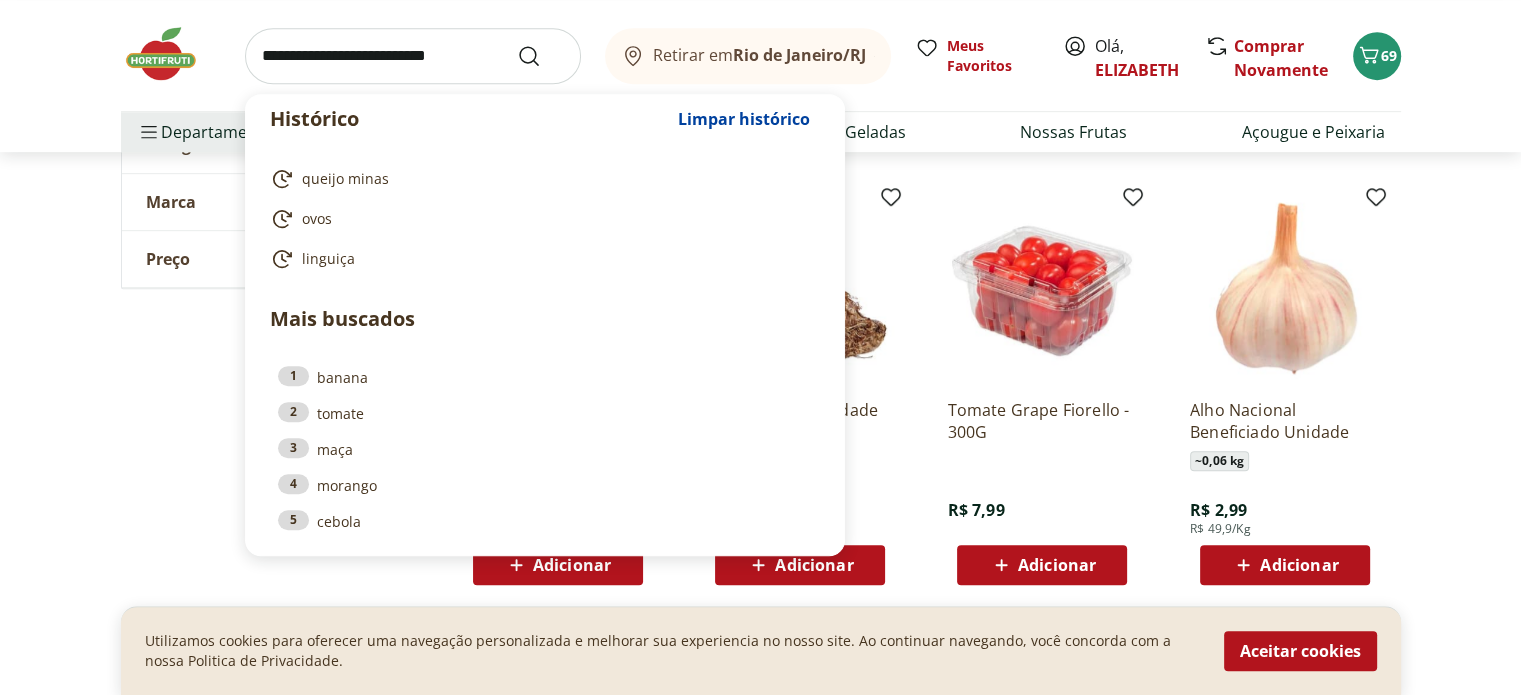 click at bounding box center (413, 56) 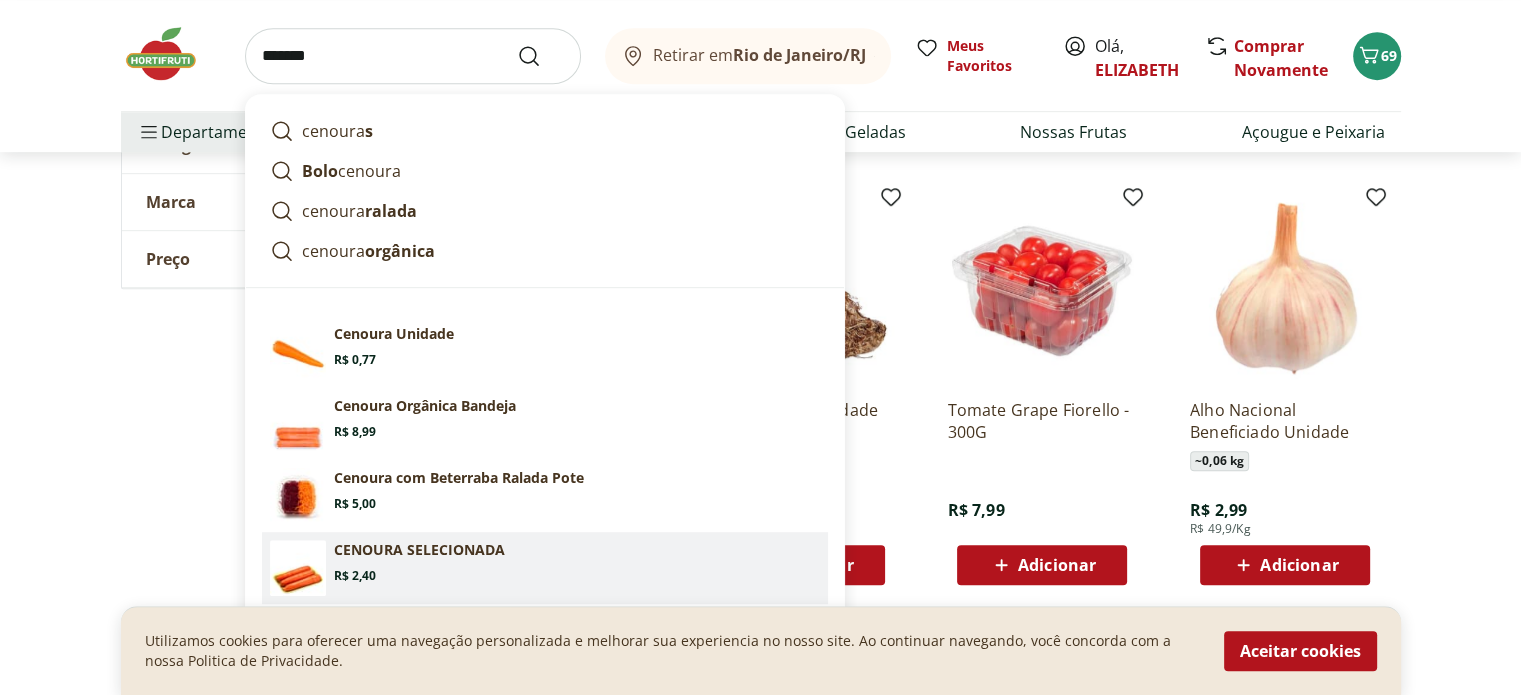 click on "CENOURA SELECIONADA" at bounding box center [419, 550] 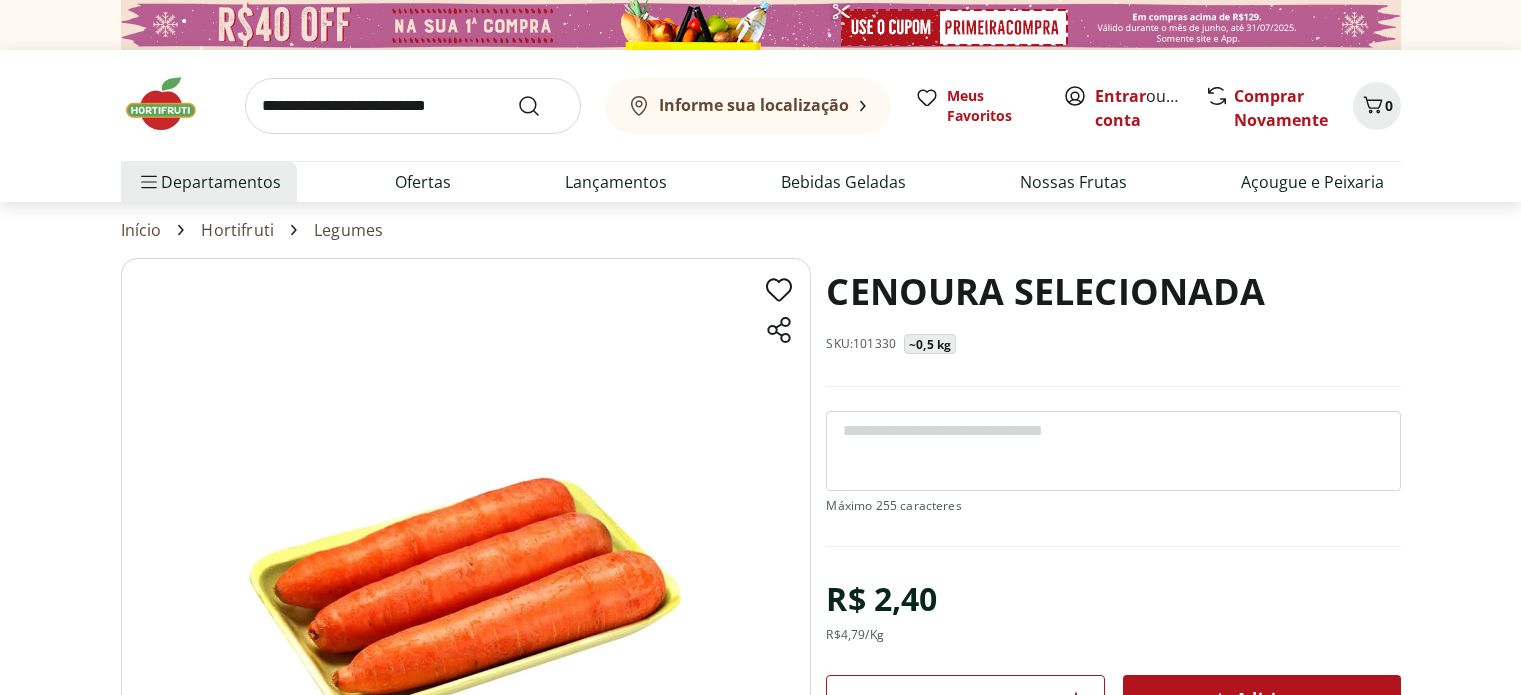 scroll, scrollTop: 0, scrollLeft: 0, axis: both 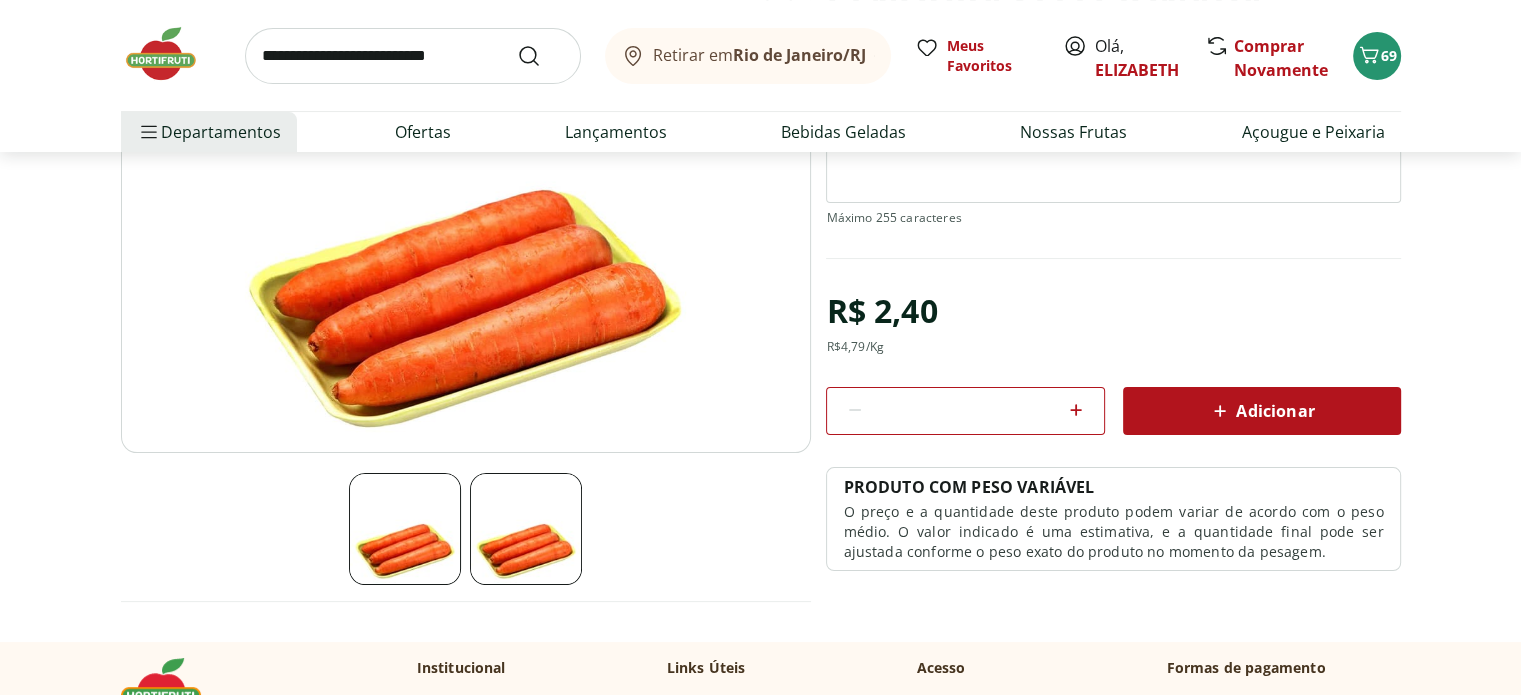 click on "Adicionar" at bounding box center [1261, 411] 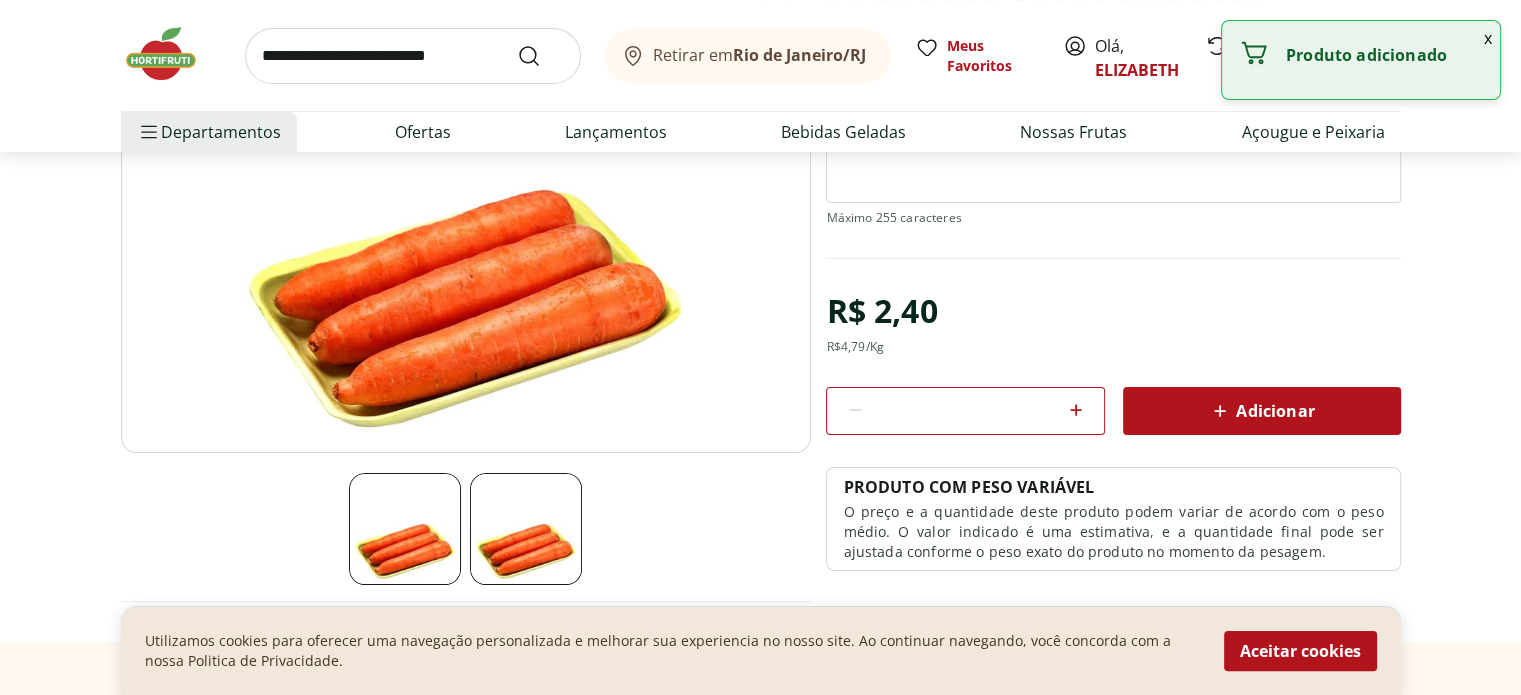 click at bounding box center [413, 56] 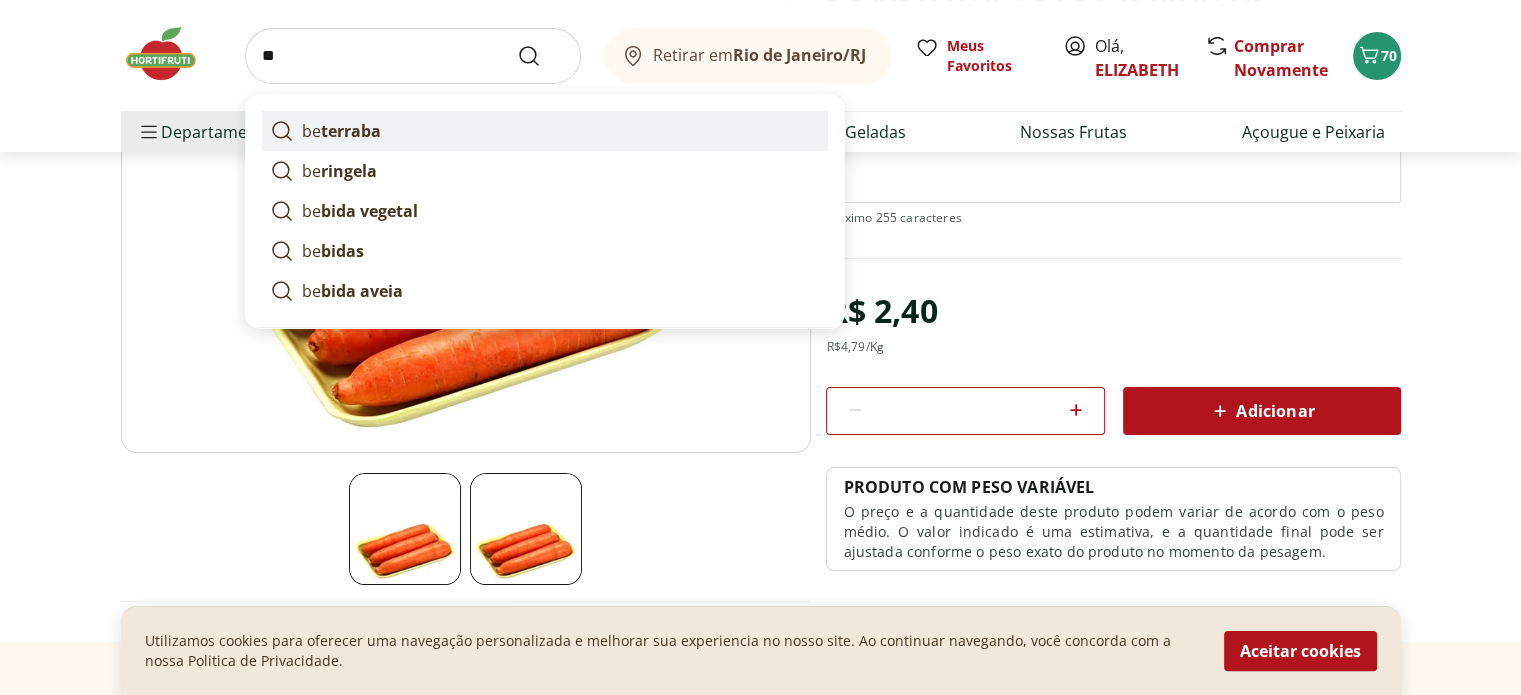 click on "terraba" at bounding box center [351, 131] 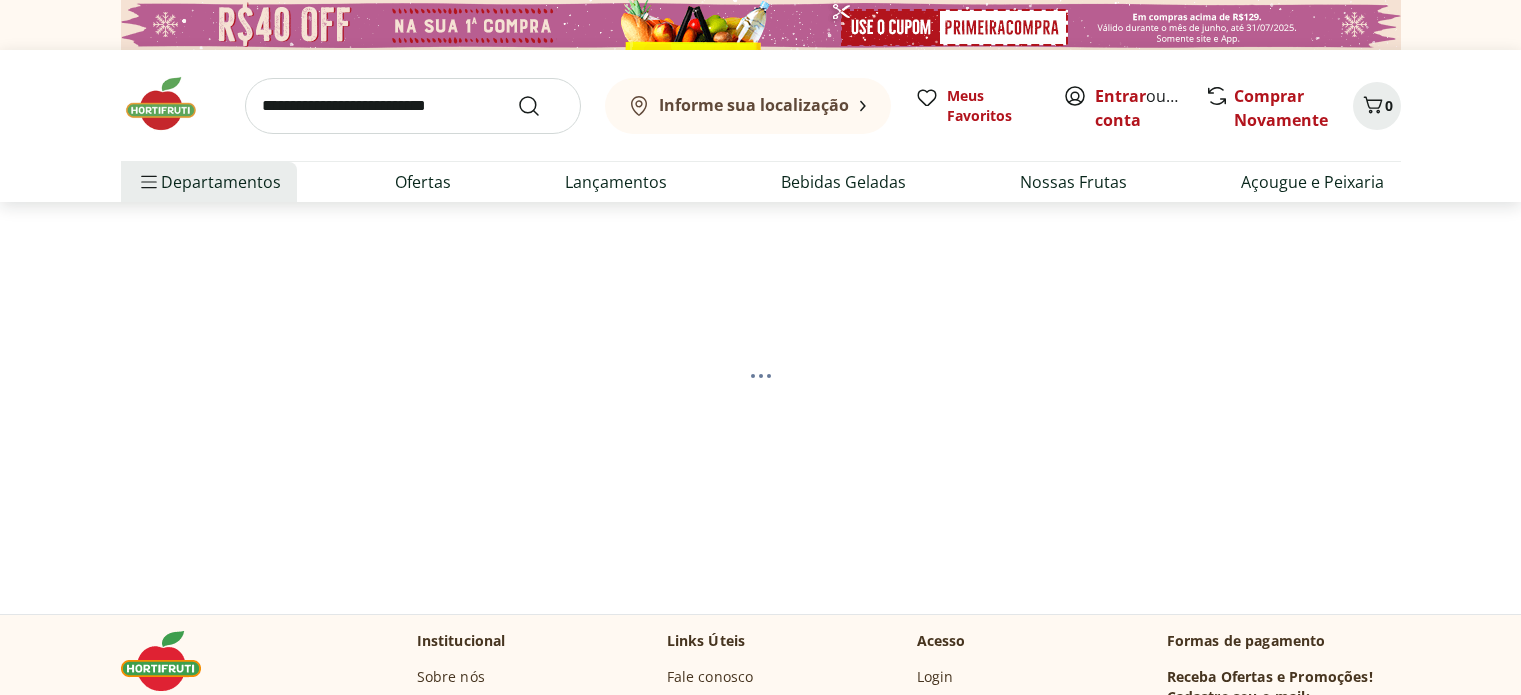 scroll, scrollTop: 0, scrollLeft: 0, axis: both 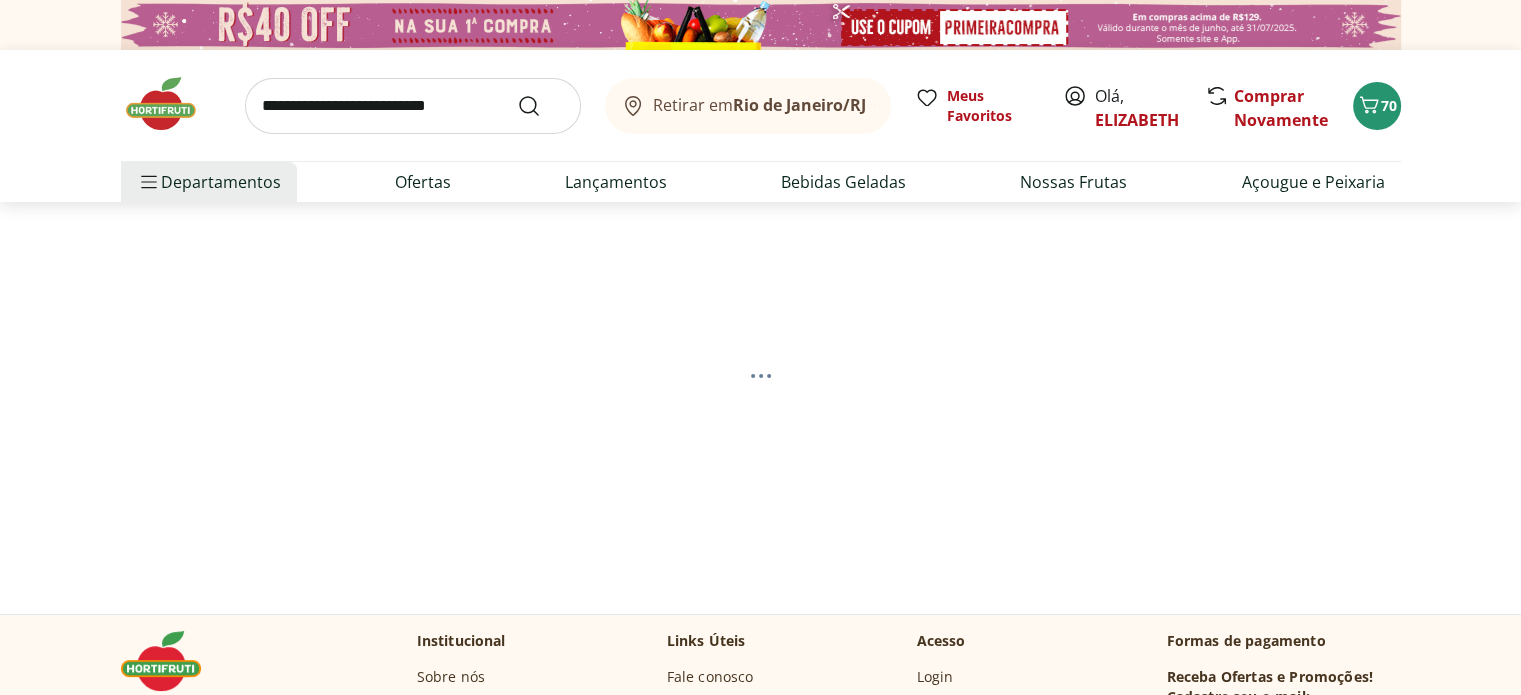 select on "**********" 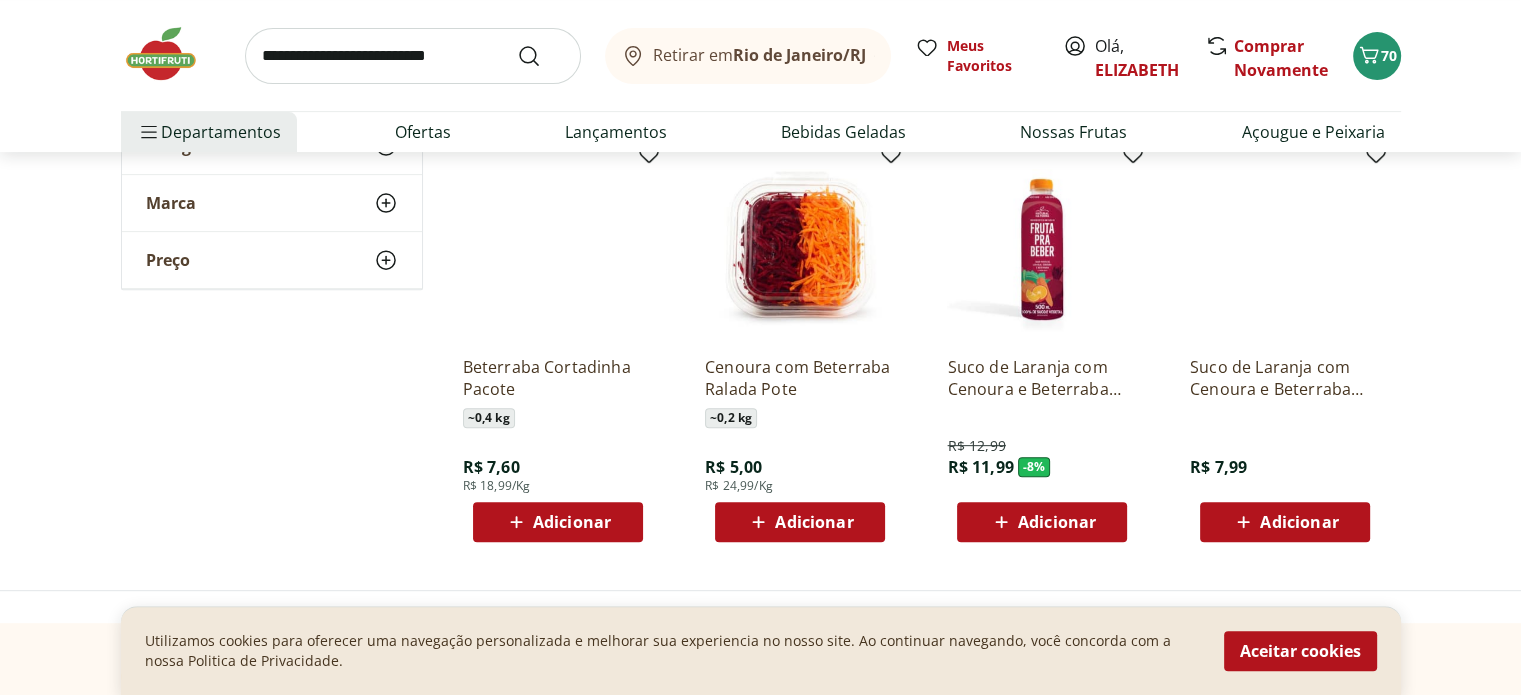 scroll, scrollTop: 732, scrollLeft: 0, axis: vertical 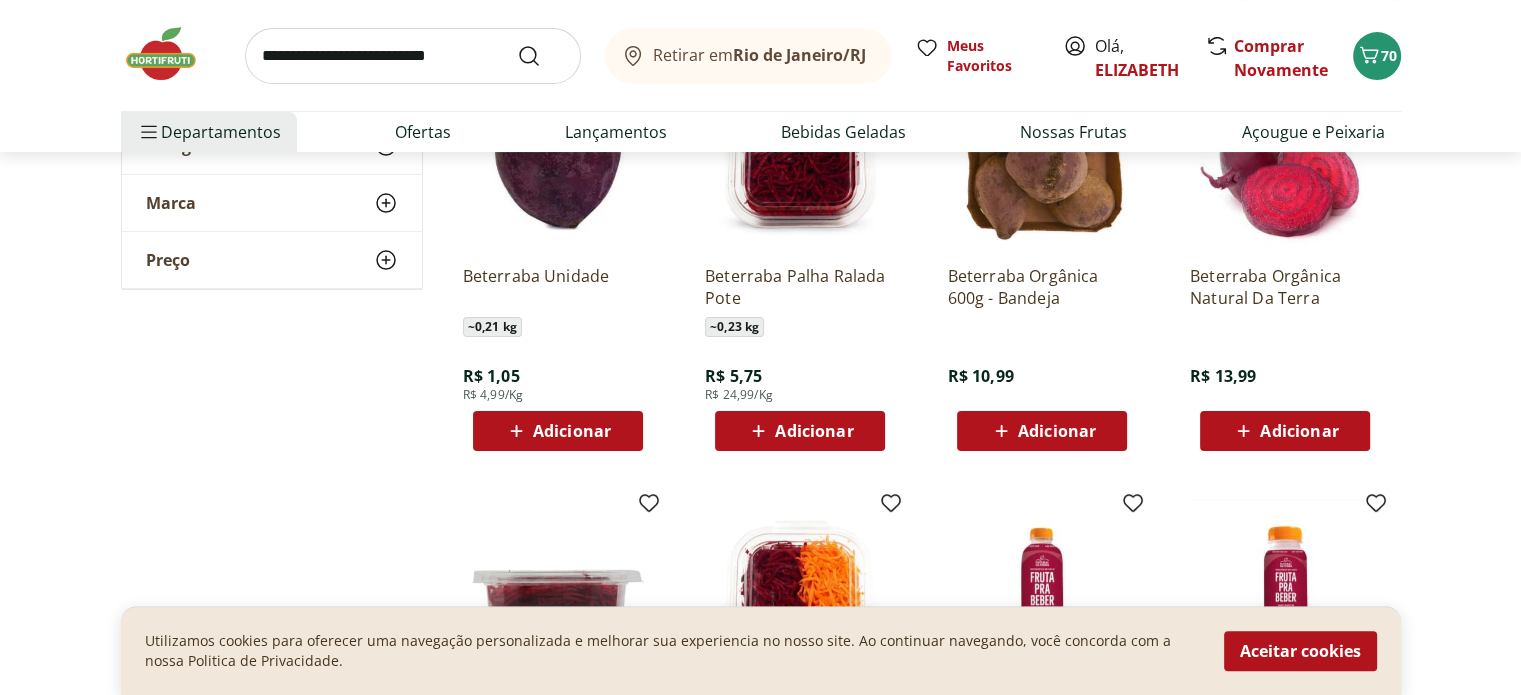 click on "Adicionar" at bounding box center (572, 431) 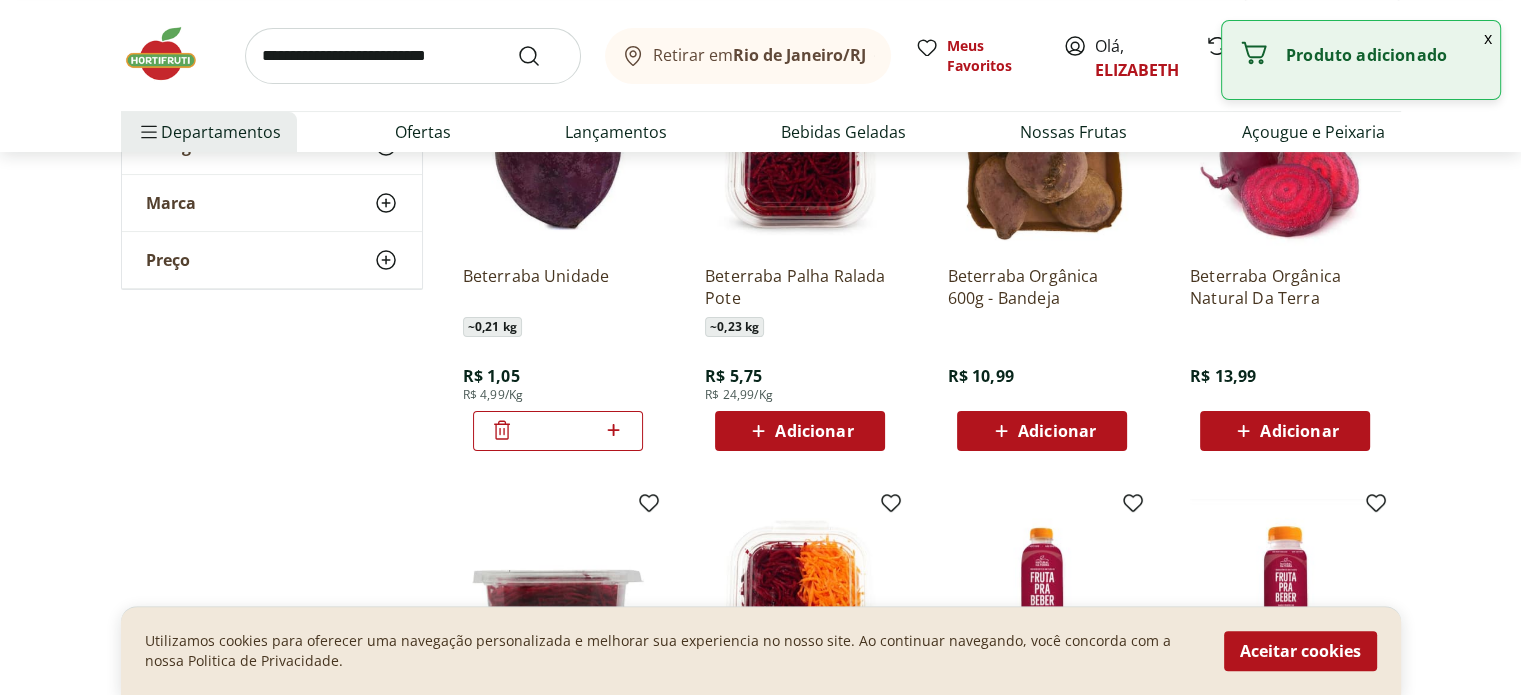 click 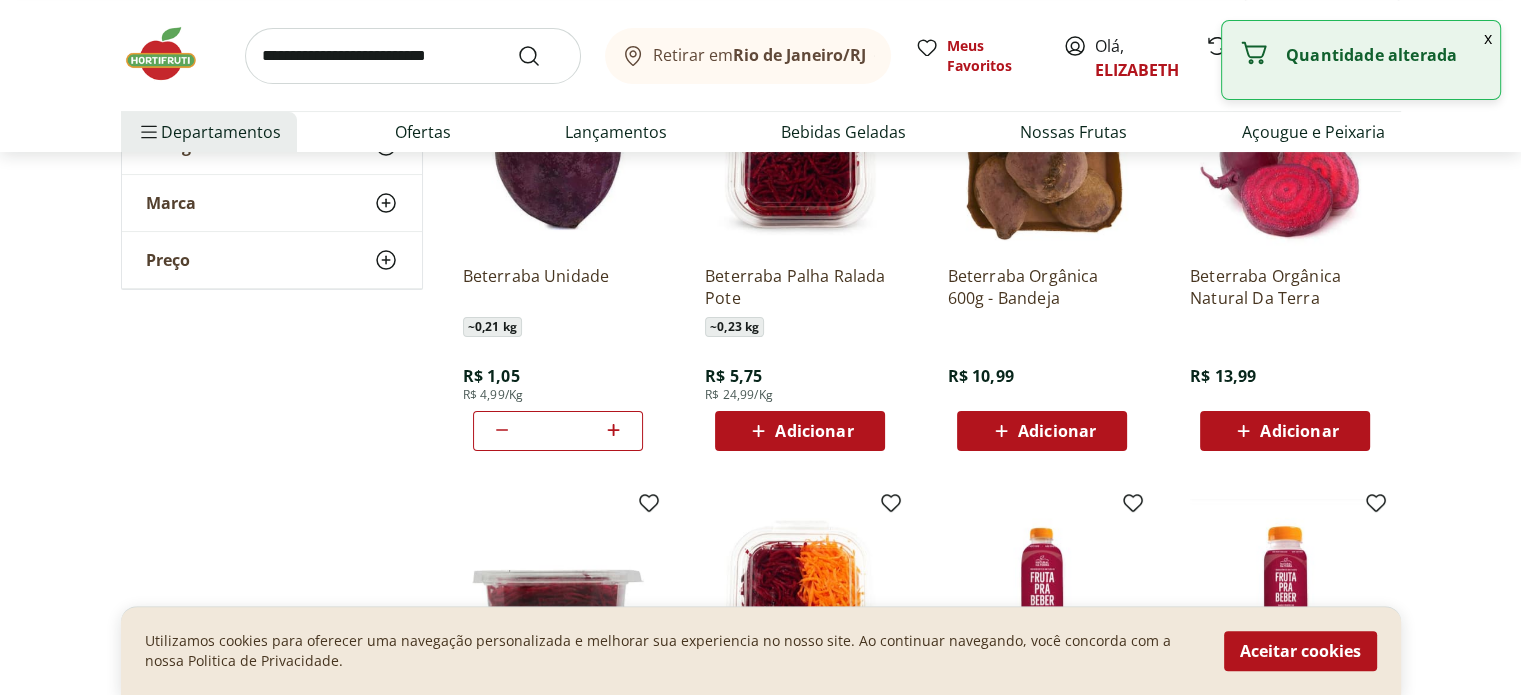 click at bounding box center (413, 56) 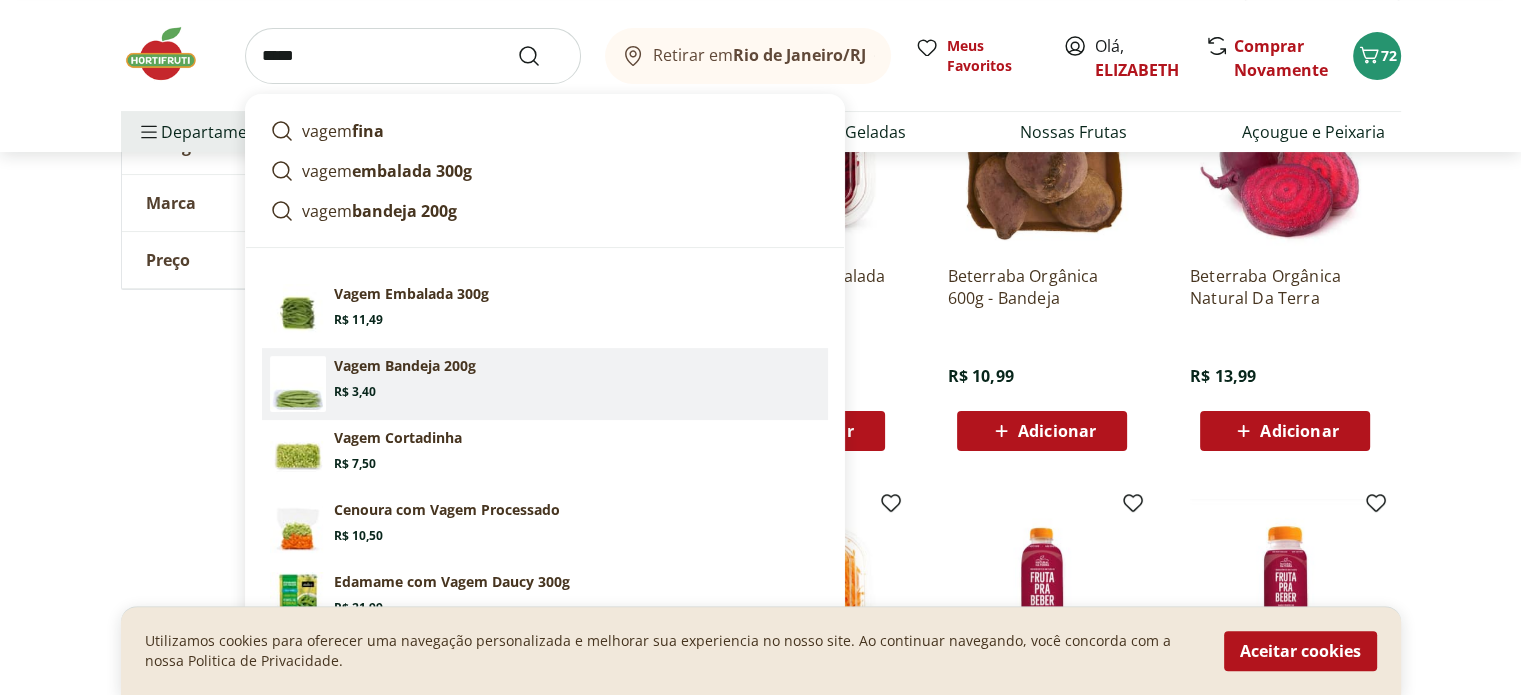 click at bounding box center [298, 384] 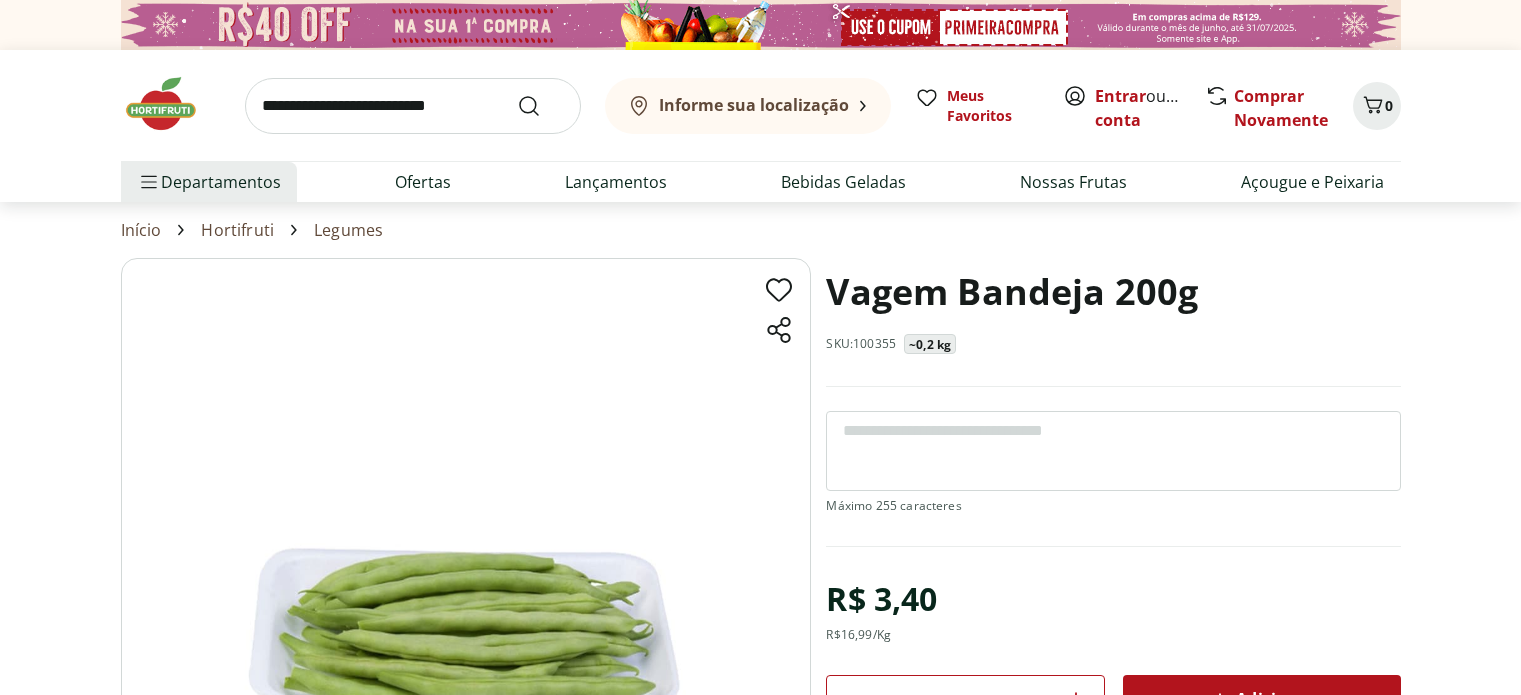 scroll, scrollTop: 0, scrollLeft: 0, axis: both 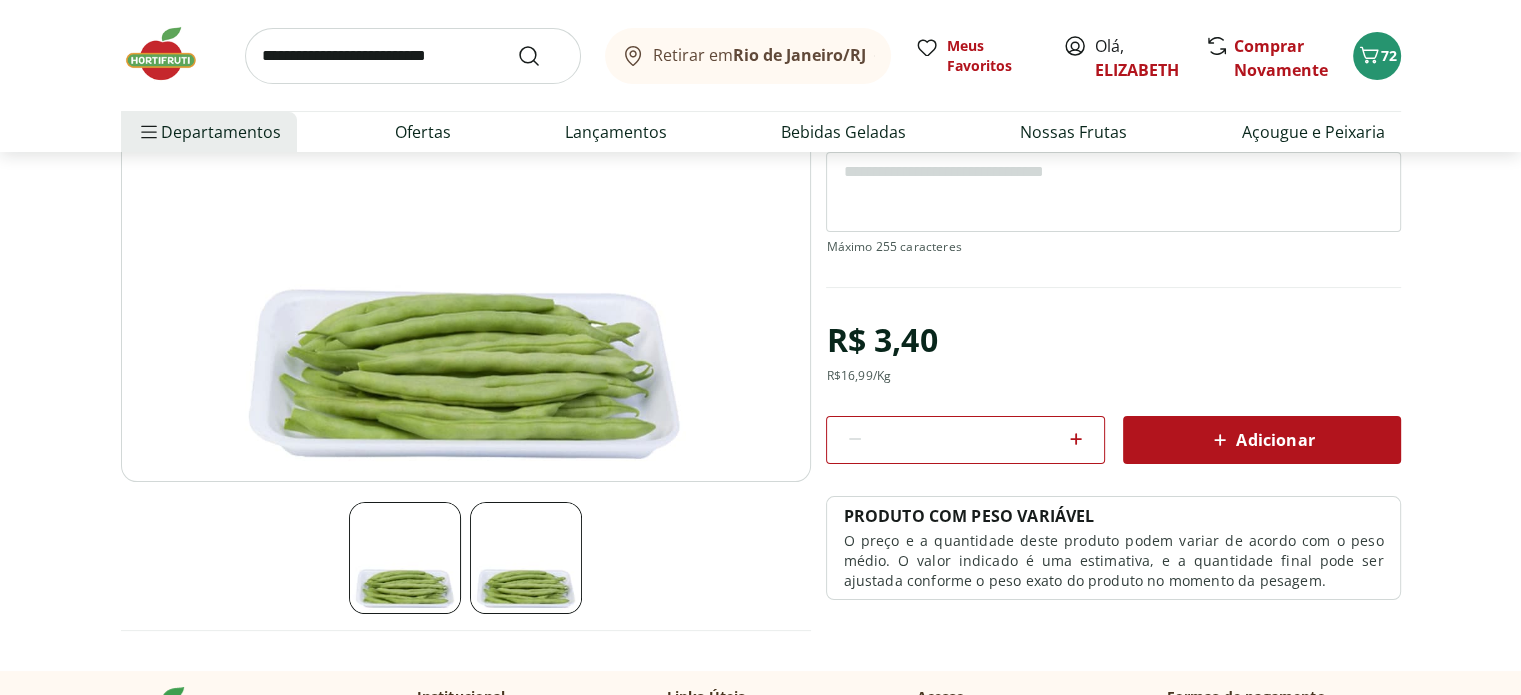 click on "Adicionar" at bounding box center [1261, 440] 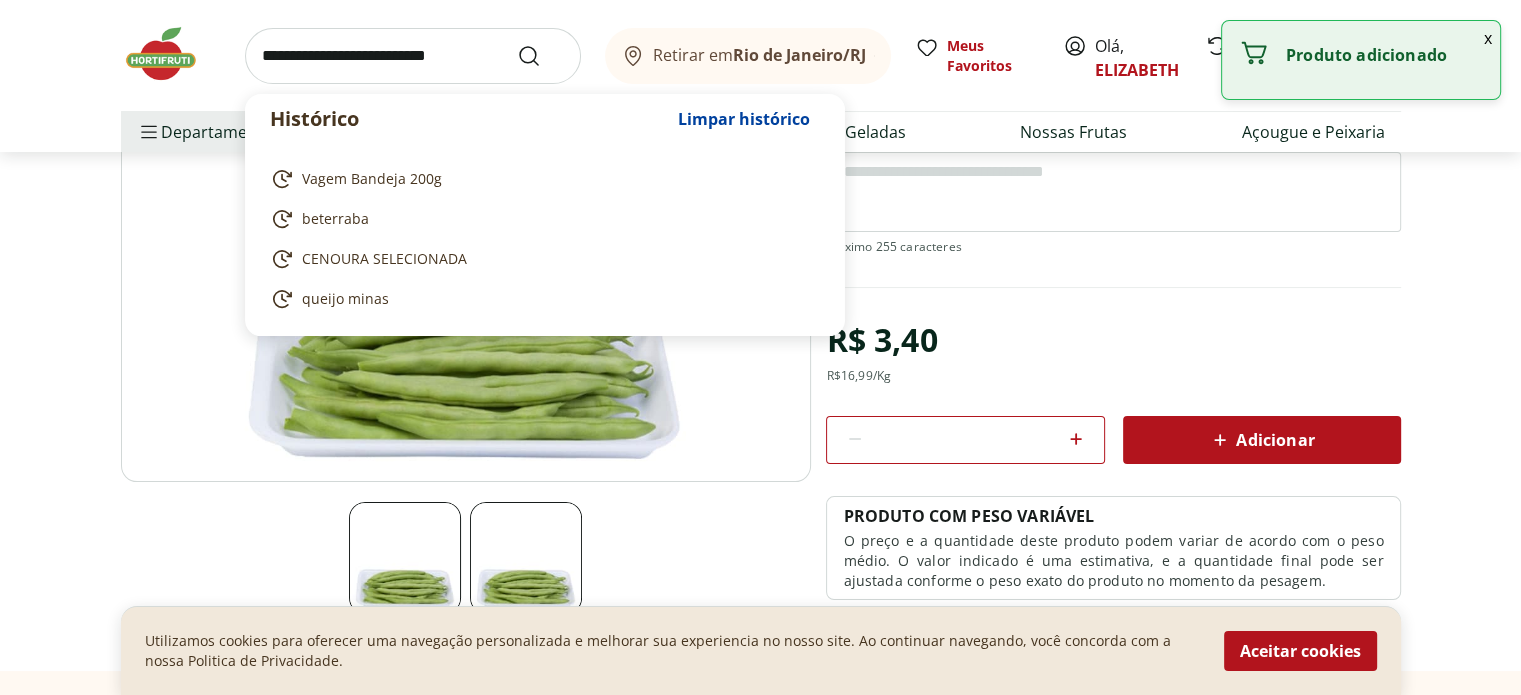 click at bounding box center [413, 56] 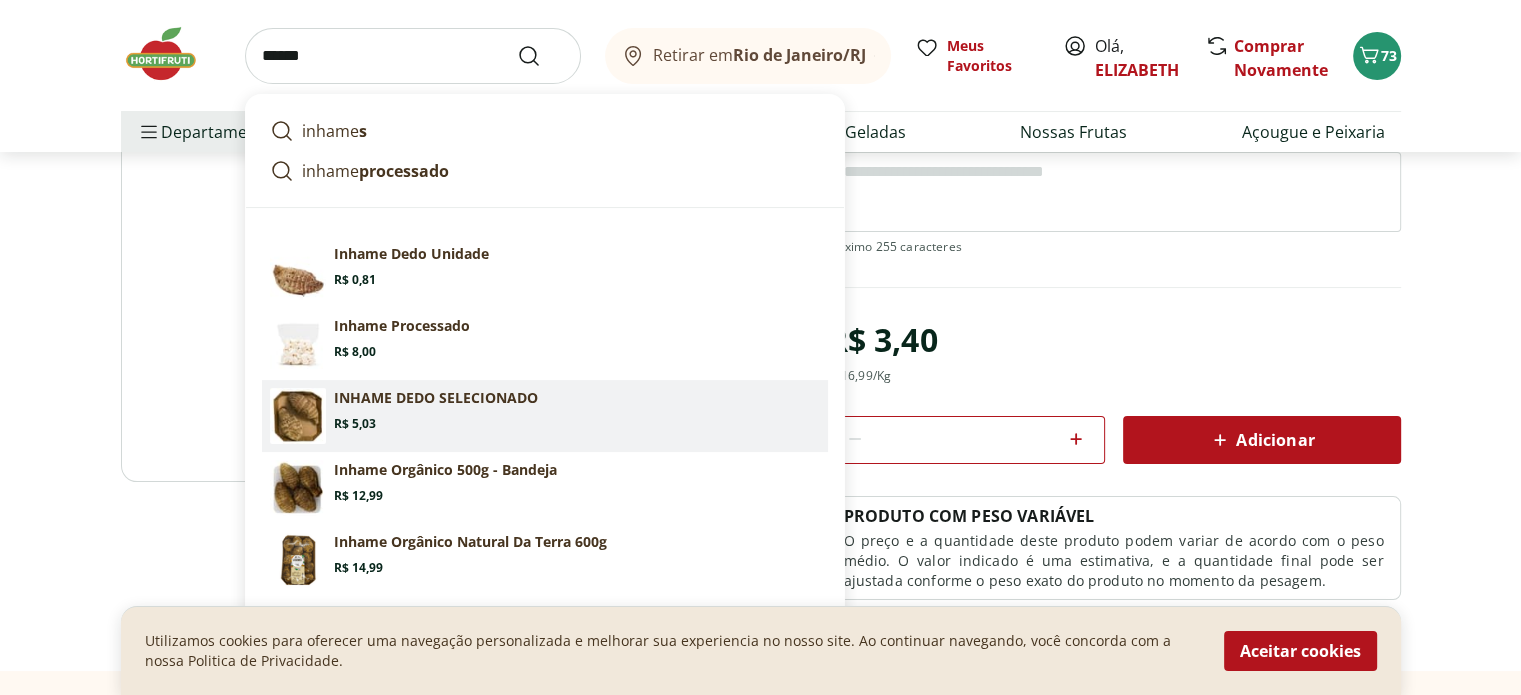 click at bounding box center (298, 416) 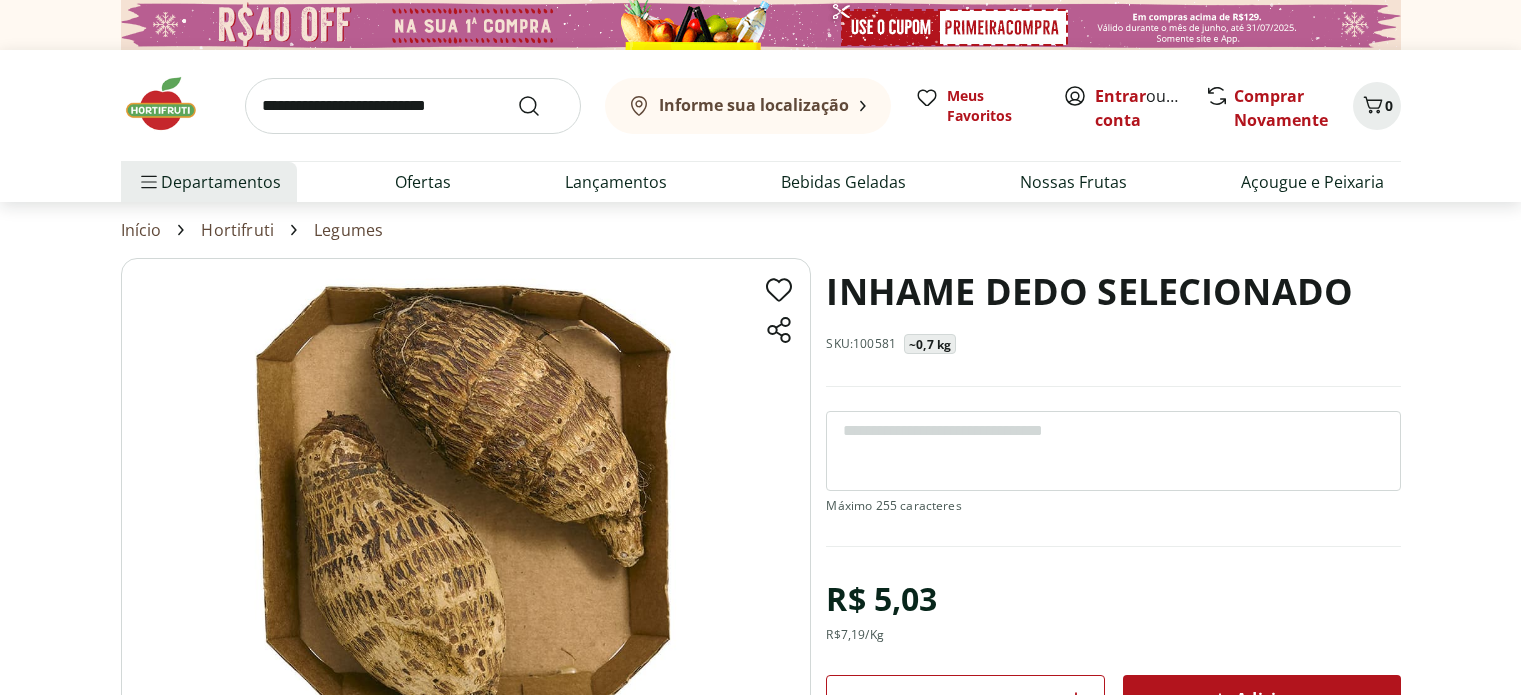 scroll, scrollTop: 0, scrollLeft: 0, axis: both 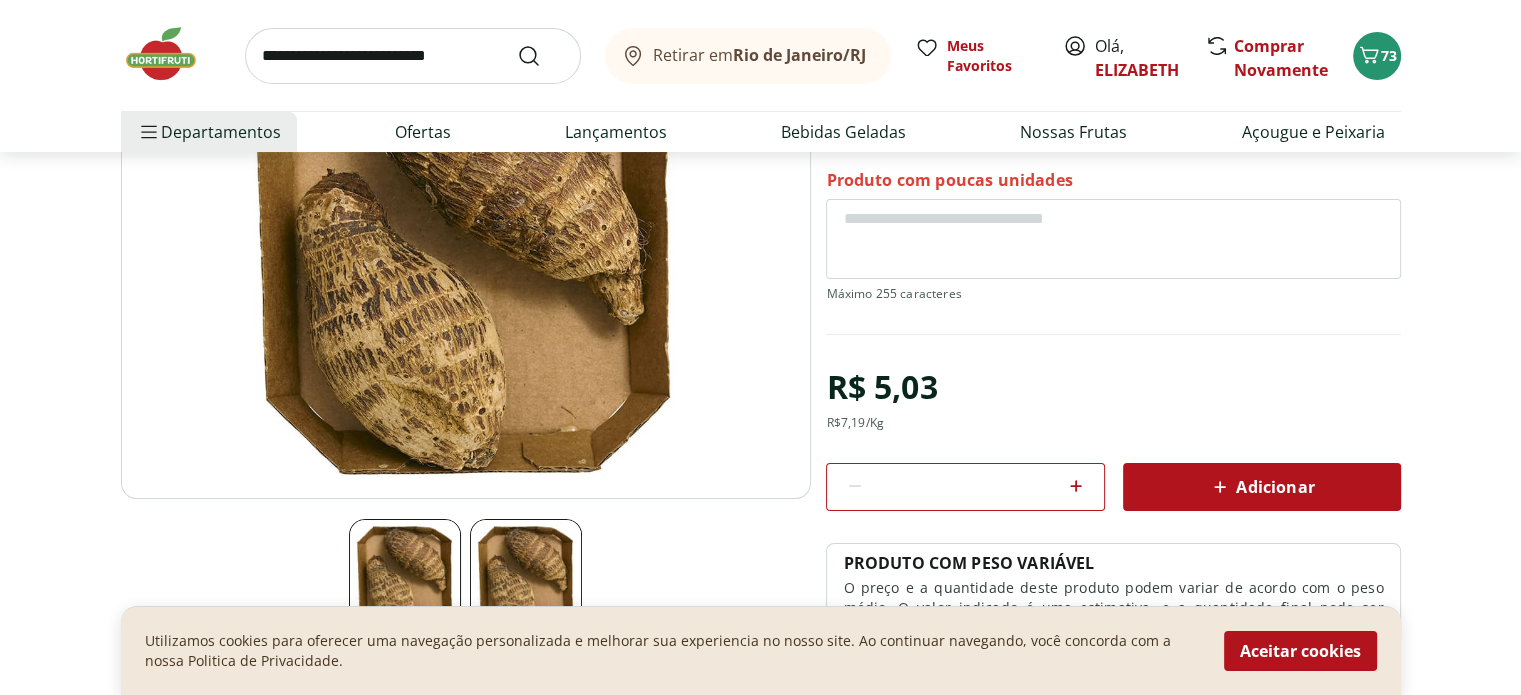 click at bounding box center [413, 56] 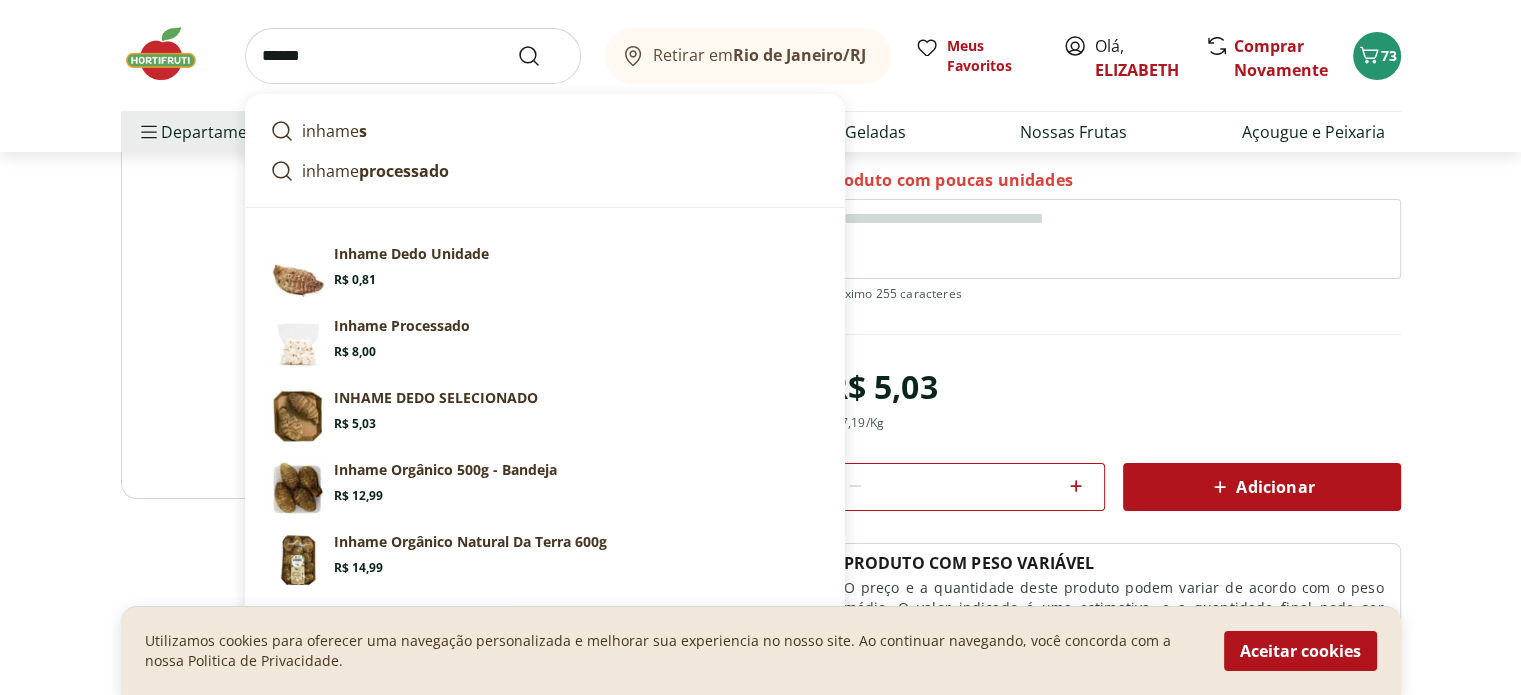type on "******" 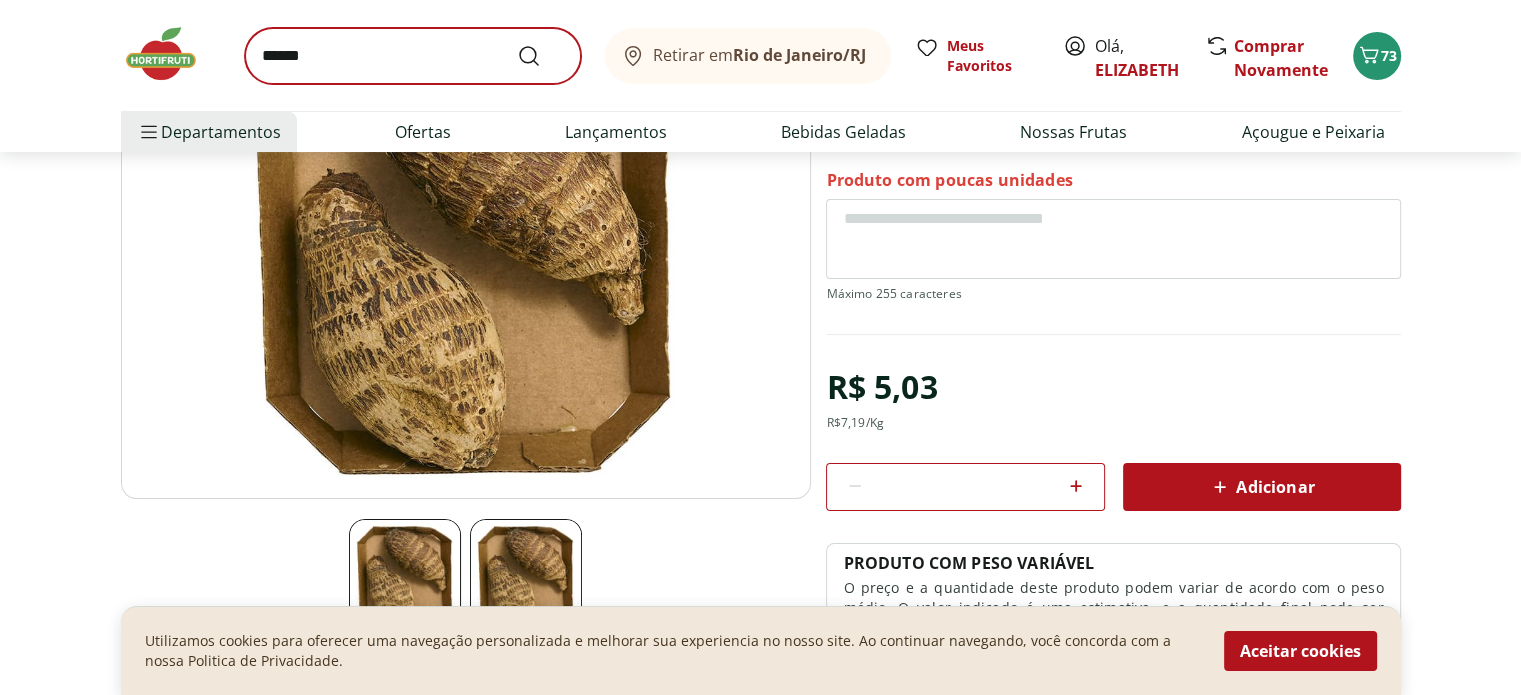 scroll, scrollTop: 0, scrollLeft: 0, axis: both 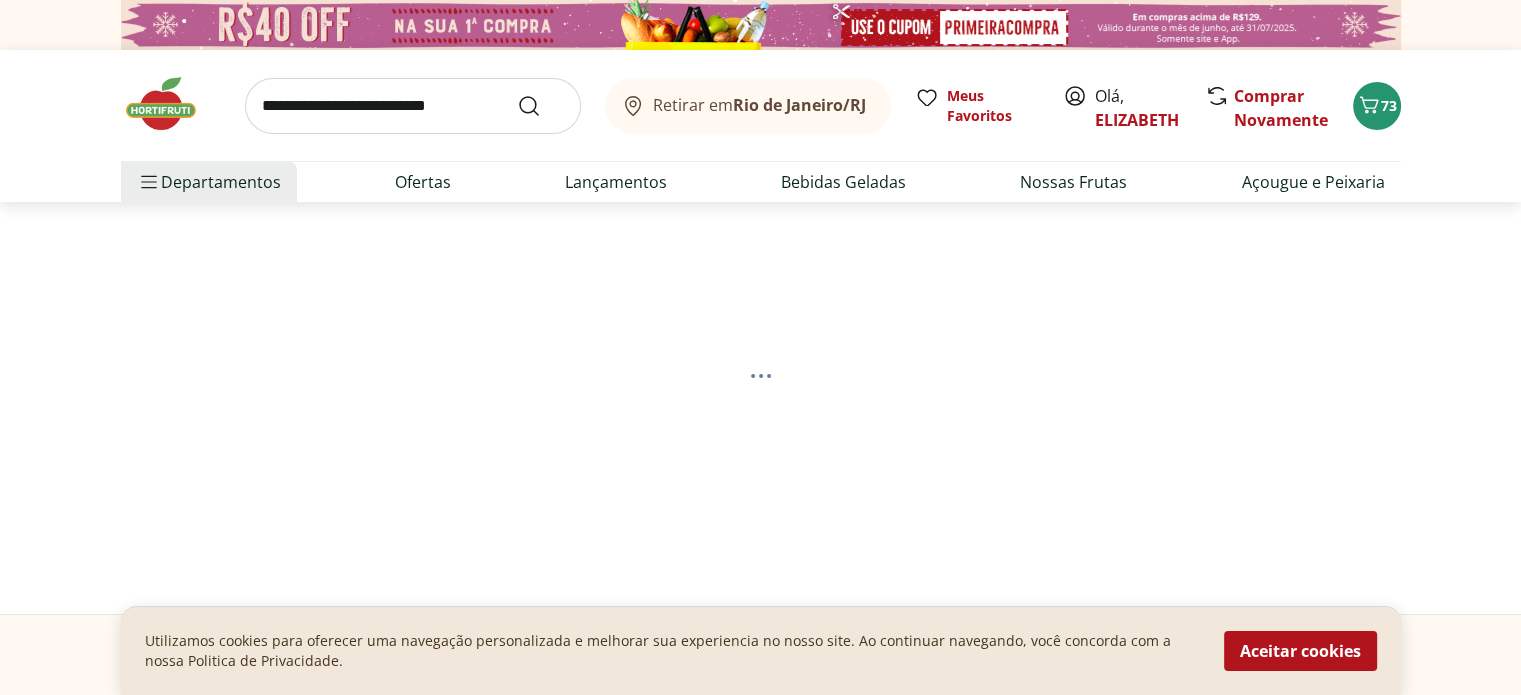 select on "**********" 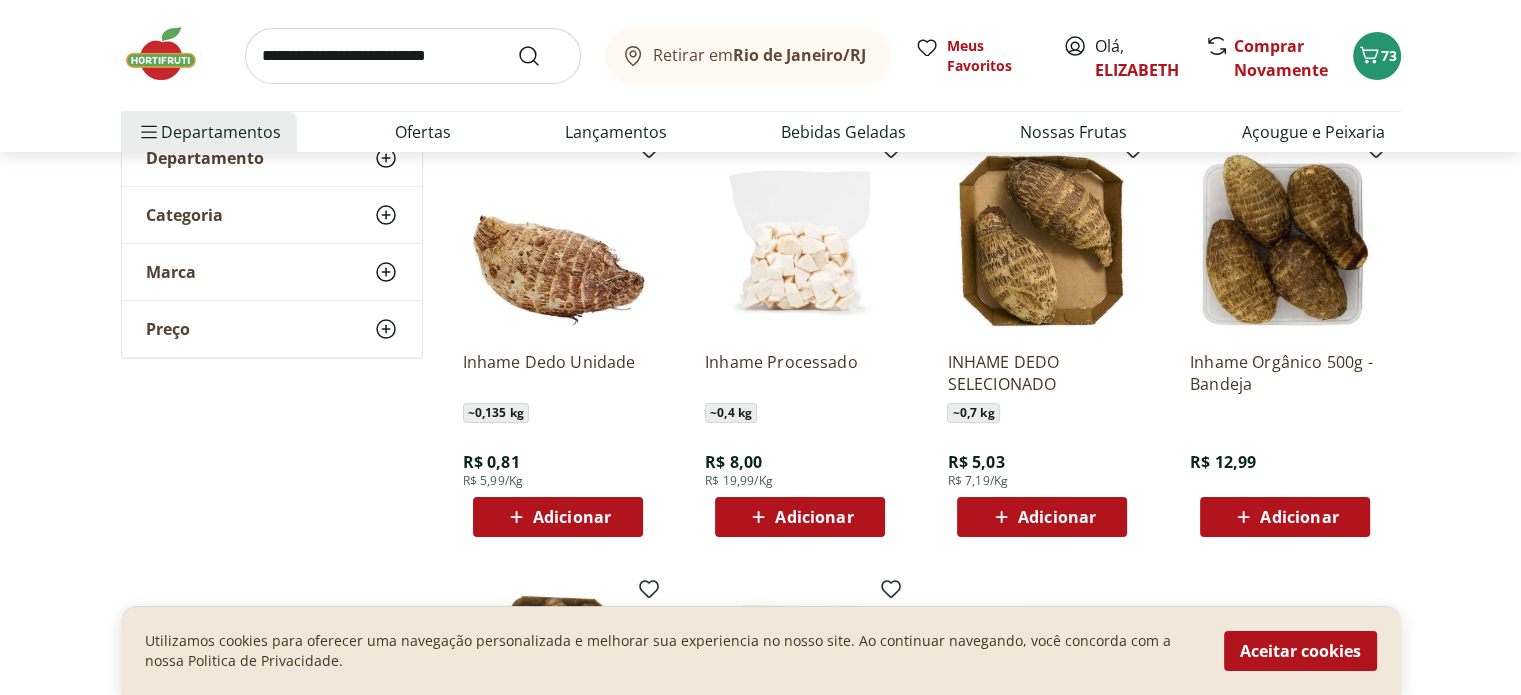 scroll, scrollTop: 312, scrollLeft: 0, axis: vertical 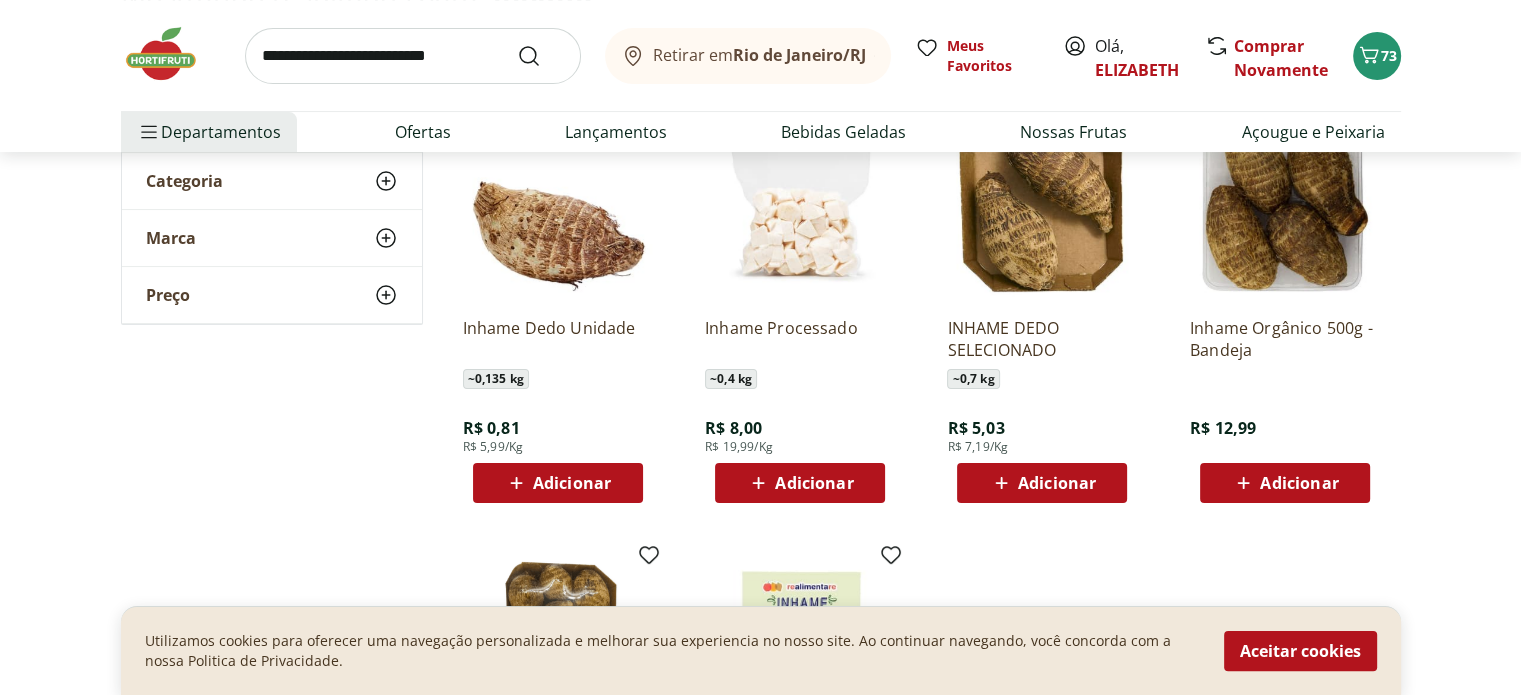 click on "Adicionar" at bounding box center [557, 483] 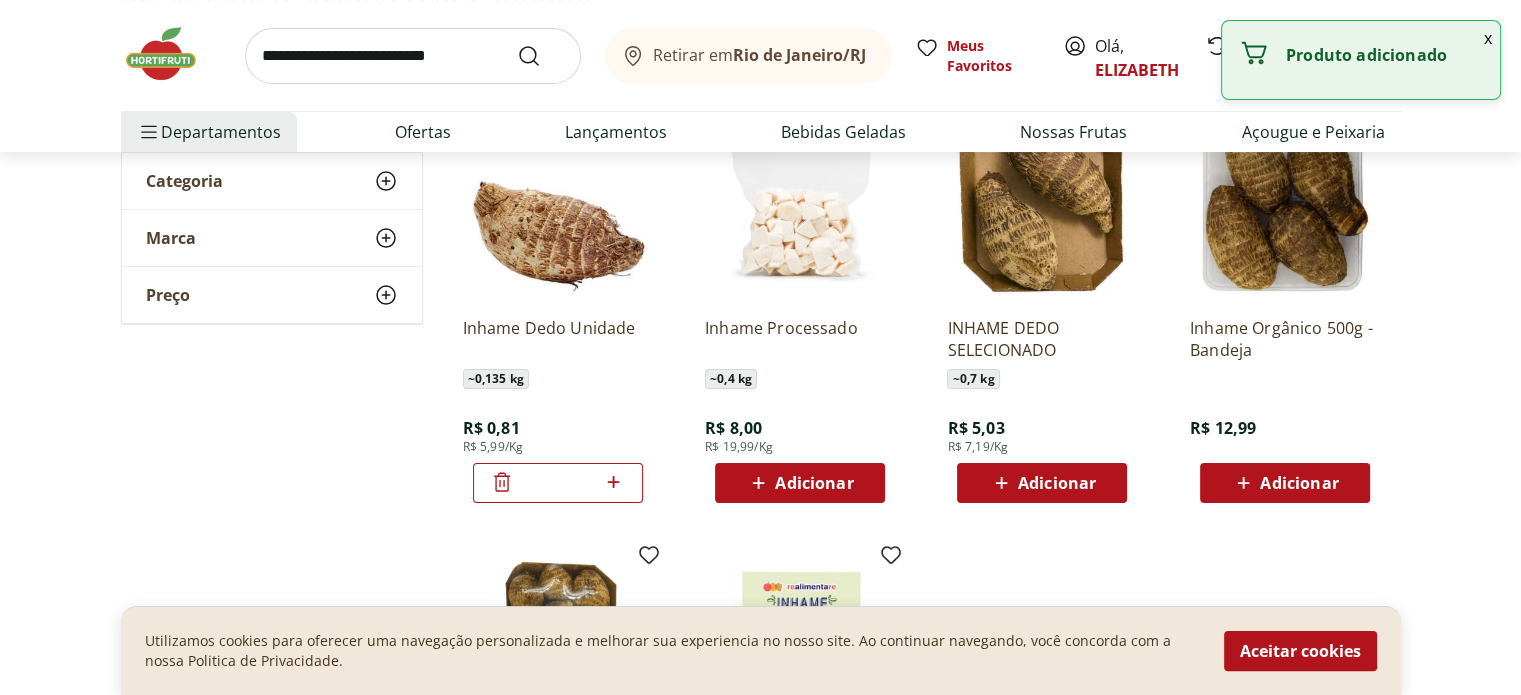 click 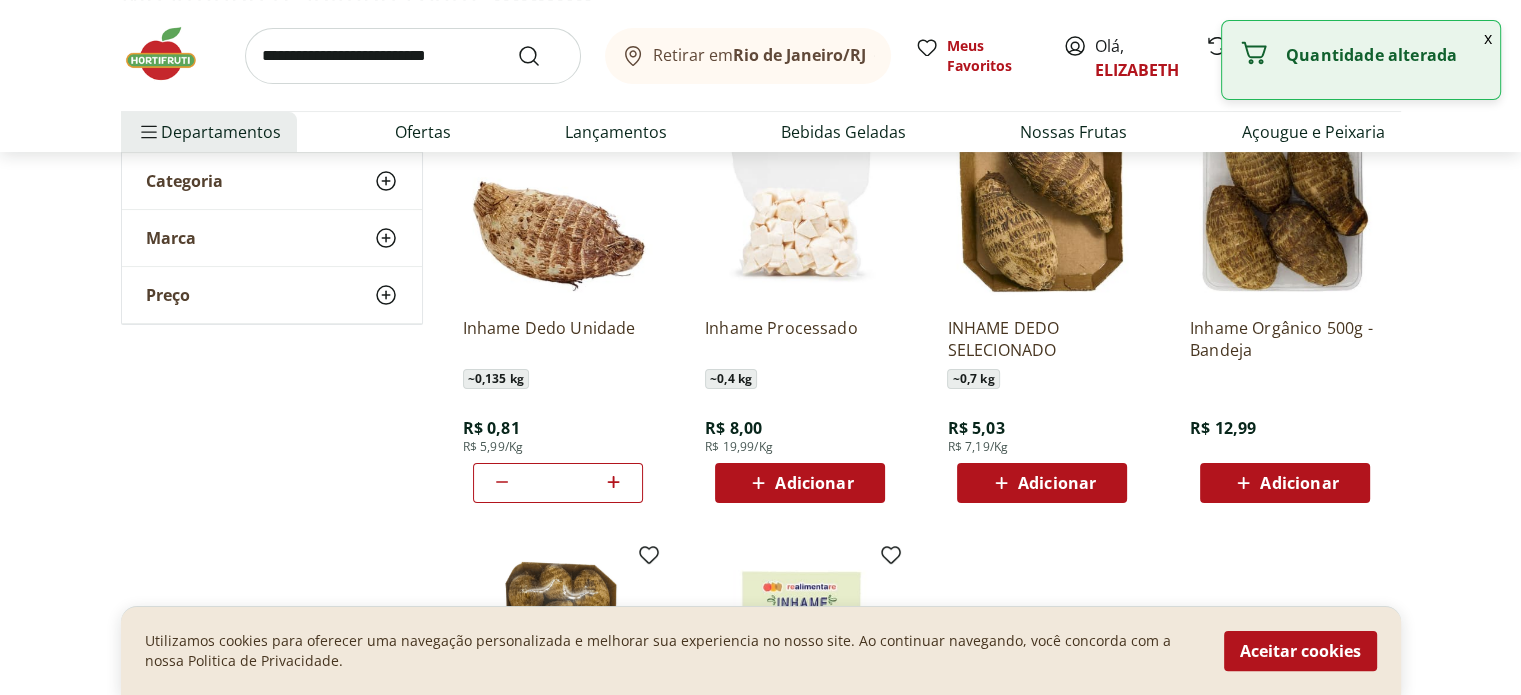 click 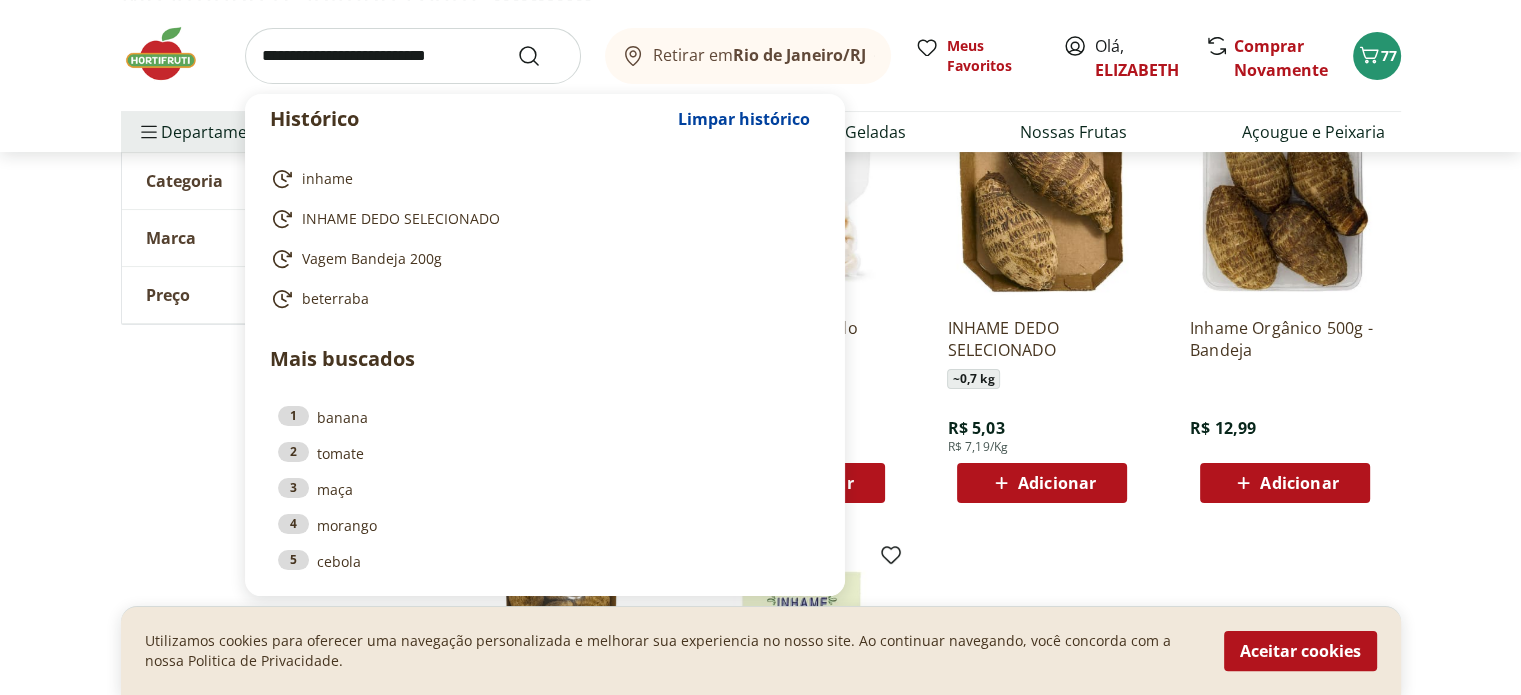 click at bounding box center [413, 56] 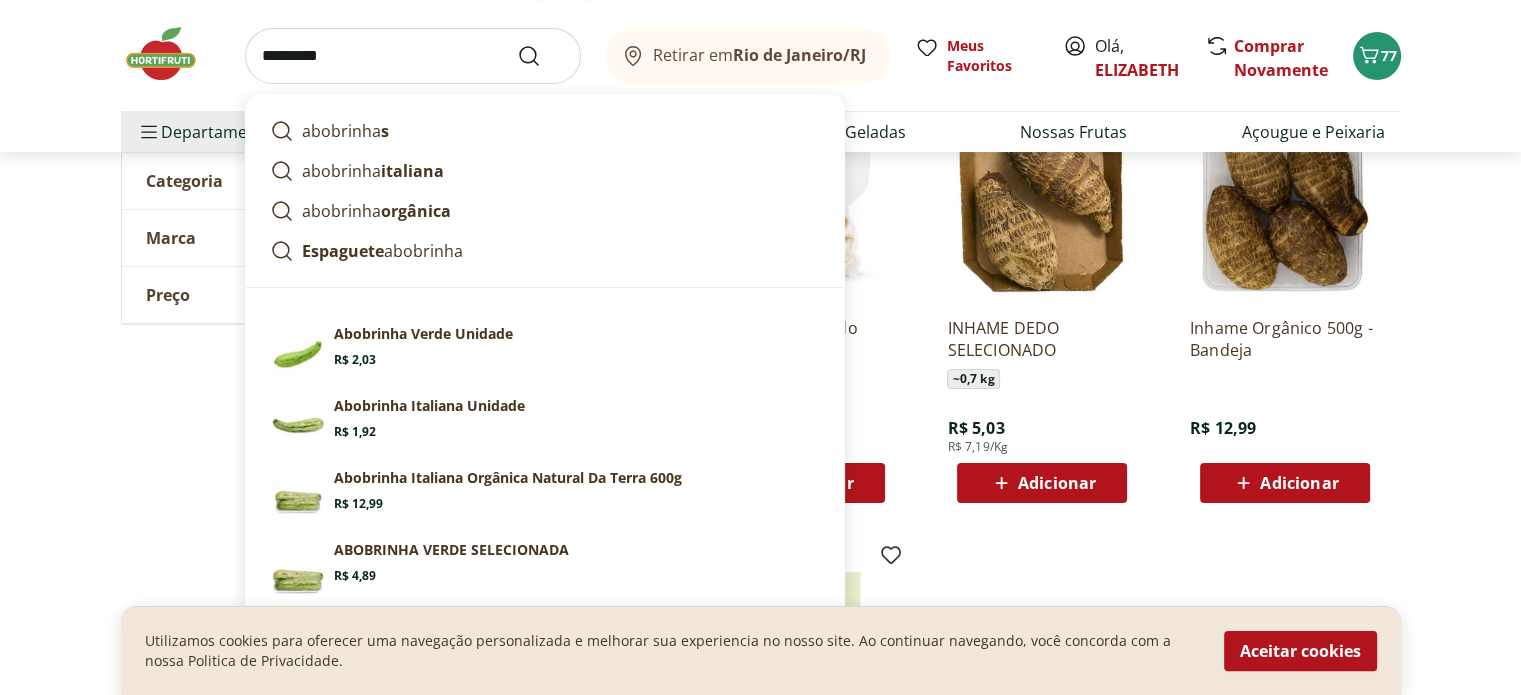 type on "*********" 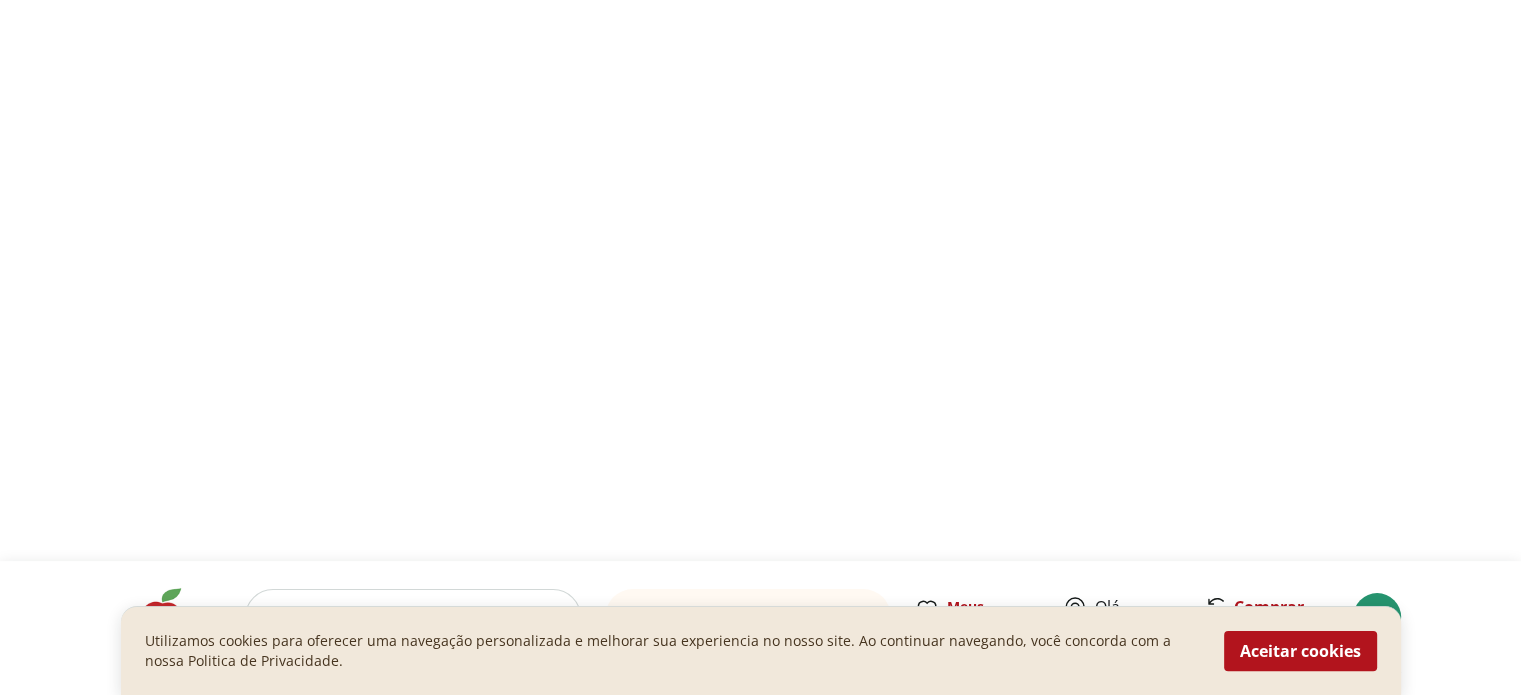 scroll, scrollTop: 0, scrollLeft: 0, axis: both 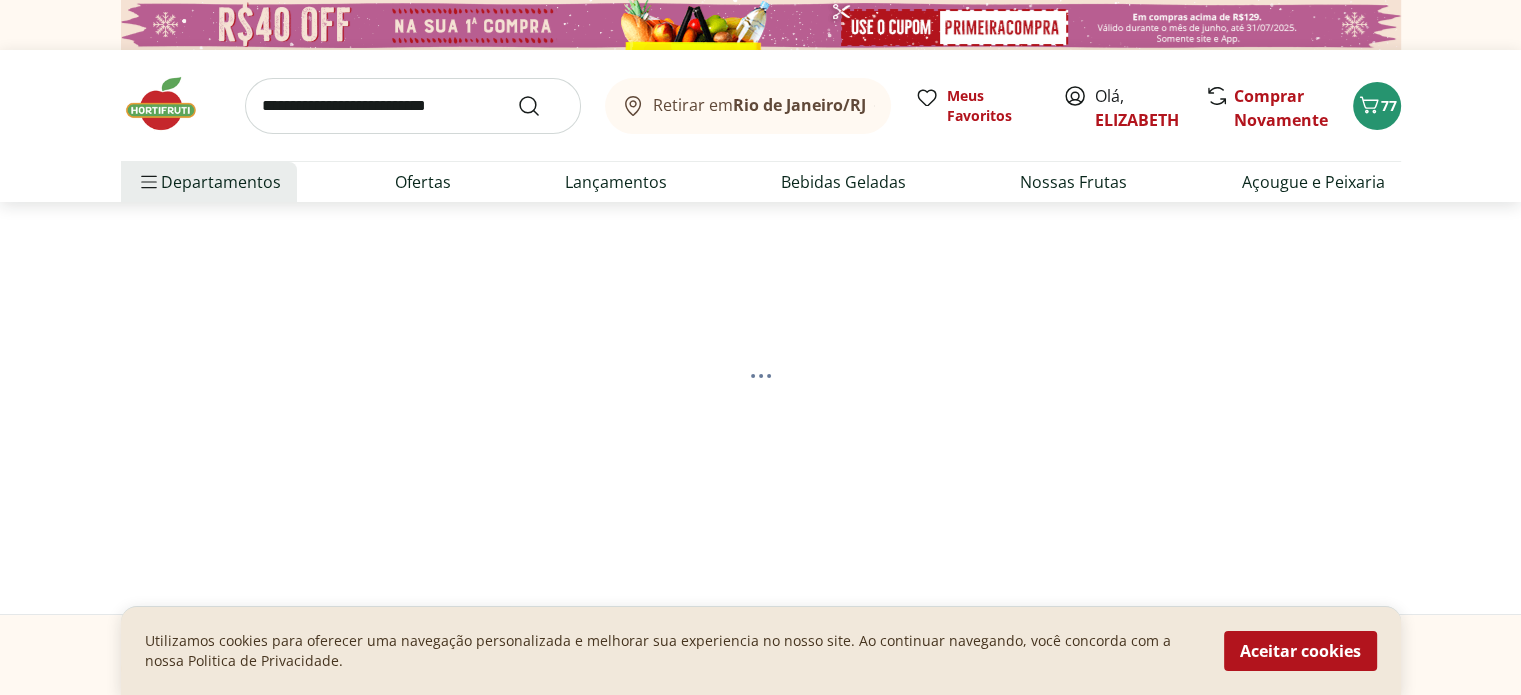select on "**********" 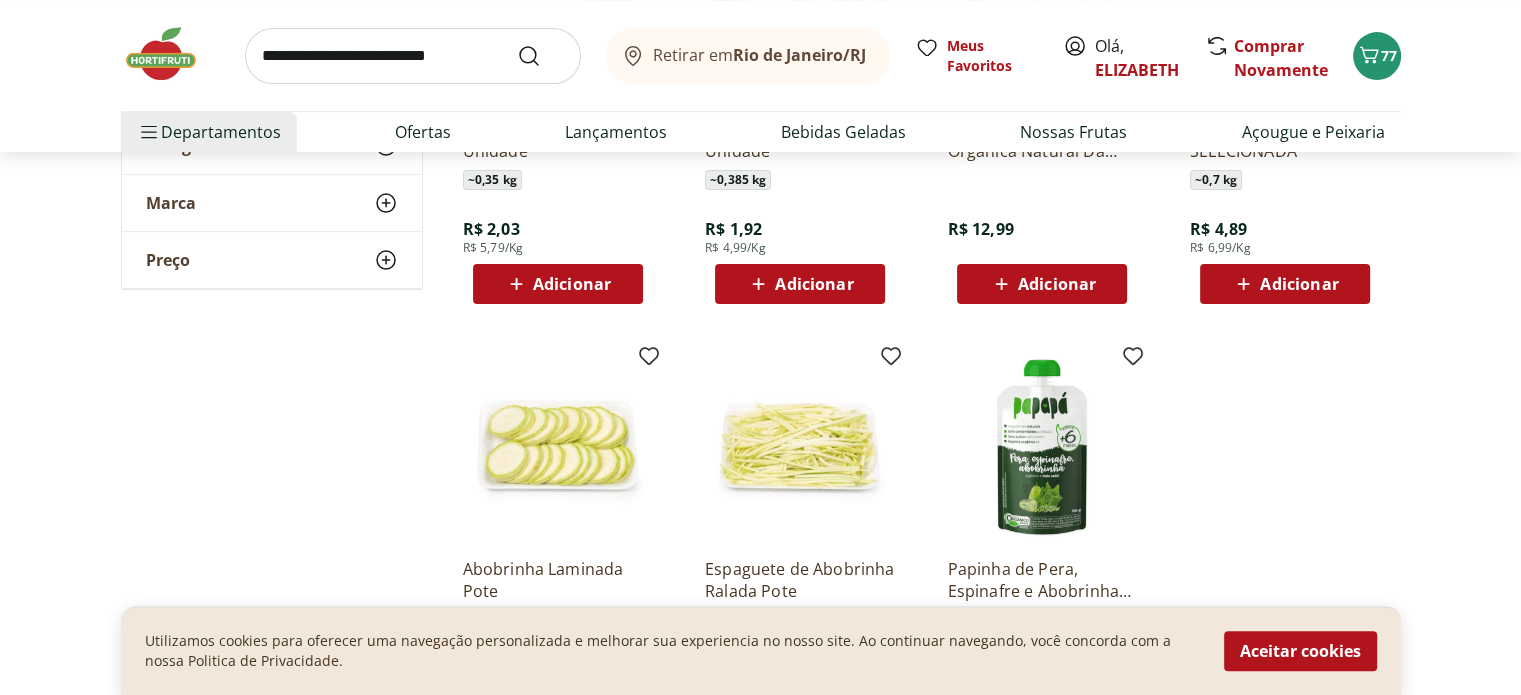 scroll, scrollTop: 523, scrollLeft: 0, axis: vertical 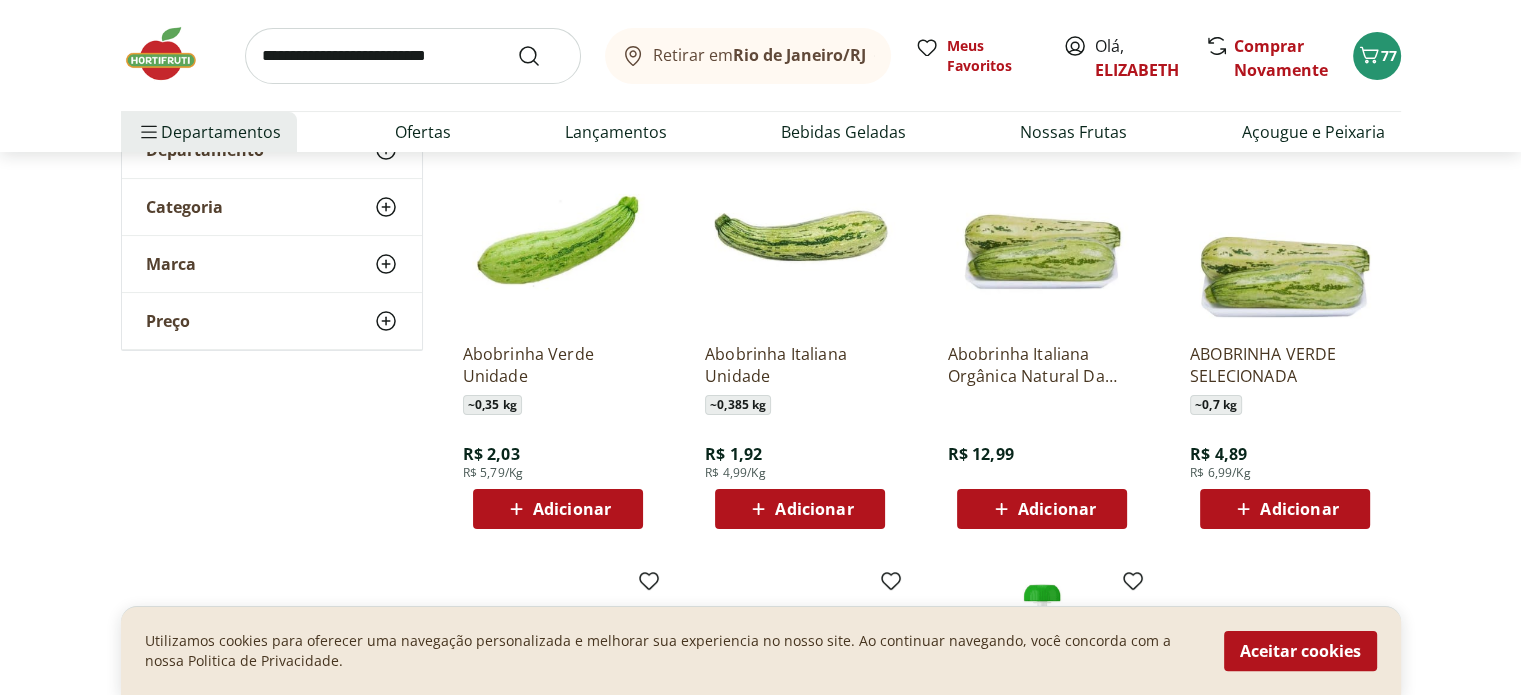 click on "Adicionar" at bounding box center [800, 509] 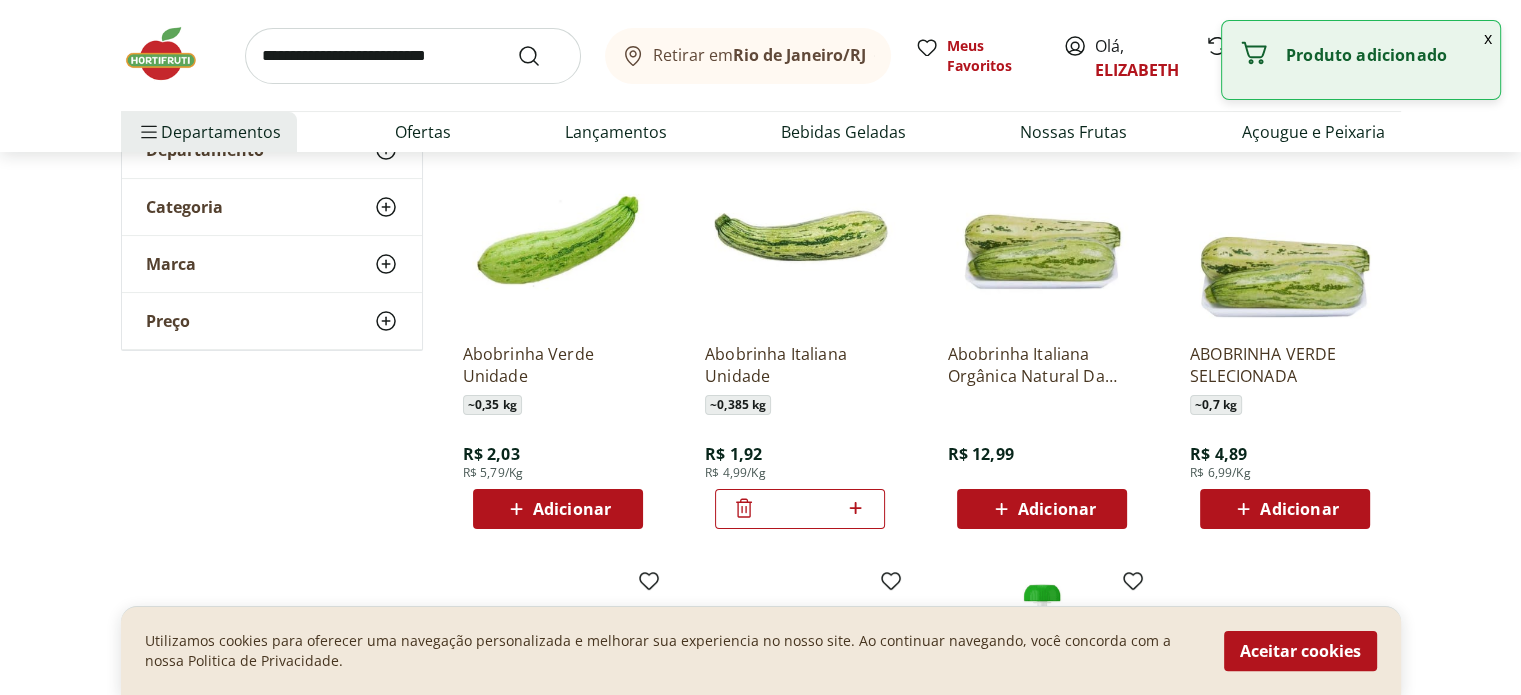 click 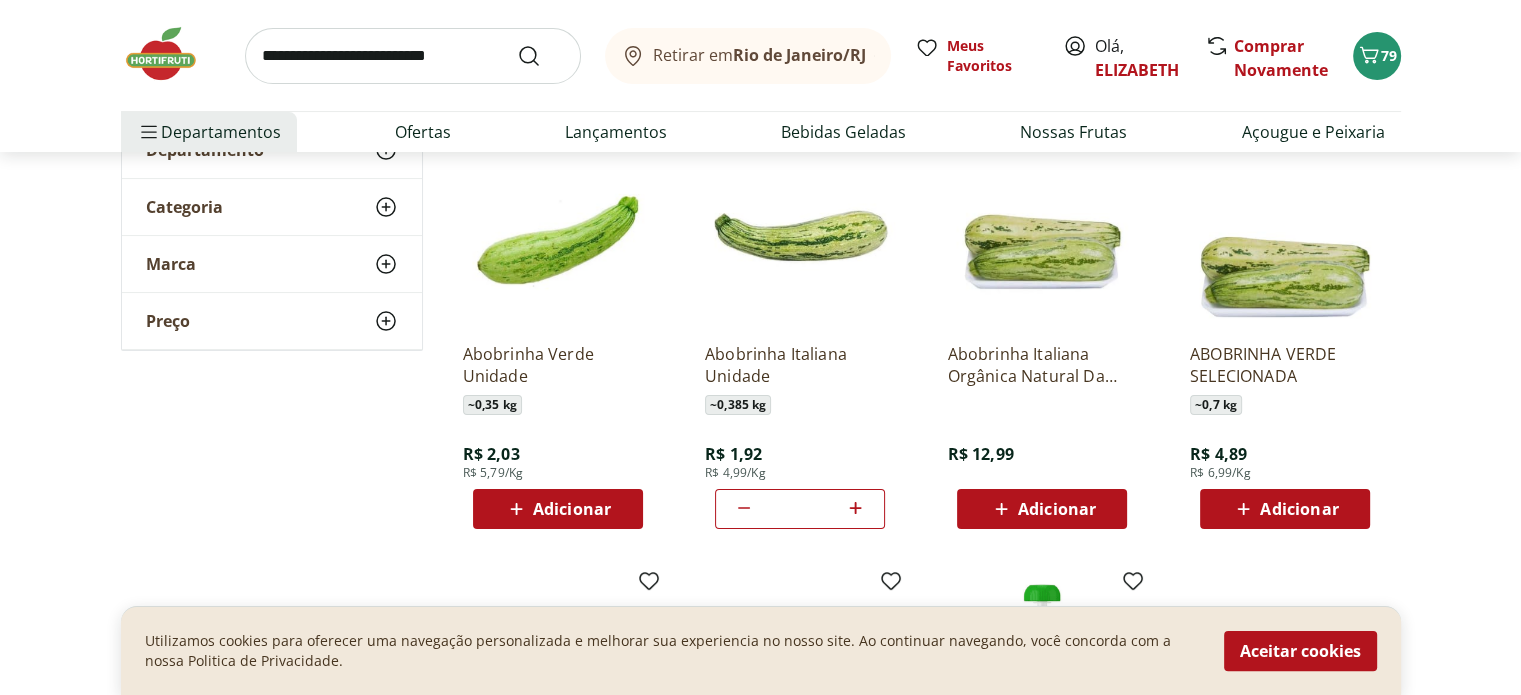 click 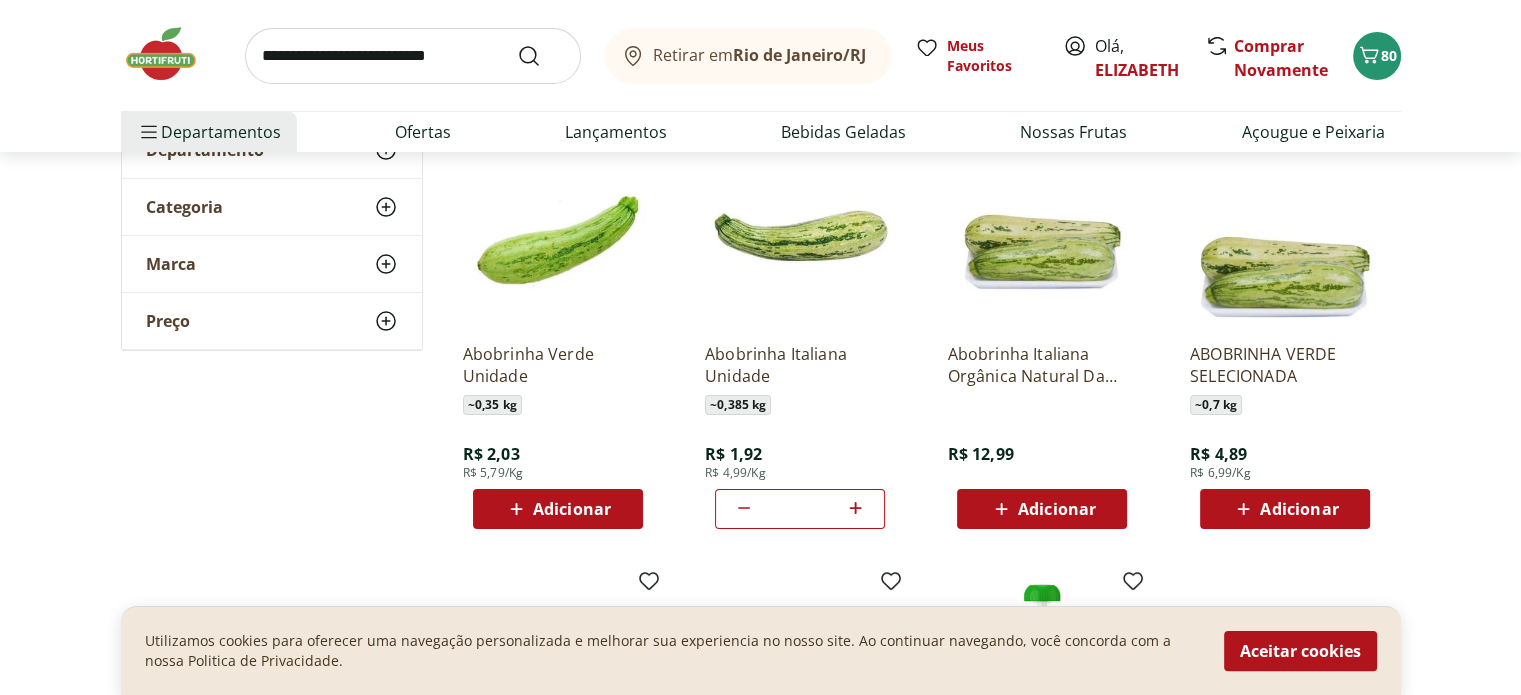 type on "*" 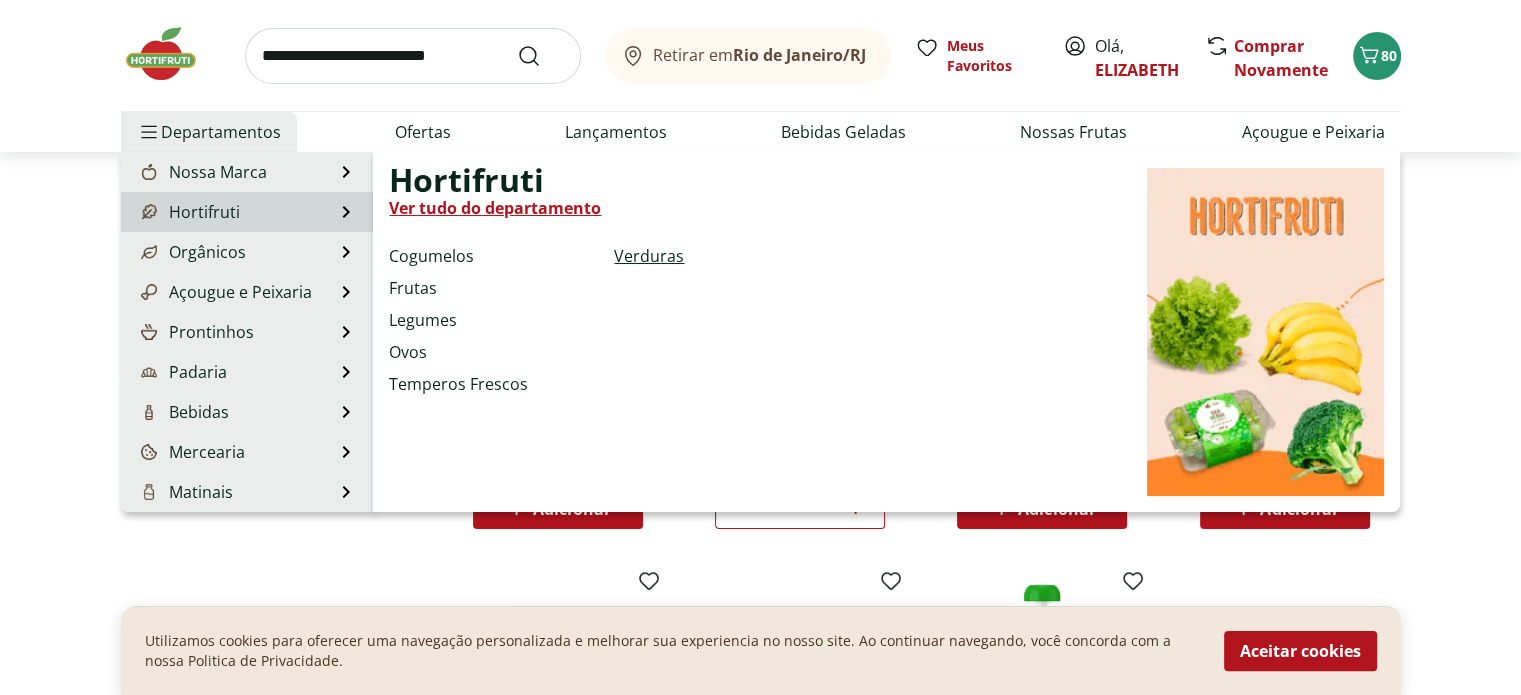 click on "Verduras" at bounding box center (649, 256) 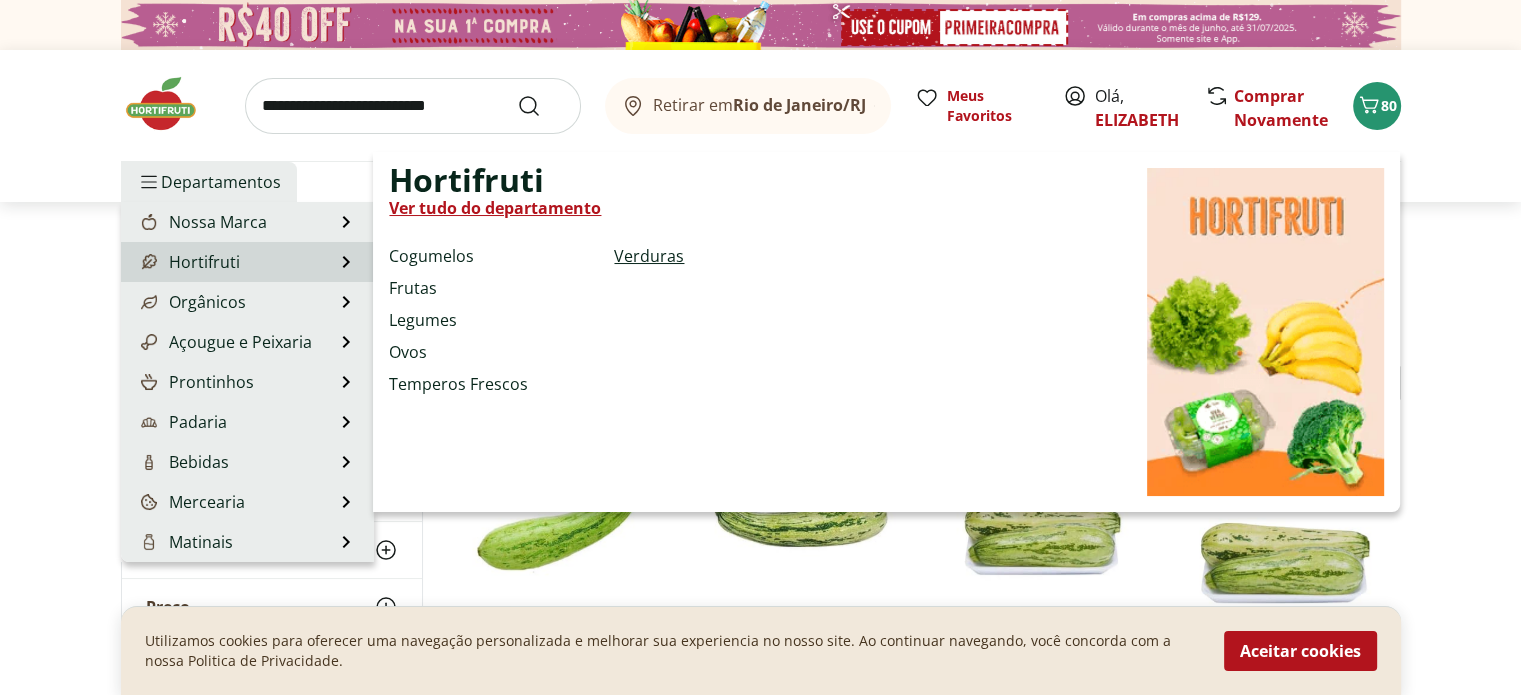 select on "**********" 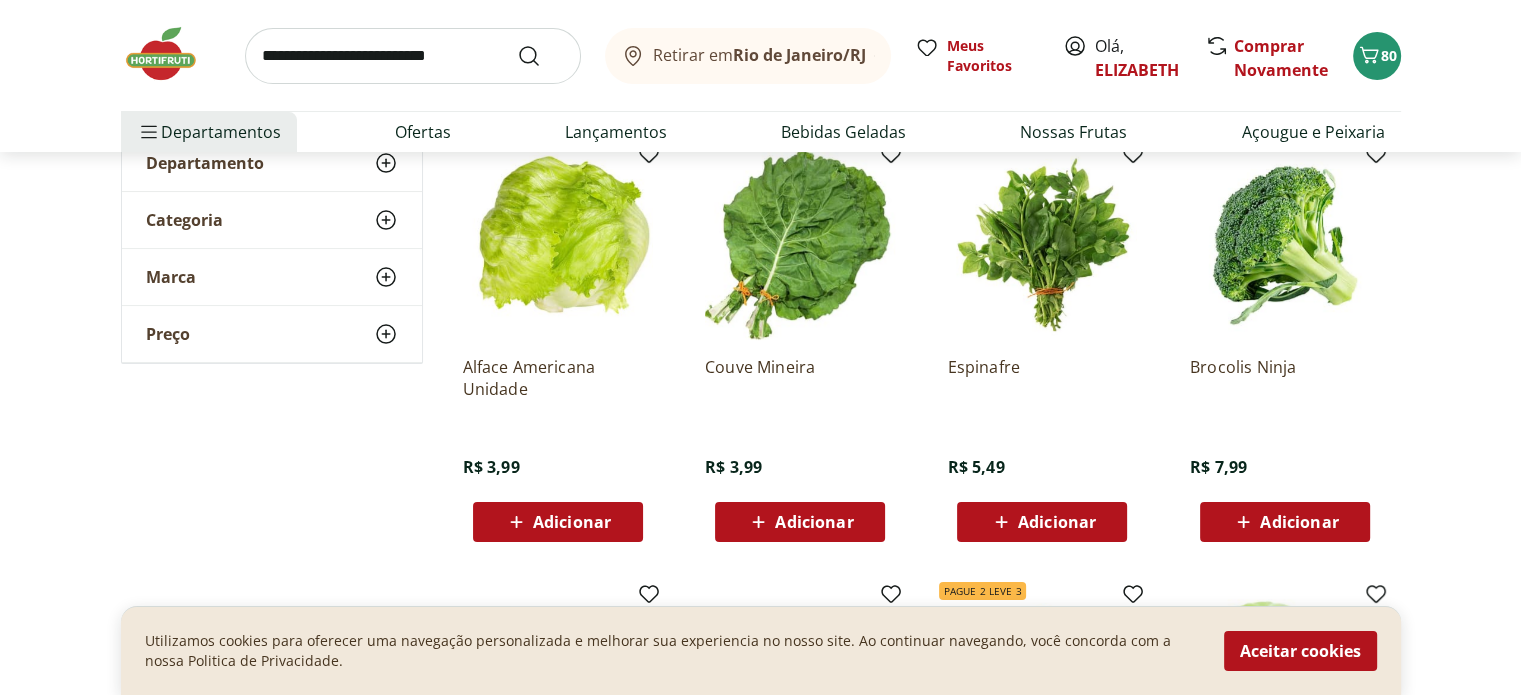 scroll, scrollTop: 224, scrollLeft: 0, axis: vertical 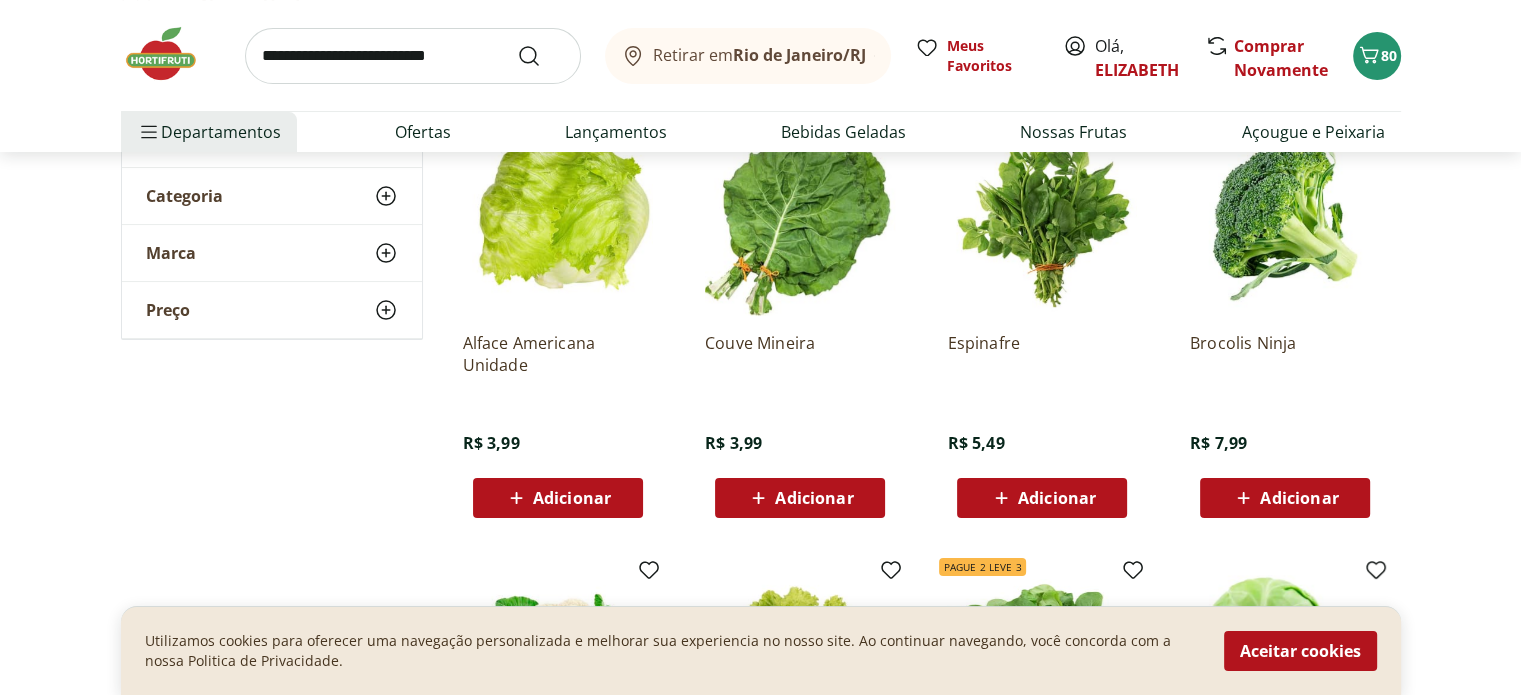 click on "Adicionar" at bounding box center (572, 498) 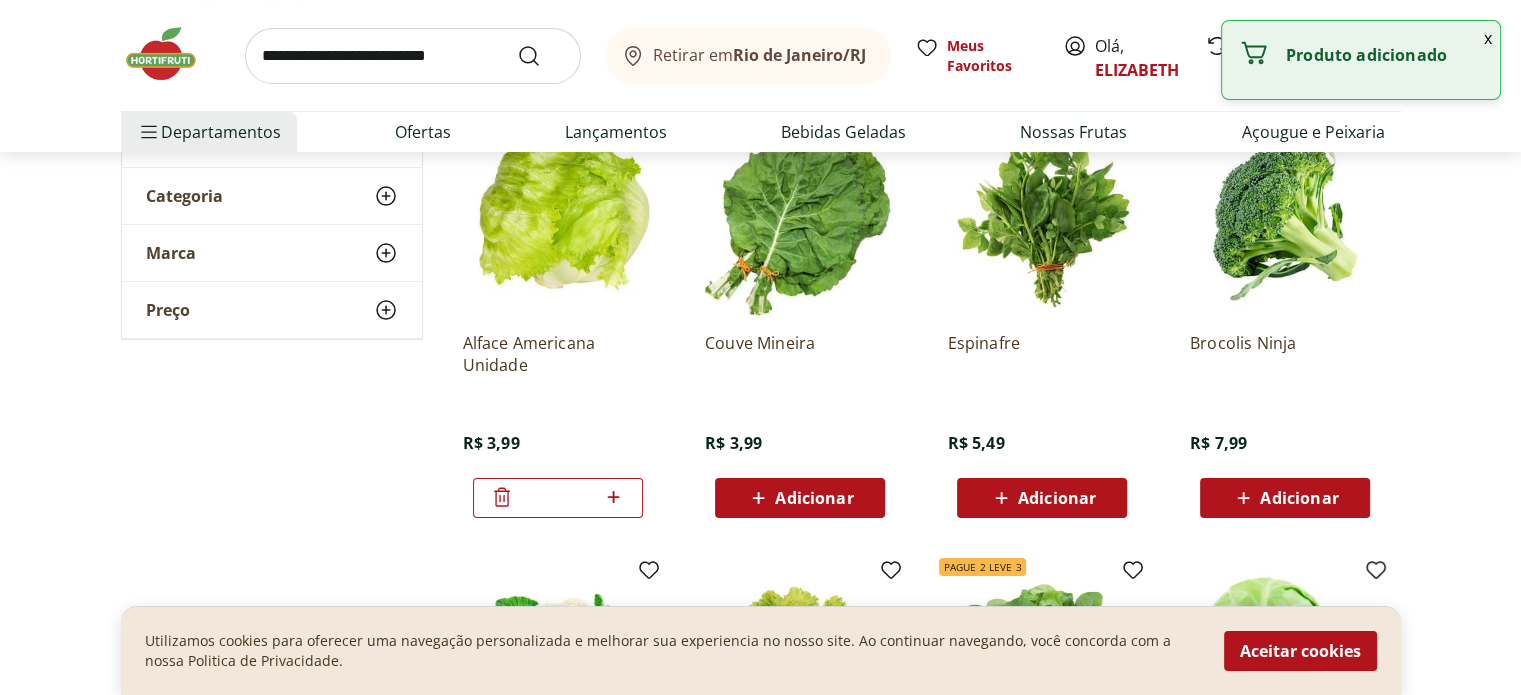 click on "Adicionar" at bounding box center [1299, 498] 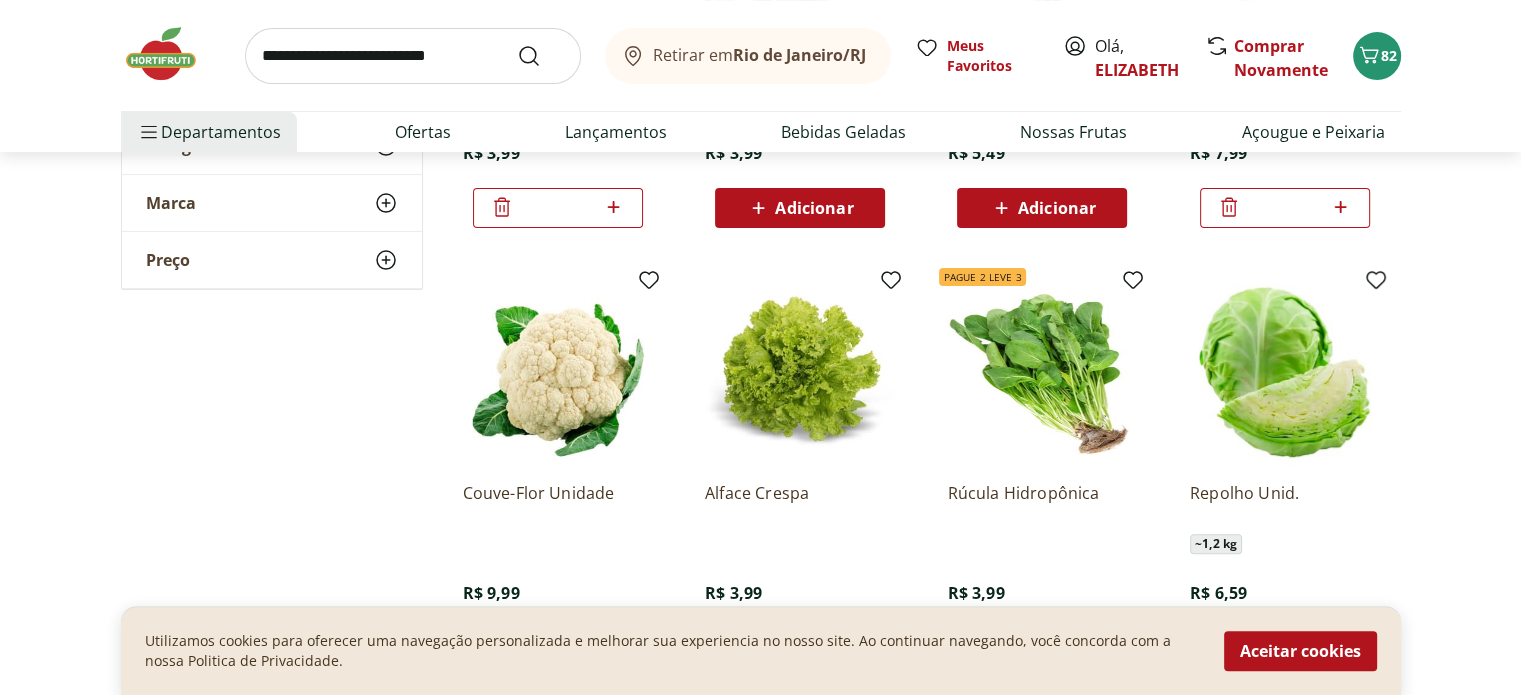 scroll, scrollTop: 638, scrollLeft: 0, axis: vertical 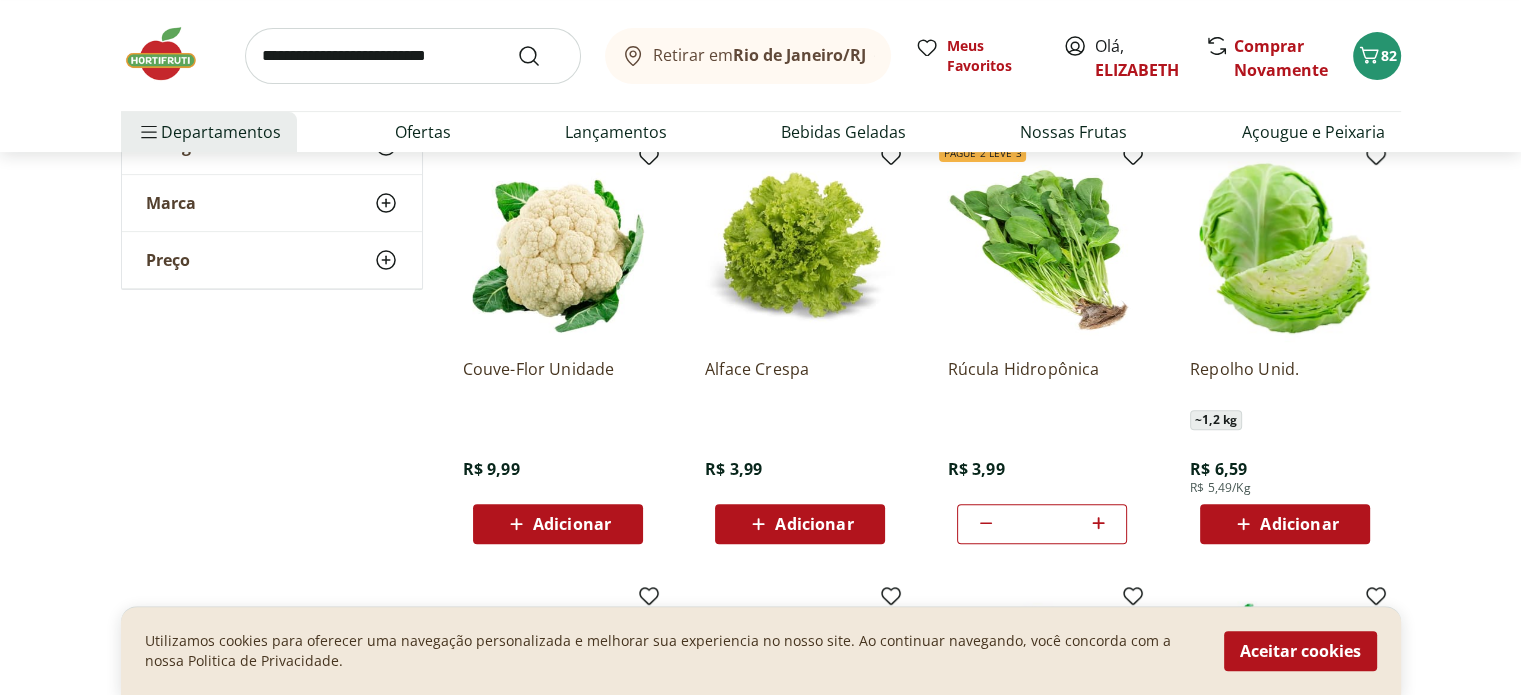 click on "Adicionar" at bounding box center (572, 524) 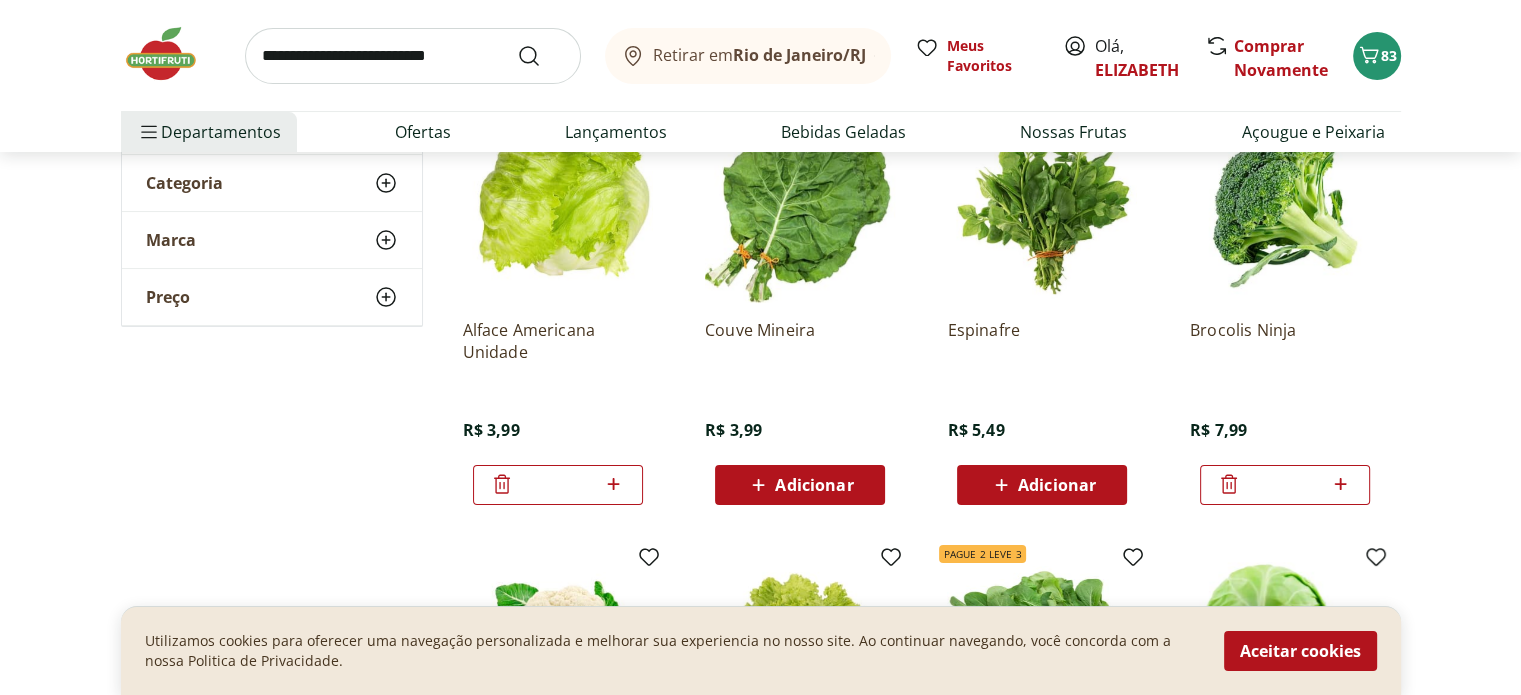 scroll, scrollTop: 250, scrollLeft: 0, axis: vertical 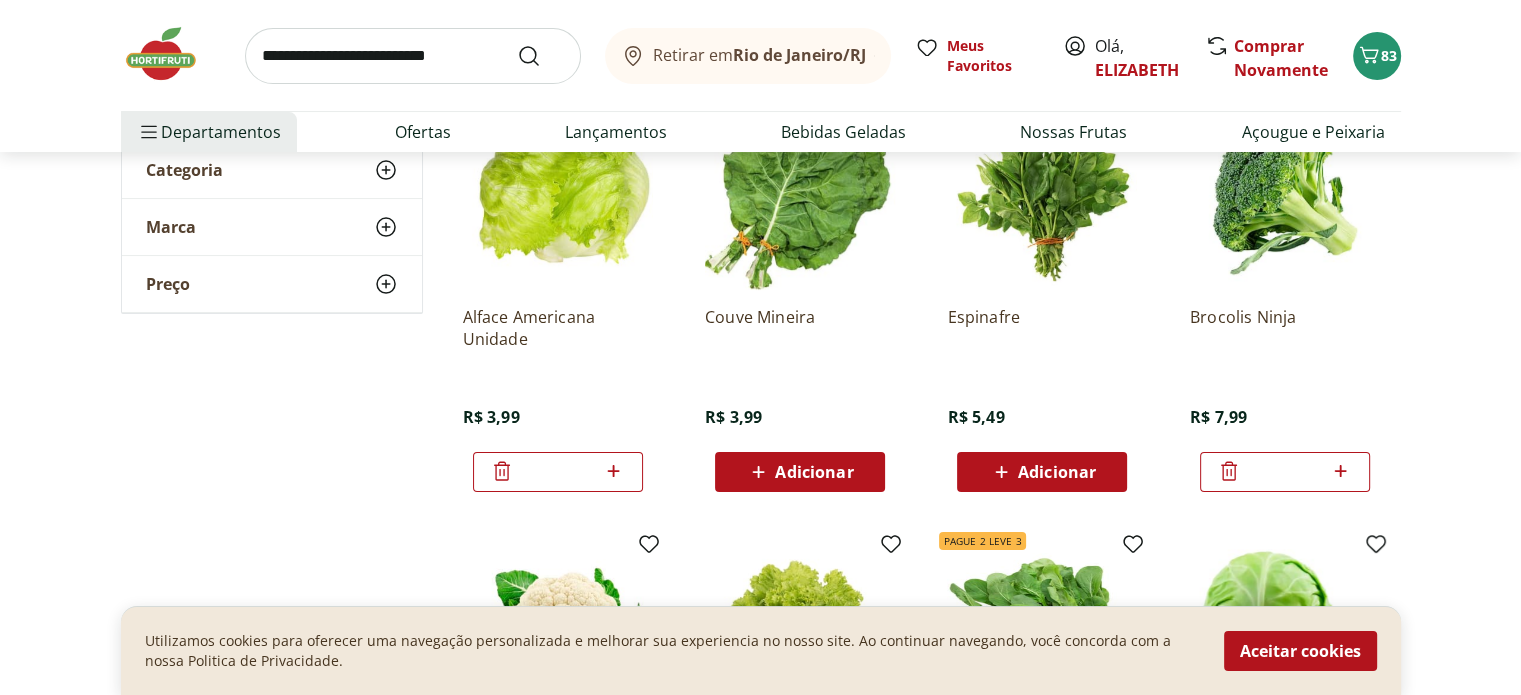 click on "Adicionar" at bounding box center [1057, 472] 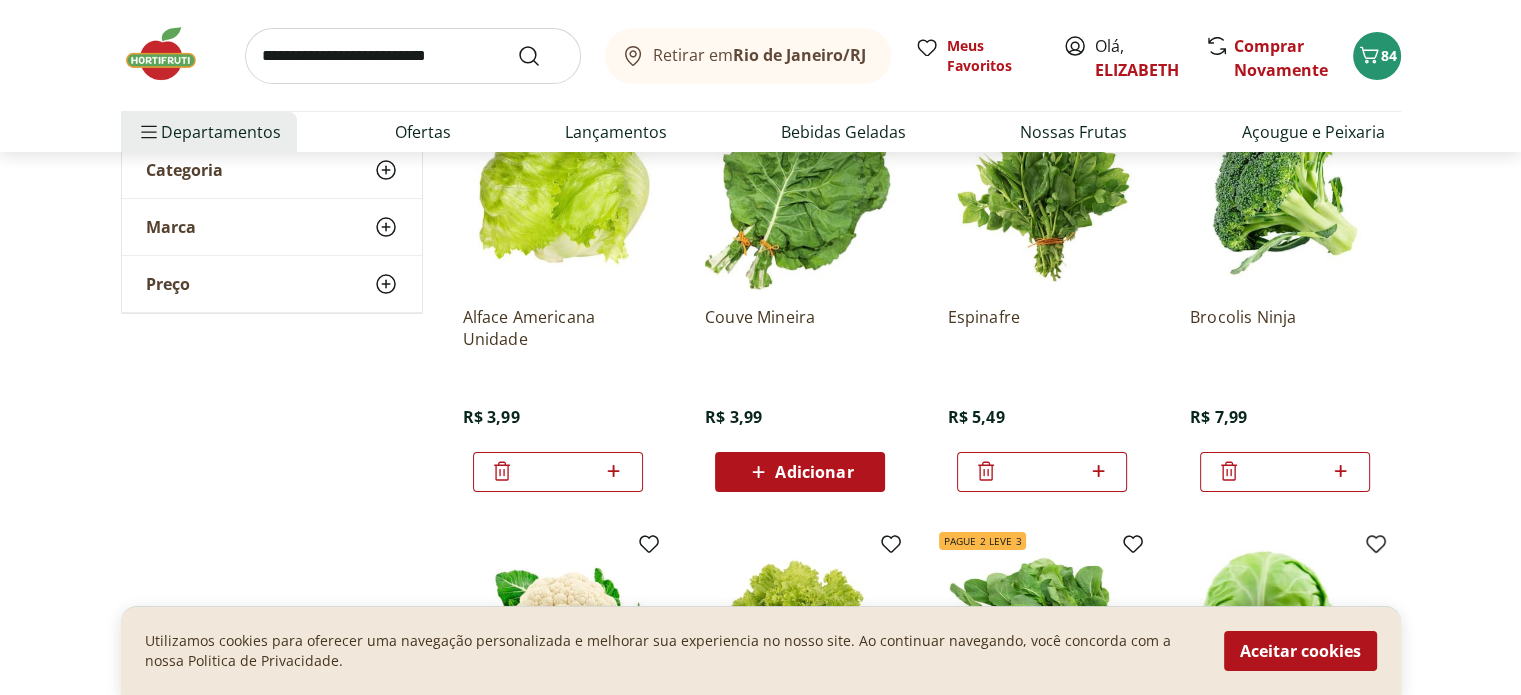 click on "Adicionar" at bounding box center (800, 472) 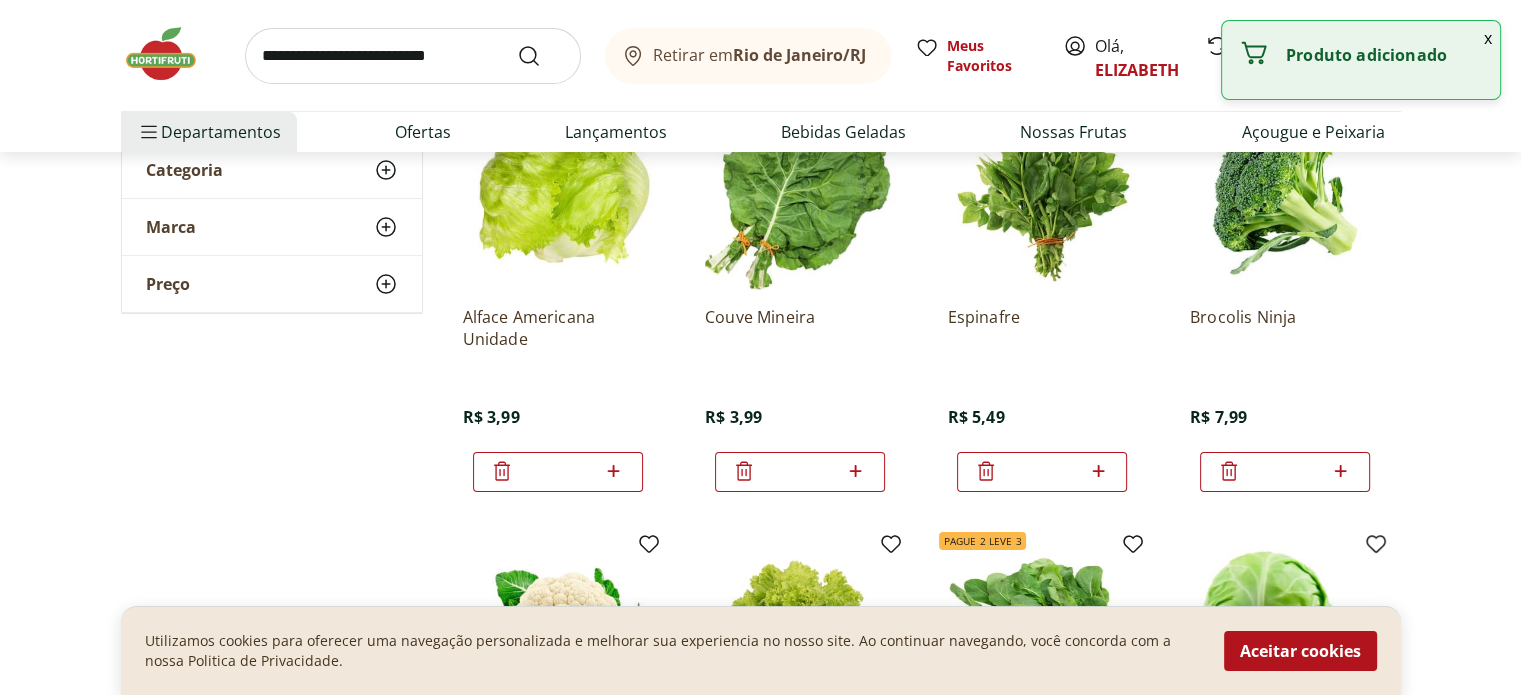 click 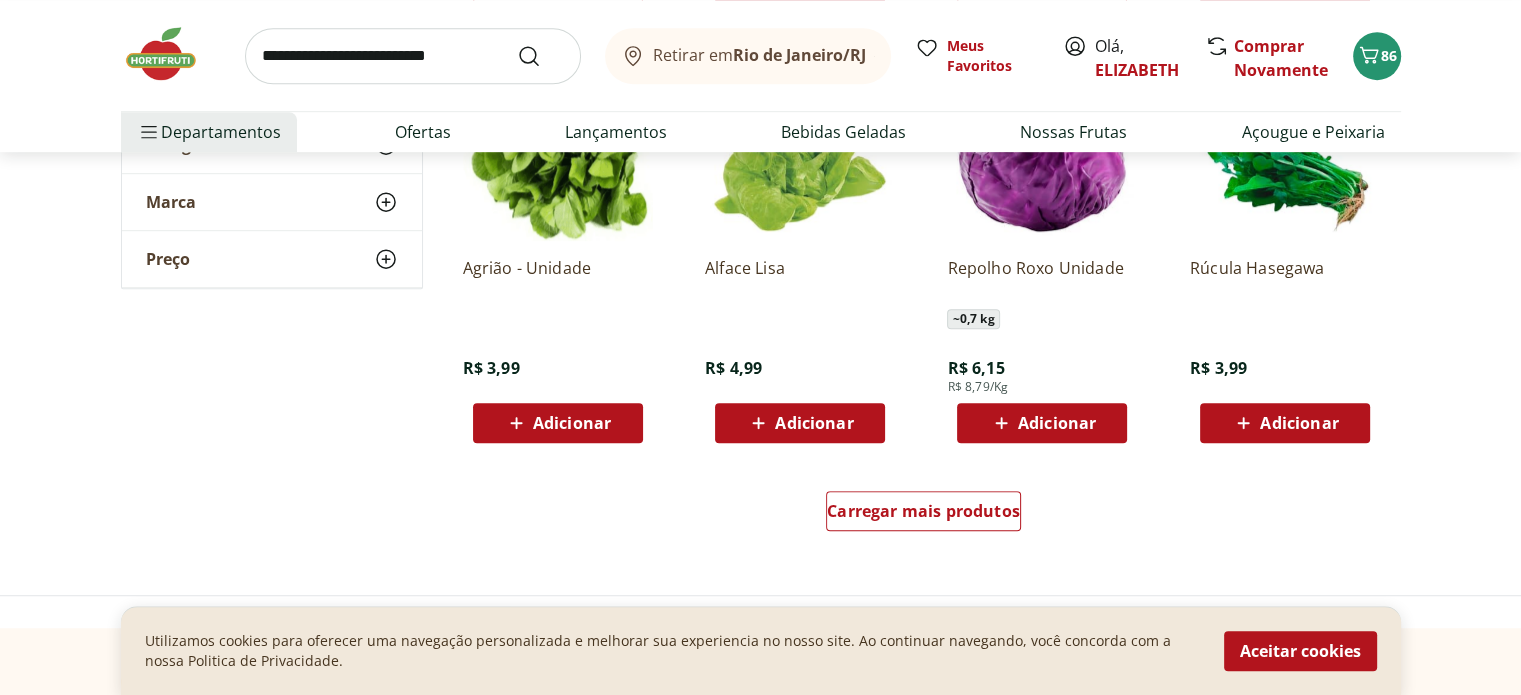 scroll, scrollTop: 1298, scrollLeft: 0, axis: vertical 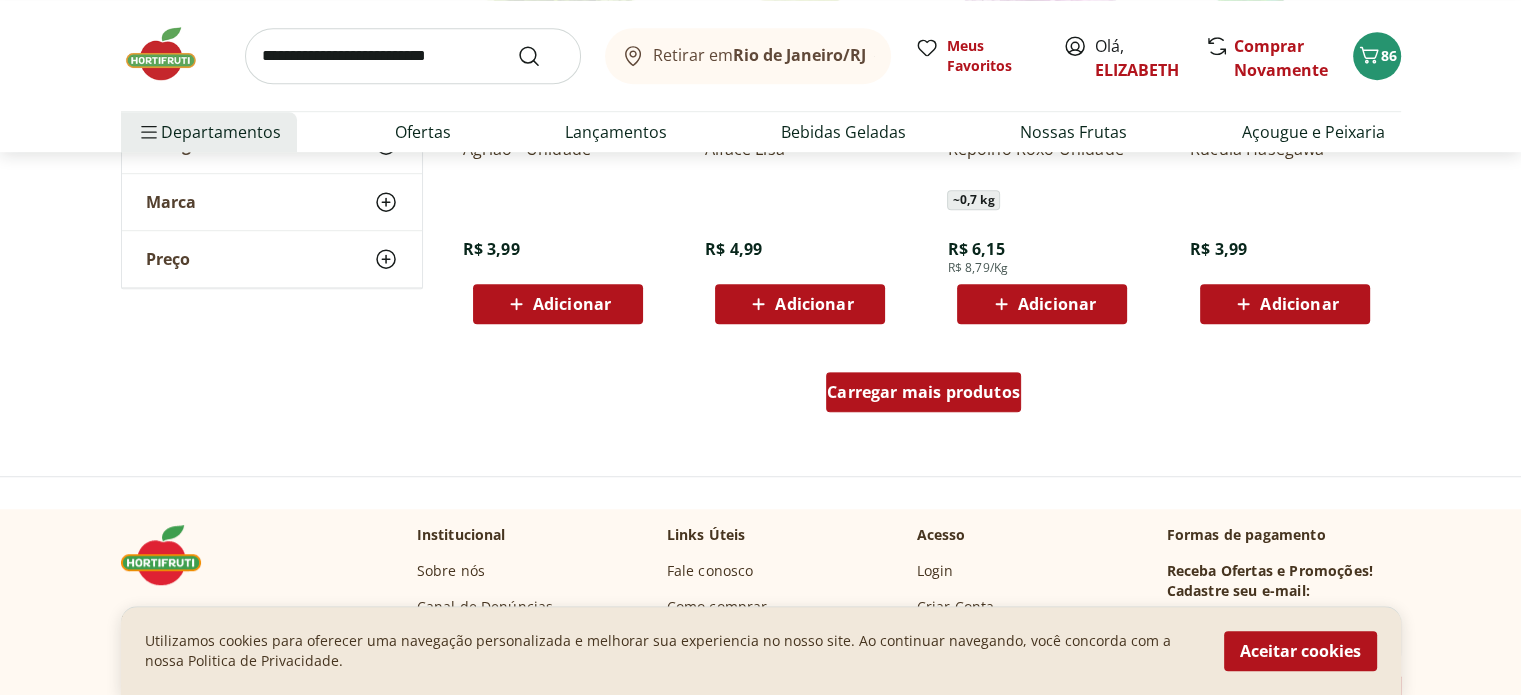 click on "Carregar mais produtos" at bounding box center [923, 392] 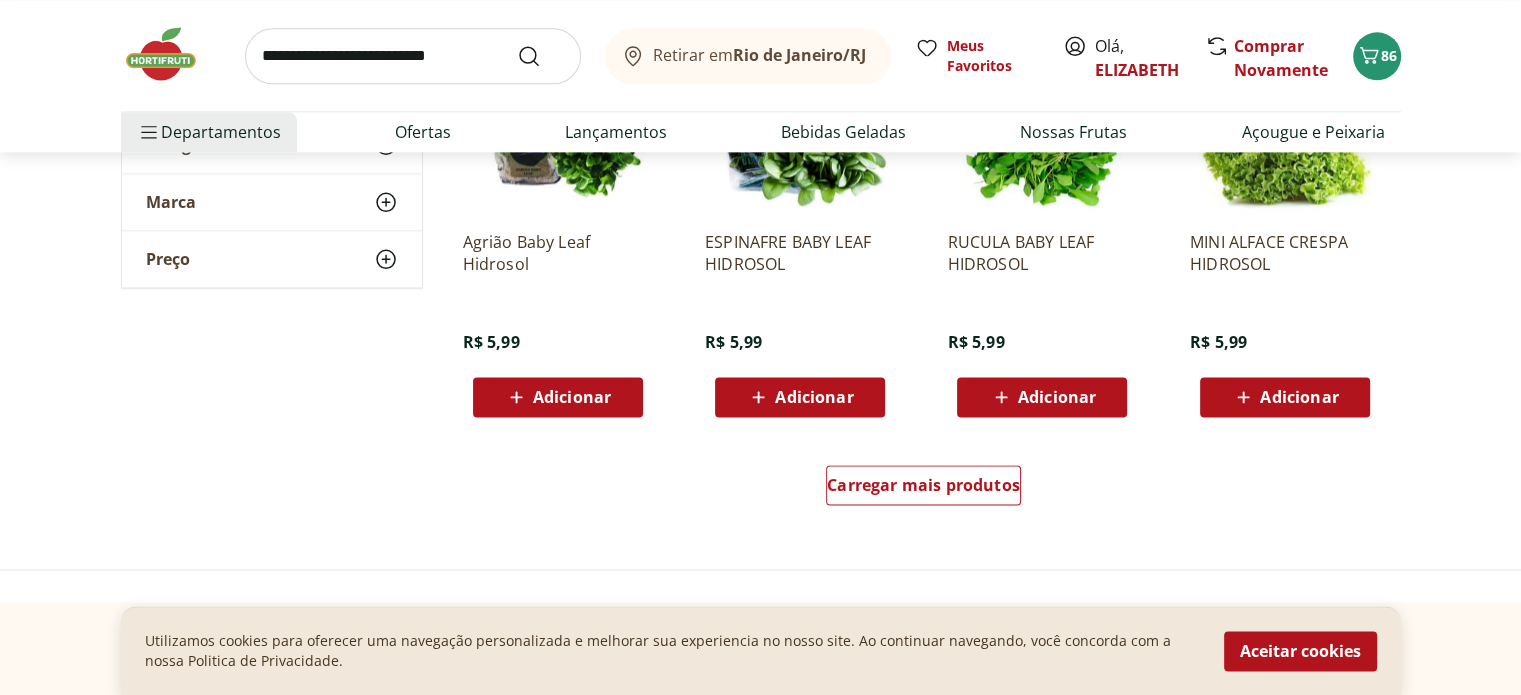scroll, scrollTop: 2637, scrollLeft: 0, axis: vertical 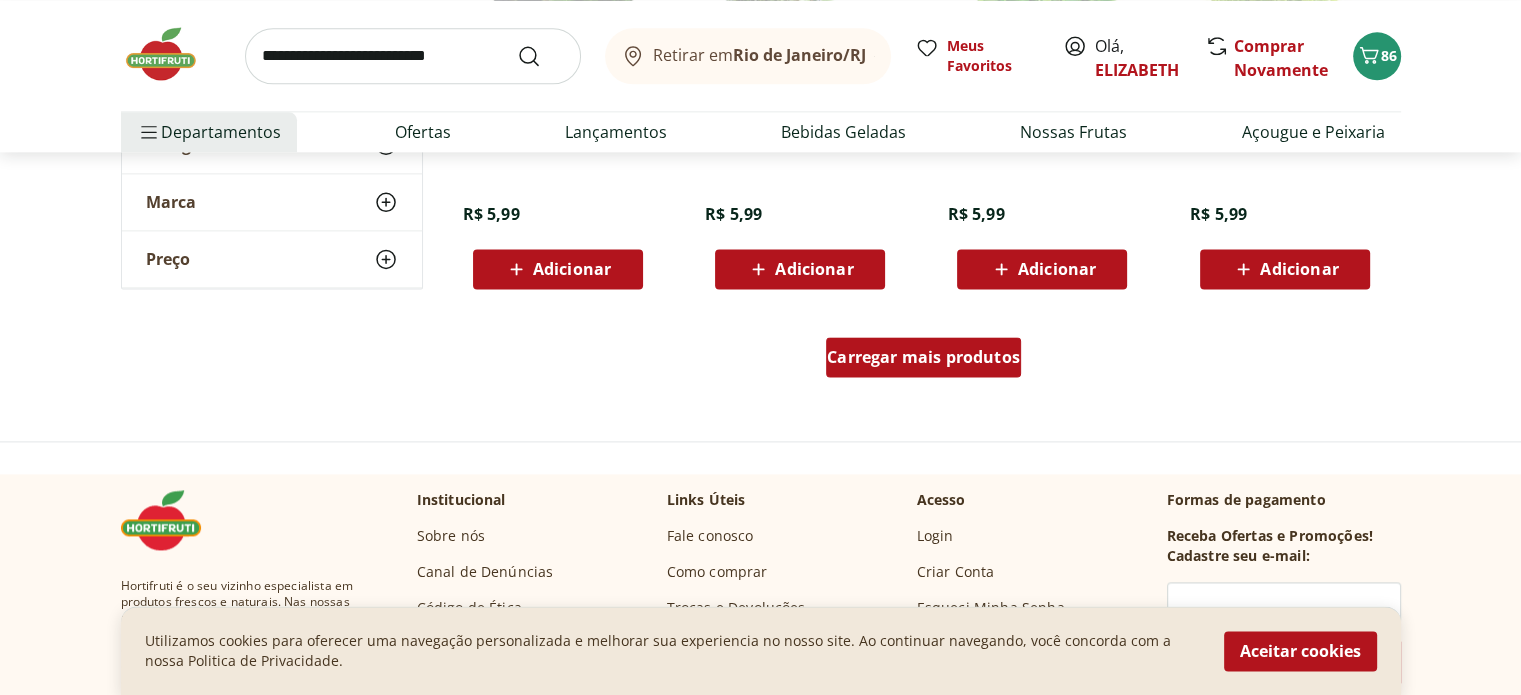 click on "Carregar mais produtos" at bounding box center [923, 357] 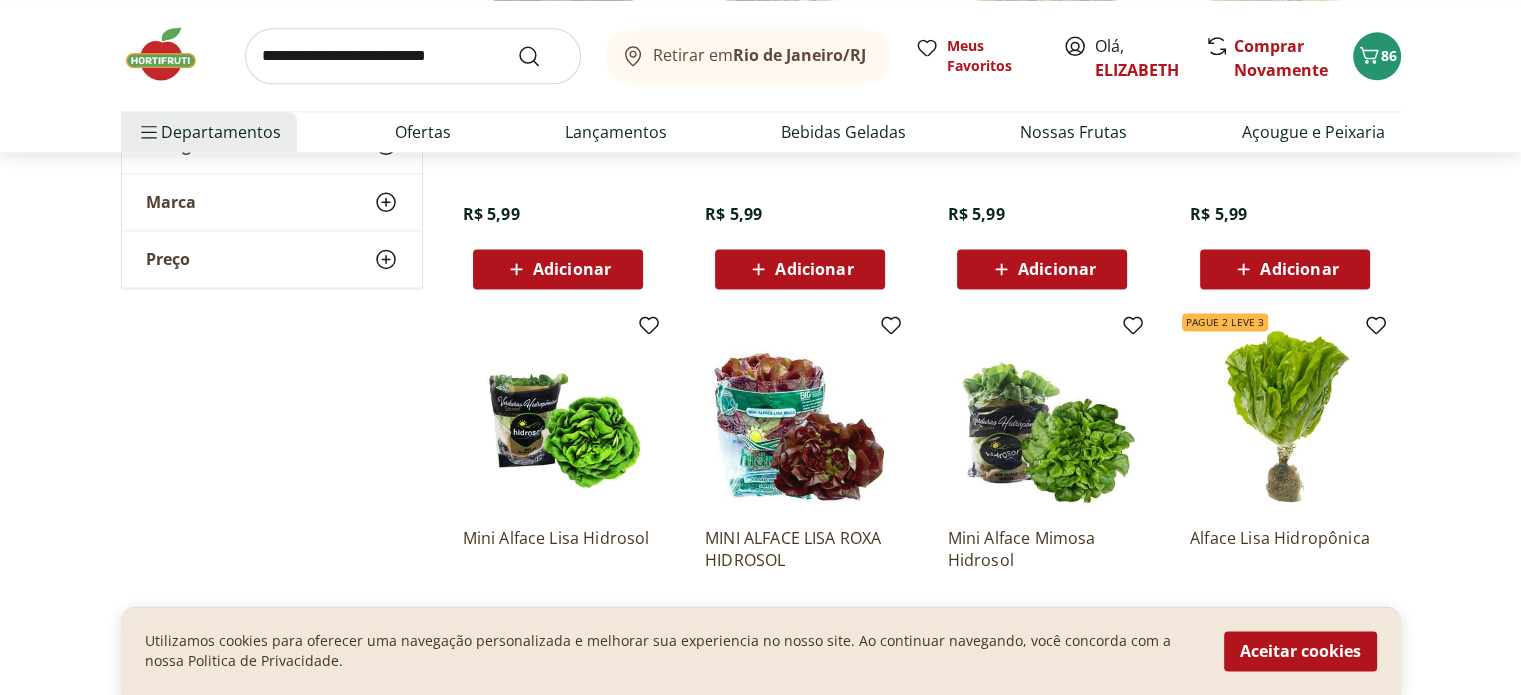 click at bounding box center [413, 56] 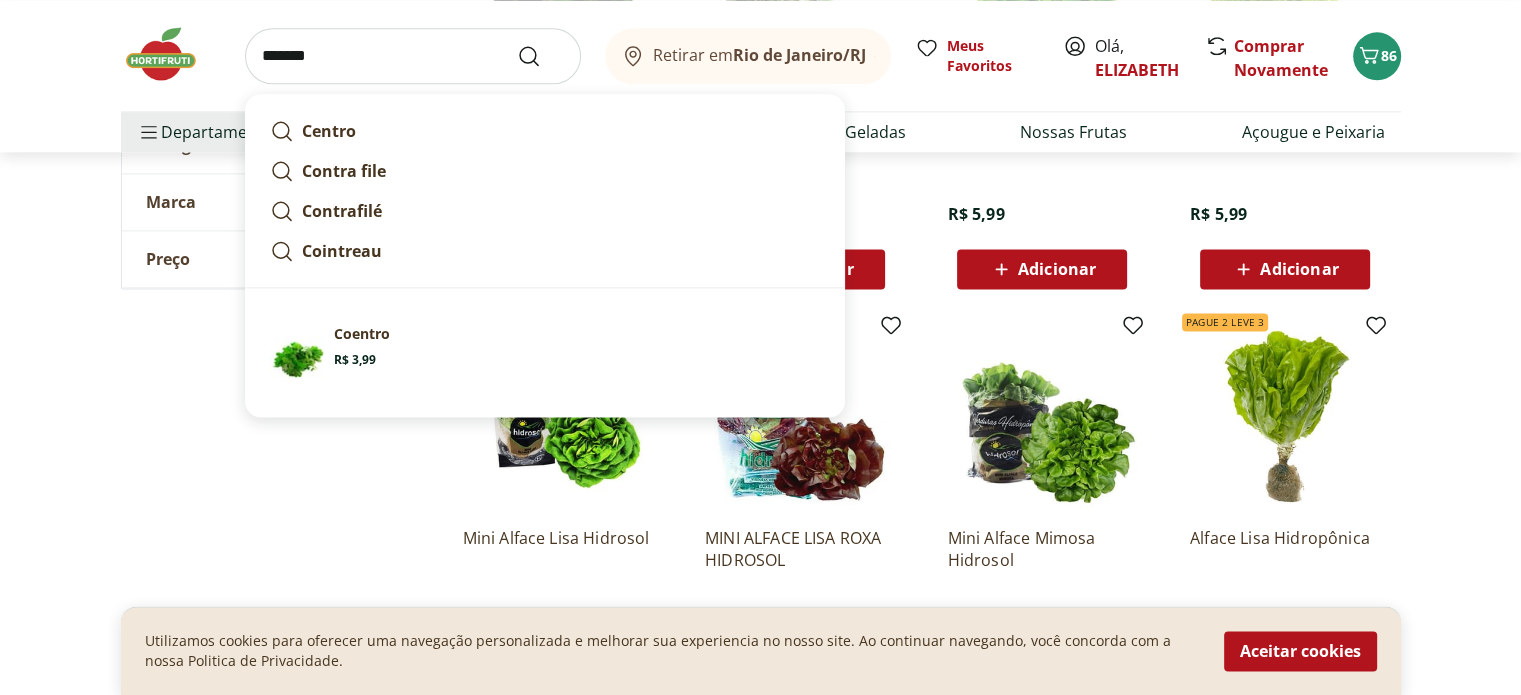 type on "*******" 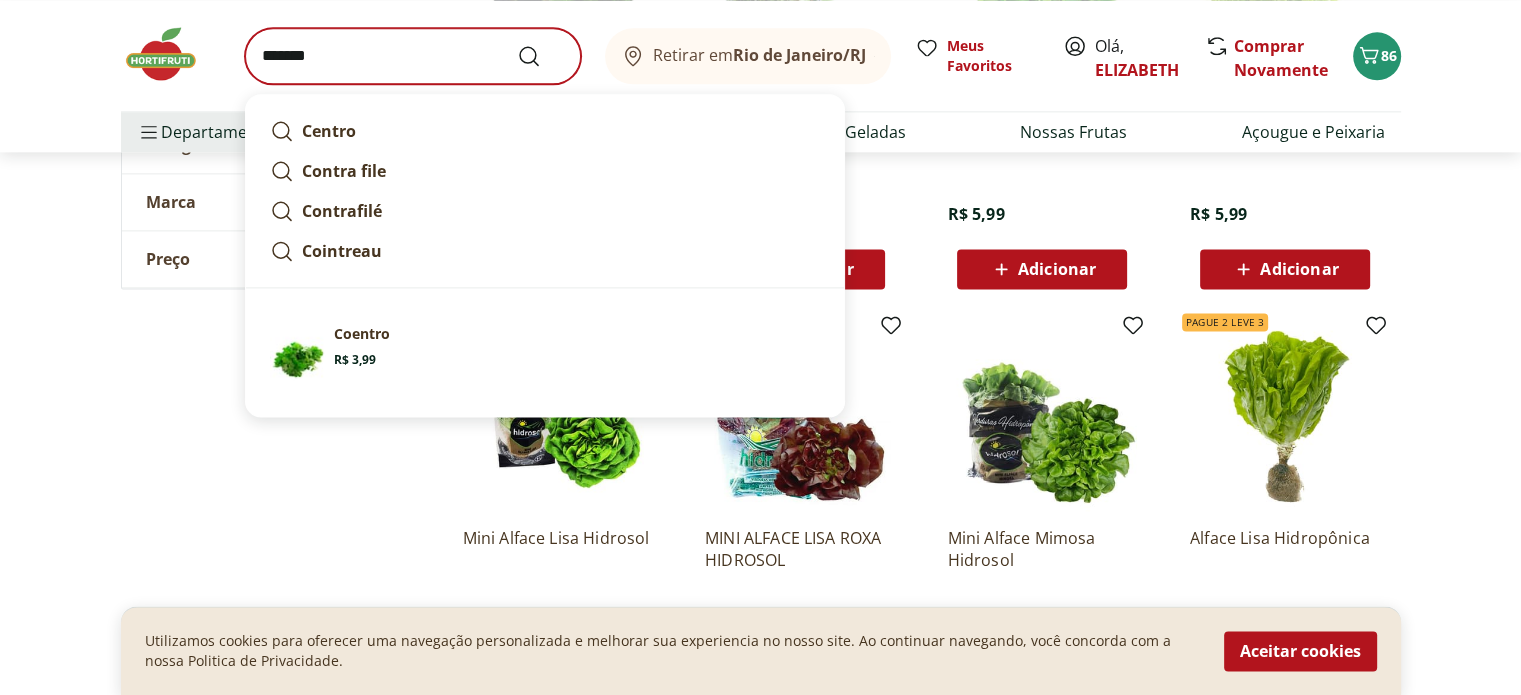 scroll, scrollTop: 0, scrollLeft: 0, axis: both 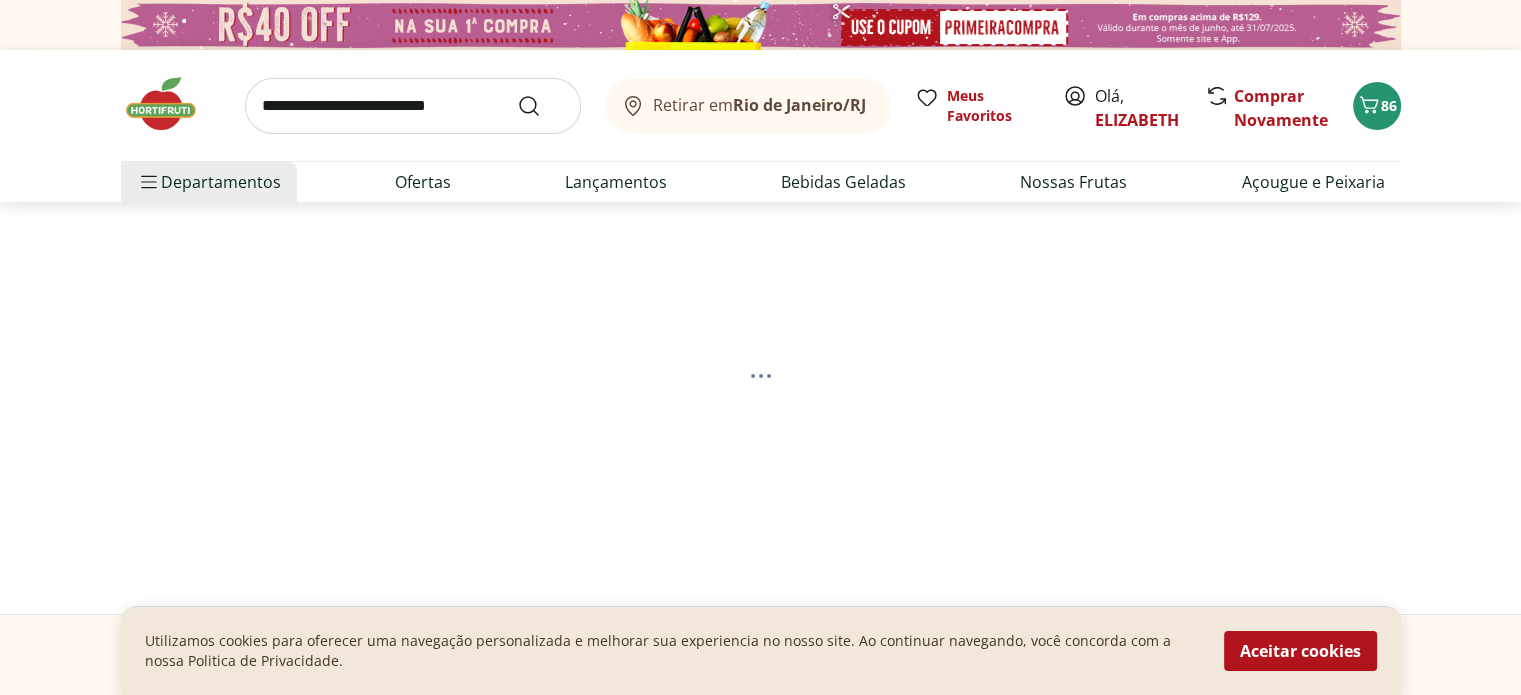 select on "**********" 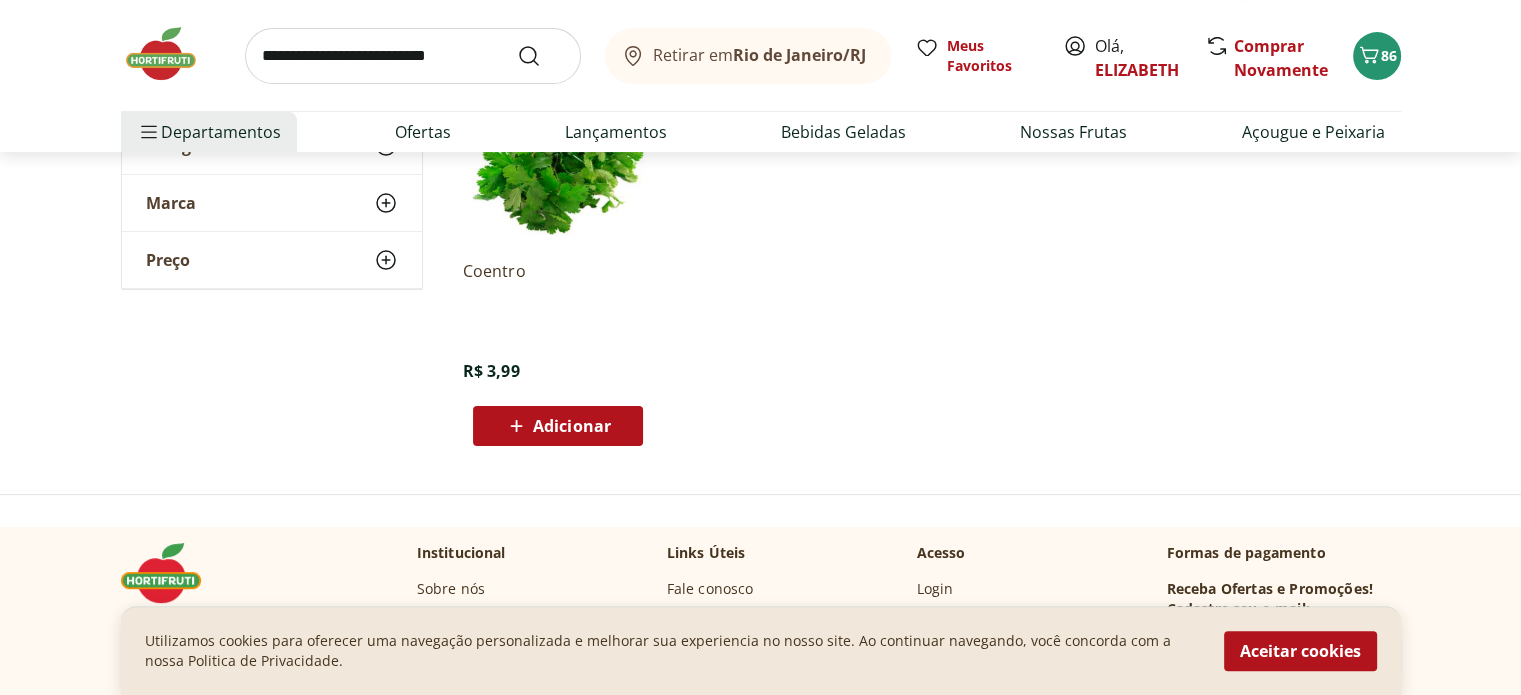 scroll, scrollTop: 382, scrollLeft: 0, axis: vertical 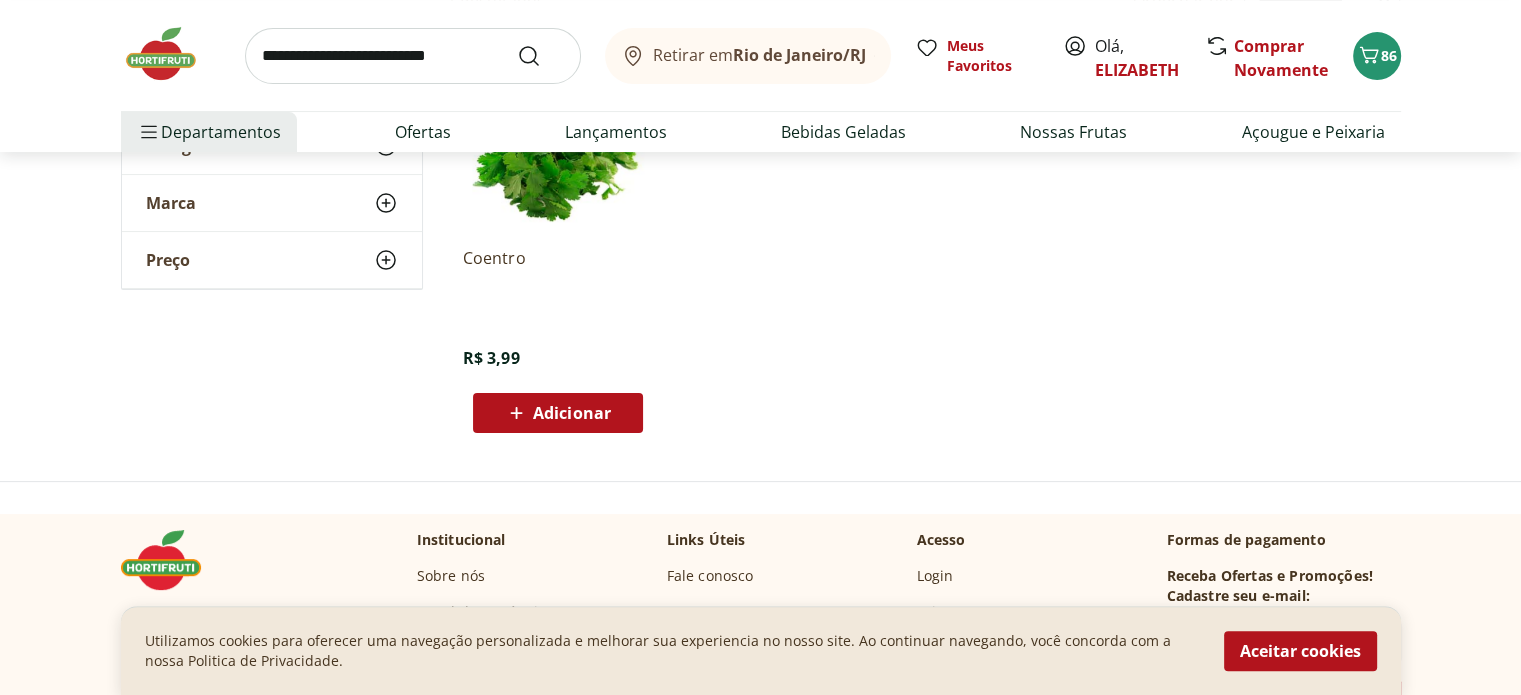 click on "Adicionar" at bounding box center [572, 413] 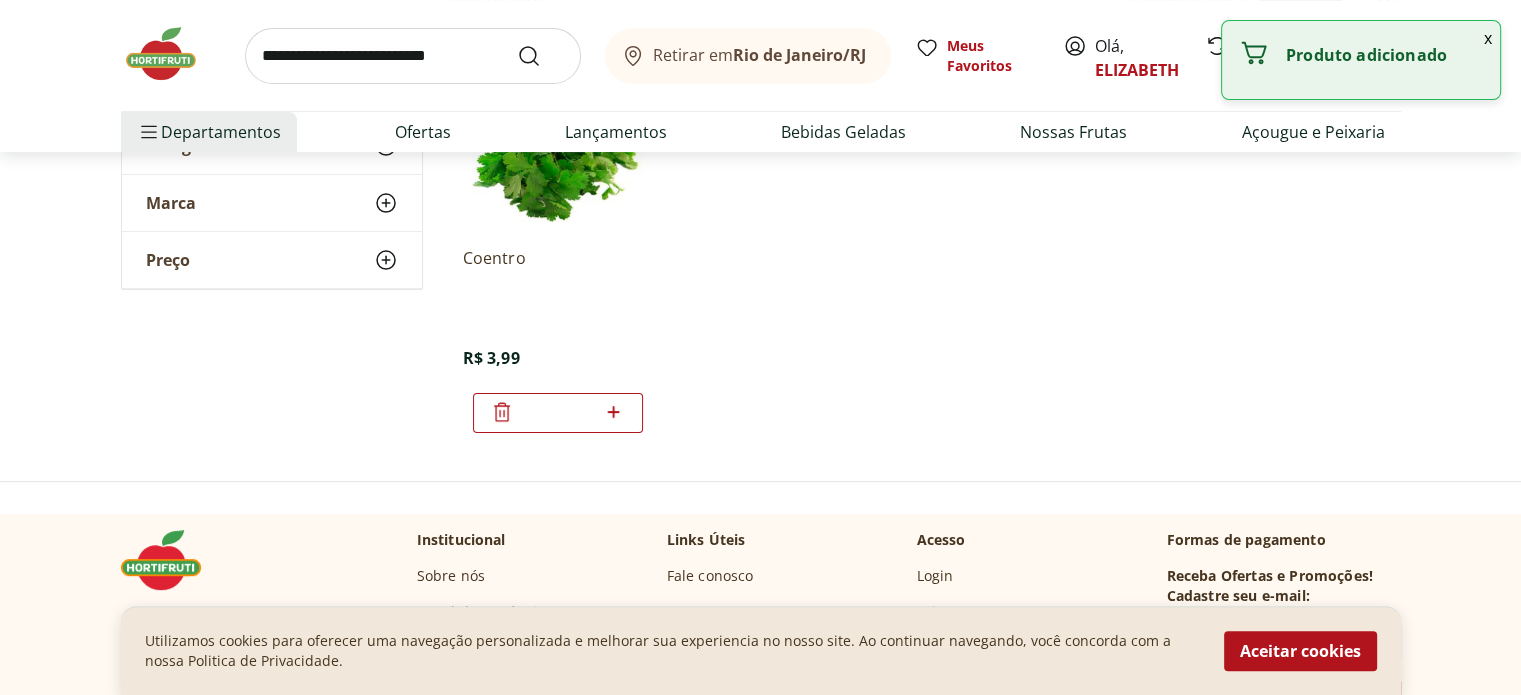 drag, startPoint x: 617, startPoint y: 403, endPoint x: 672, endPoint y: 418, distance: 57.00877 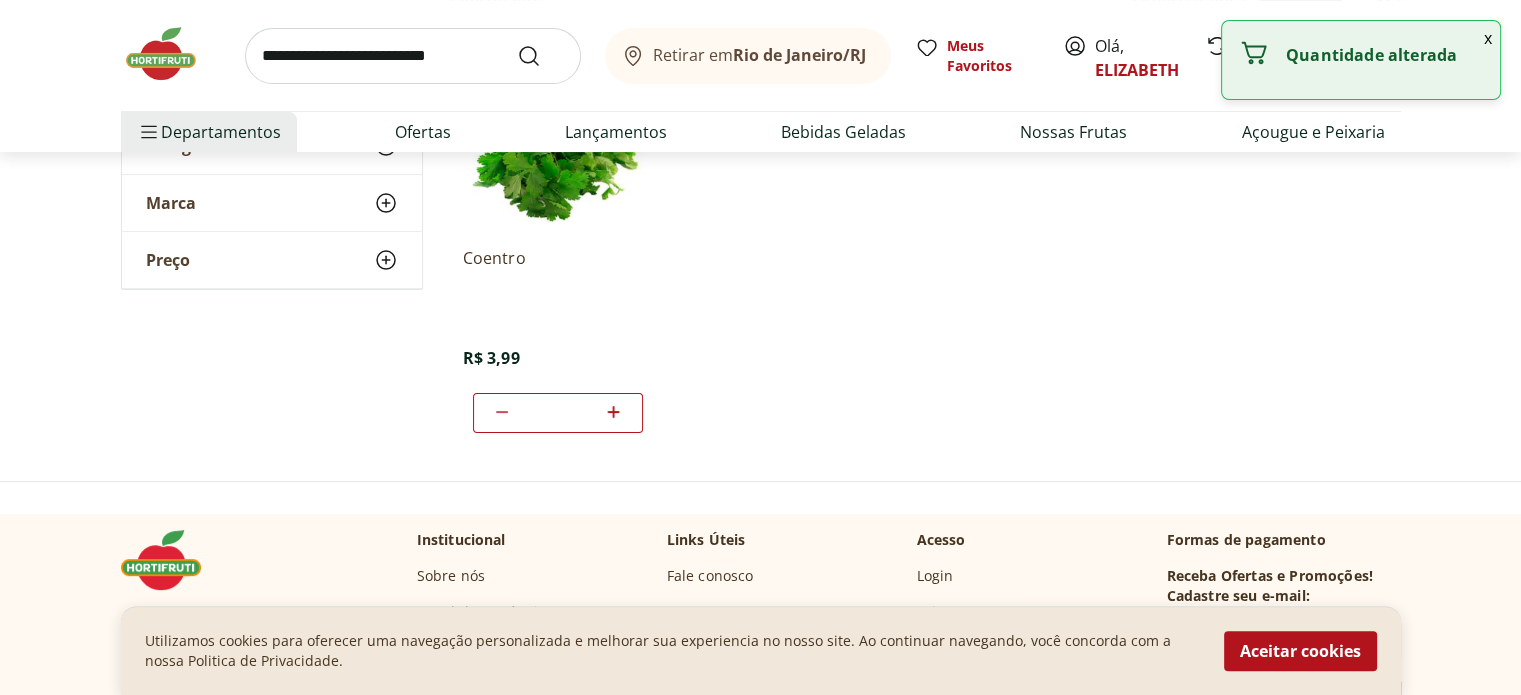 click at bounding box center [413, 56] 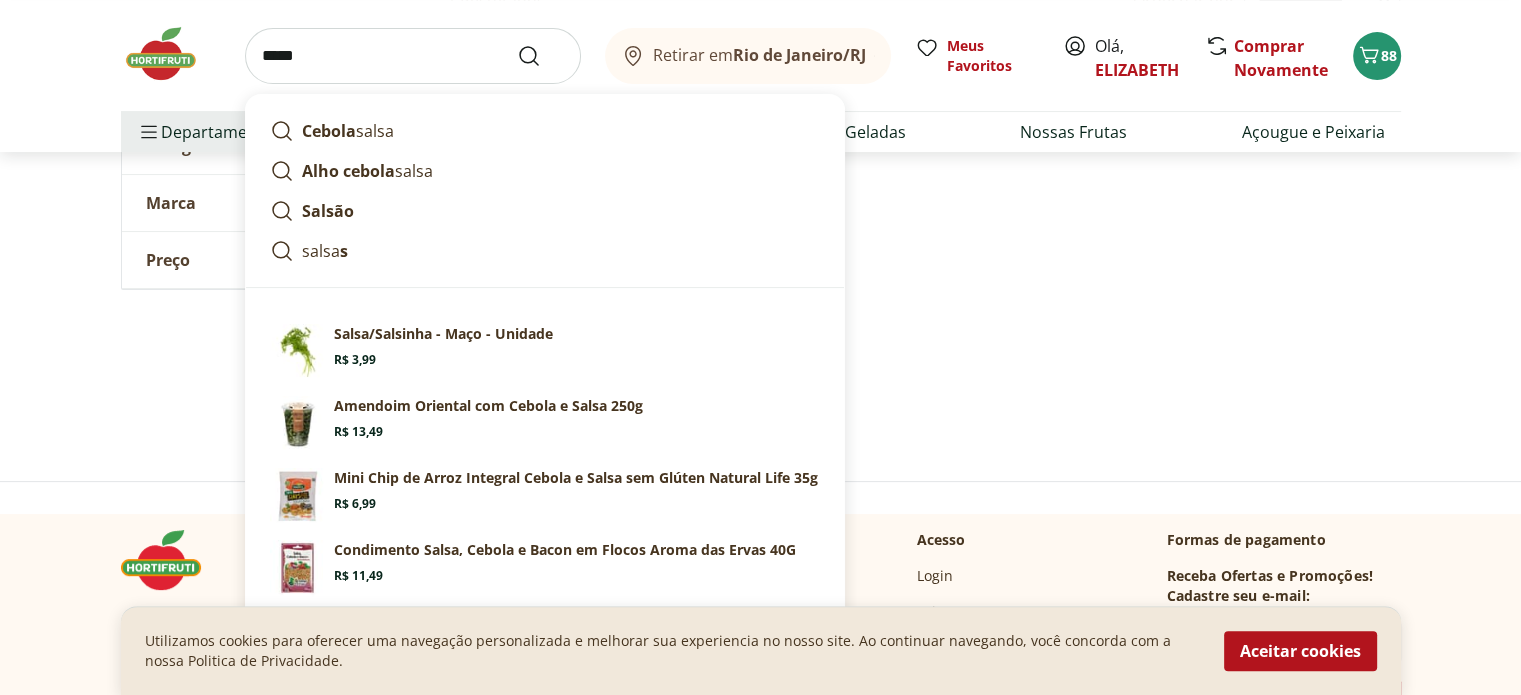 click on "Salsa/Salsinha - Maço - Unidade" at bounding box center (443, 334) 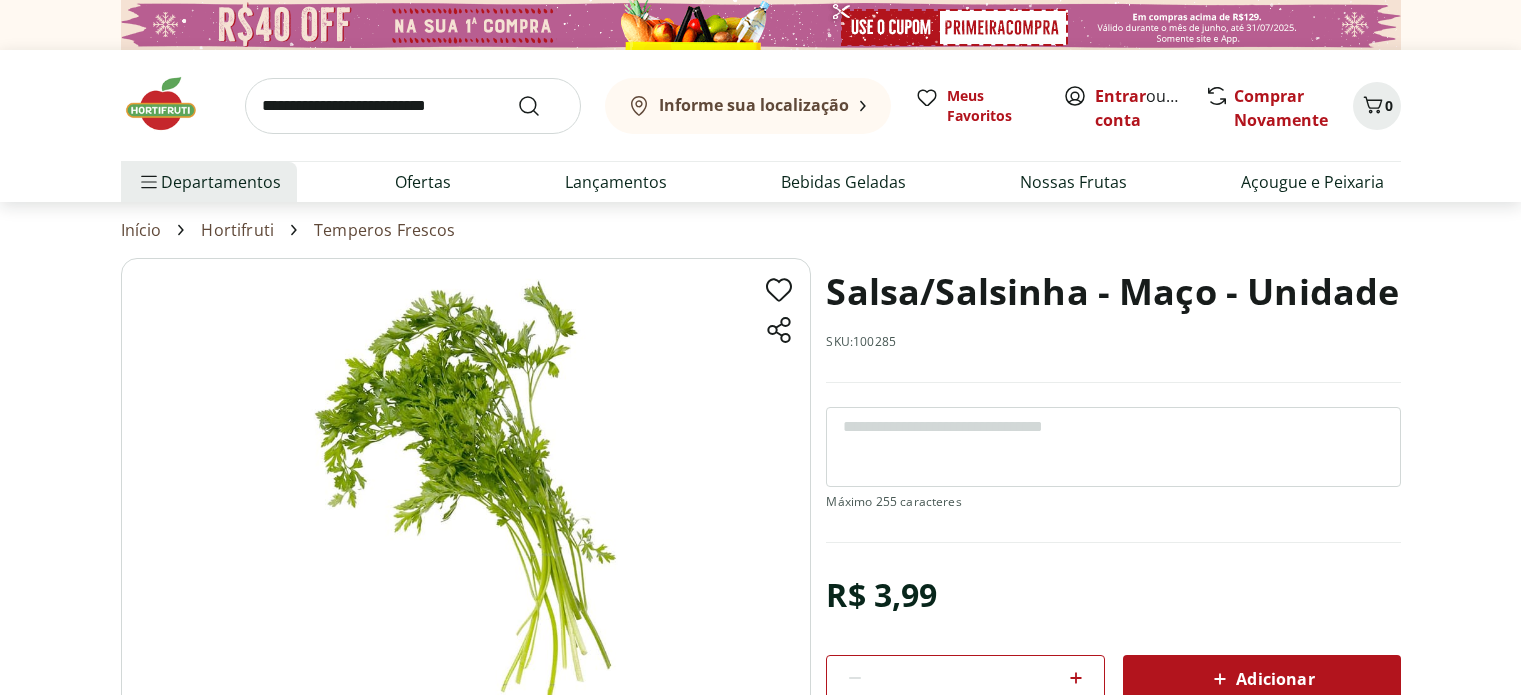 scroll, scrollTop: 0, scrollLeft: 0, axis: both 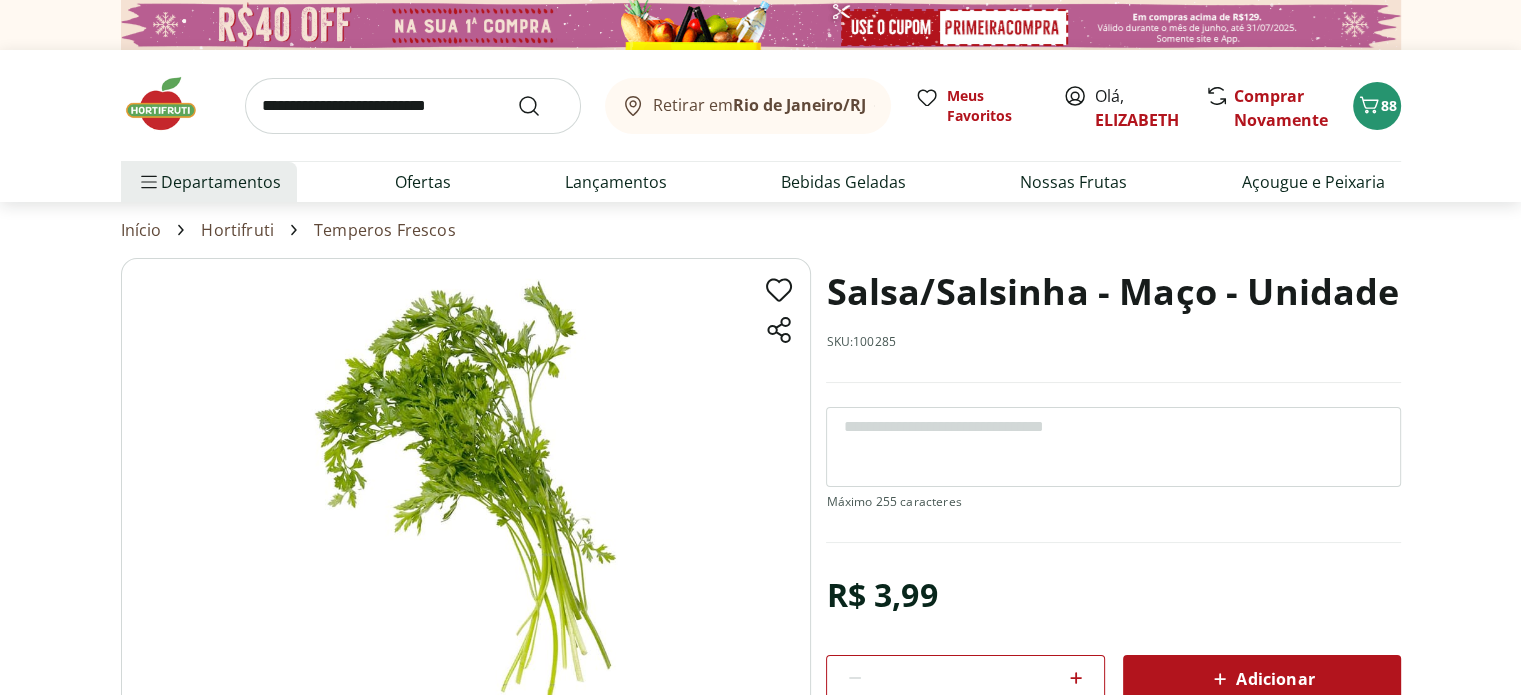 click on "Adicionar" at bounding box center (1262, 679) 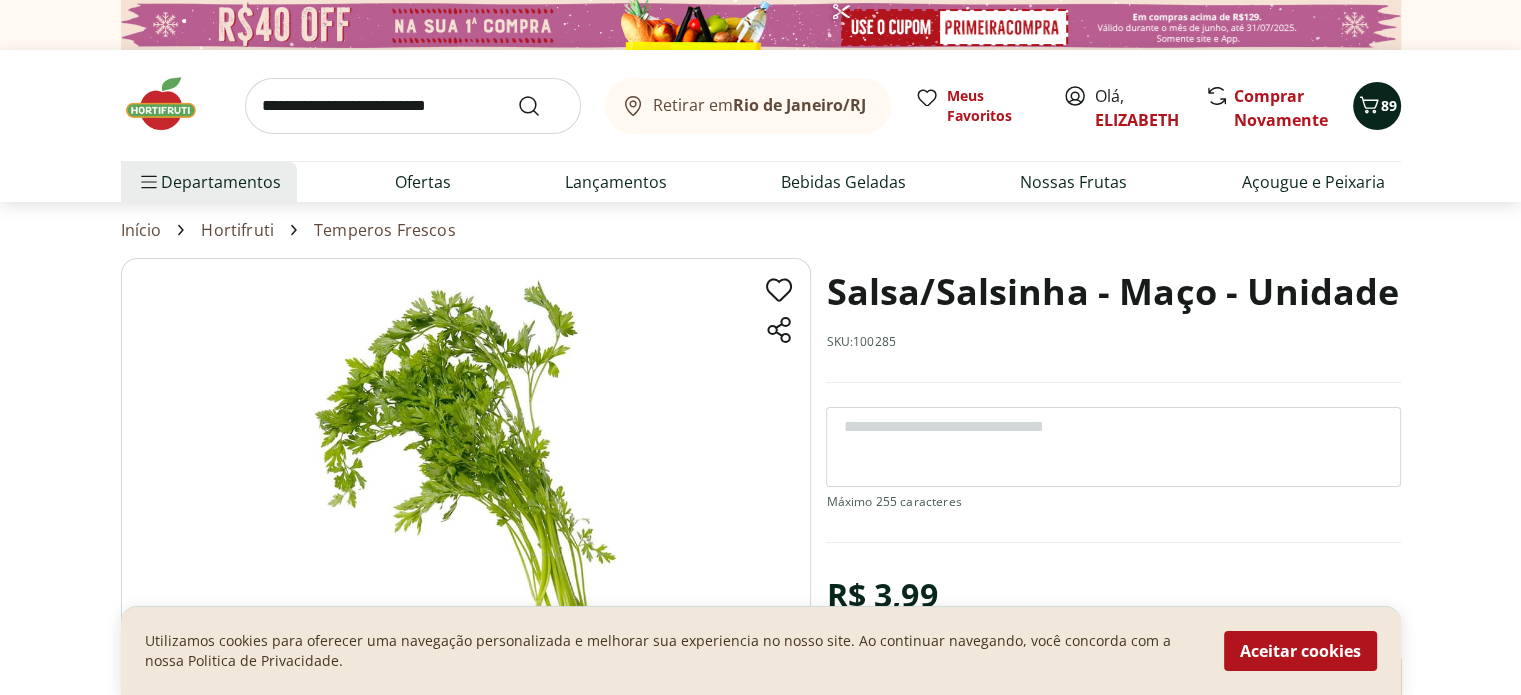 click 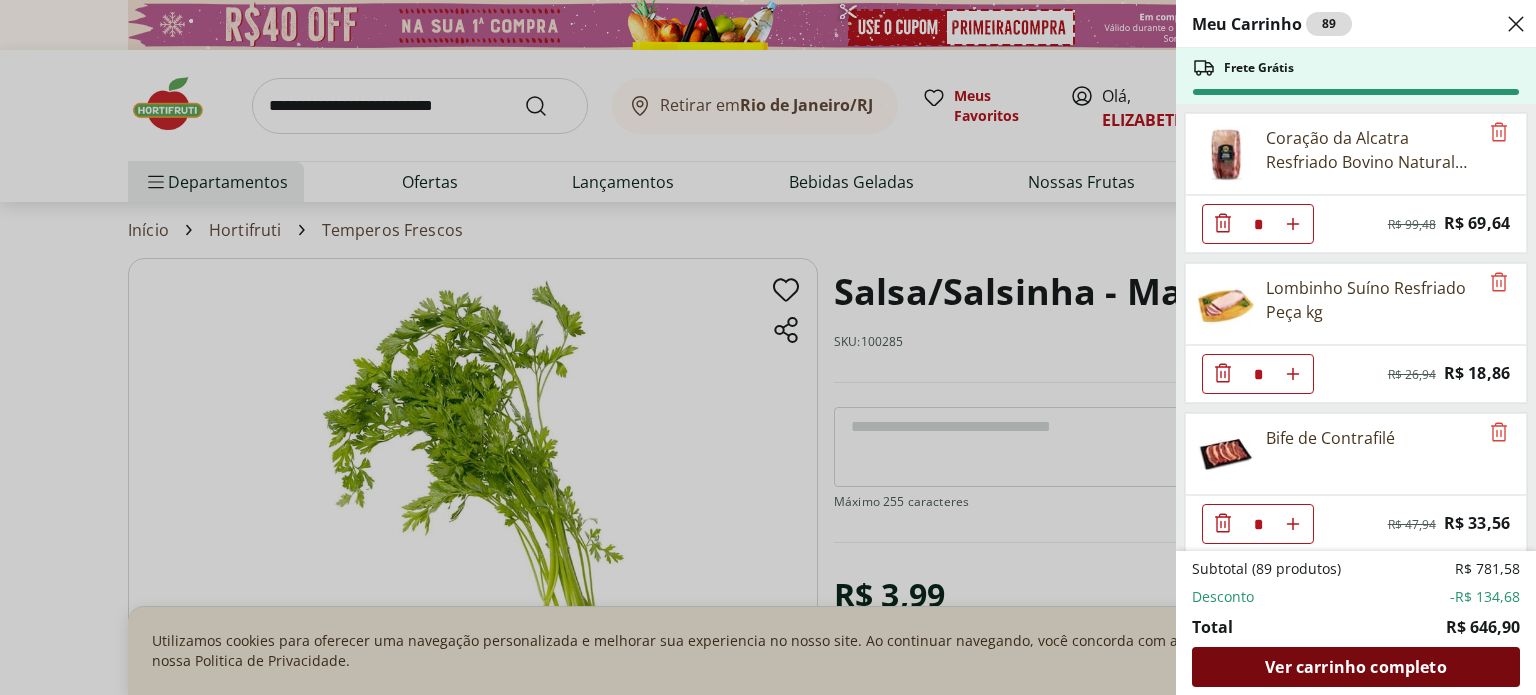drag, startPoint x: 1336, startPoint y: 659, endPoint x: 1349, endPoint y: 659, distance: 13 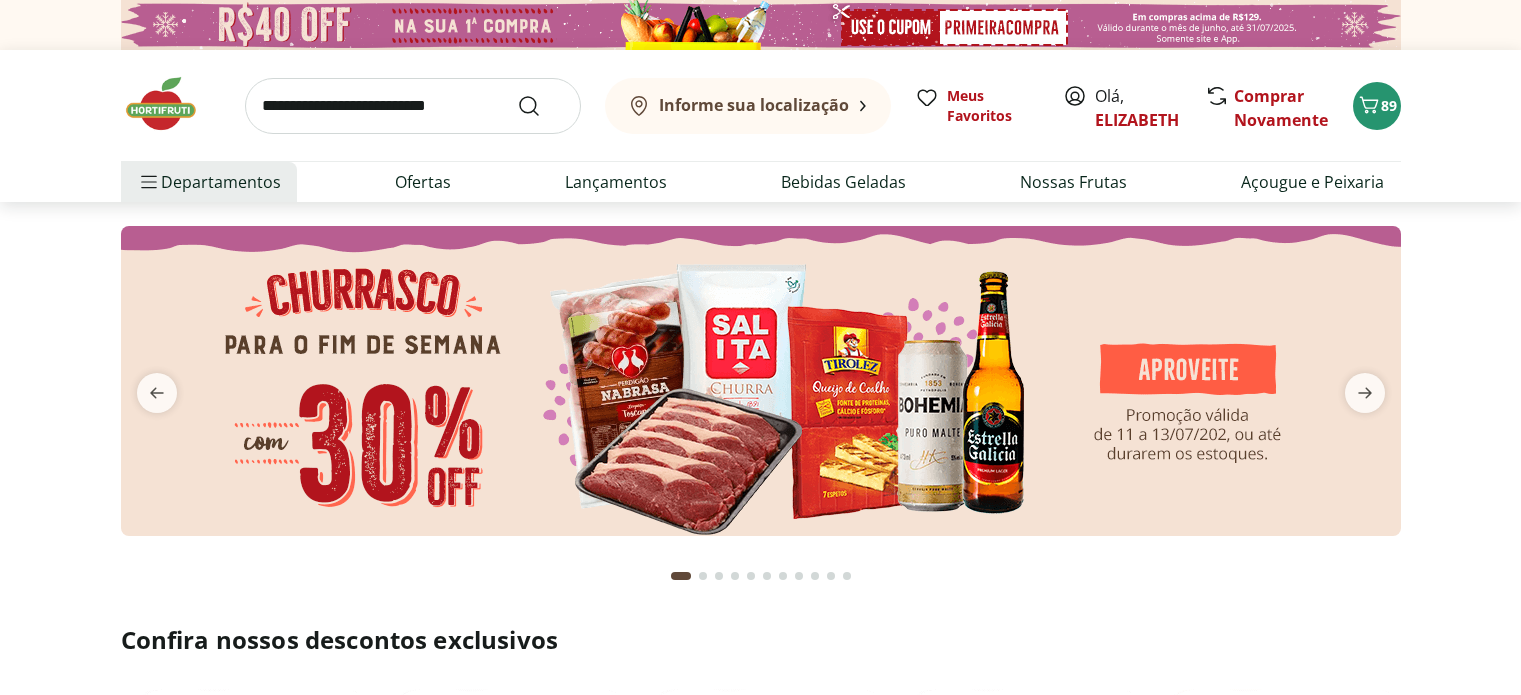scroll, scrollTop: 0, scrollLeft: 0, axis: both 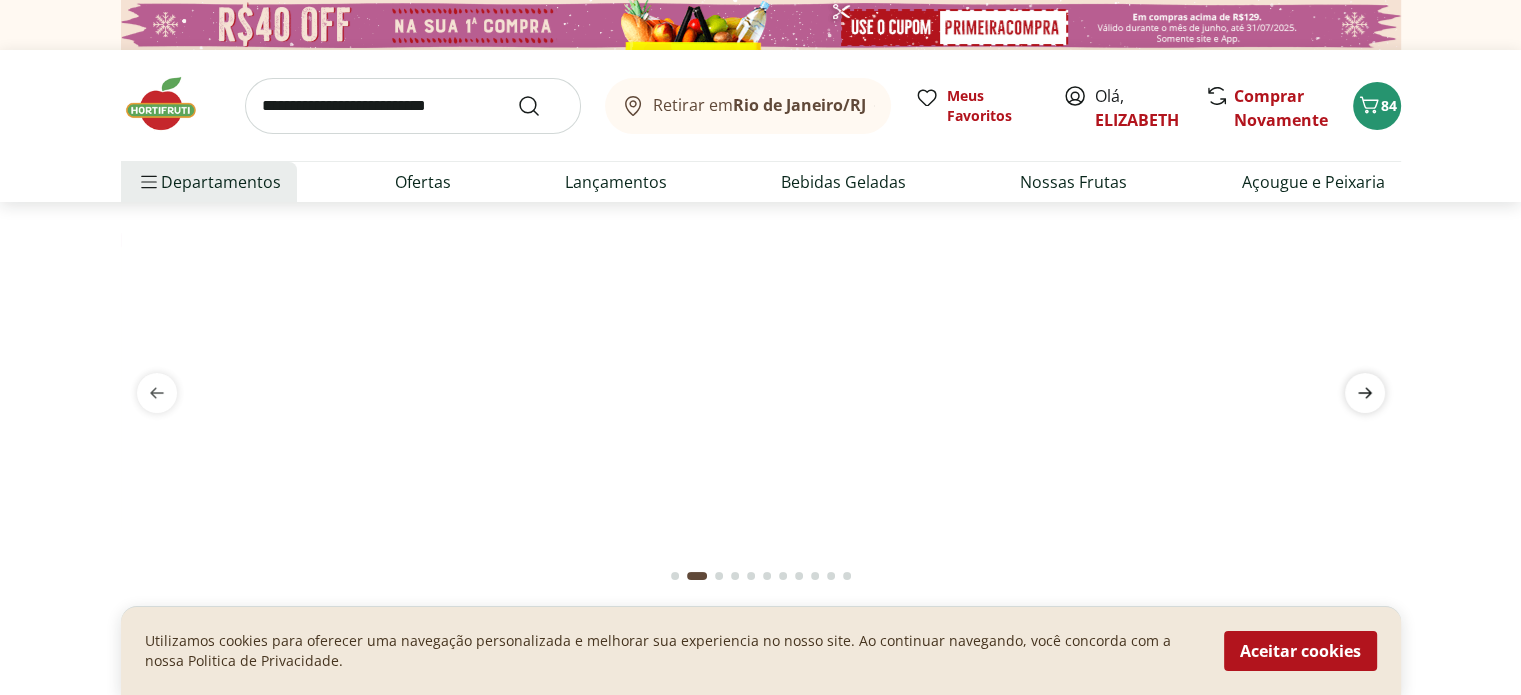 click 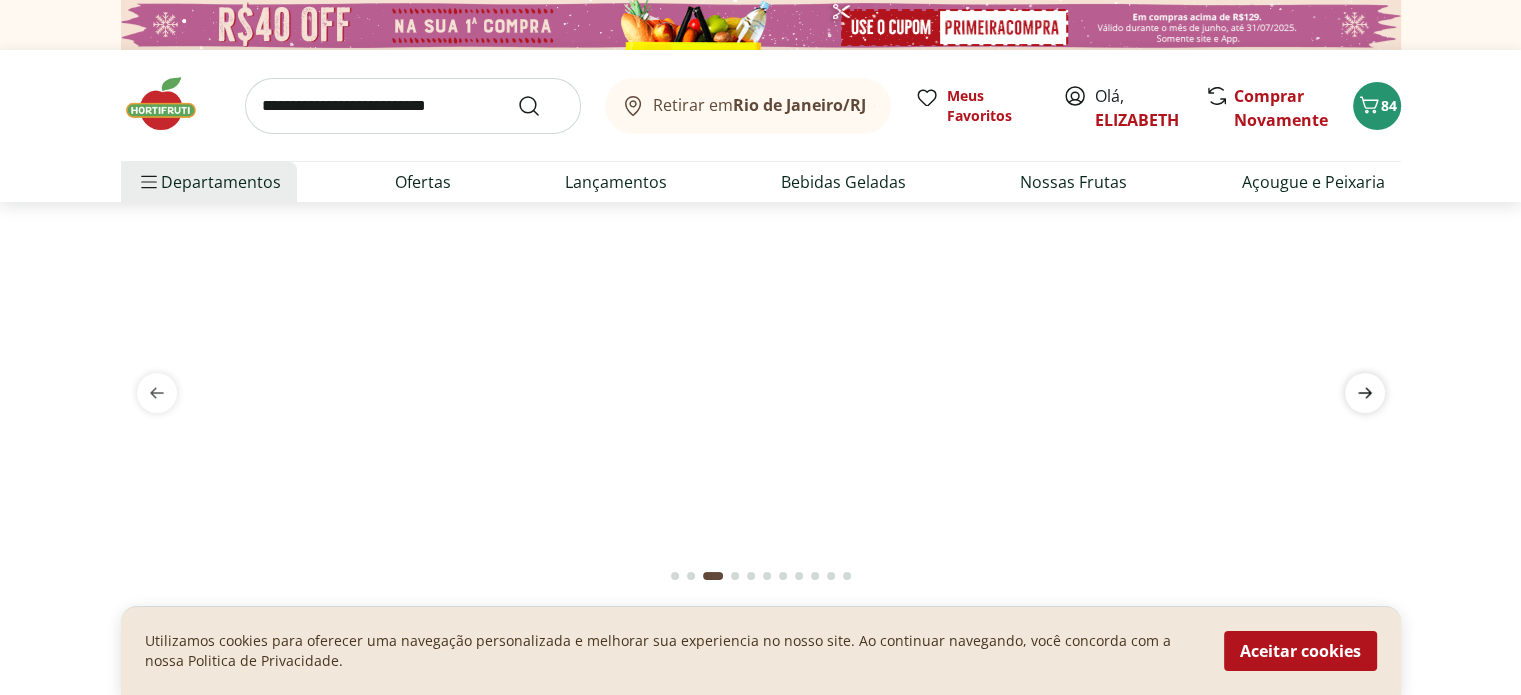 click 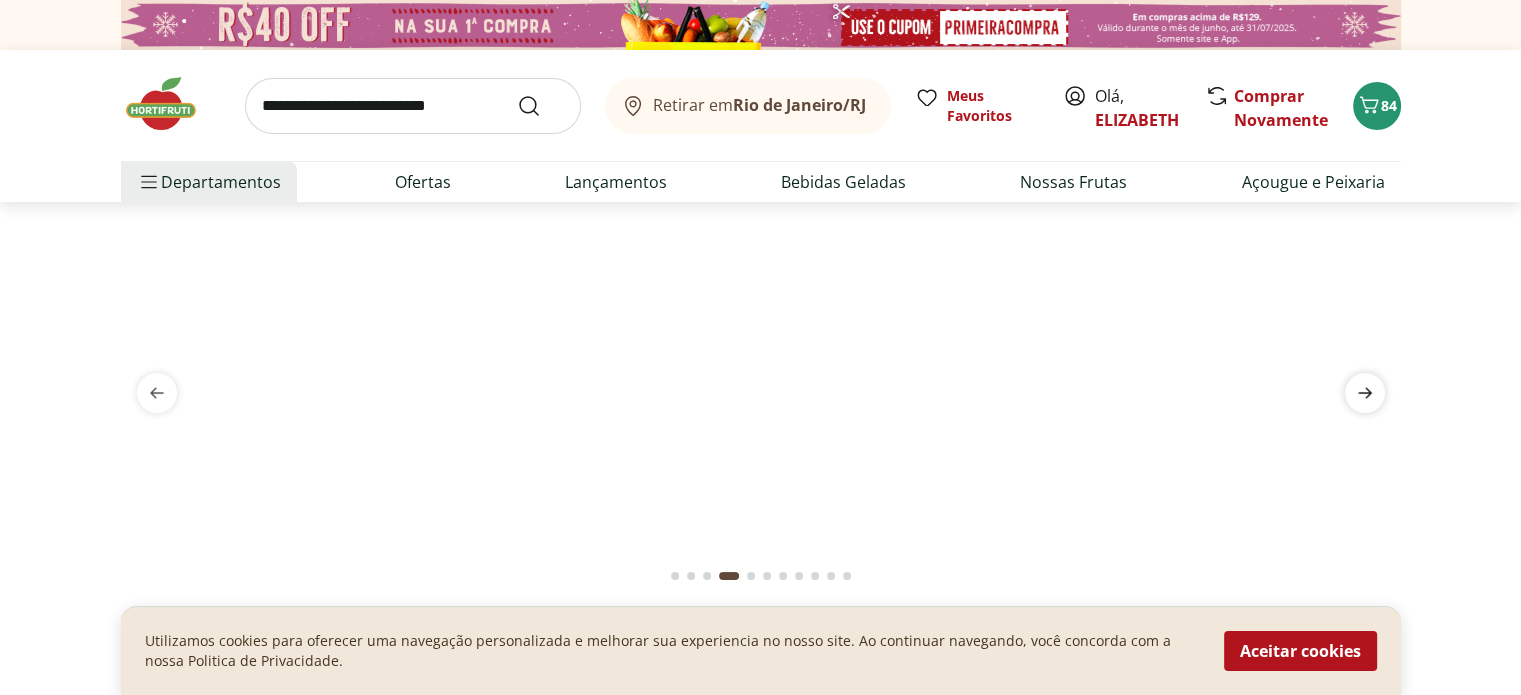 click 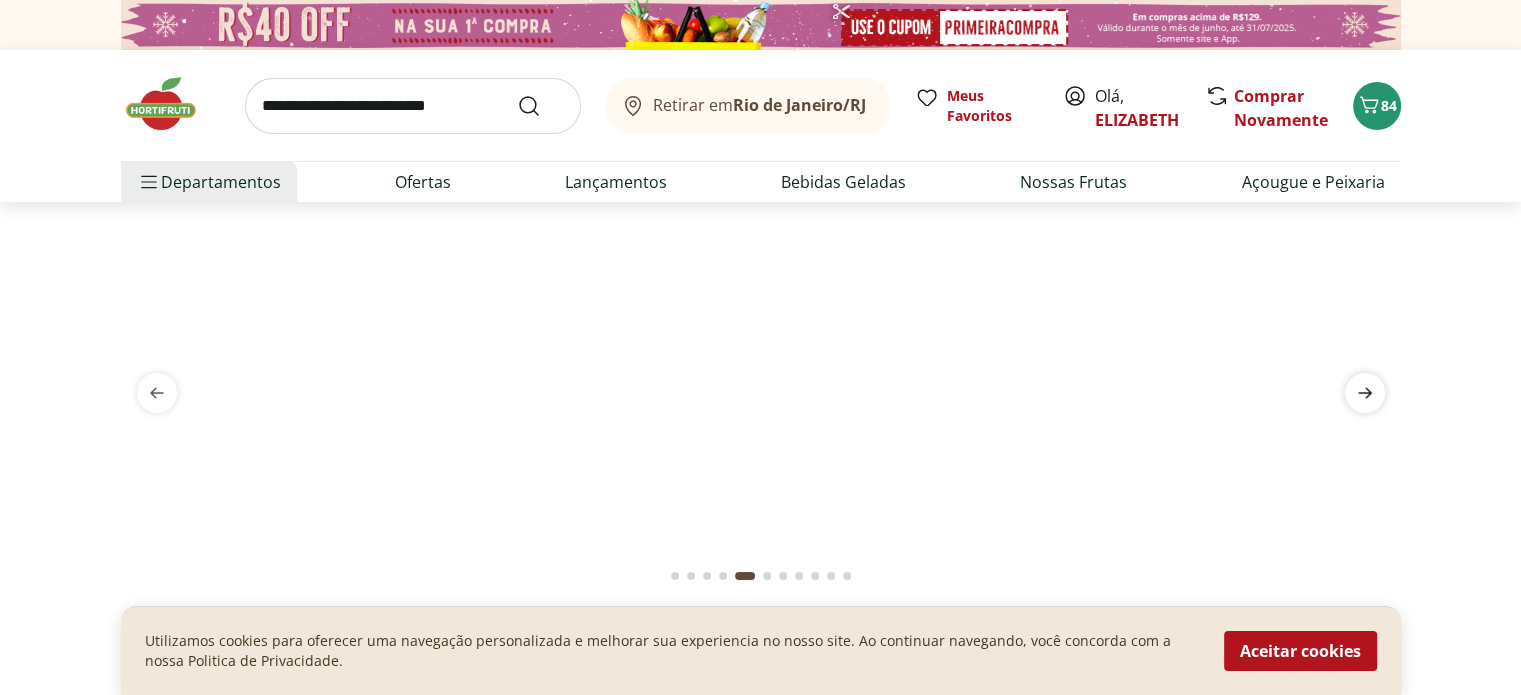 click 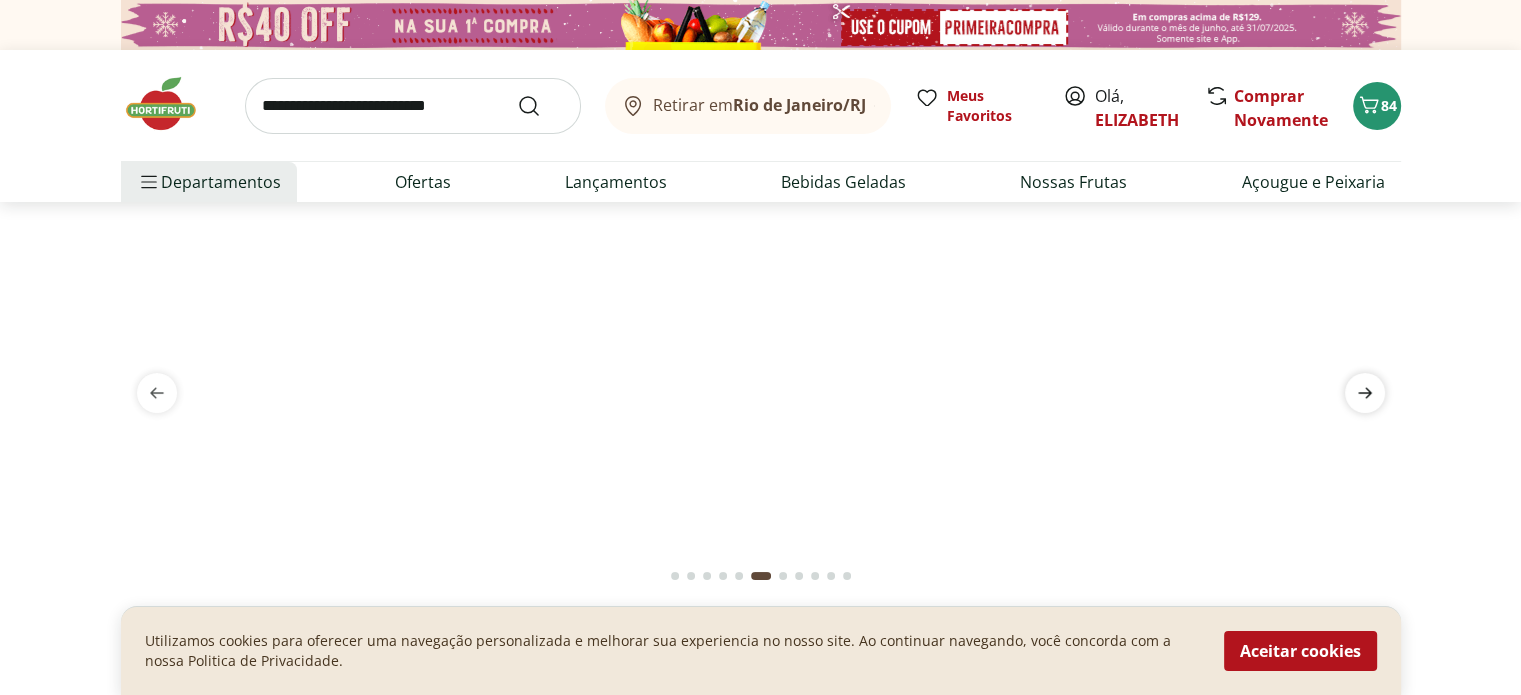 click 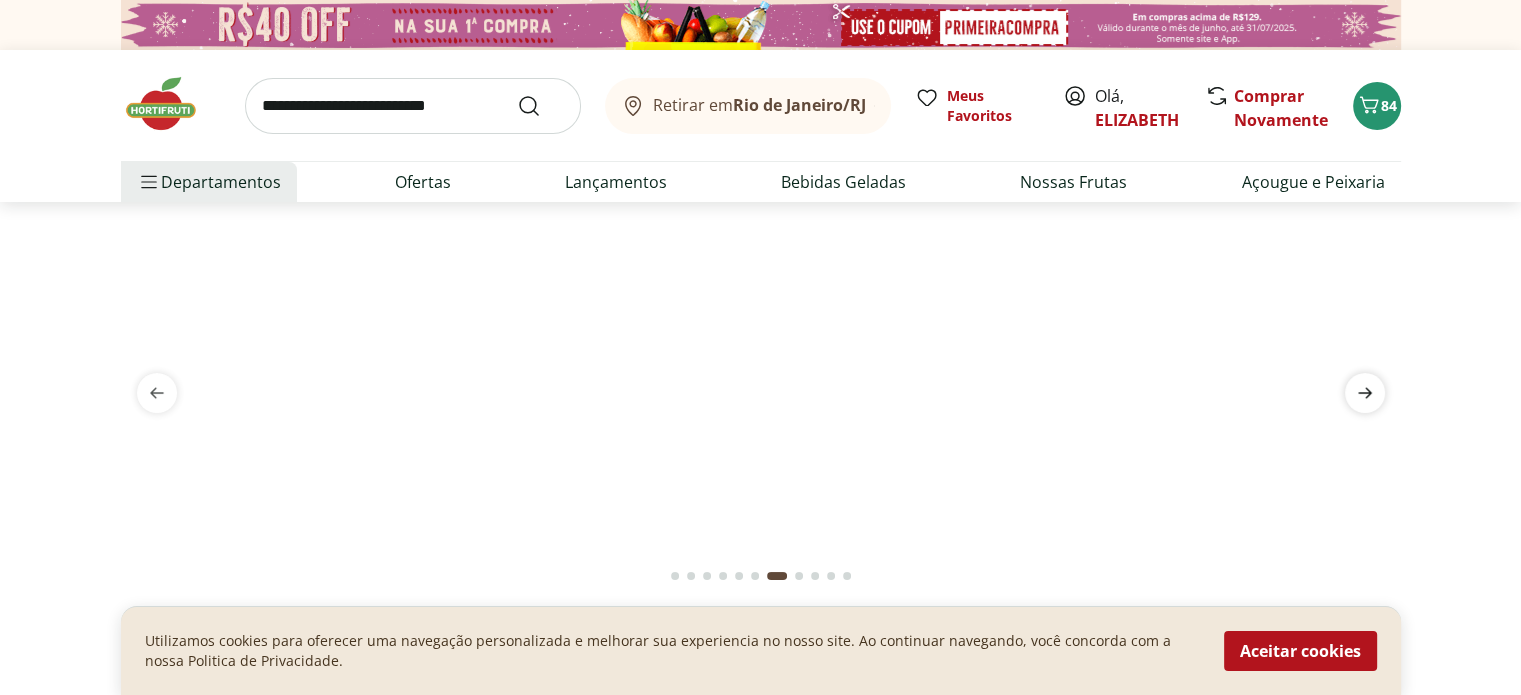 click 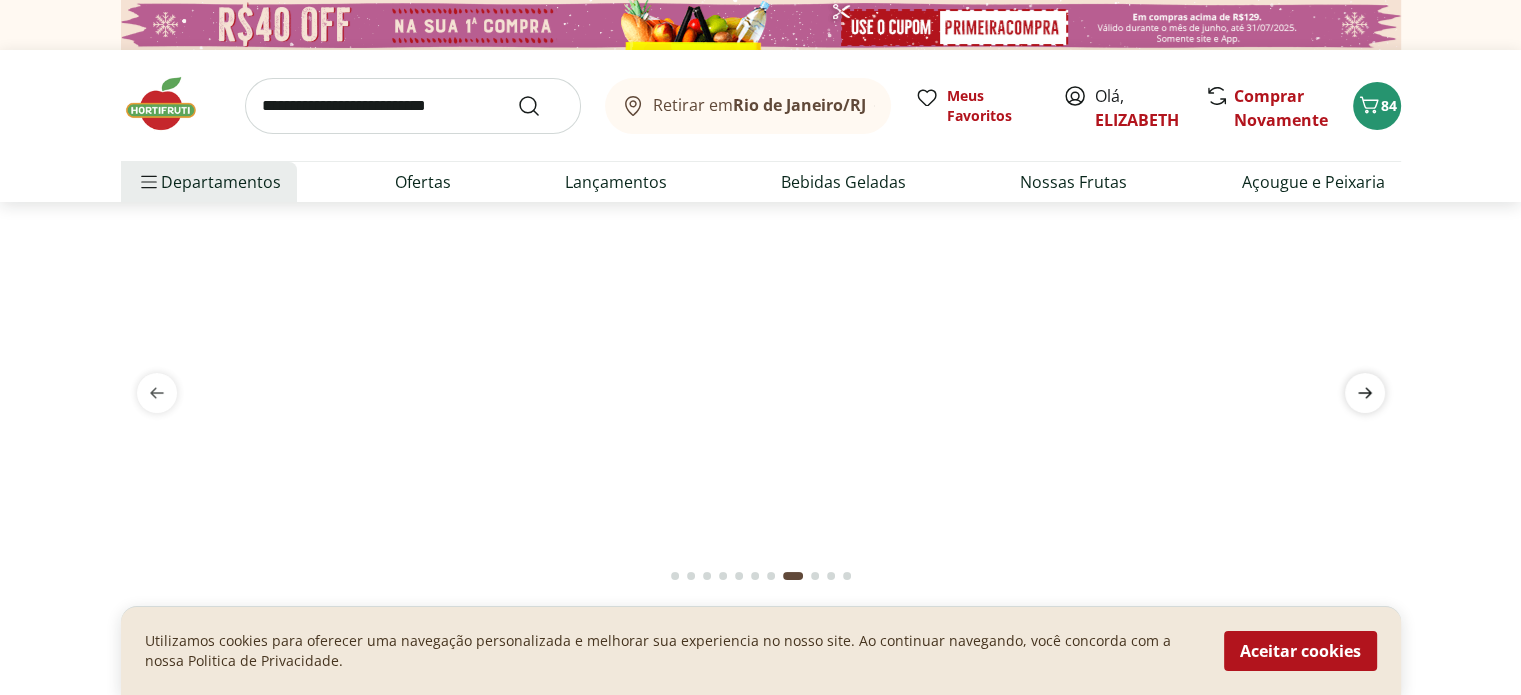 click 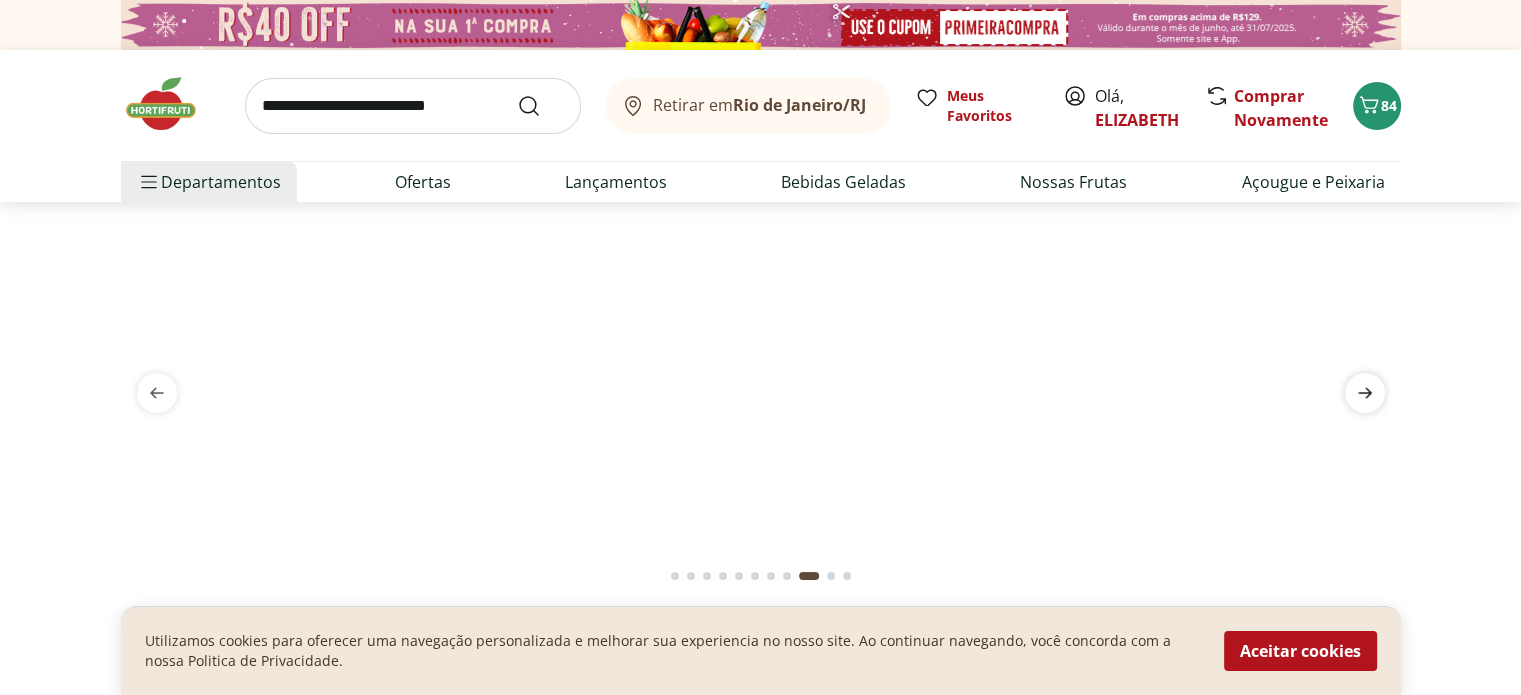 click 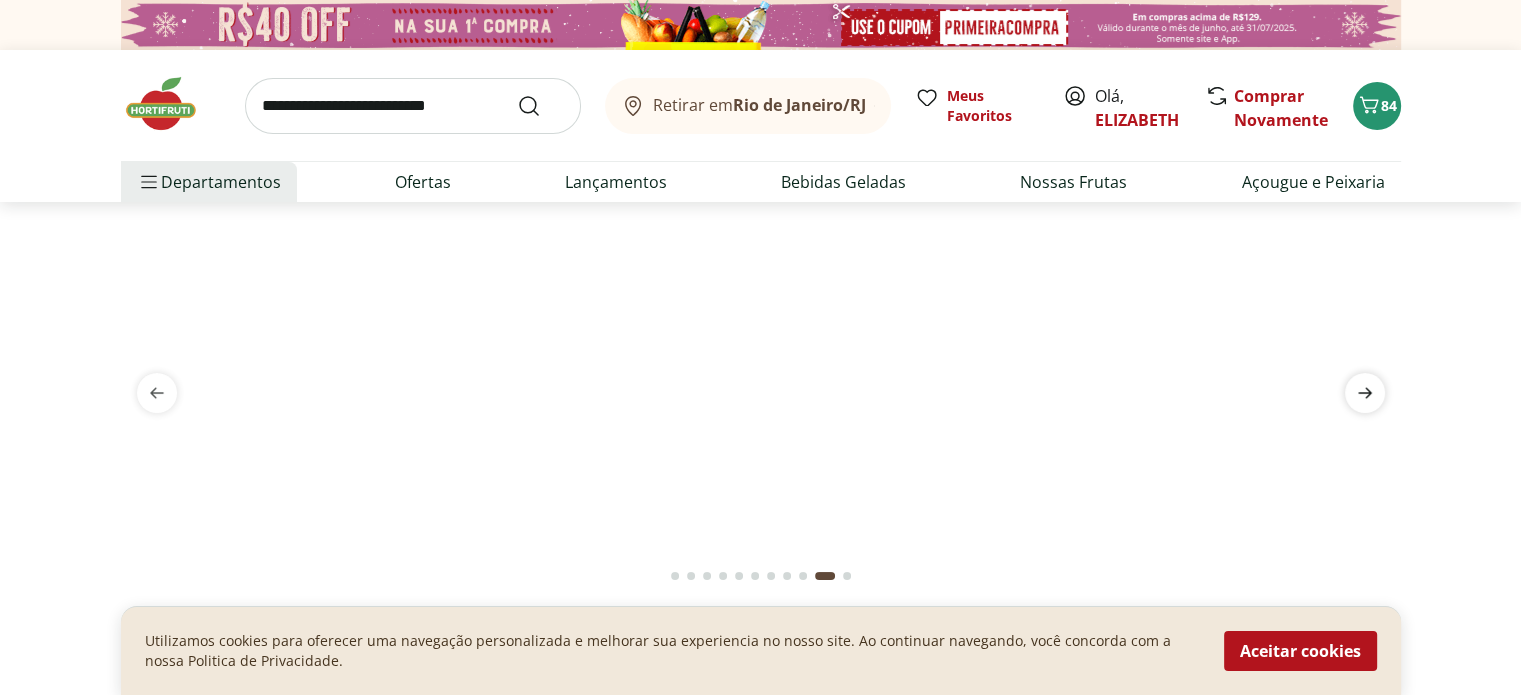 click 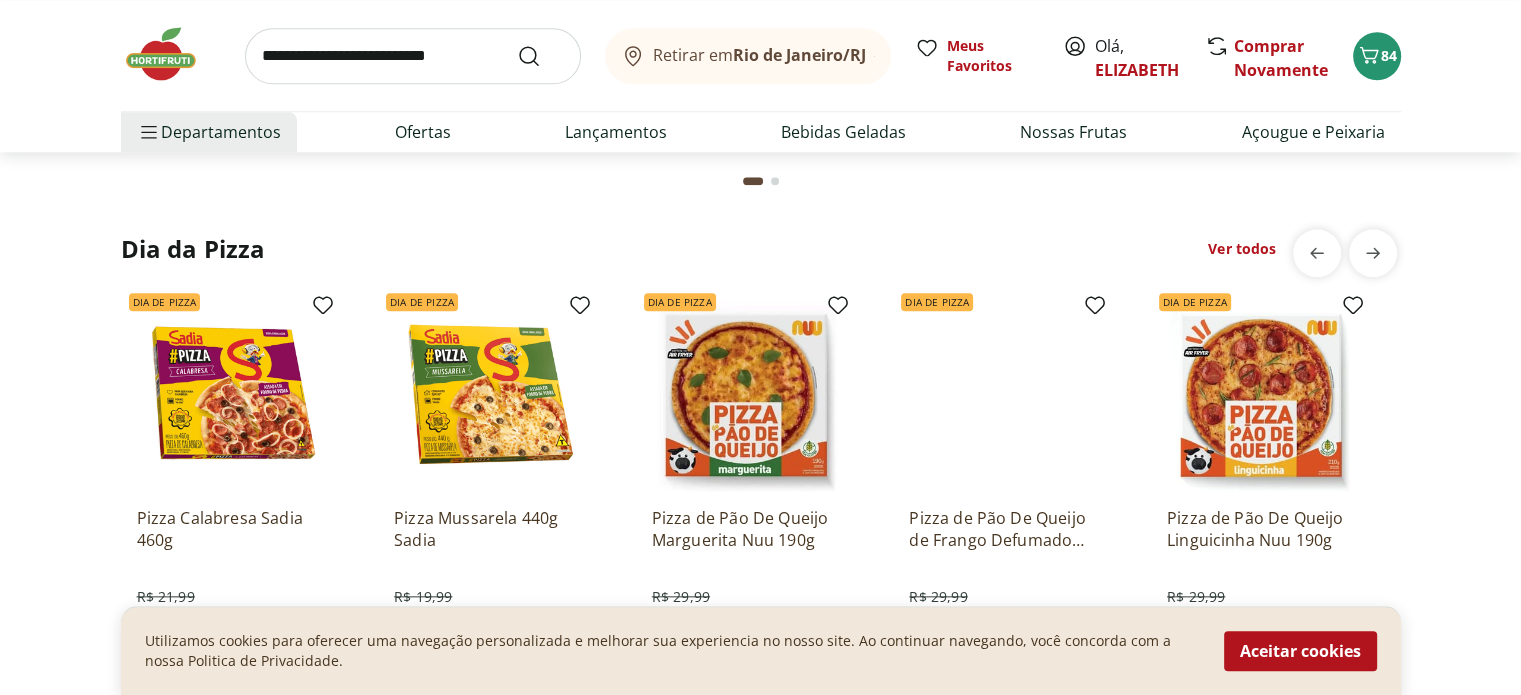 scroll, scrollTop: 2212, scrollLeft: 0, axis: vertical 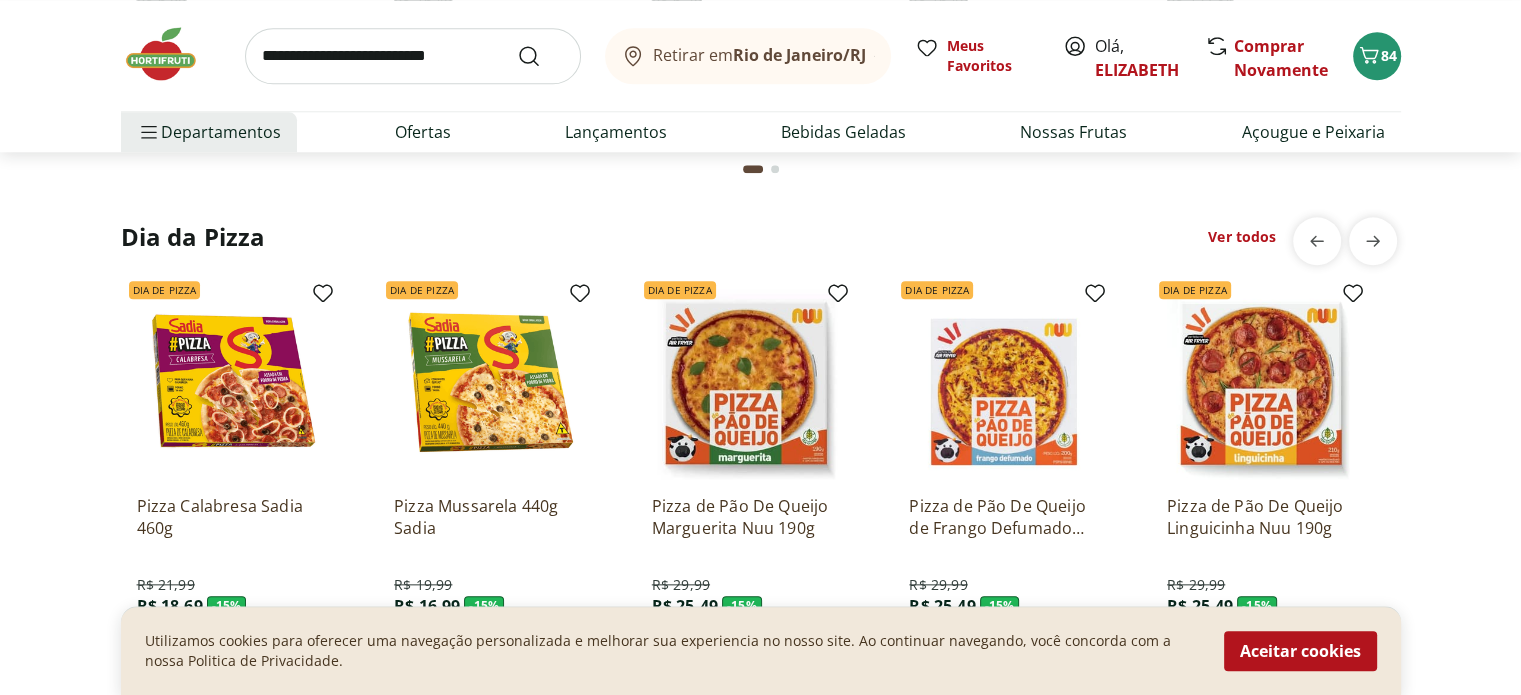 click on "Ver todos" at bounding box center (1242, 237) 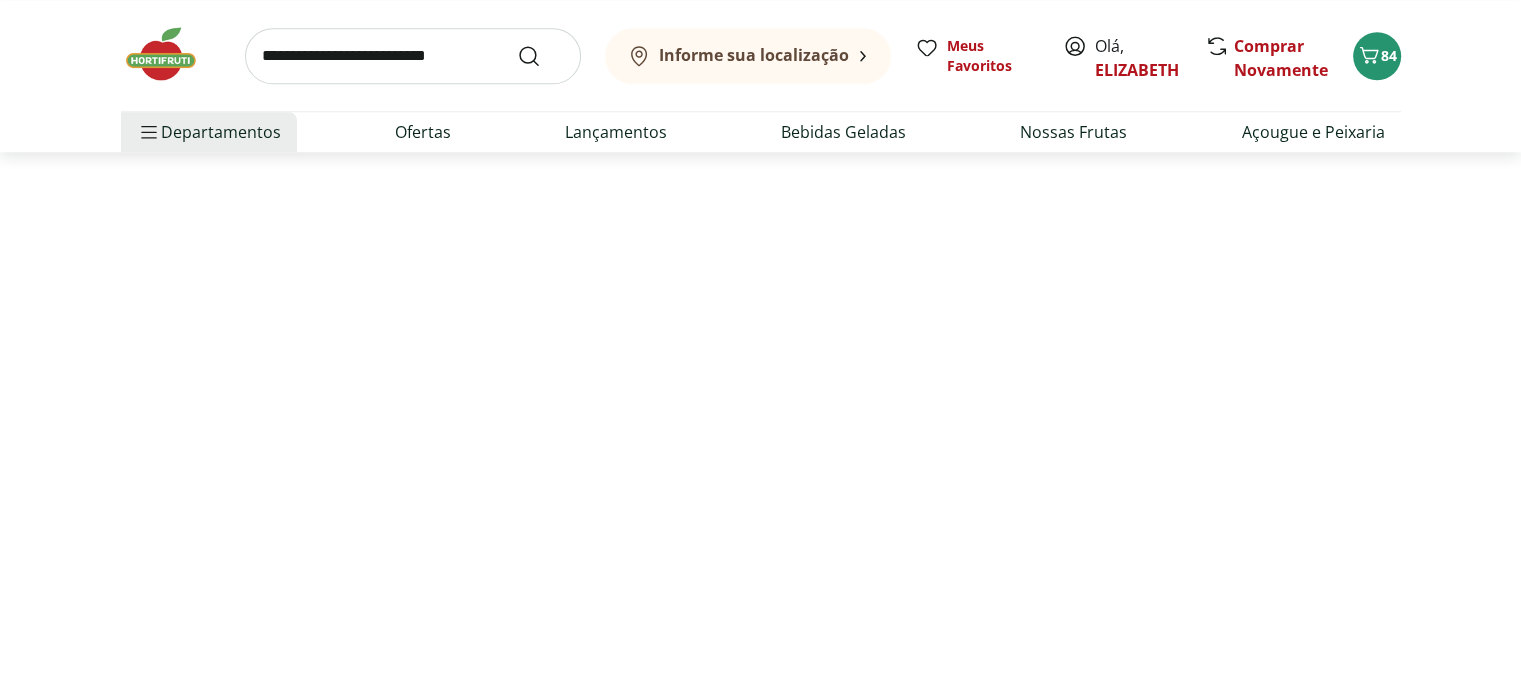 scroll, scrollTop: 0, scrollLeft: 0, axis: both 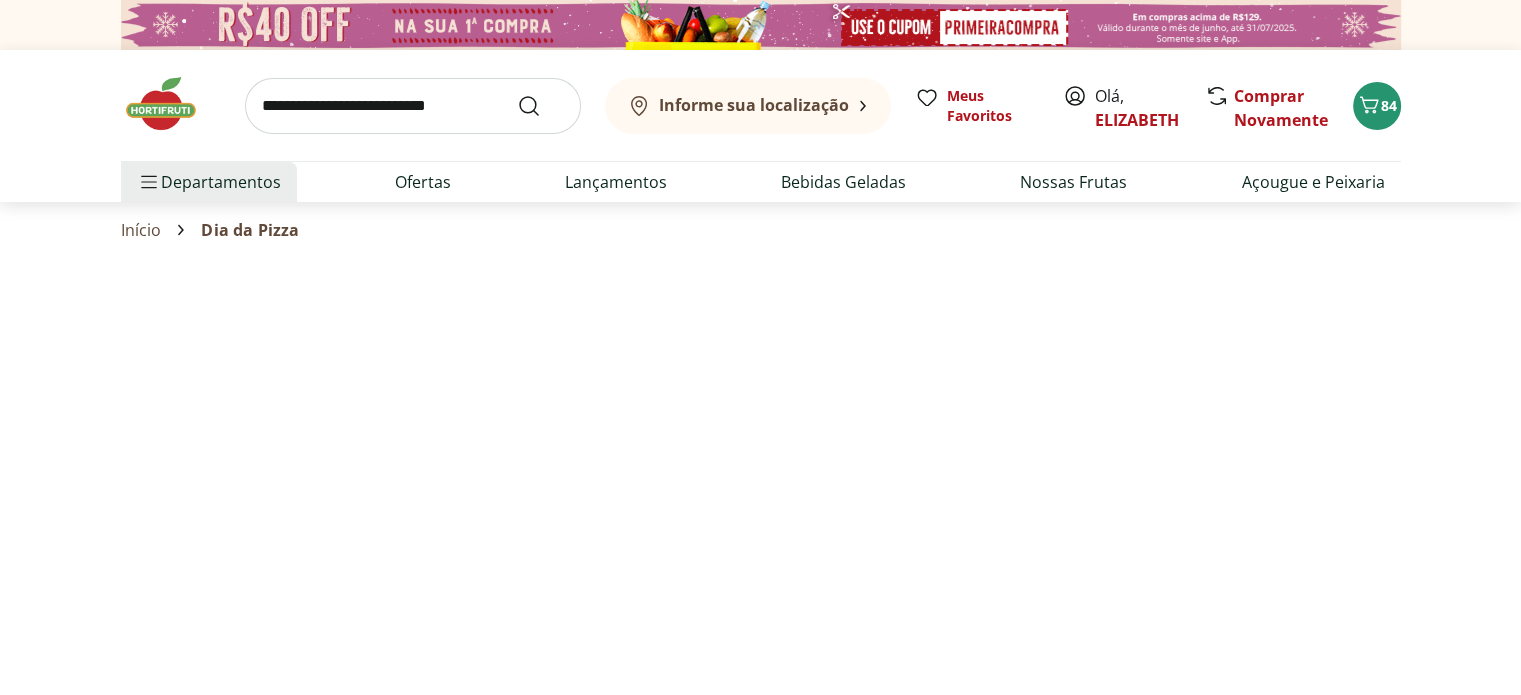 select on "**********" 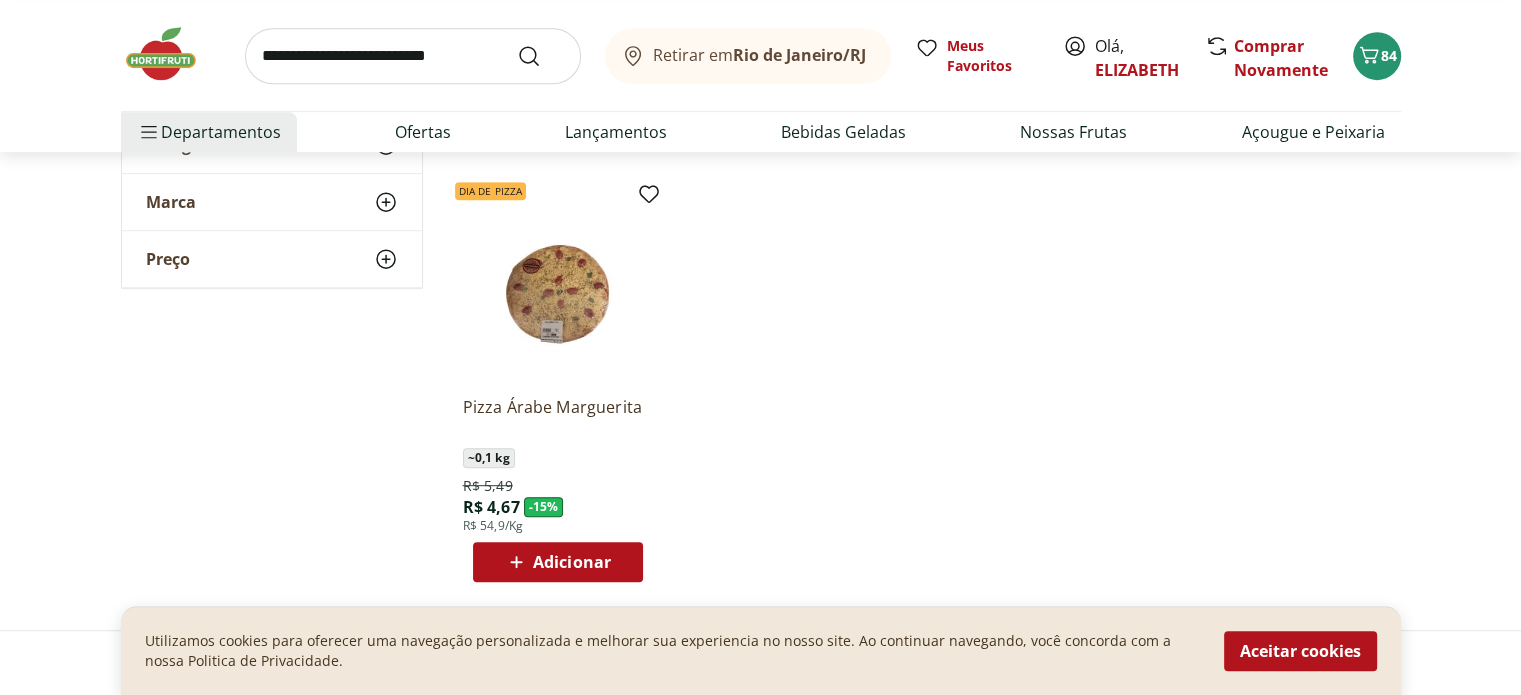 scroll, scrollTop: 1044, scrollLeft: 0, axis: vertical 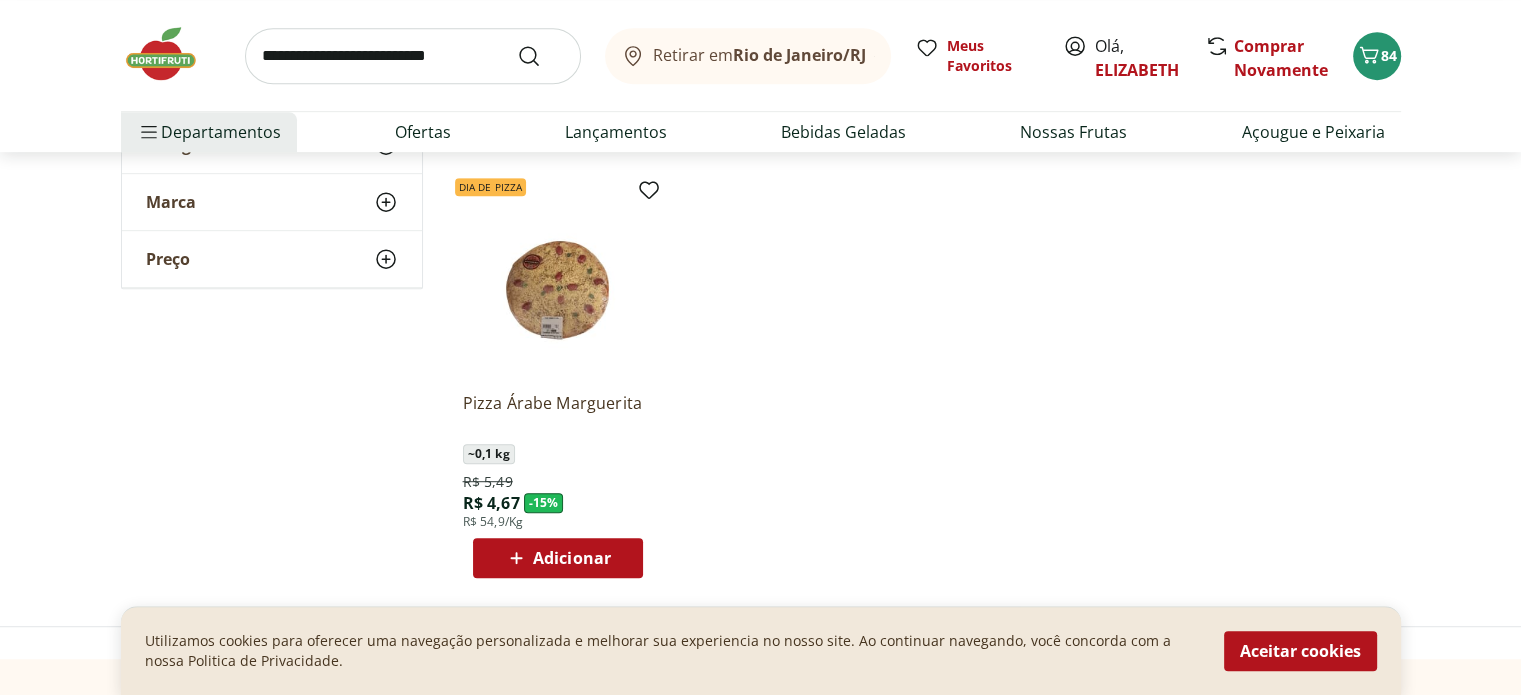 click at bounding box center [558, 281] 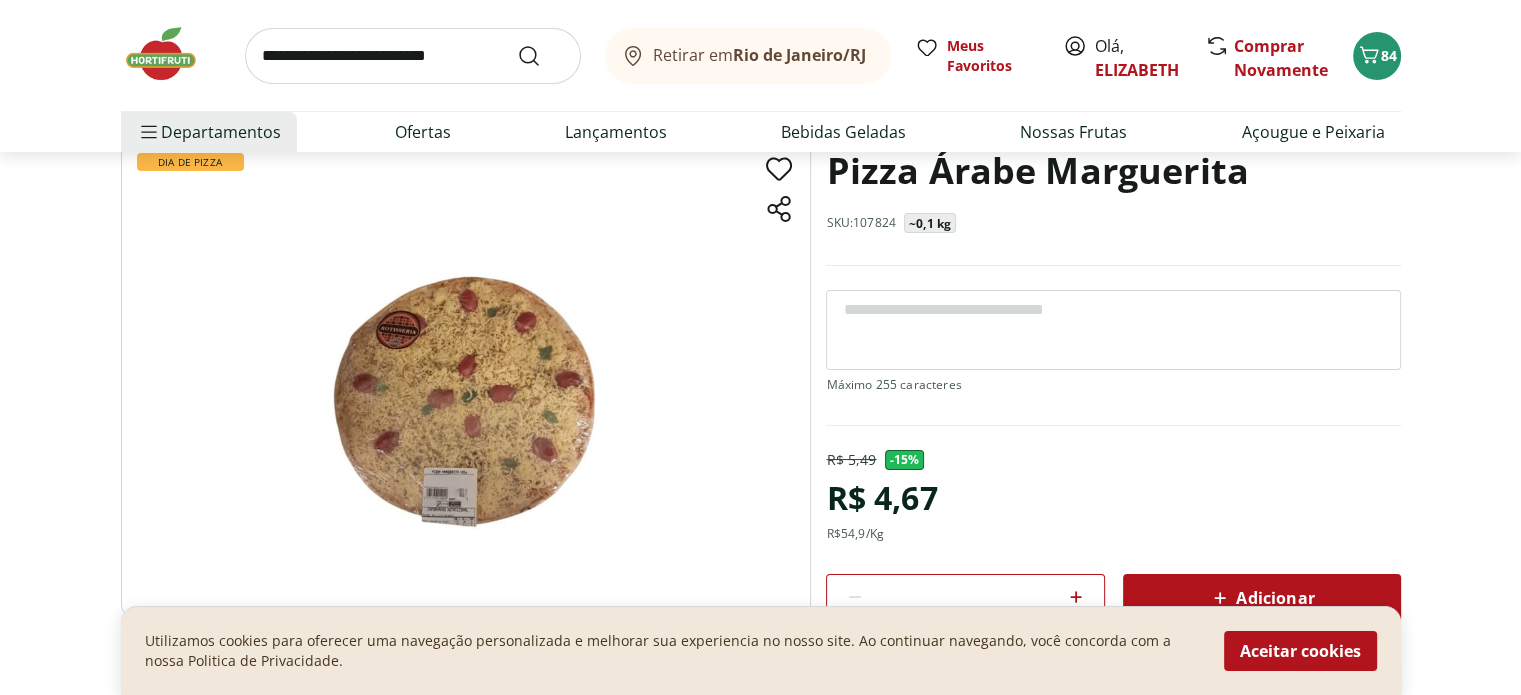 scroll, scrollTop: 152, scrollLeft: 0, axis: vertical 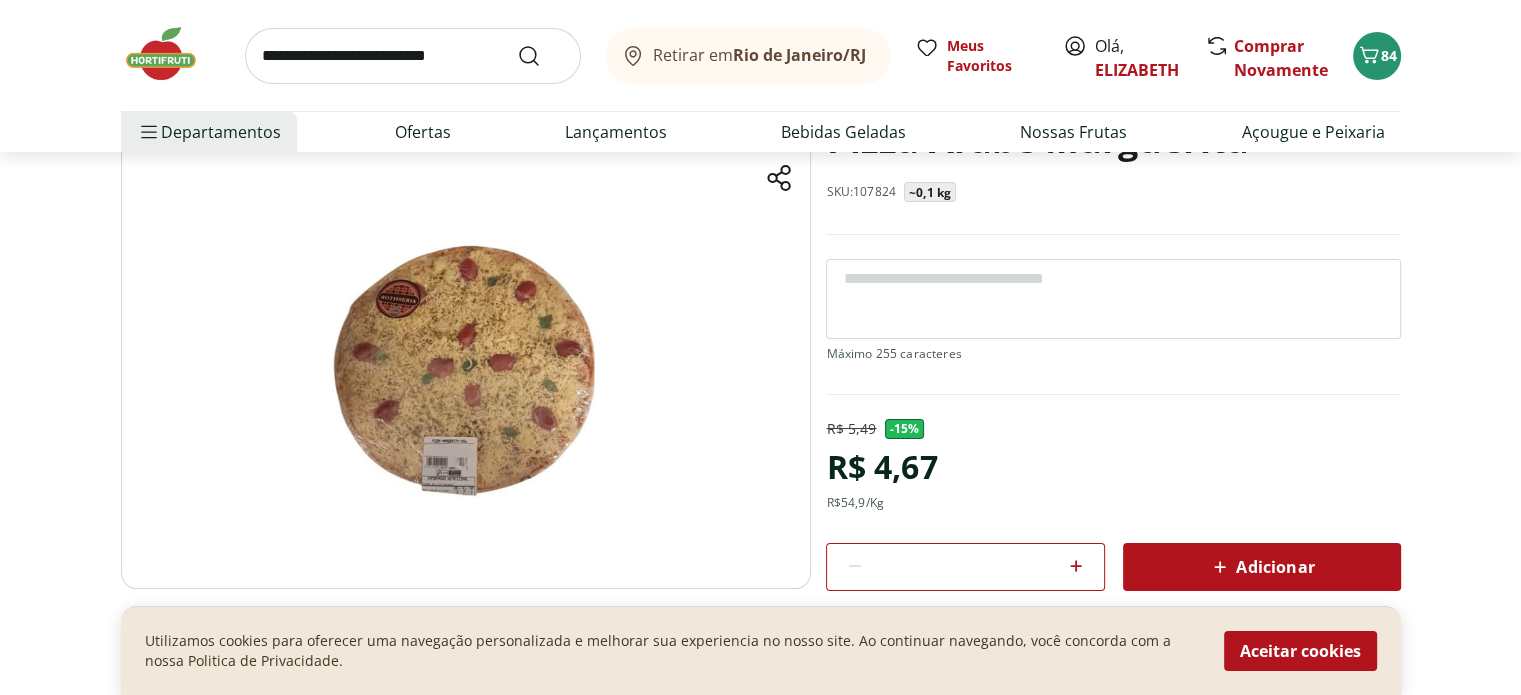 click 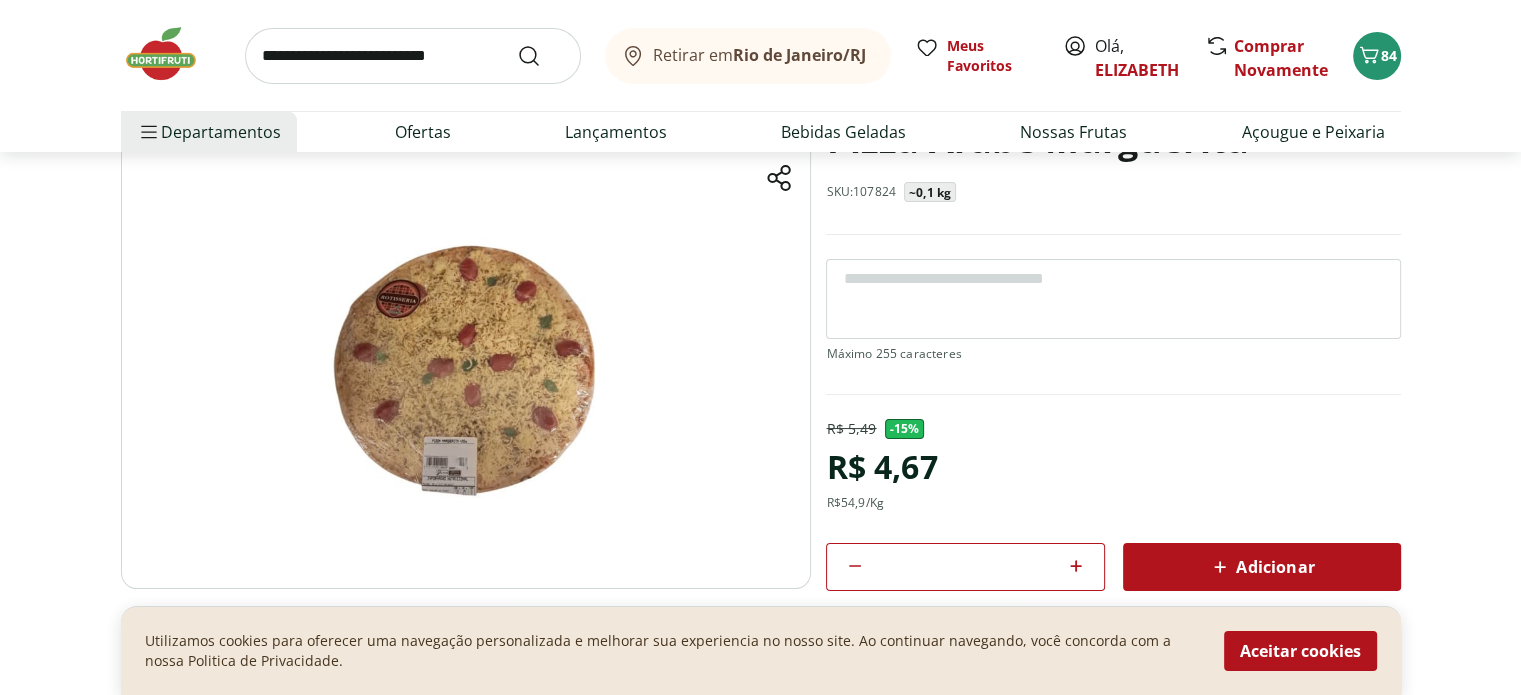 click on "Adicionar" at bounding box center [1261, 567] 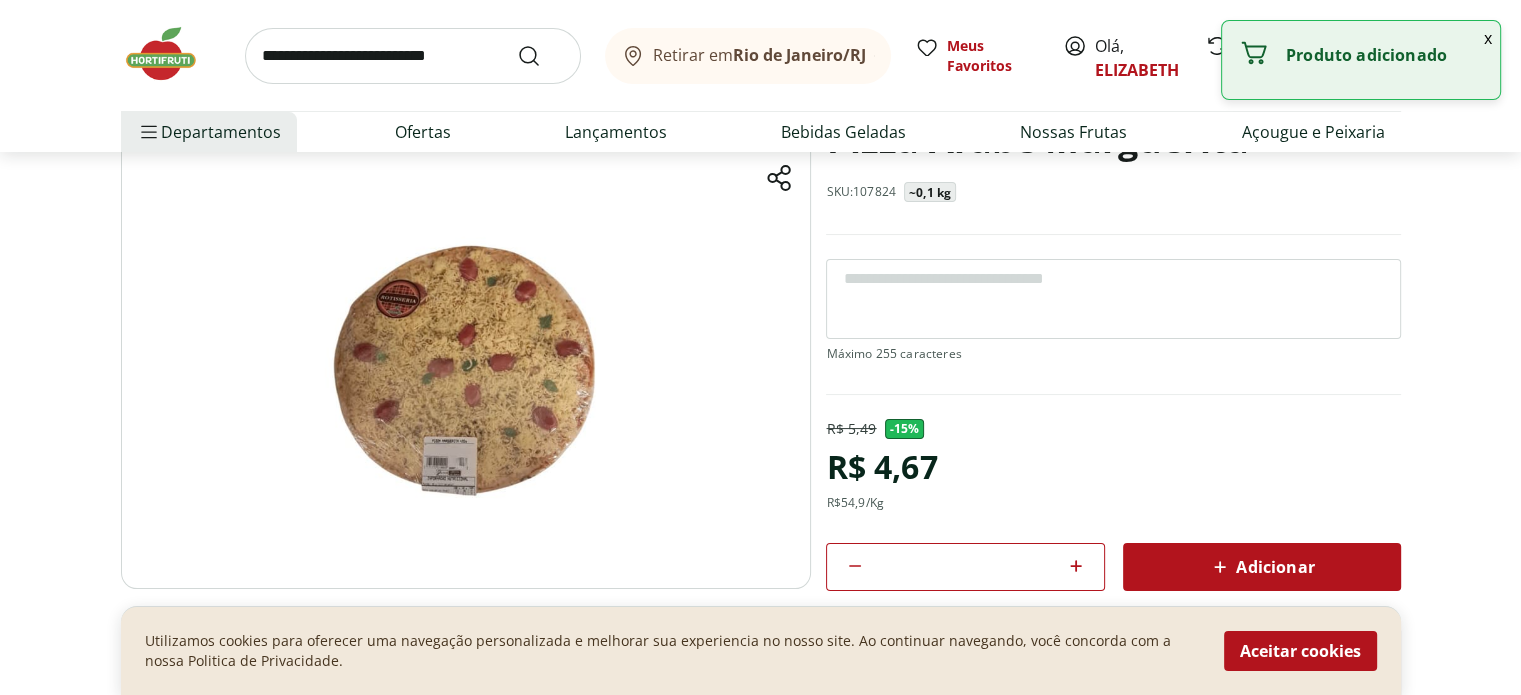 click at bounding box center (171, 54) 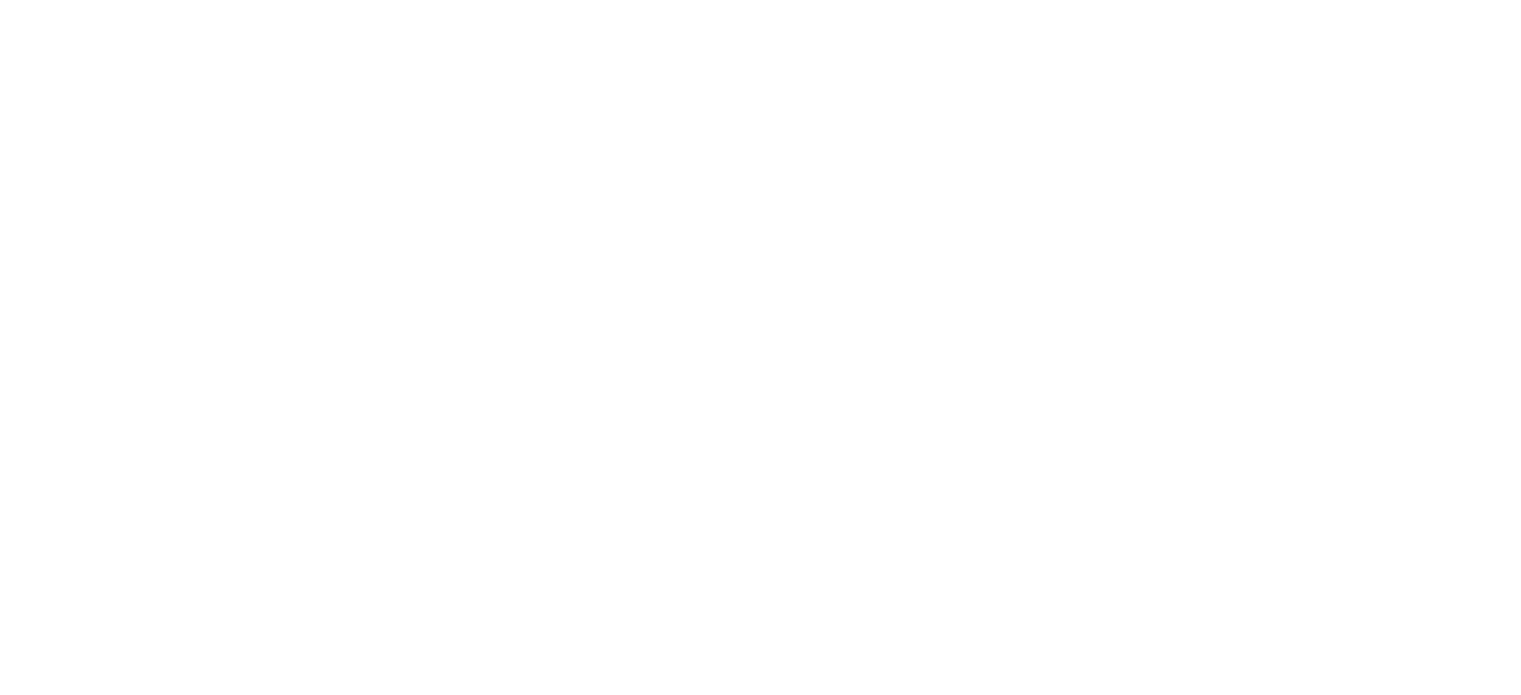 scroll, scrollTop: 0, scrollLeft: 0, axis: both 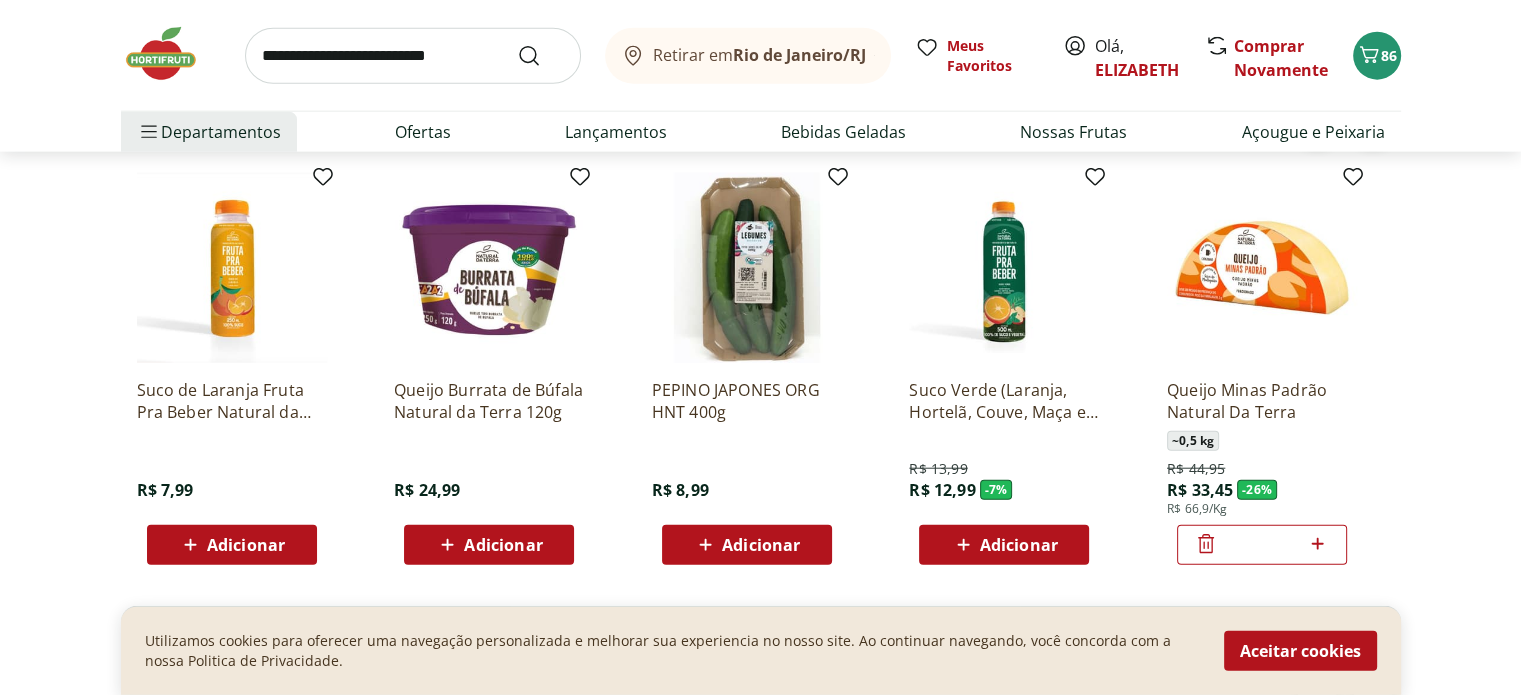 click on "Retirar em [CITY]/[STATE] Meus Favoritos Olá, [FIRST] Comprar Novamente [NUMBER]" at bounding box center [761, 55] 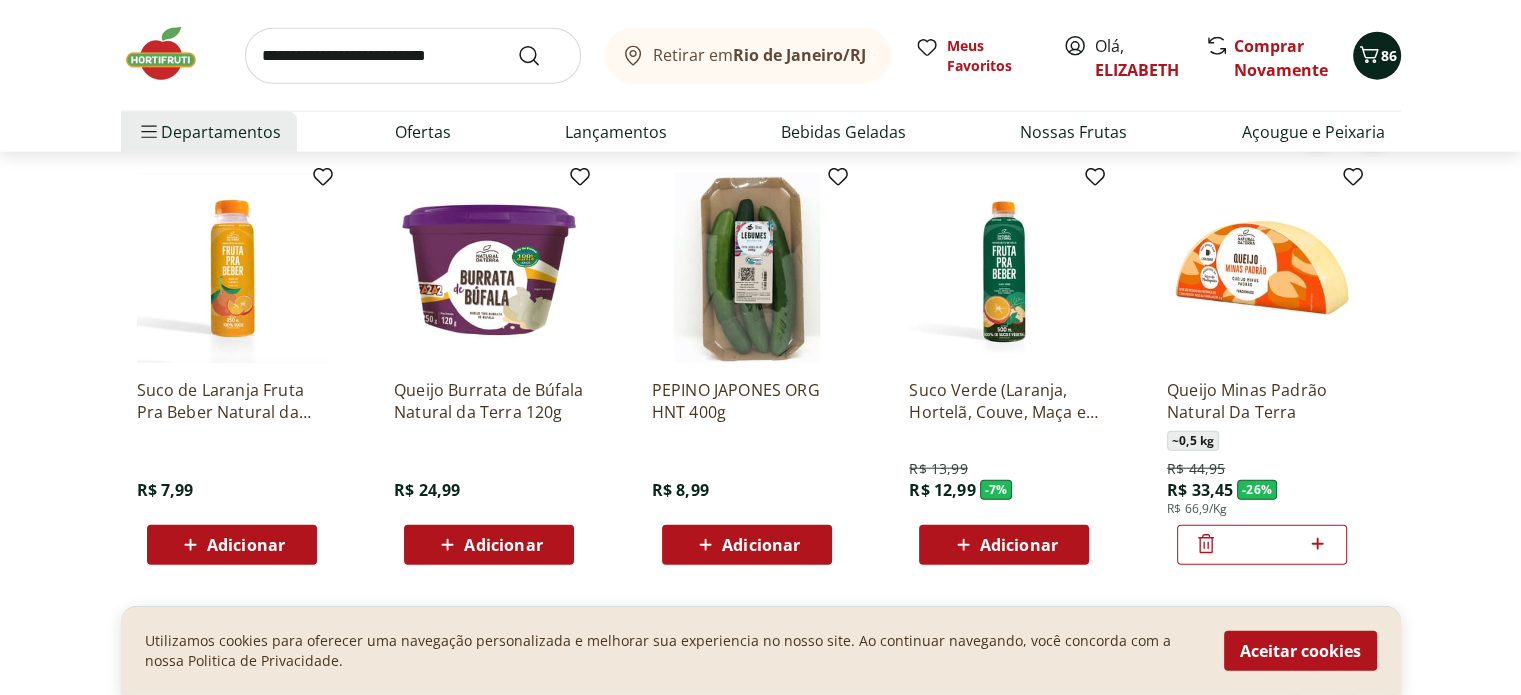 click 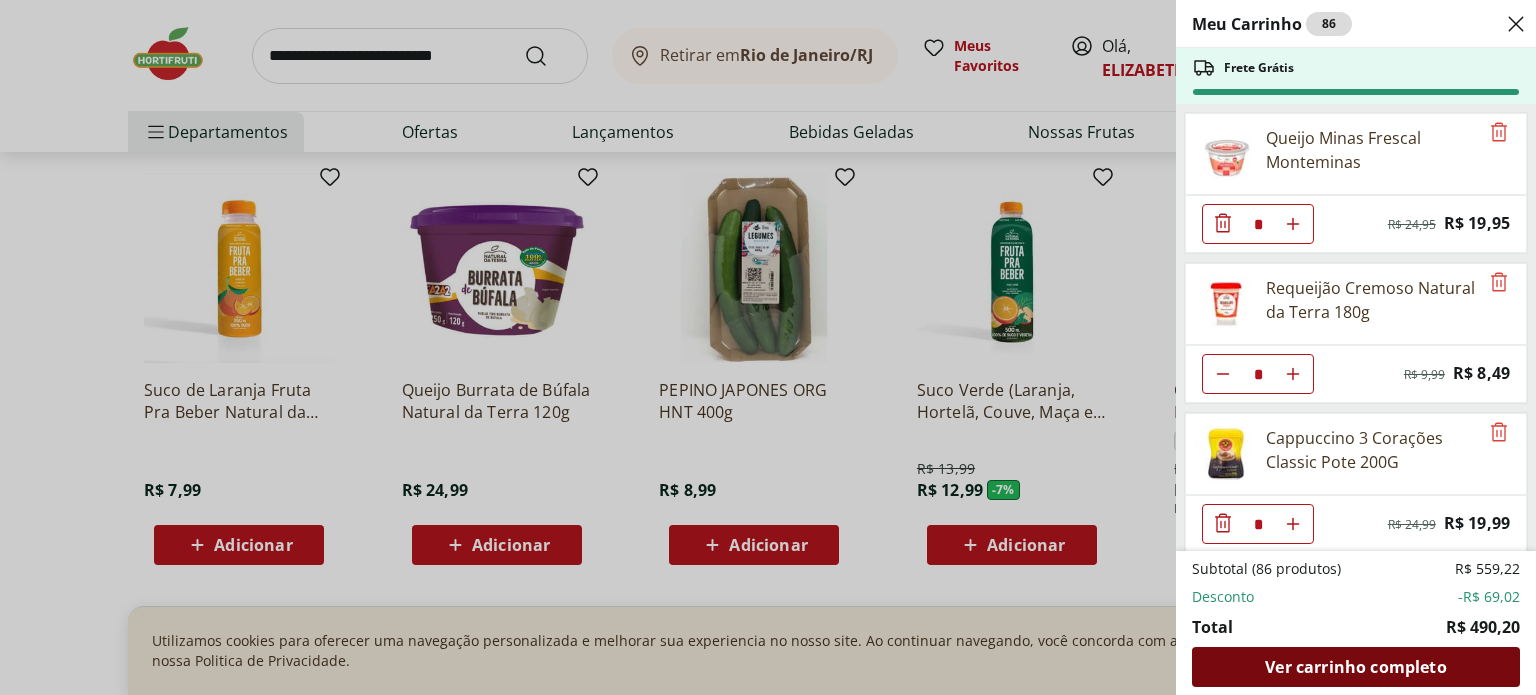 click on "Ver carrinho completo" at bounding box center (1355, 667) 